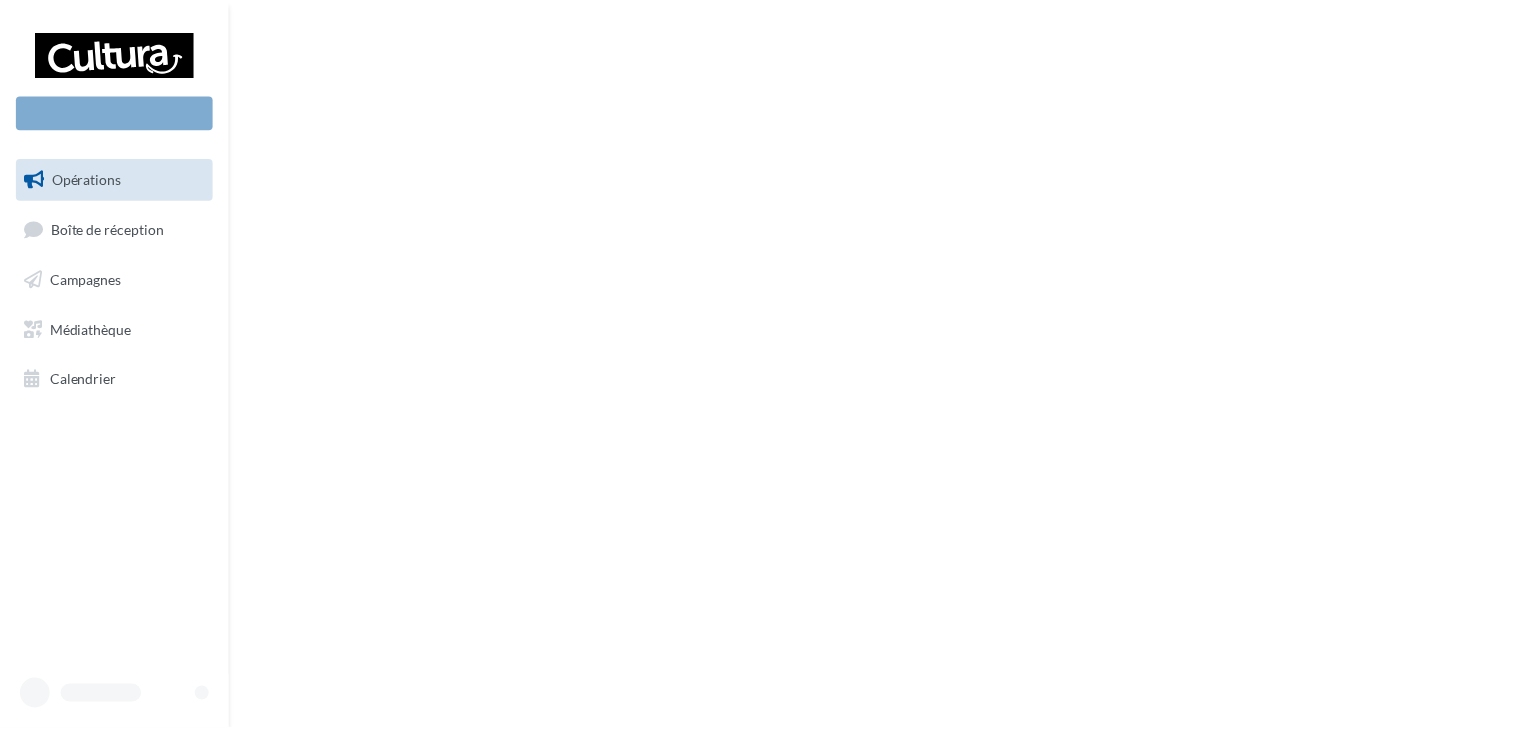 scroll, scrollTop: 0, scrollLeft: 0, axis: both 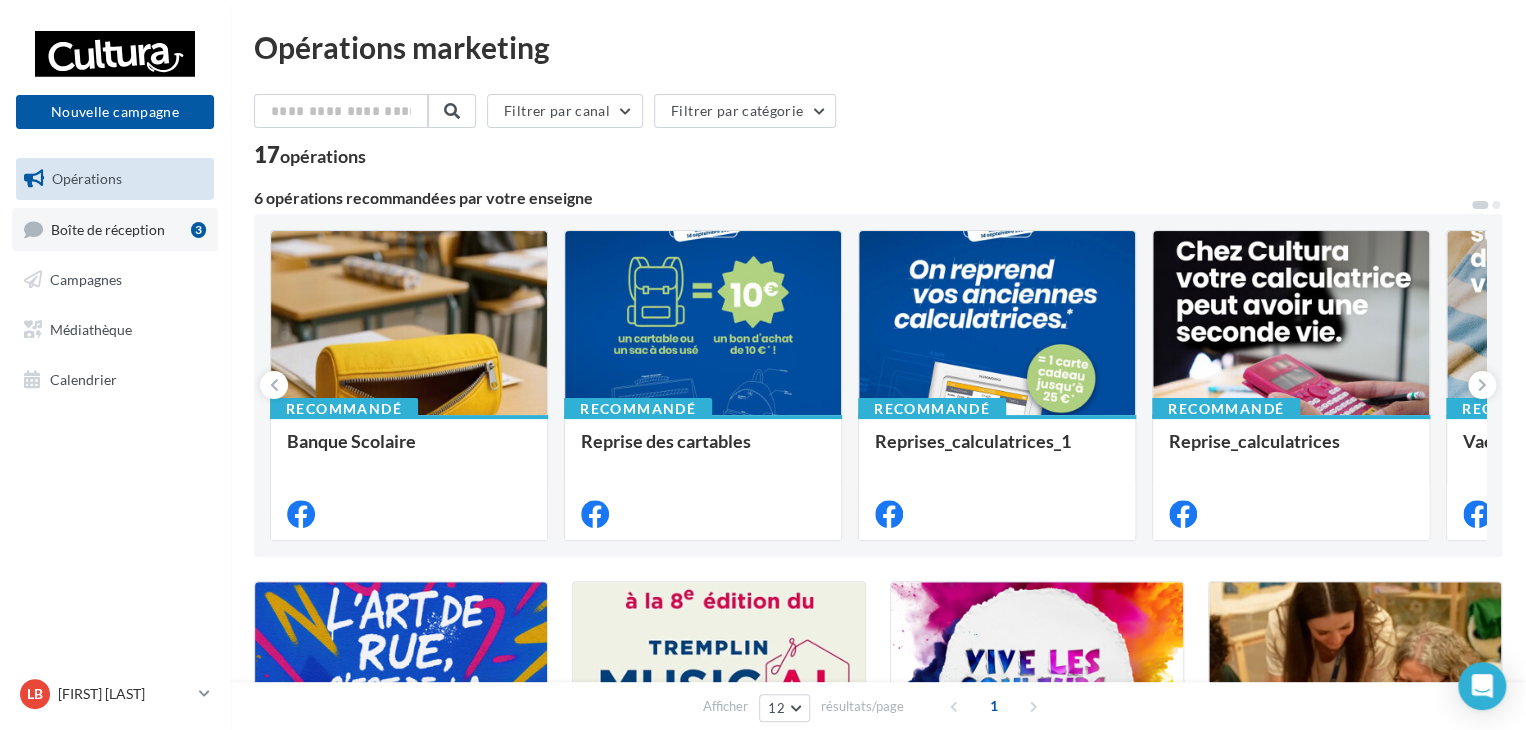 click on "Boîte de réception" at bounding box center [108, 228] 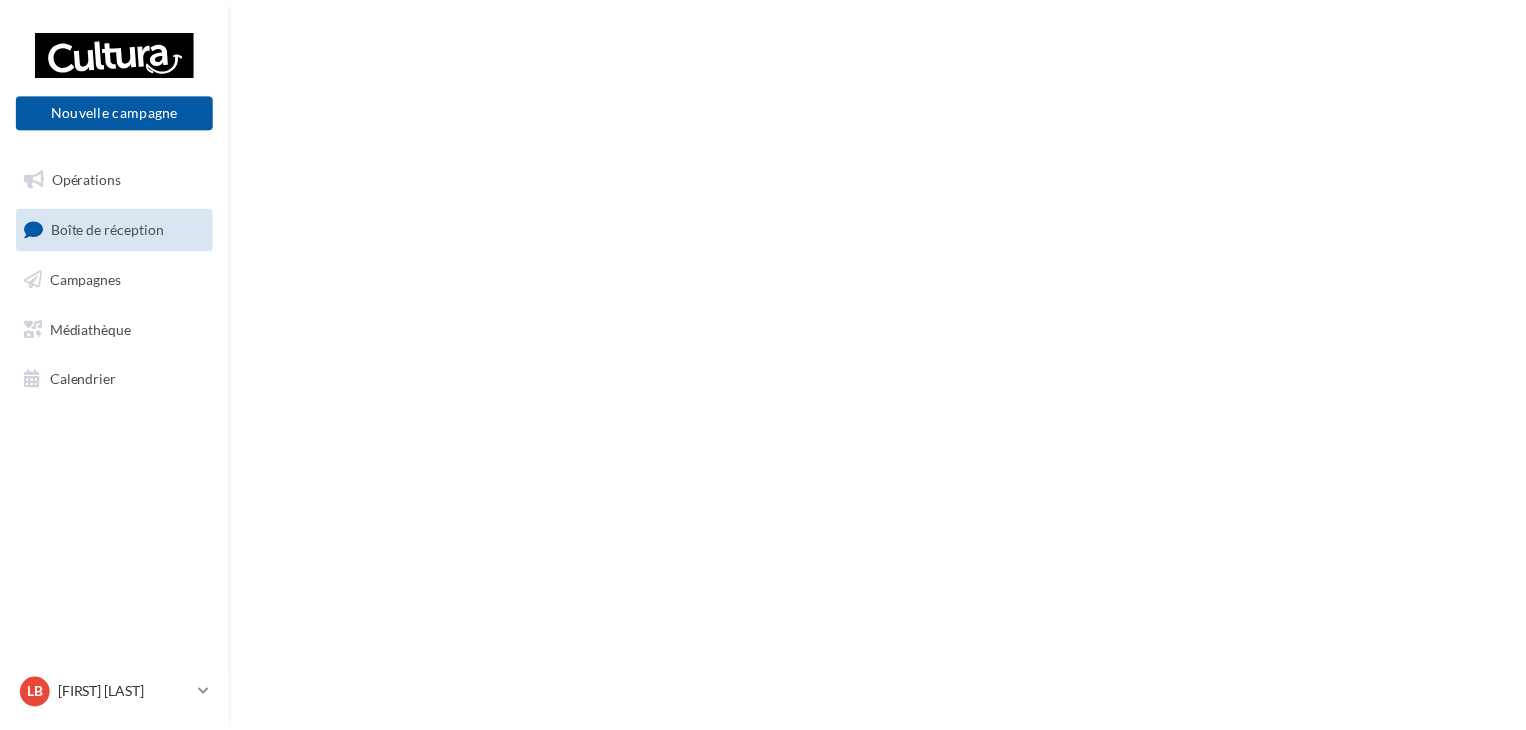 scroll, scrollTop: 0, scrollLeft: 0, axis: both 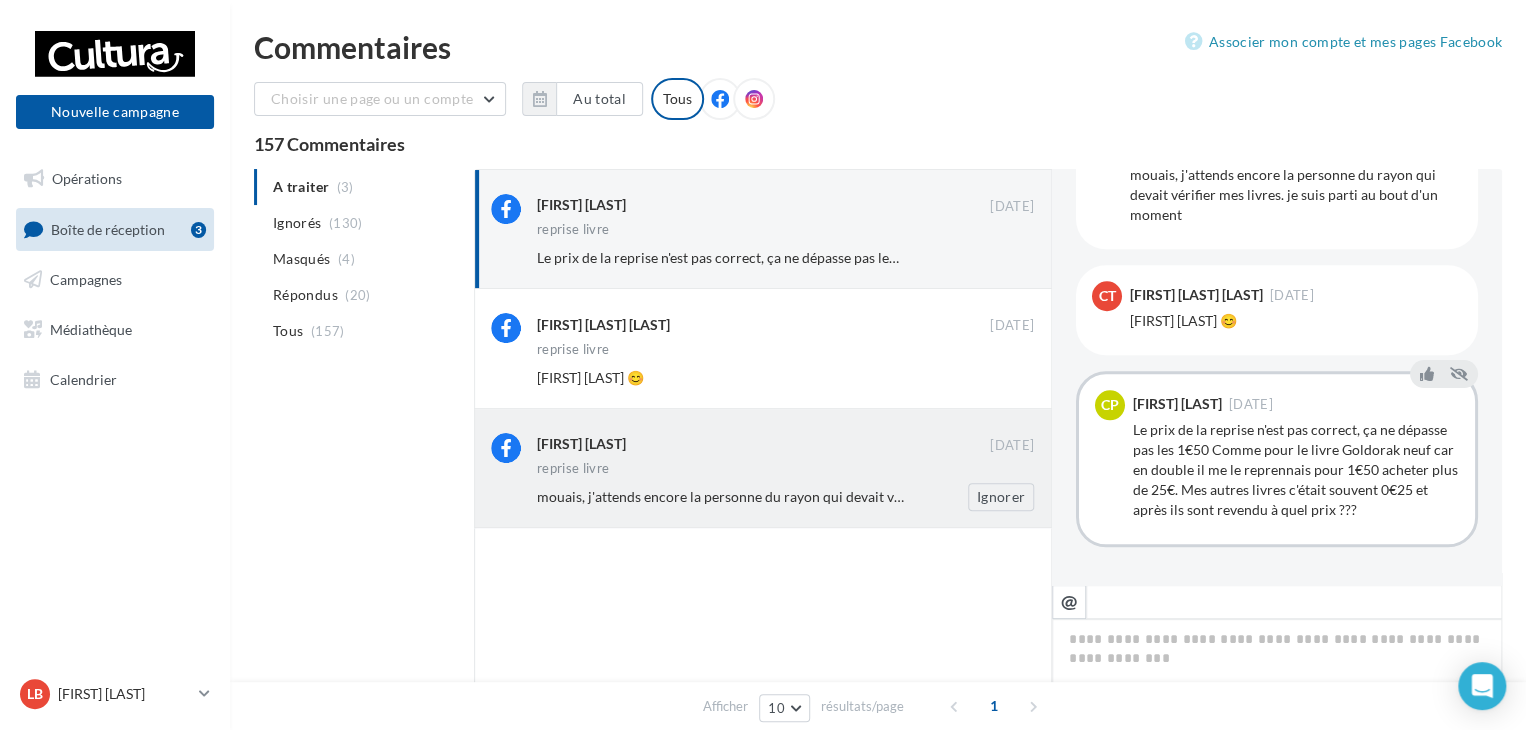 click on "reprise livre" at bounding box center (785, 470) 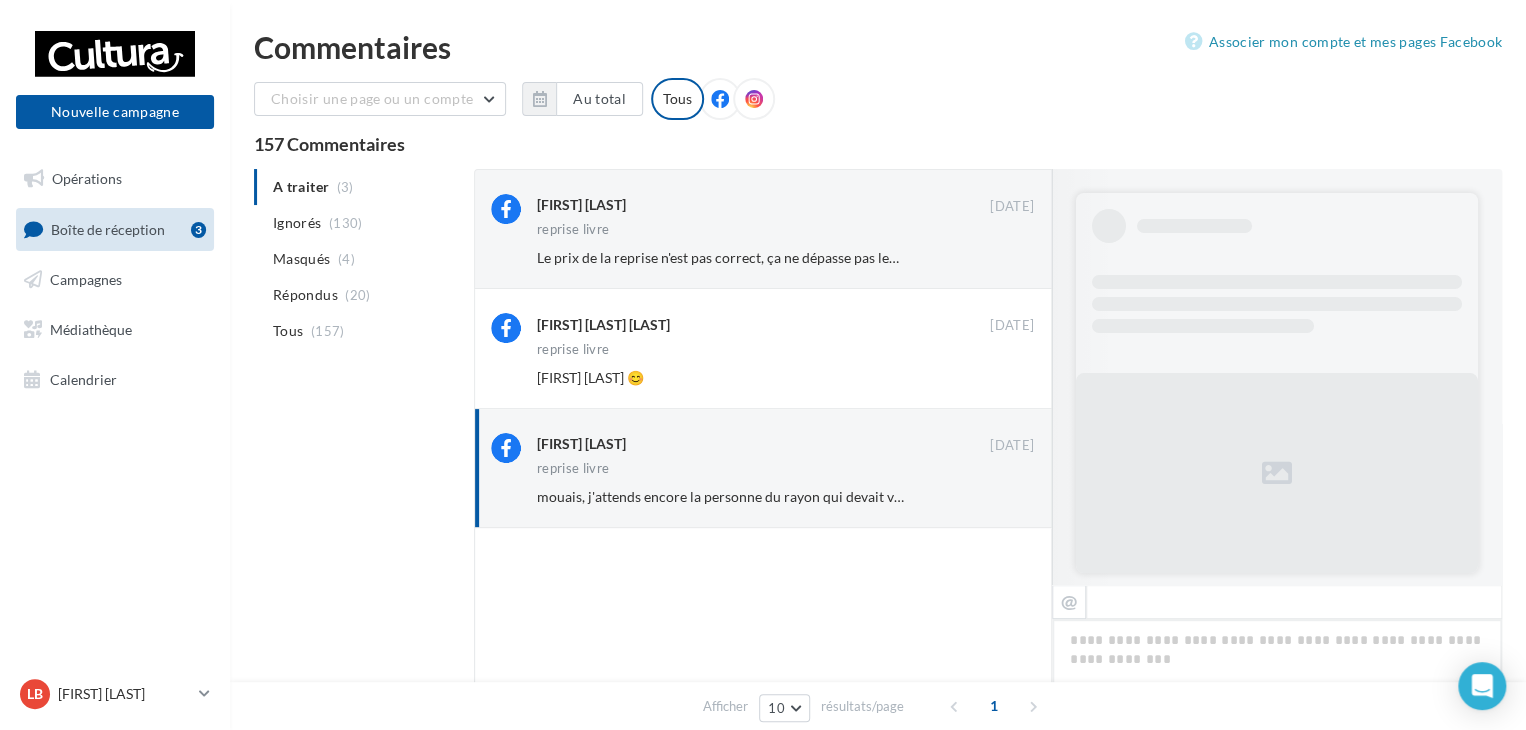 scroll, scrollTop: 599, scrollLeft: 0, axis: vertical 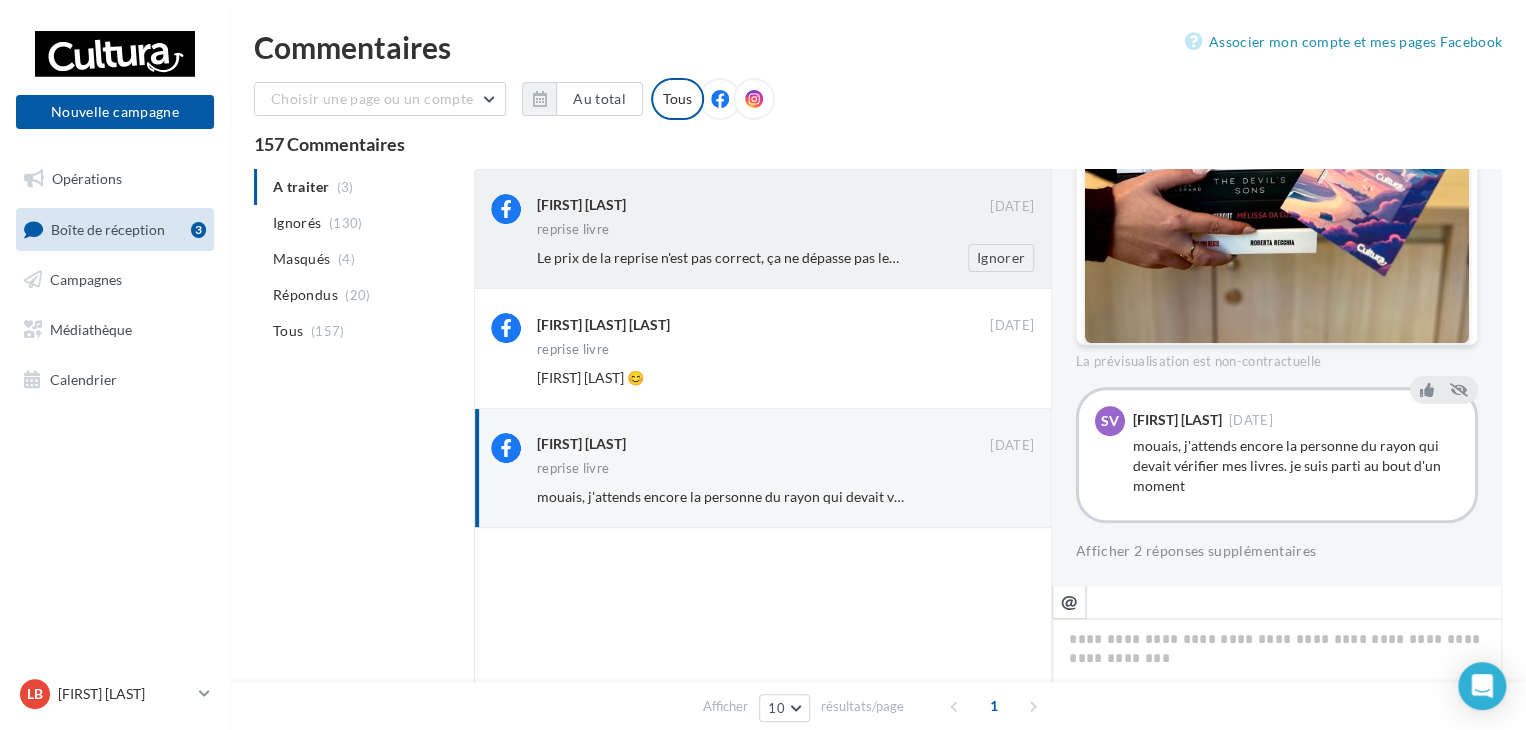 click on "Le prix de la reprise n'est pas correct, ça ne dépasse pas les 1€50 Comme pour le livre Goldorak neuf car en double il me le reprennais pour 1€50 acheter plus de 25€. Mes autres livres c'était souvent 0€25 et après ils sont revendu à quel prix ???
Ignorer" at bounding box center [793, 258] 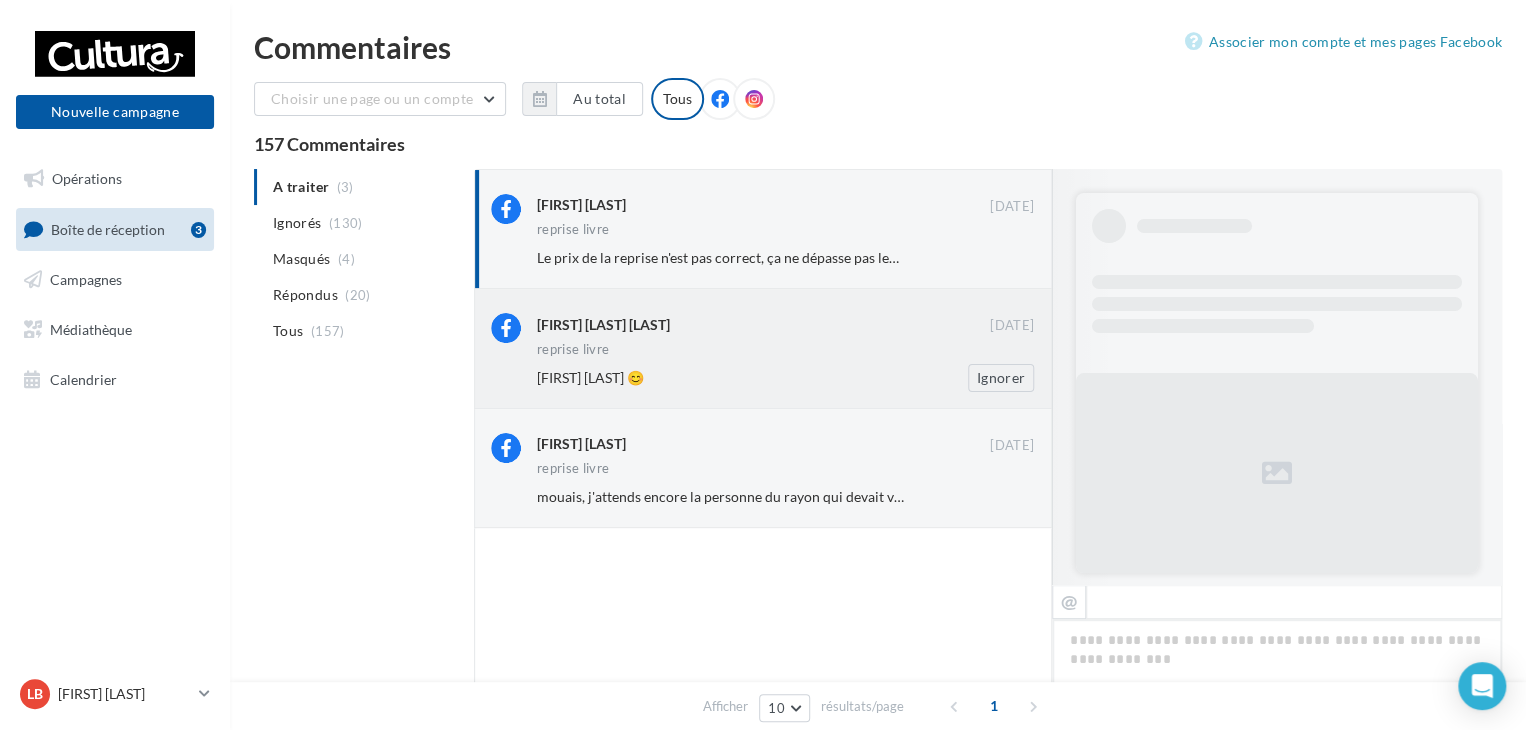 scroll, scrollTop: 867, scrollLeft: 0, axis: vertical 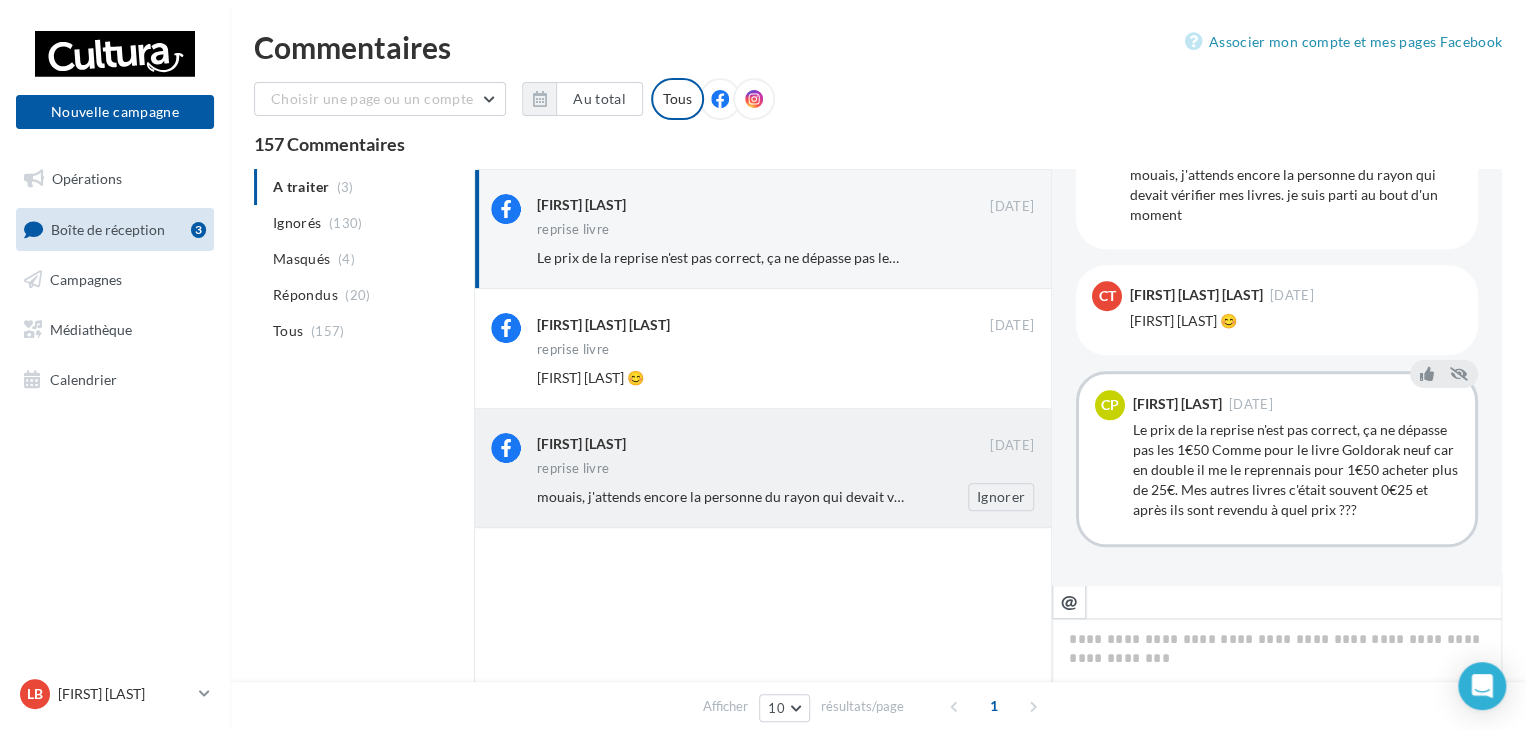 click on "Syl Vain
06 août
reprise livre
mouais, j'attends encore la personne du rayon qui devait vérifier mes livres. je suis parti au bout d'un moment
Ignorer" at bounding box center [763, 468] 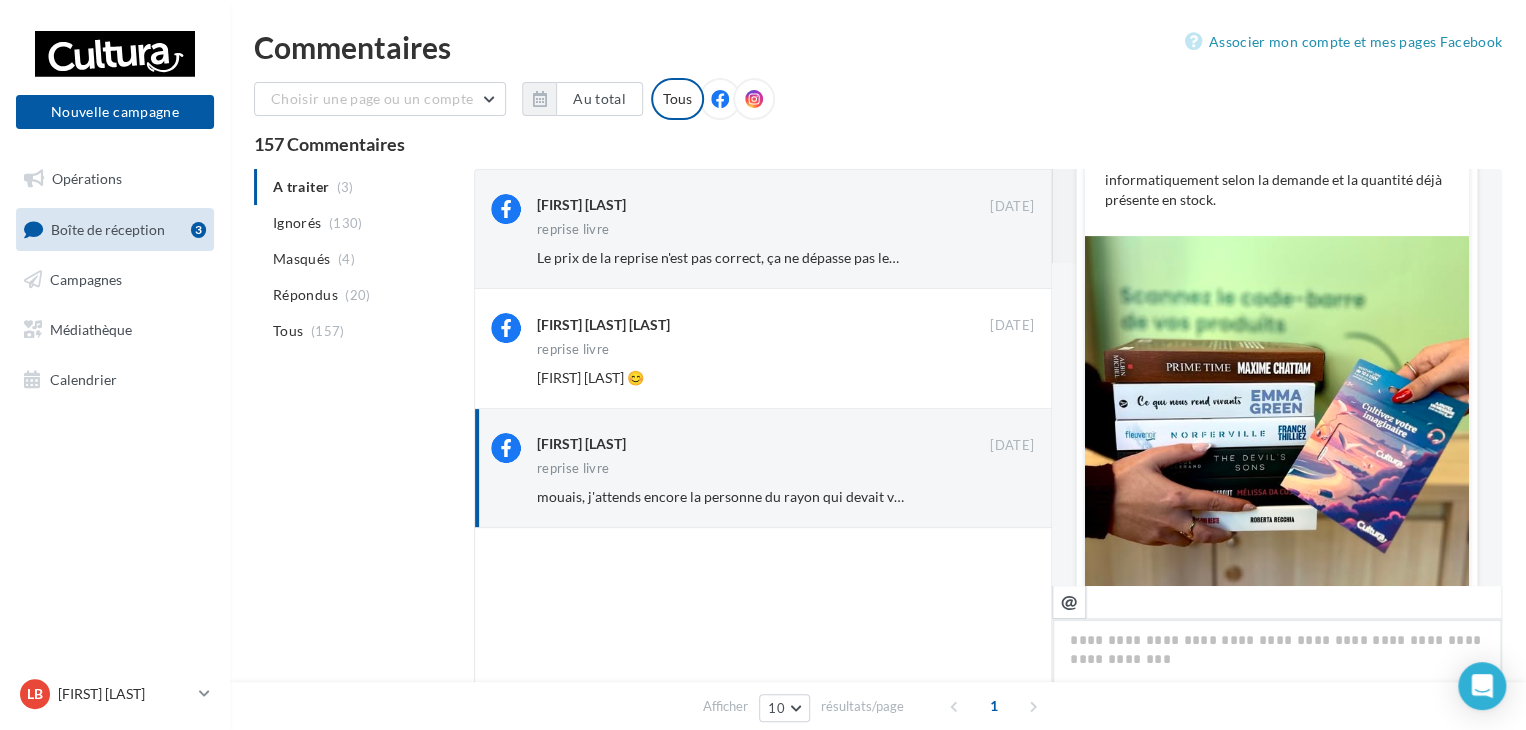 scroll, scrollTop: 599, scrollLeft: 0, axis: vertical 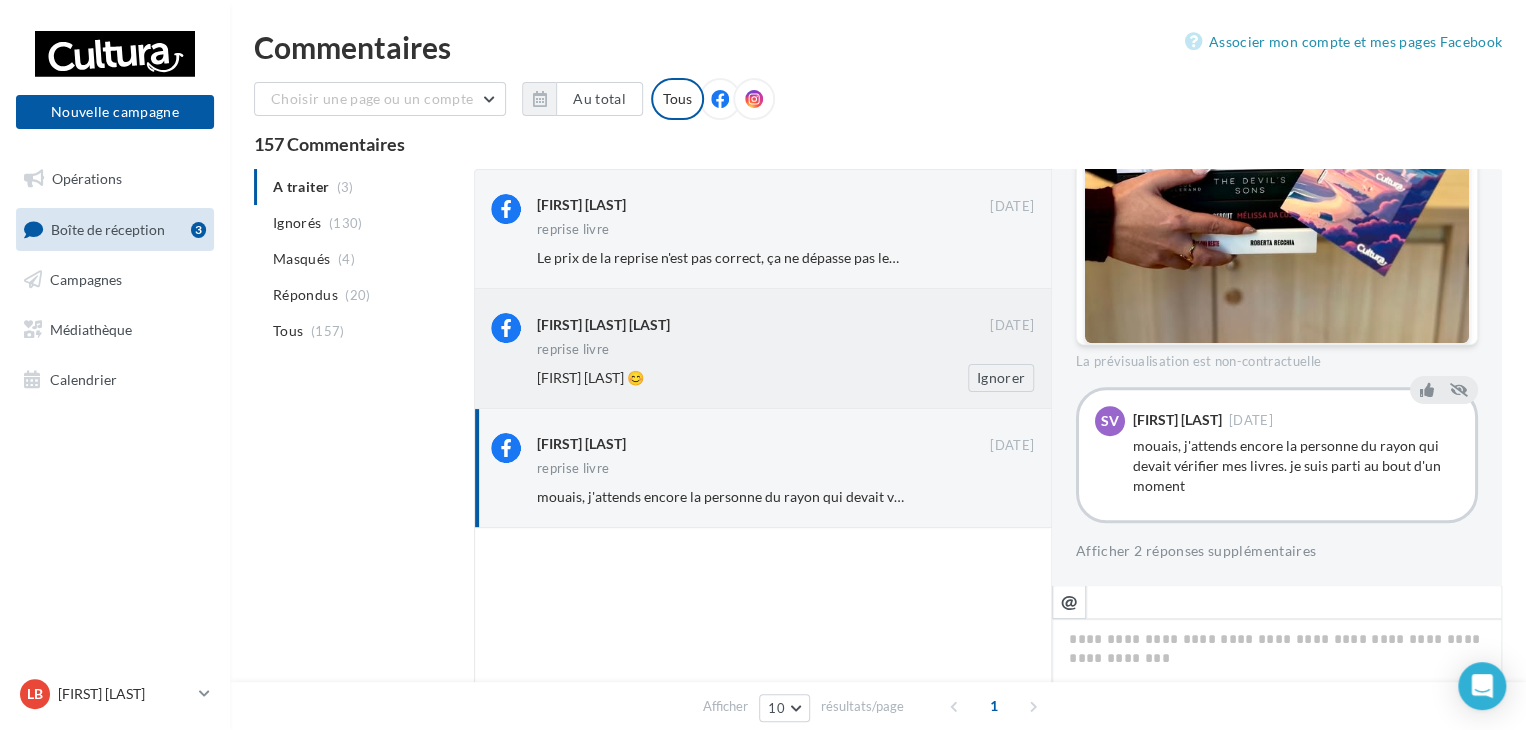 click on "[FIRST] [LAST] [LAST]" at bounding box center (603, 325) 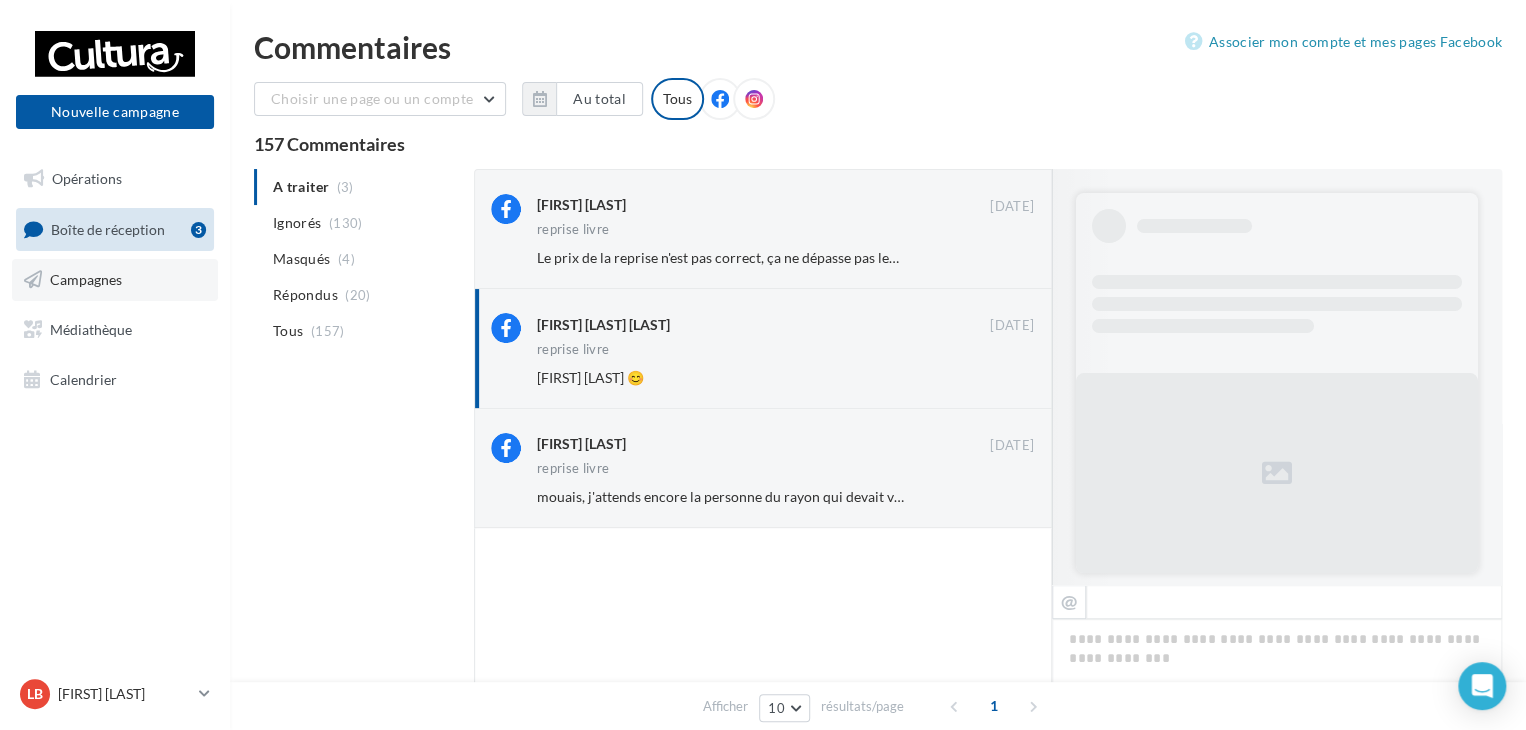 click on "Campagnes" at bounding box center [115, 280] 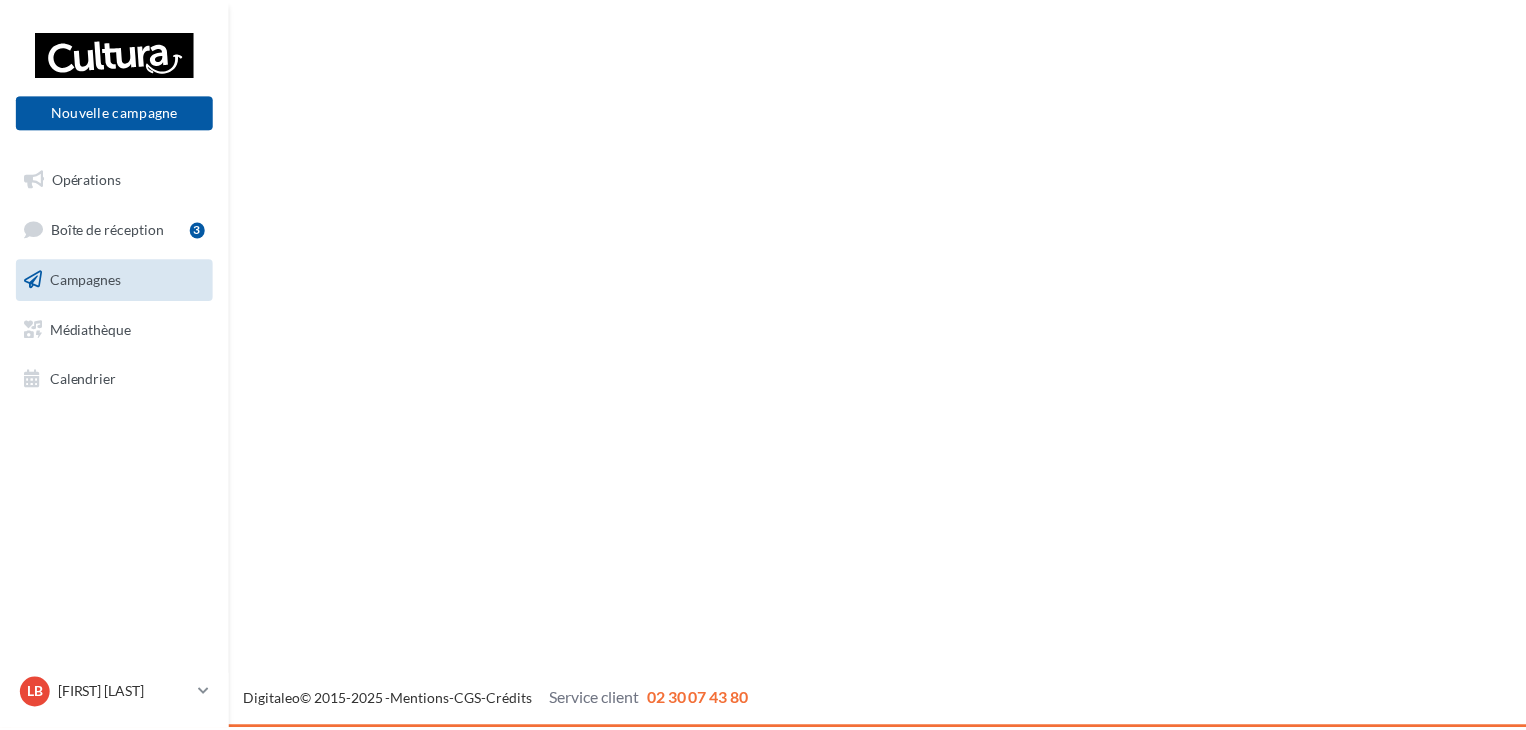 scroll, scrollTop: 0, scrollLeft: 0, axis: both 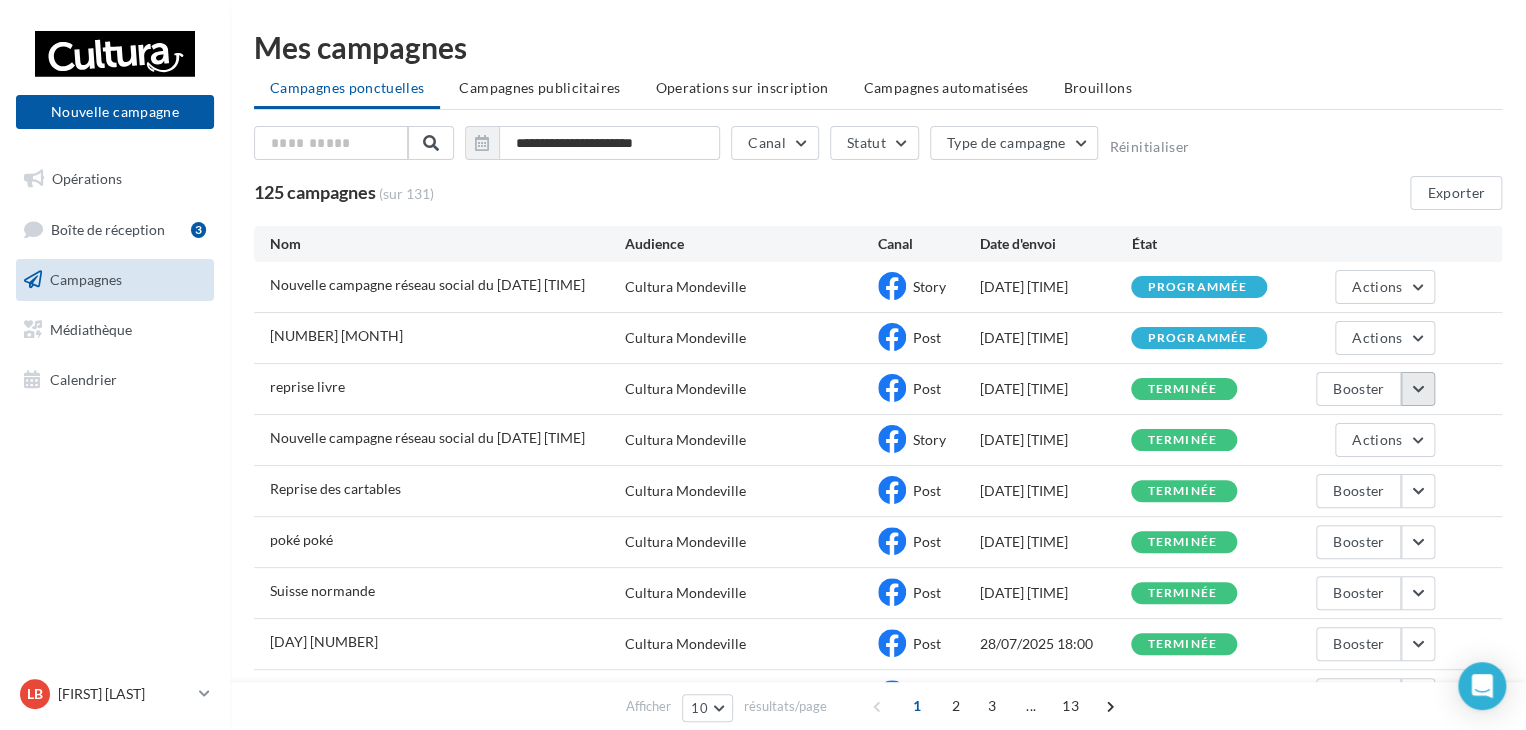 click at bounding box center (1418, 389) 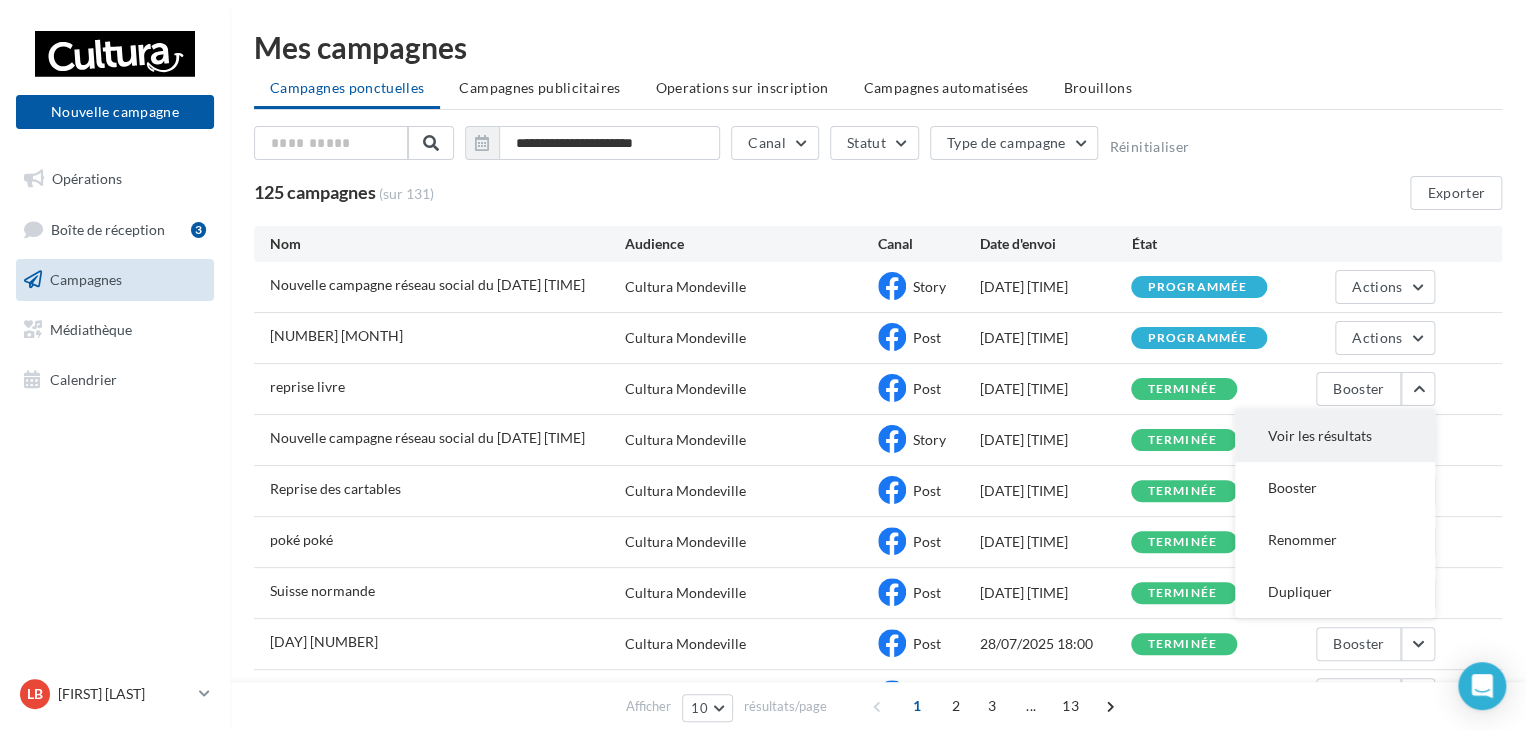 click on "Voir les résultats" at bounding box center [1335, 436] 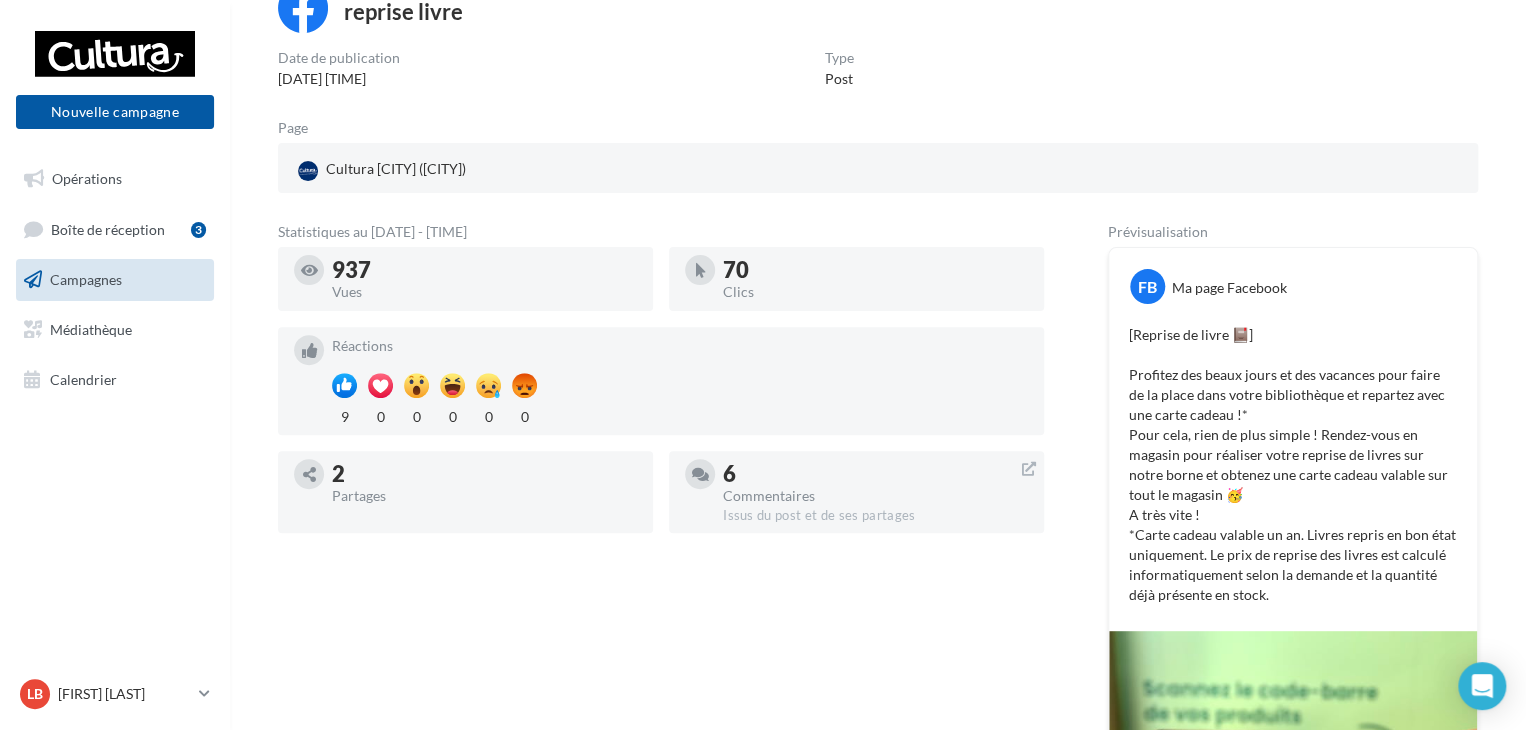 scroll, scrollTop: 152, scrollLeft: 0, axis: vertical 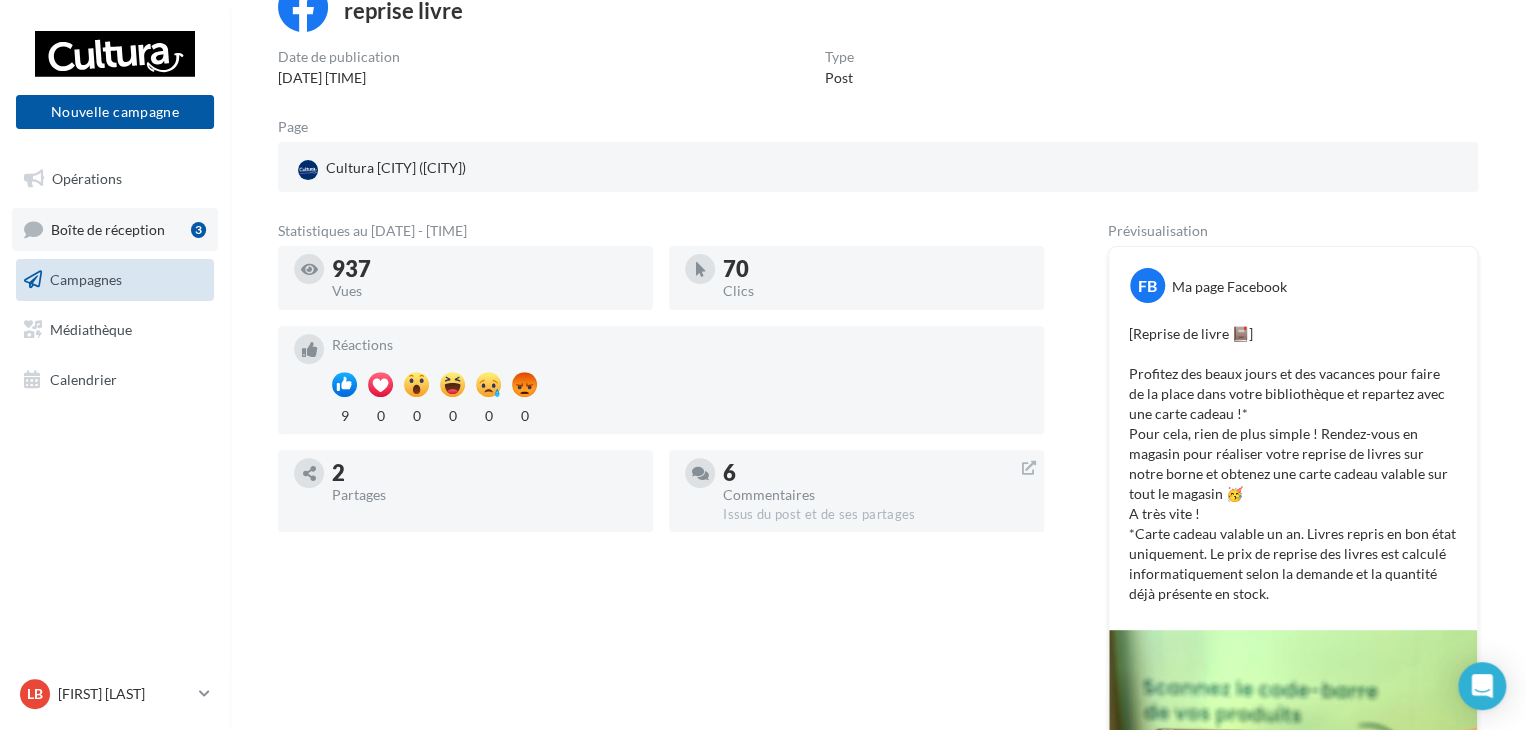 click on "Boîte de réception" at bounding box center [108, 228] 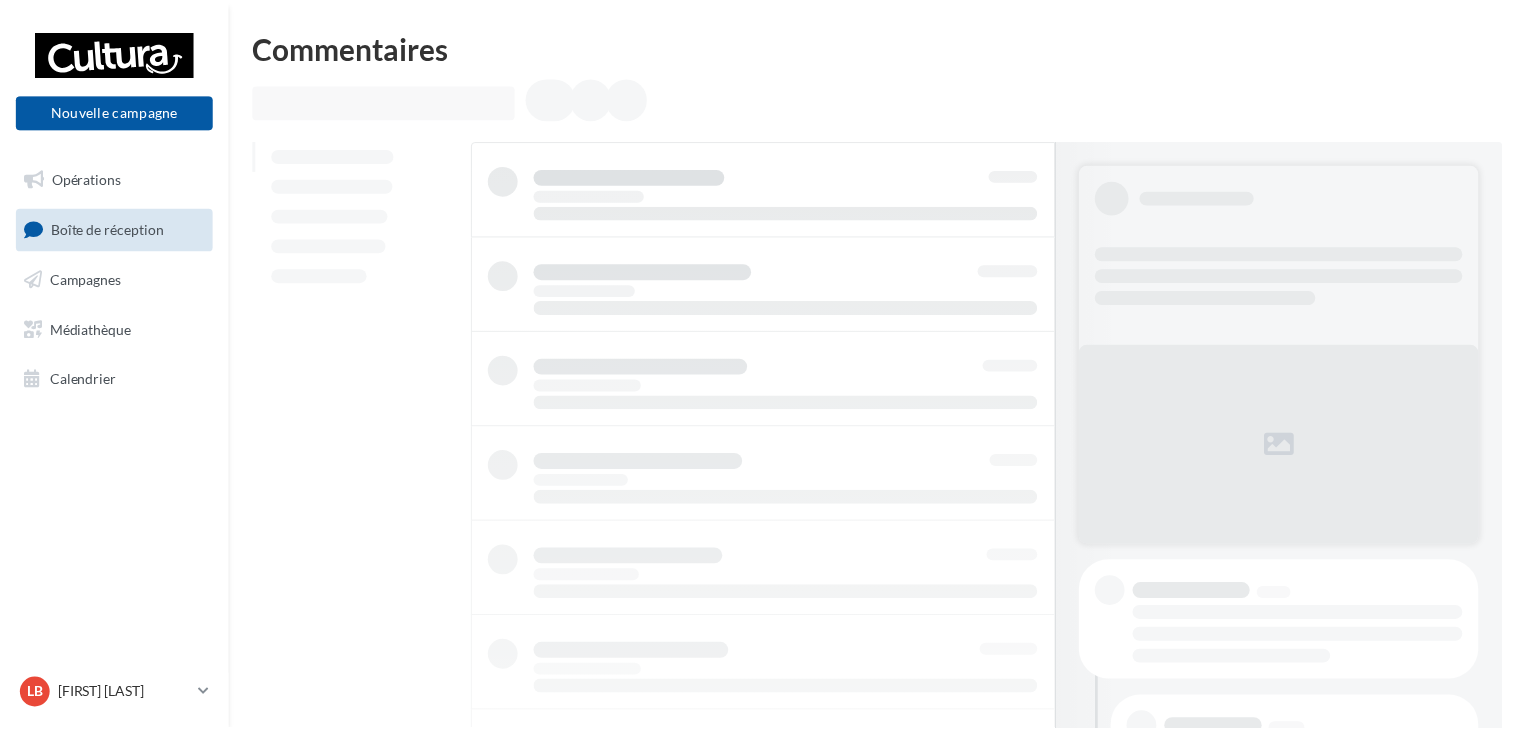 scroll, scrollTop: 0, scrollLeft: 0, axis: both 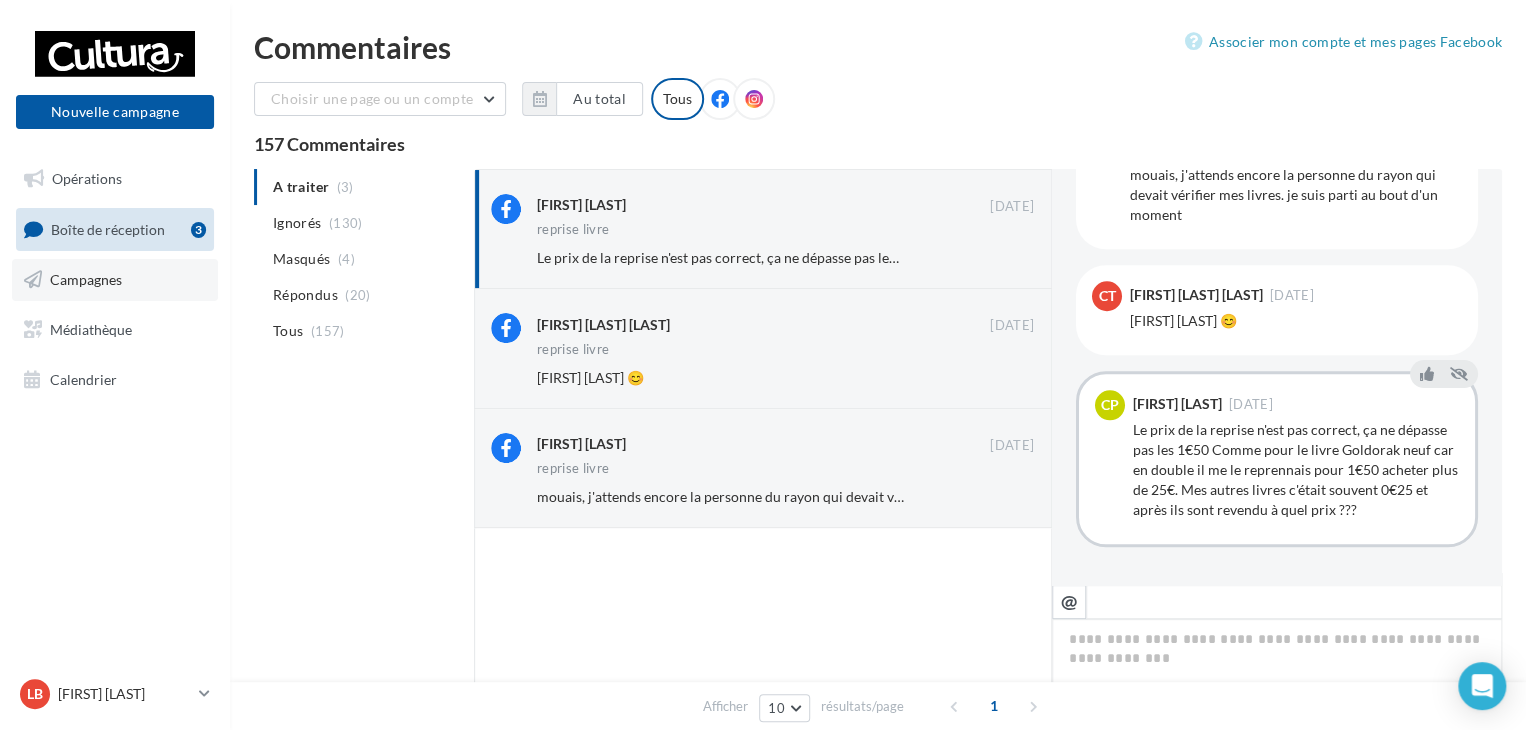 click on "Campagnes" at bounding box center [115, 280] 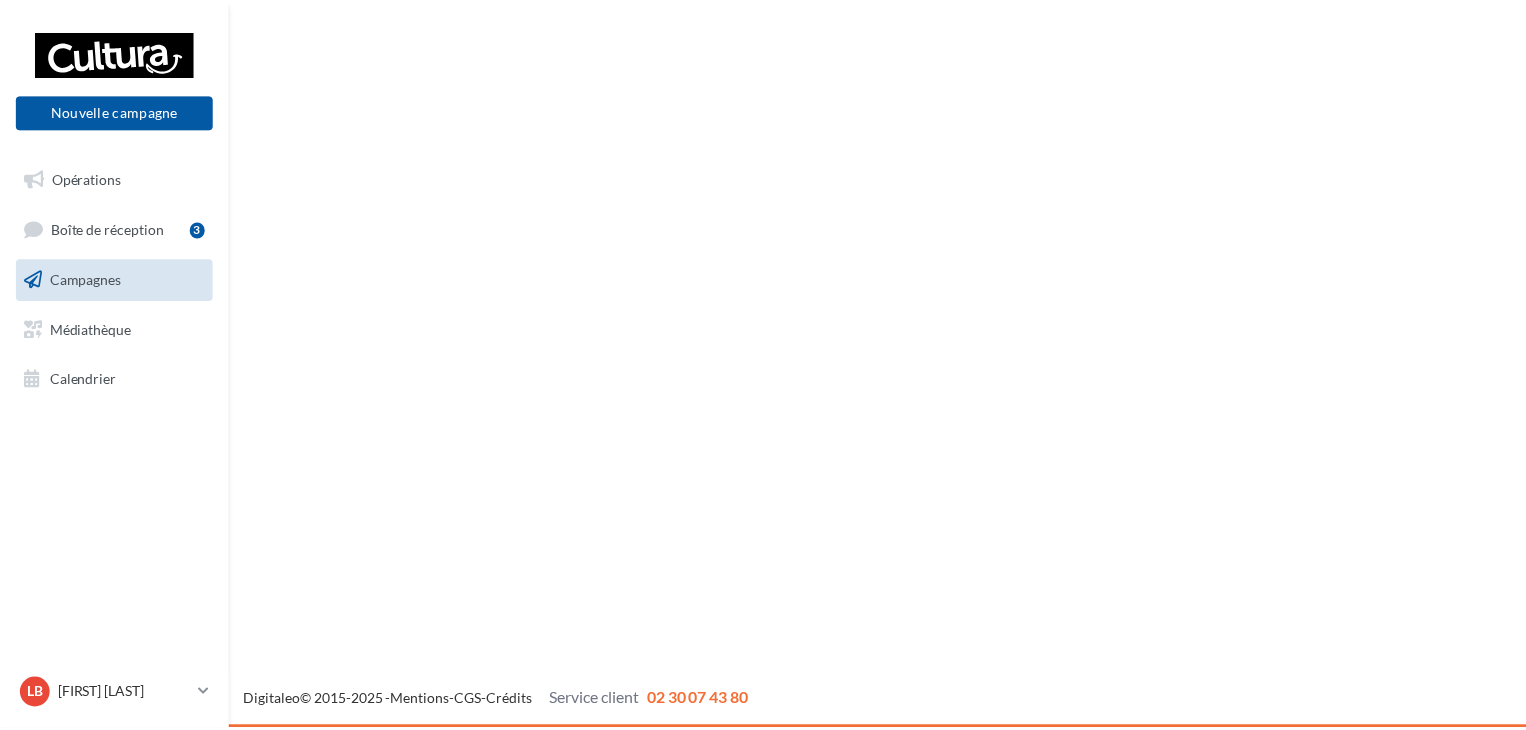 scroll, scrollTop: 0, scrollLeft: 0, axis: both 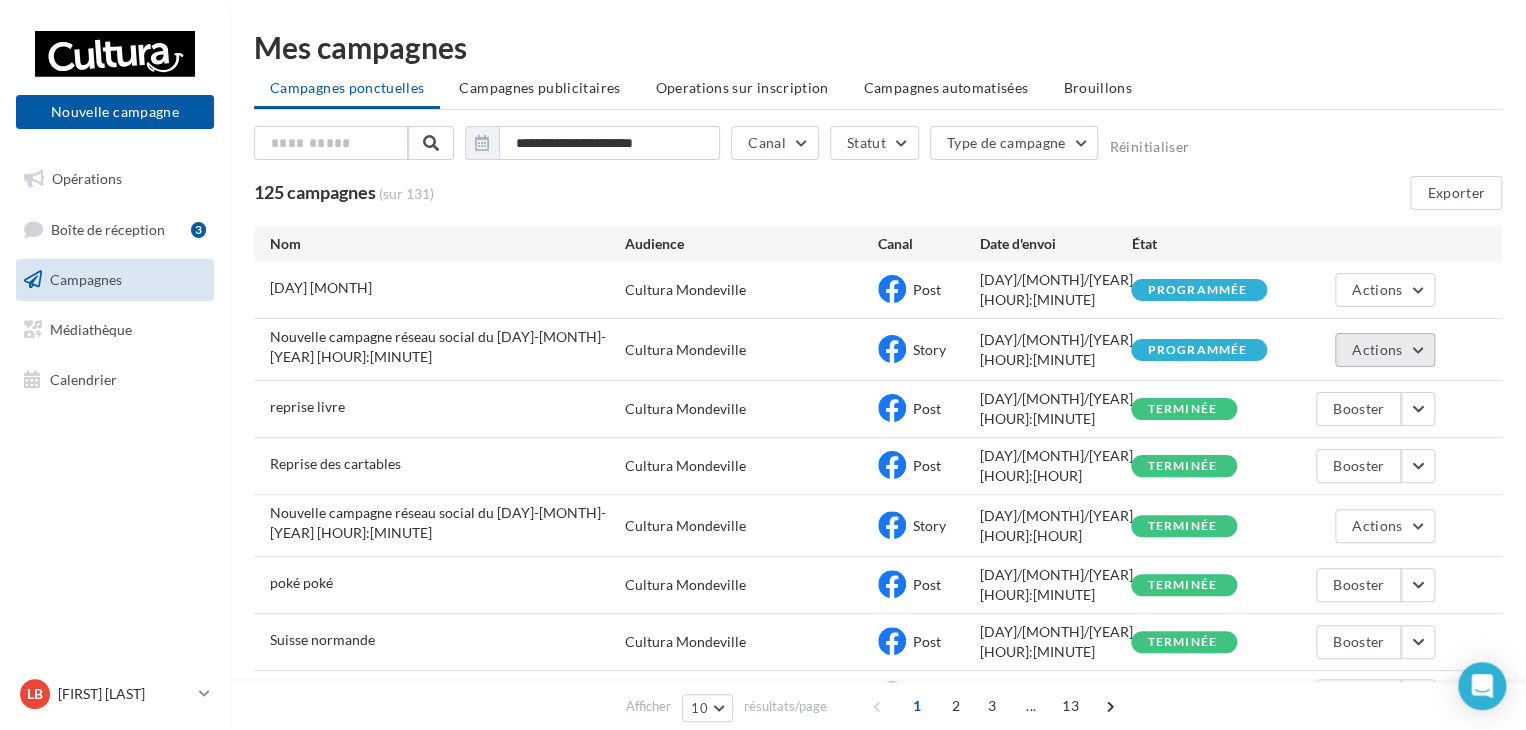 click on "Actions" at bounding box center [1385, 350] 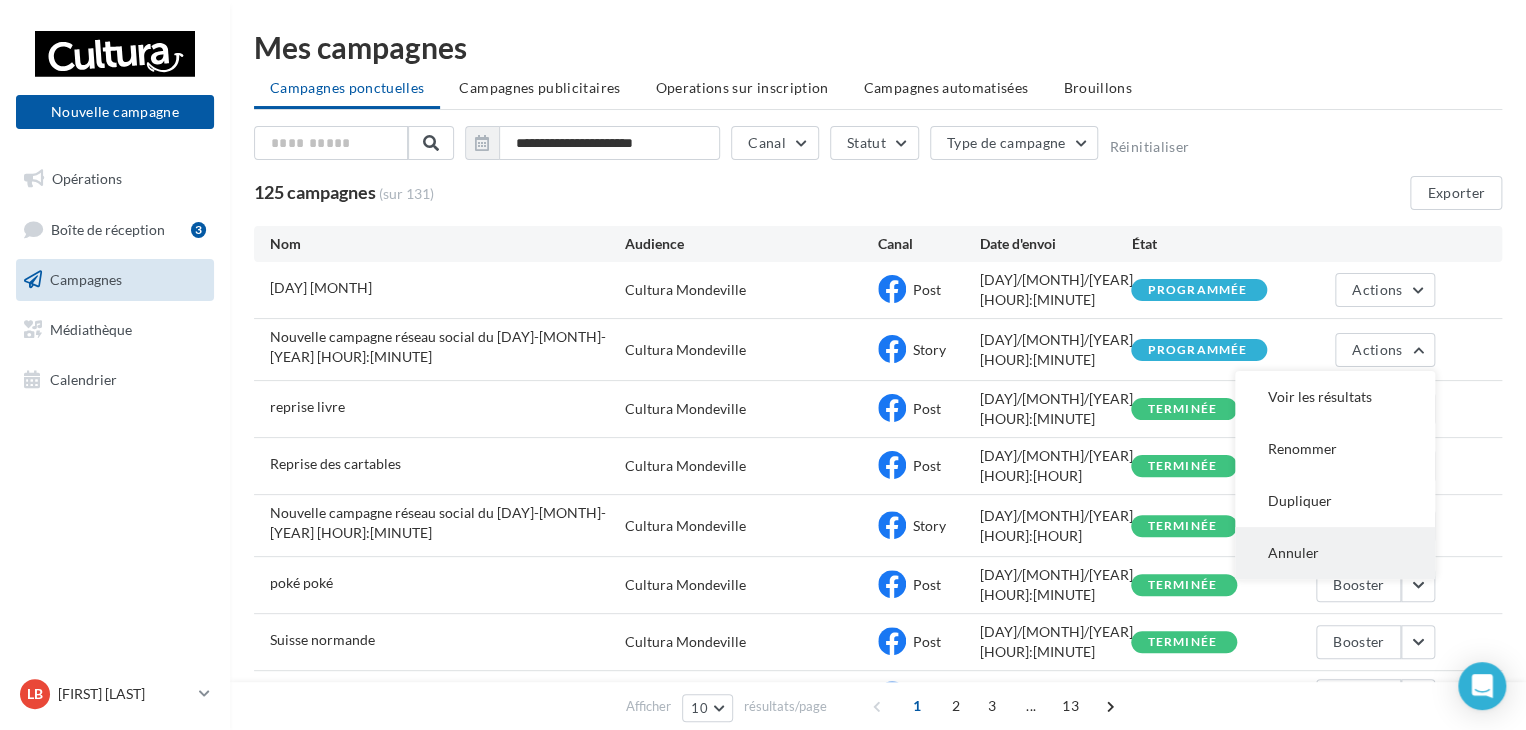 click on "Annuler" at bounding box center [1335, 553] 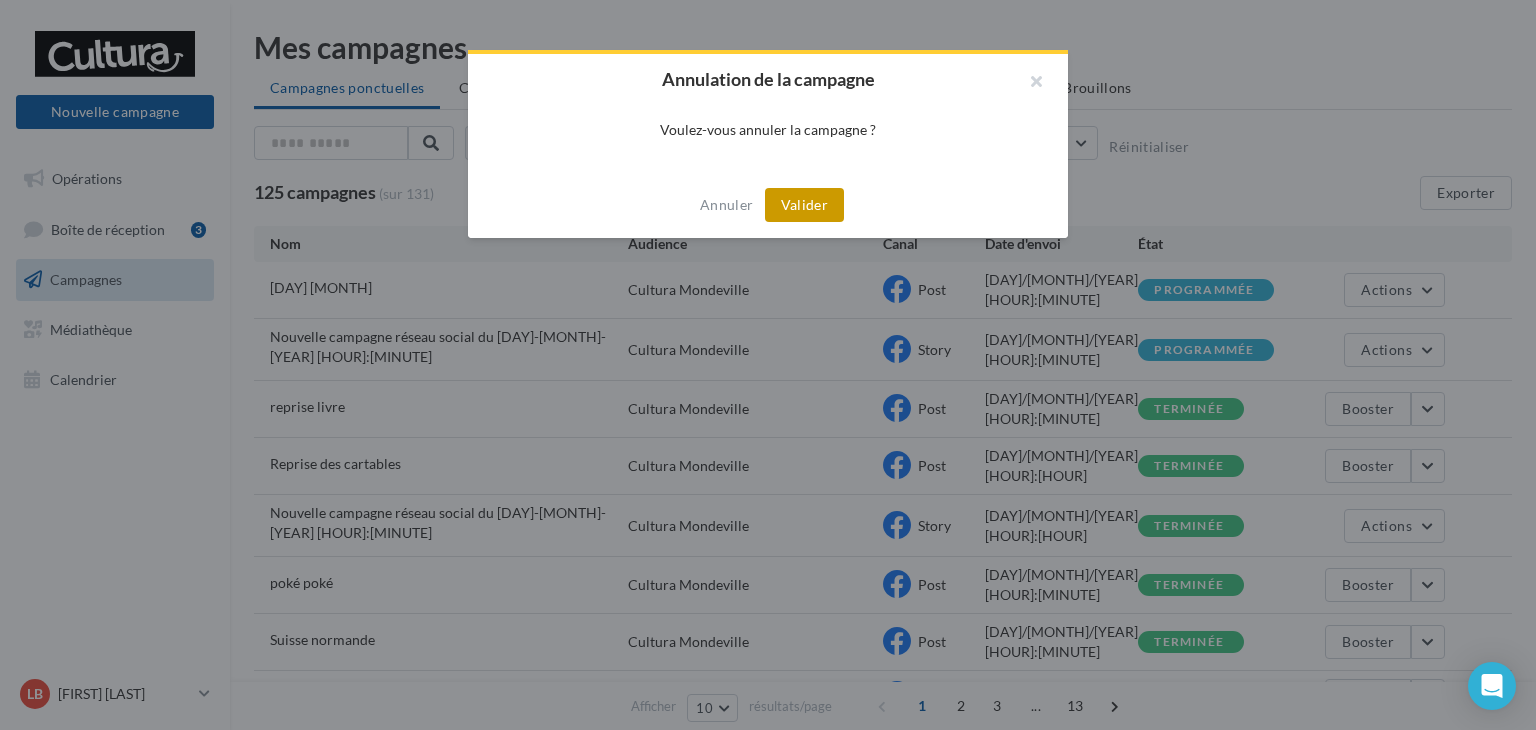 click on "Valider" at bounding box center [804, 205] 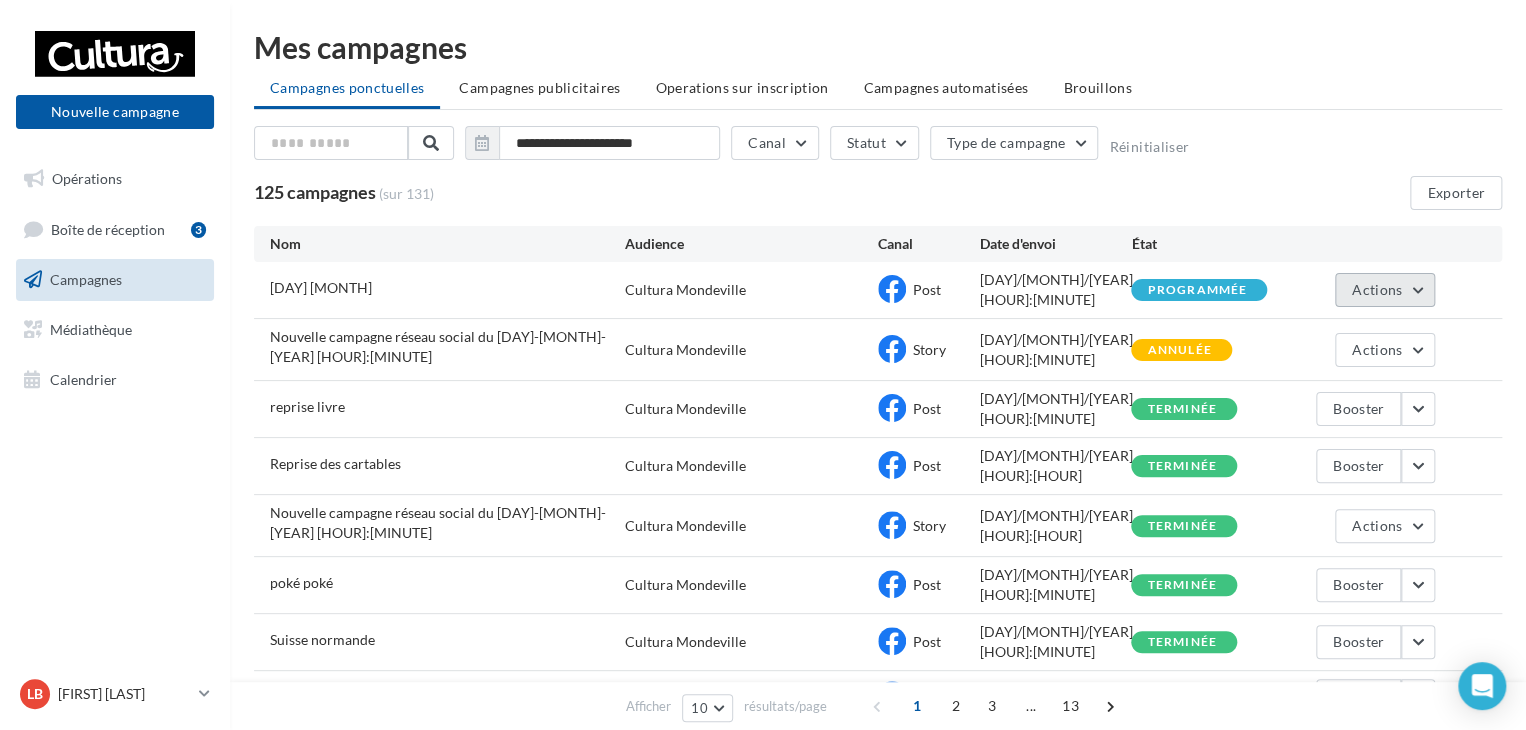 click on "Actions" at bounding box center (1385, 290) 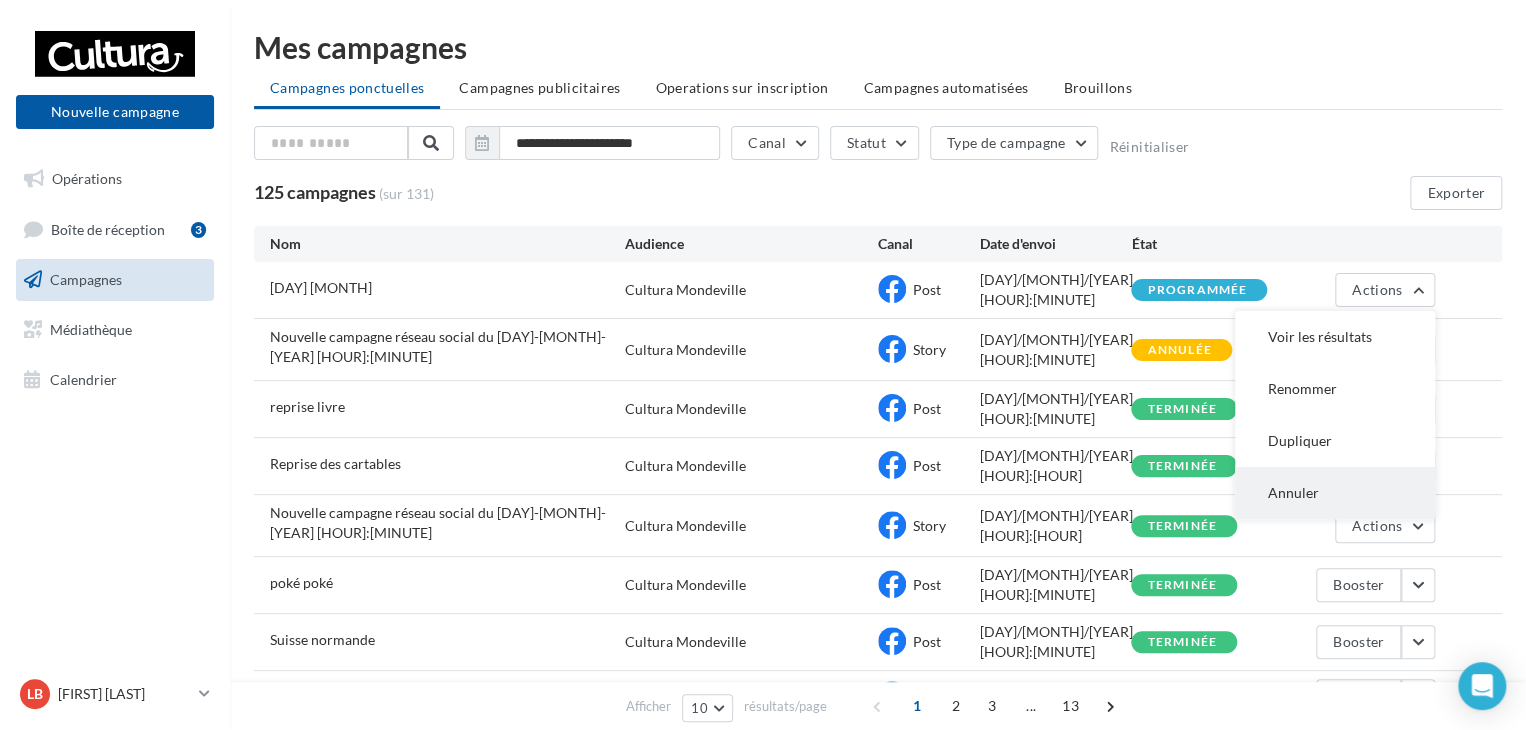 click on "Annuler" at bounding box center (1335, 493) 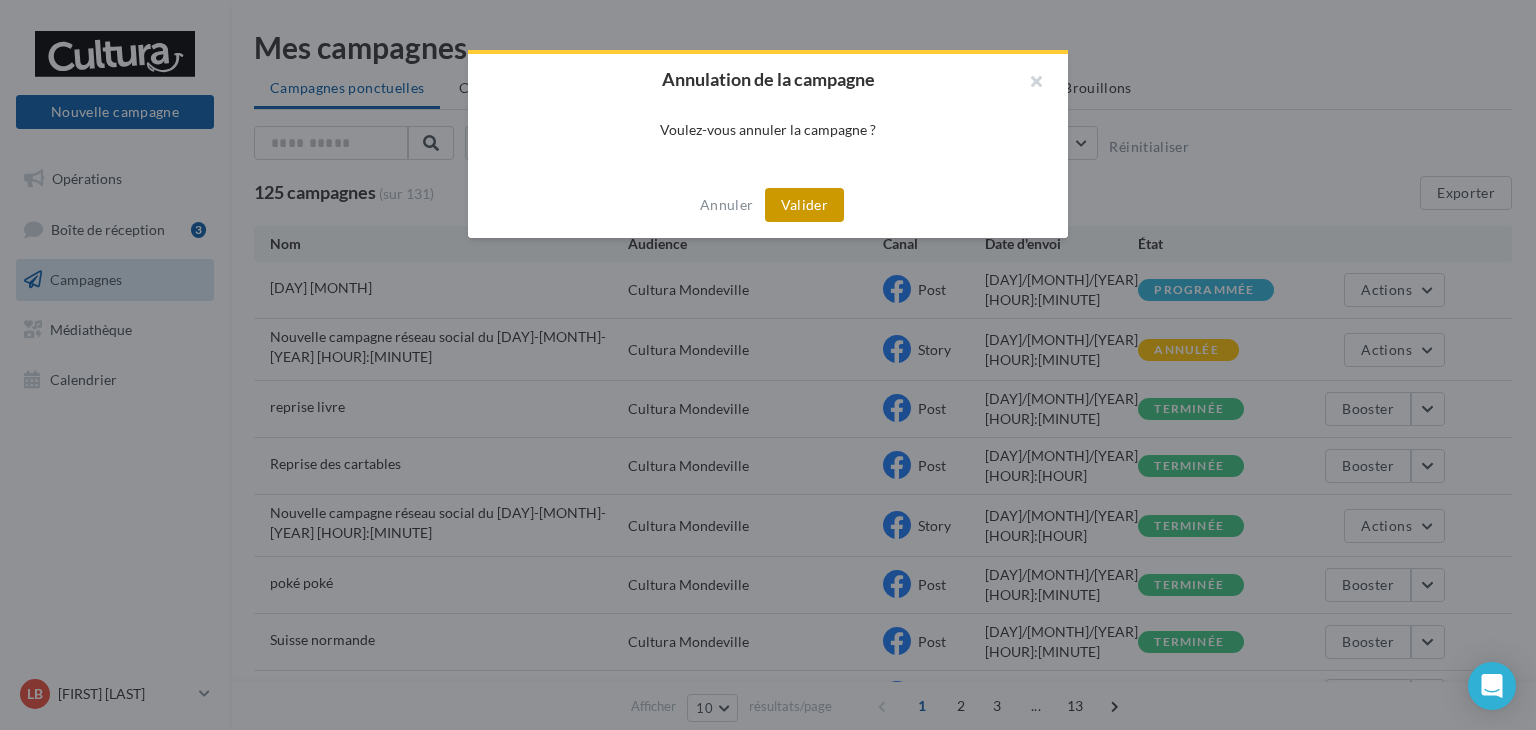 click on "Valider" at bounding box center (804, 205) 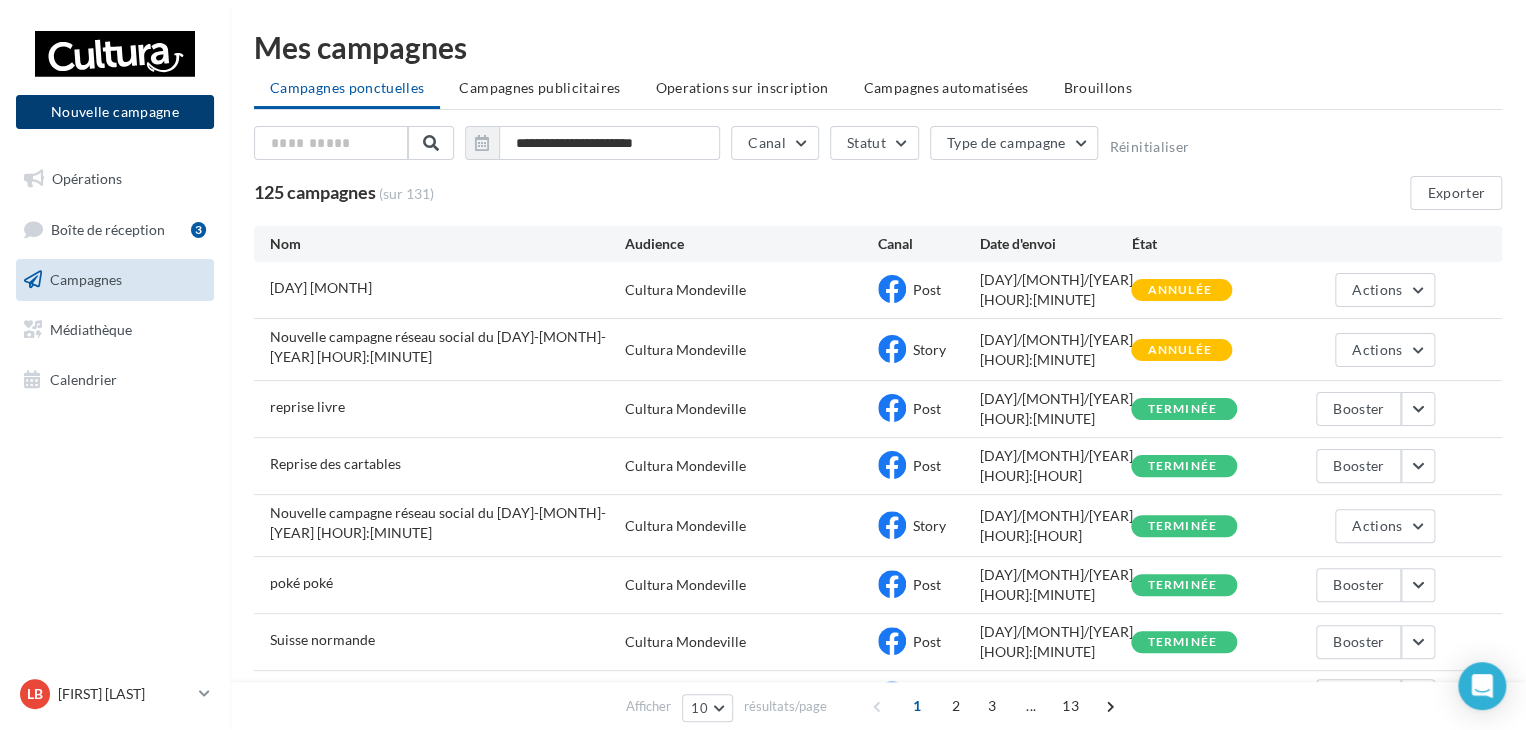 click on "Nouvelle campagne" at bounding box center (115, 112) 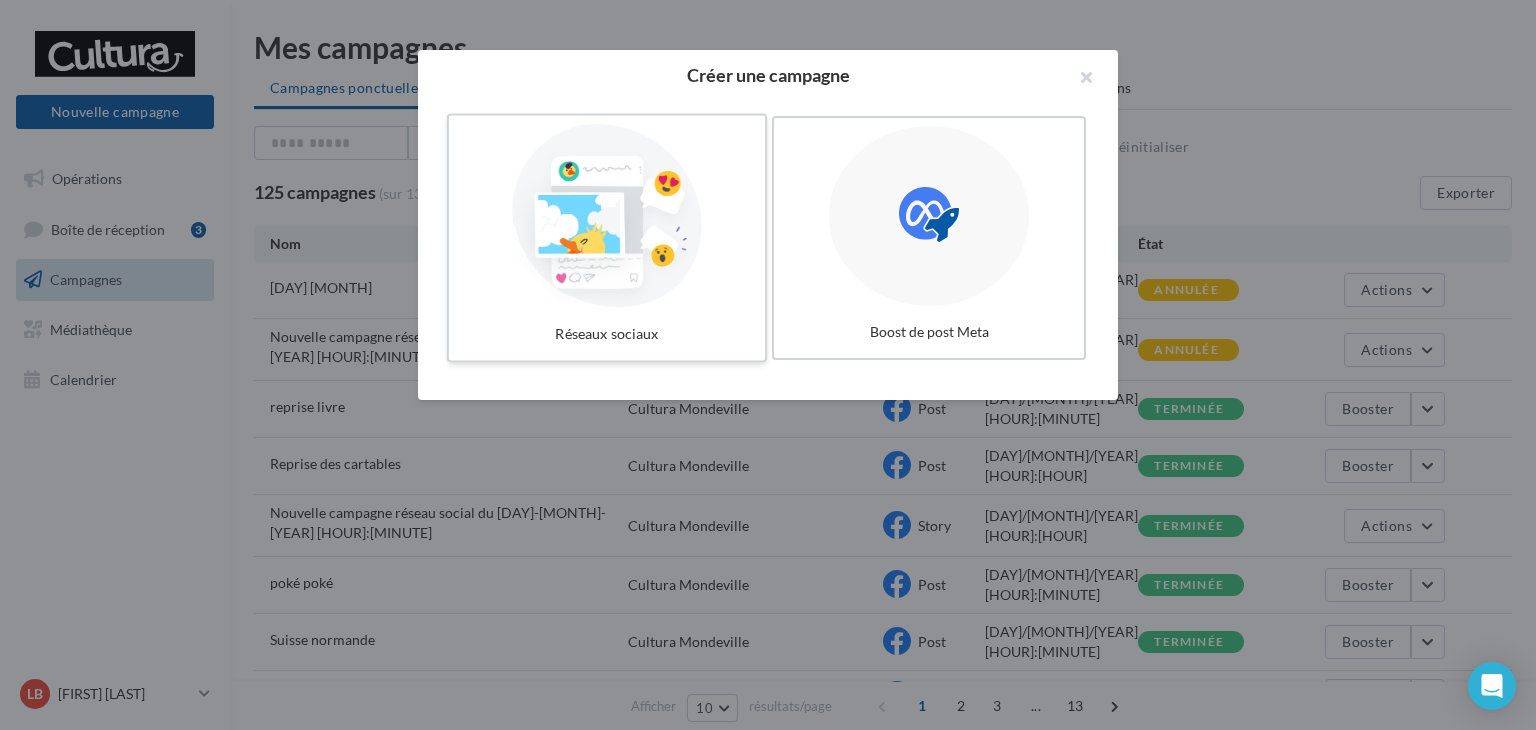 click on "Réseaux sociaux" at bounding box center (607, 334) 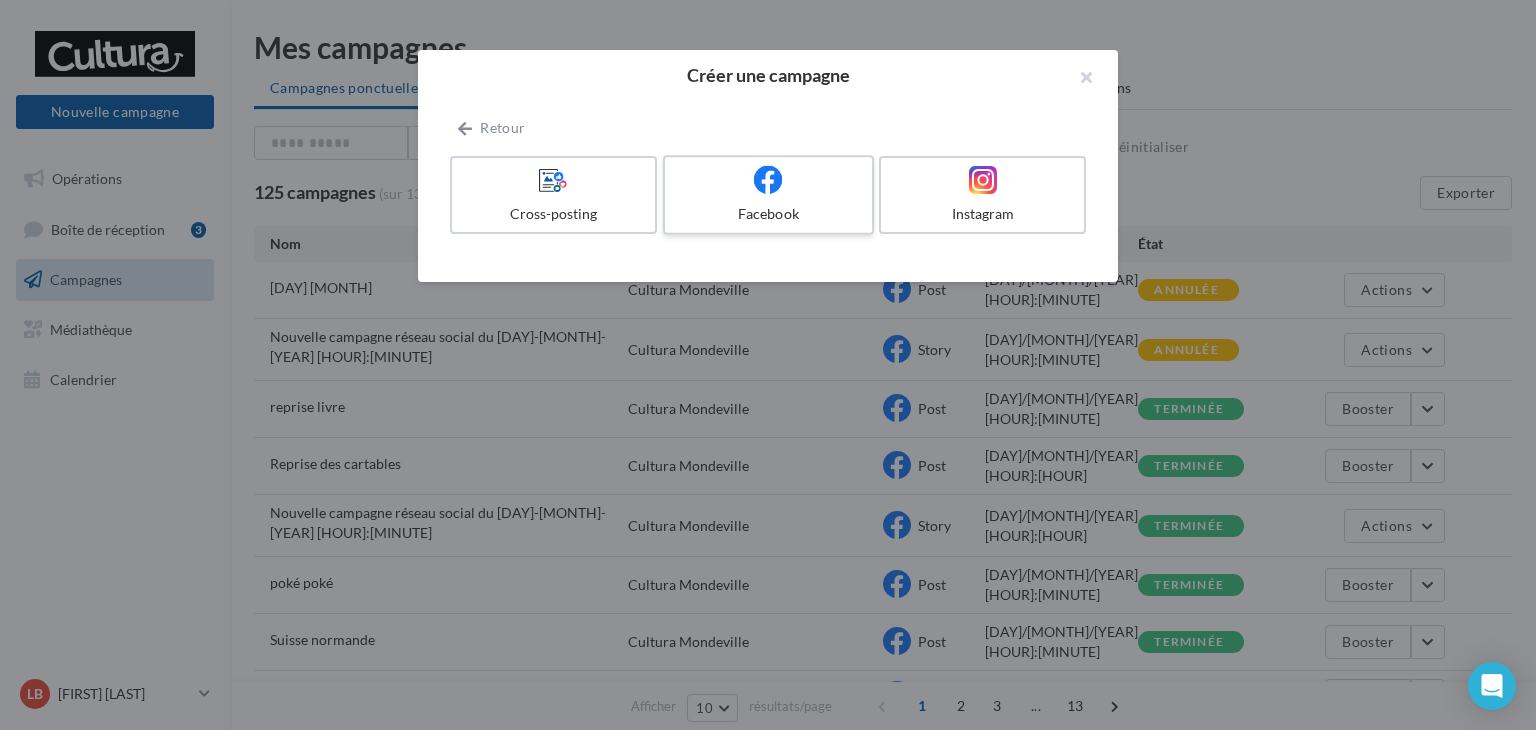 click on "Facebook" at bounding box center (768, 195) 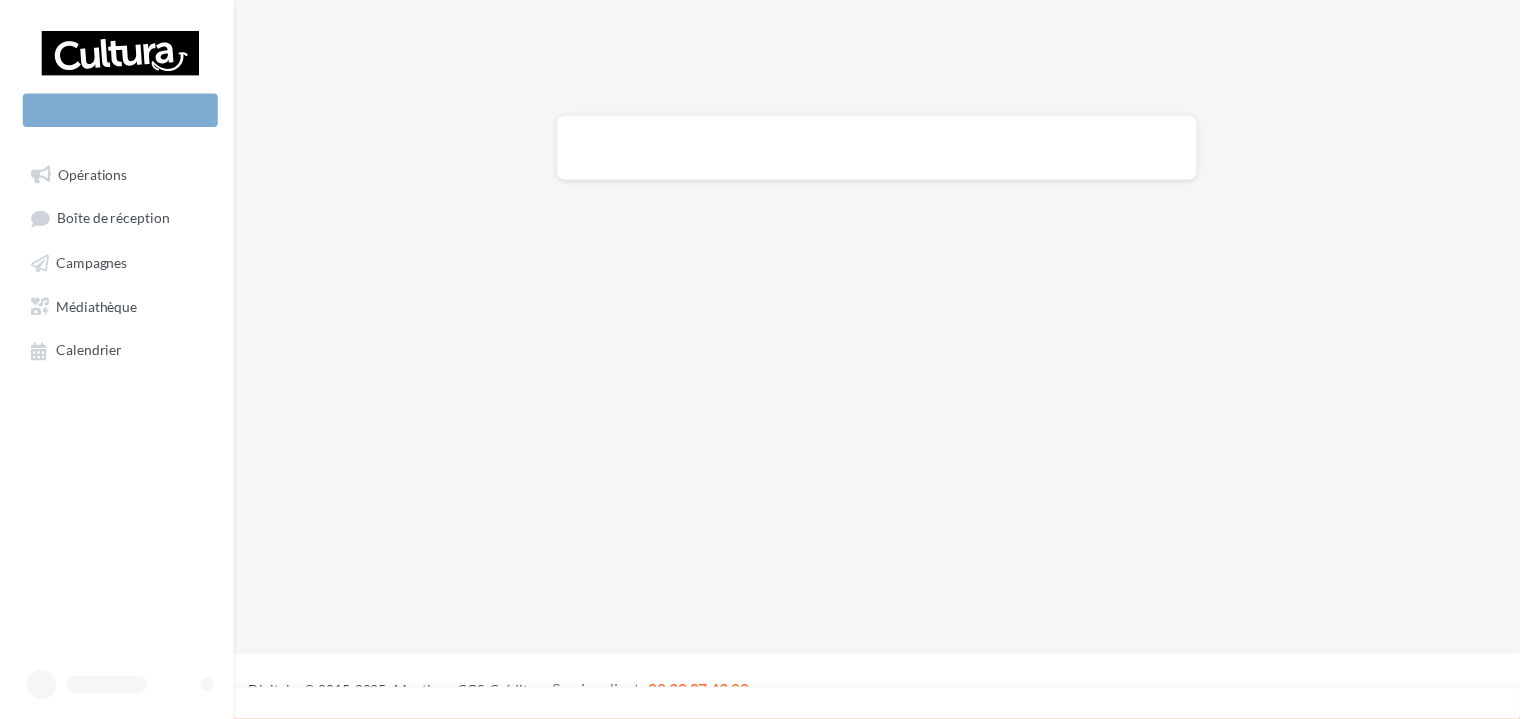 scroll, scrollTop: 0, scrollLeft: 0, axis: both 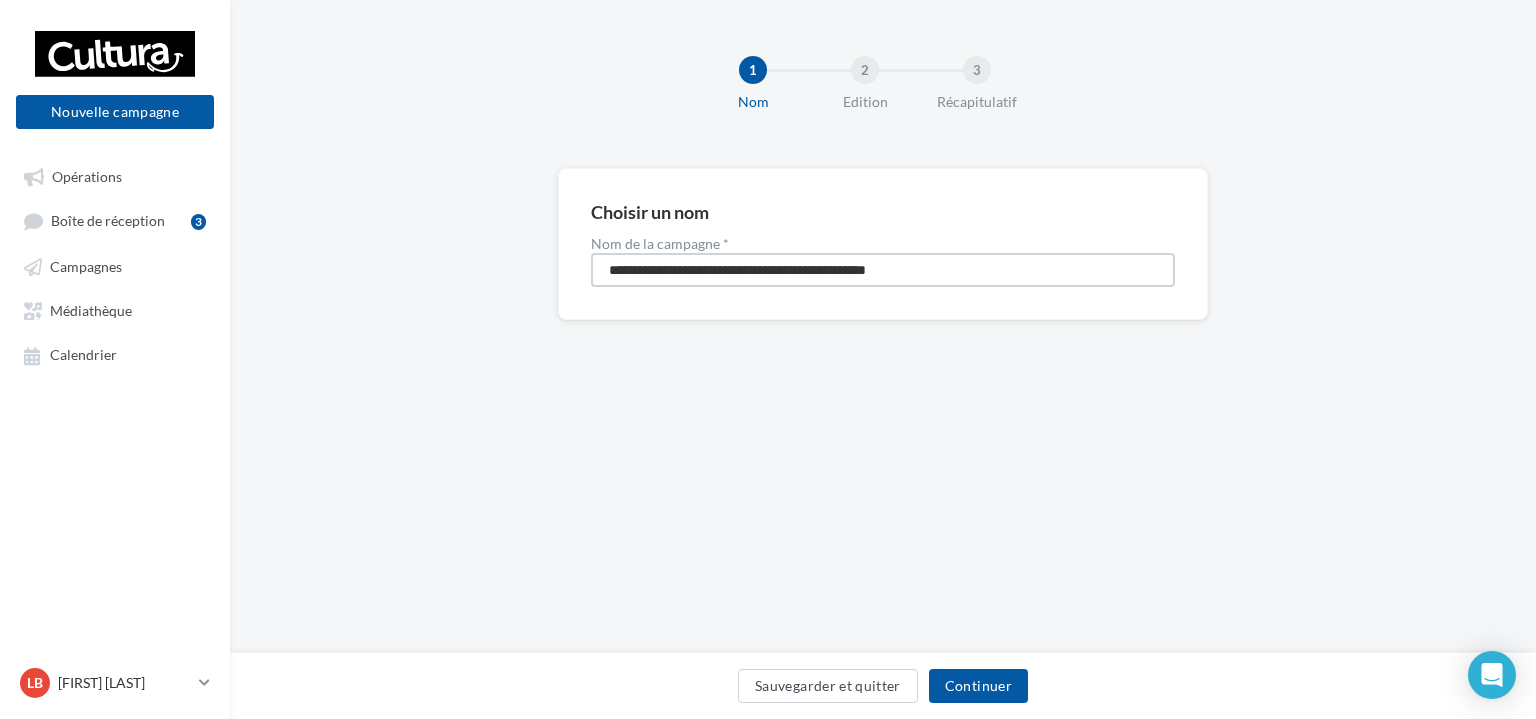 drag, startPoint x: 1008, startPoint y: 281, endPoint x: 375, endPoint y: 263, distance: 633.25586 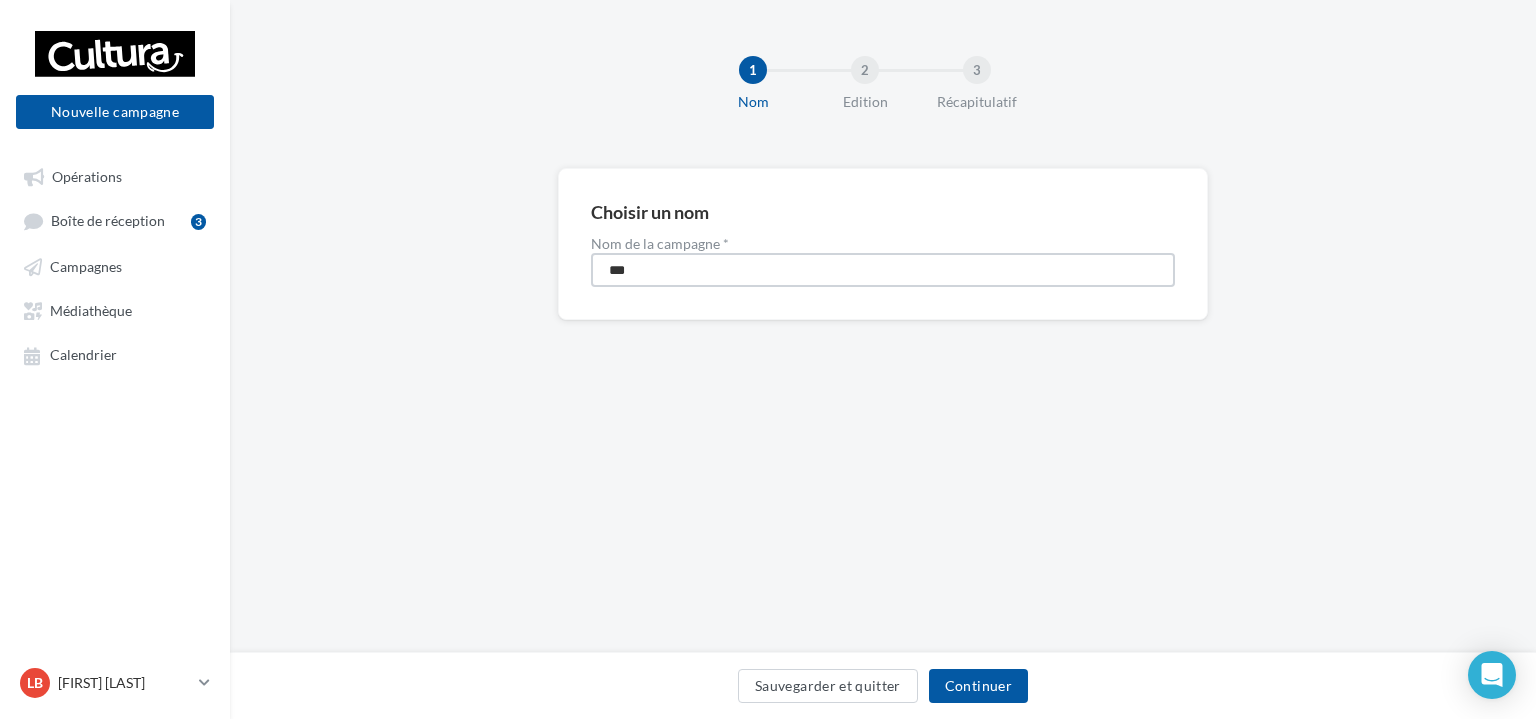 type on "**********" 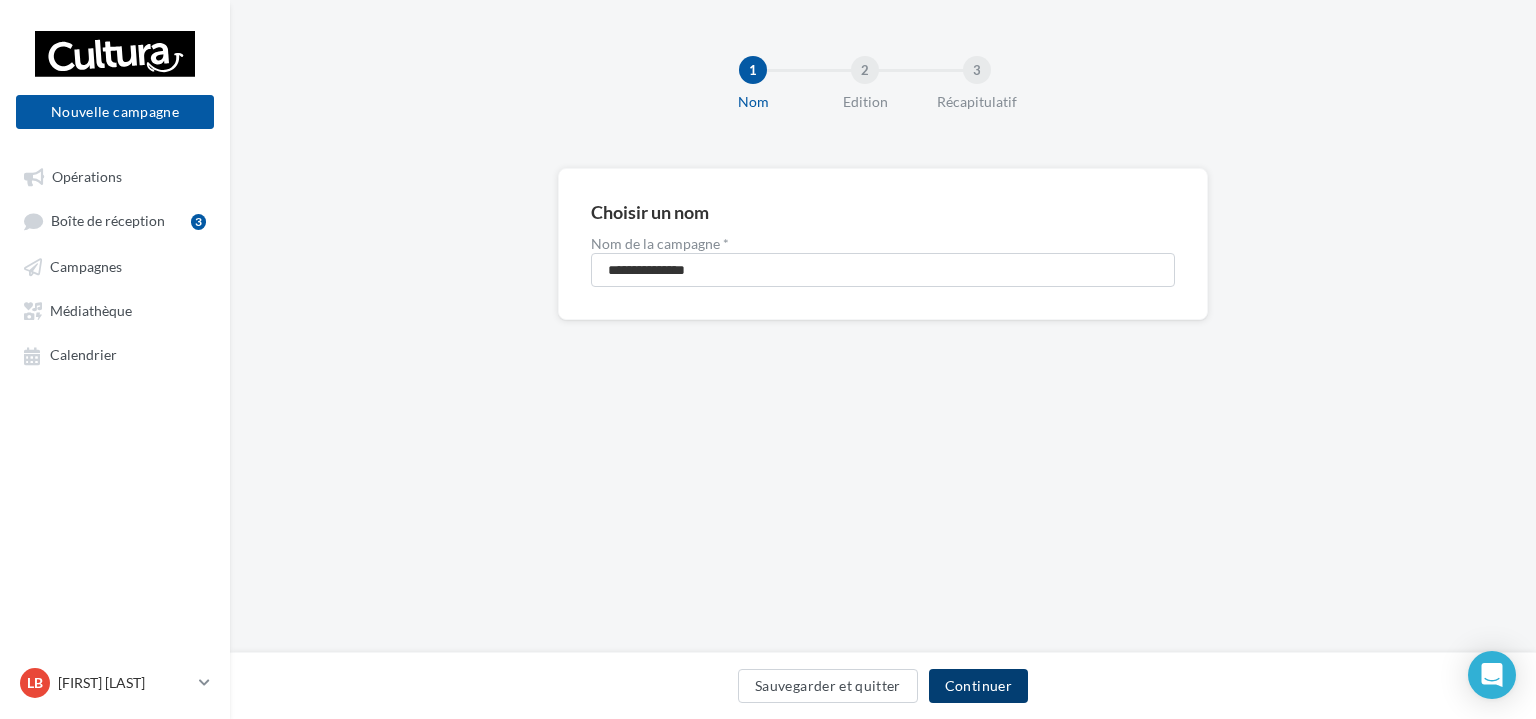 click on "Continuer" at bounding box center [978, 686] 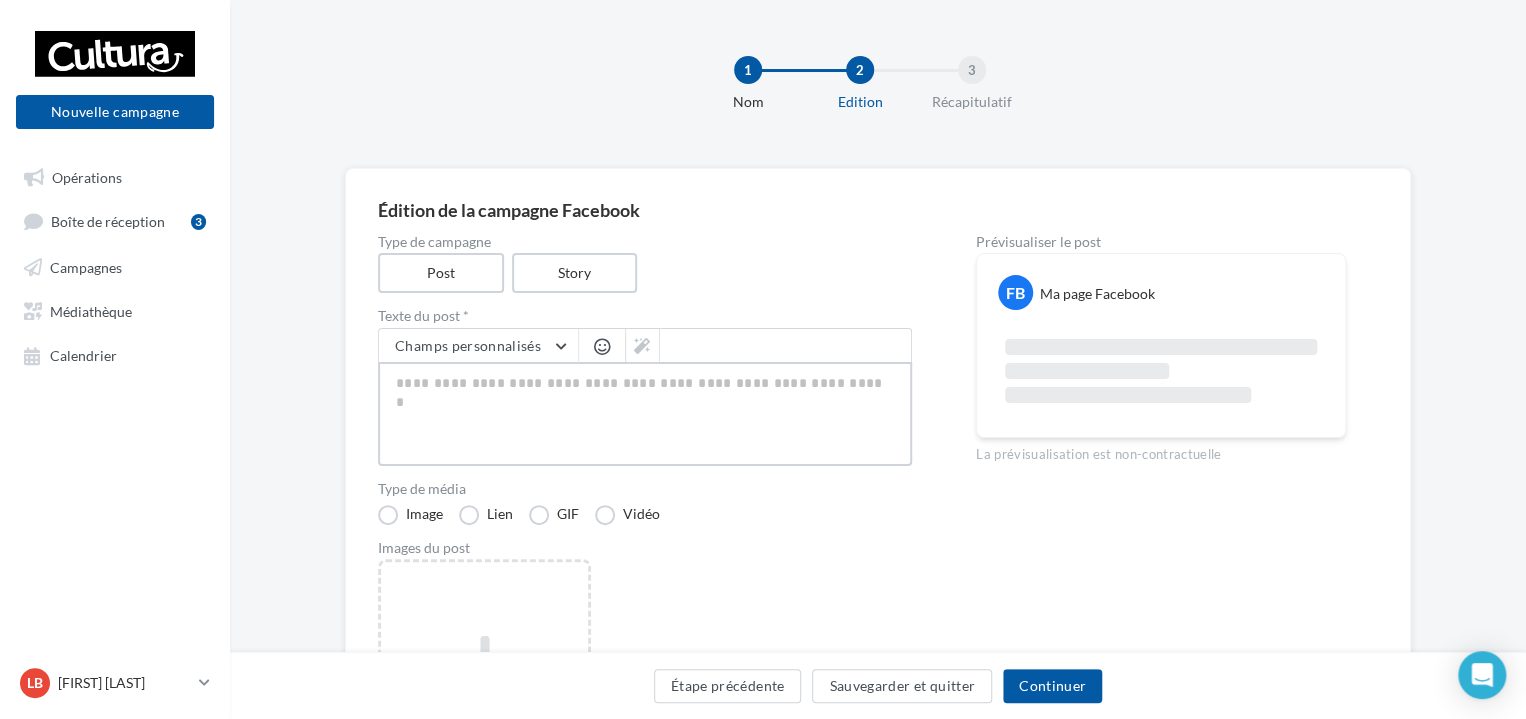 click at bounding box center (645, 414) 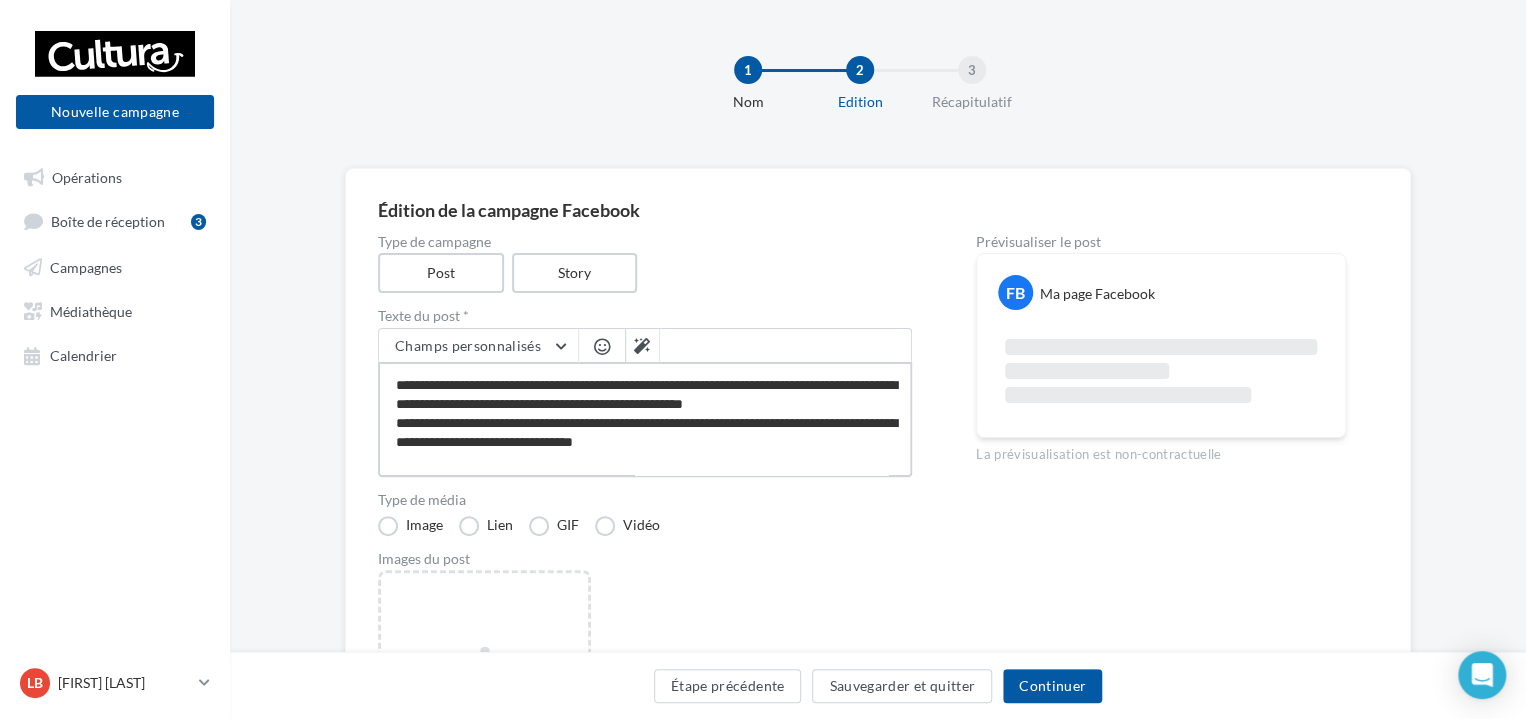scroll, scrollTop: 0, scrollLeft: 0, axis: both 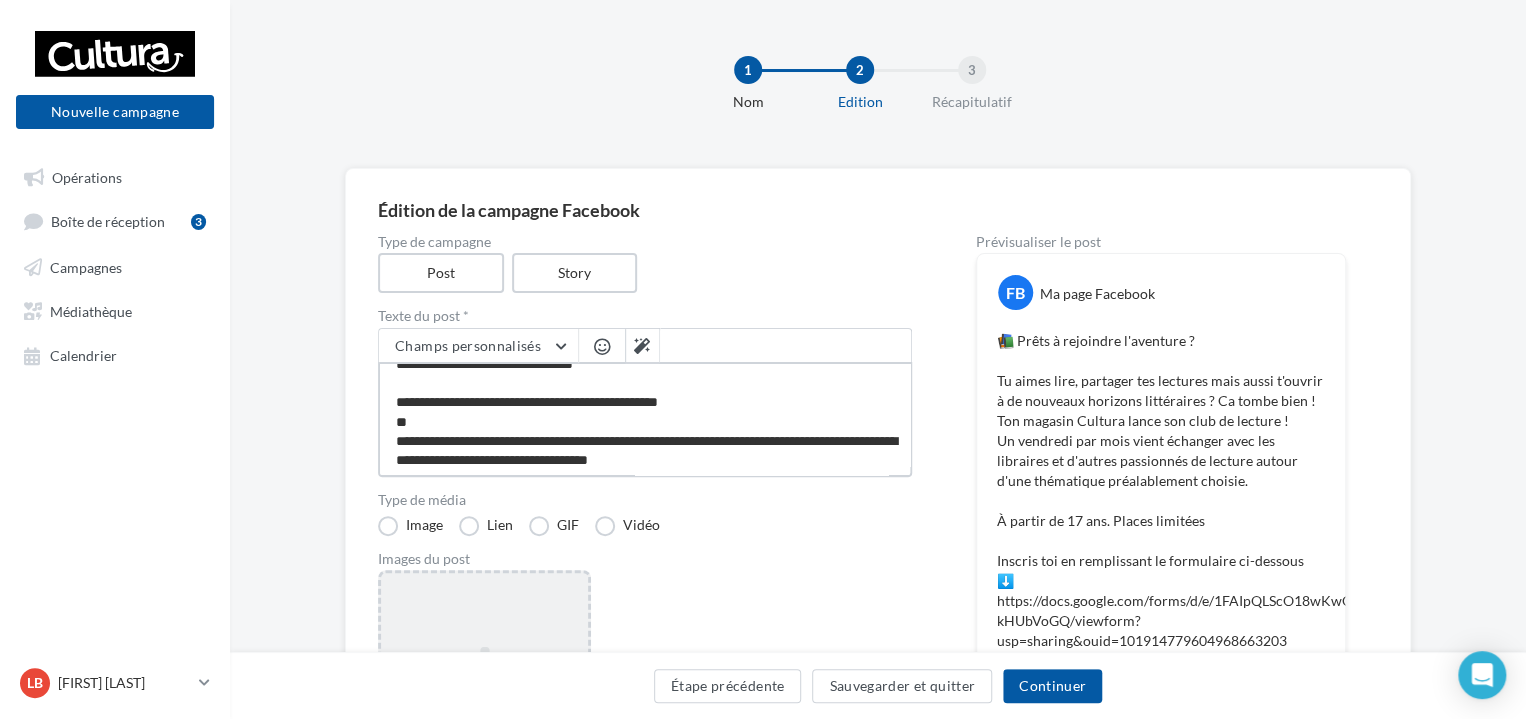 type on "**********" 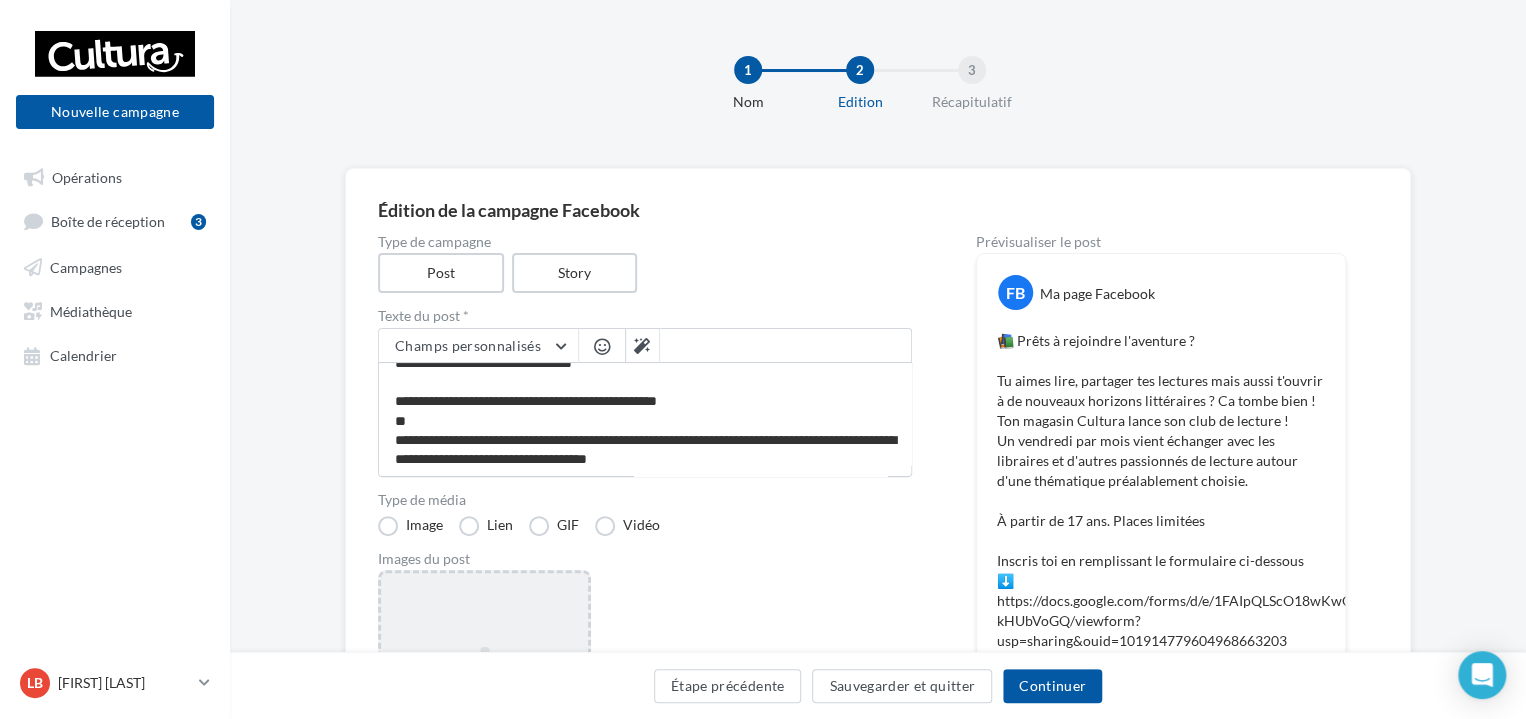 click on "Ajouter une image     Format: png, jpg" at bounding box center [484, 700] 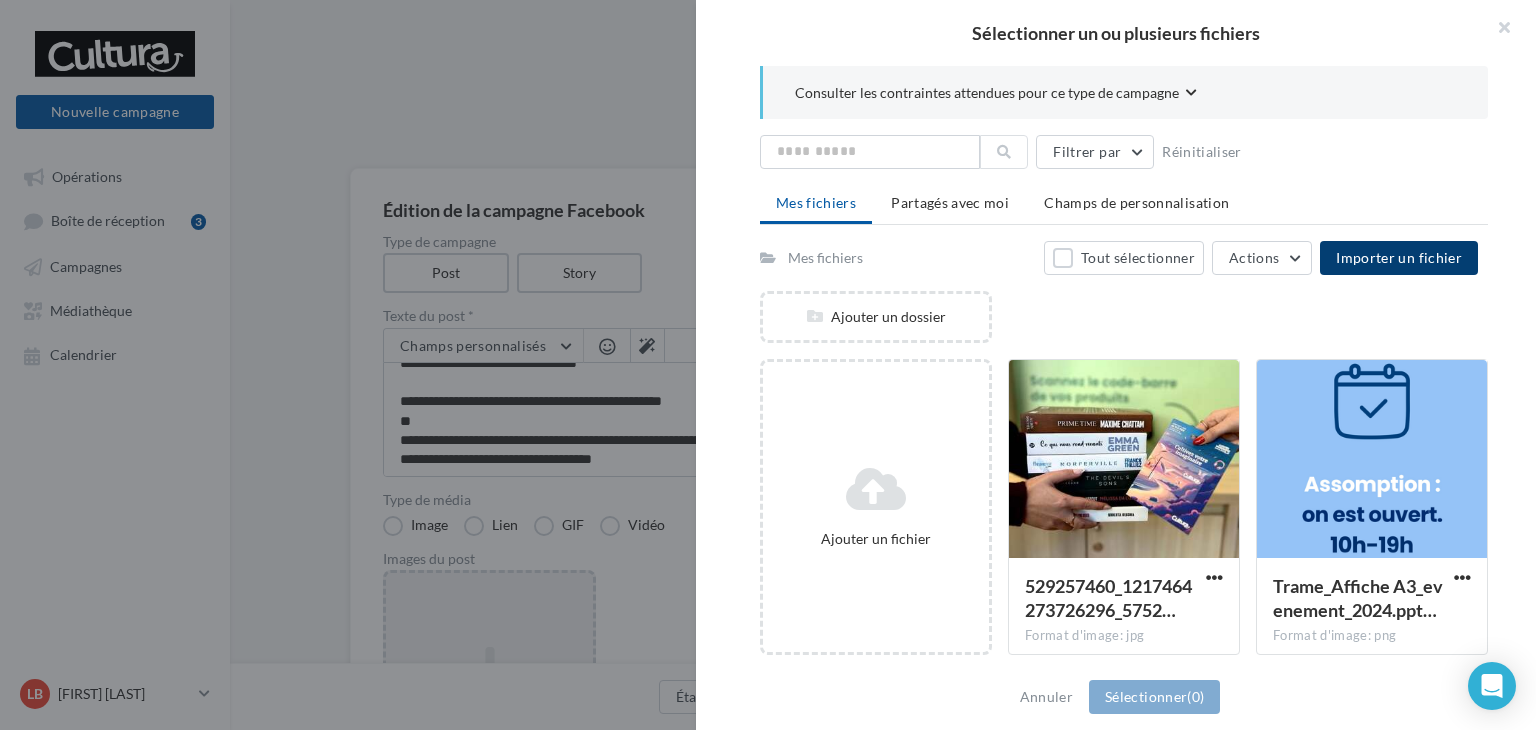 click on "Importer un fichier" at bounding box center (1399, 258) 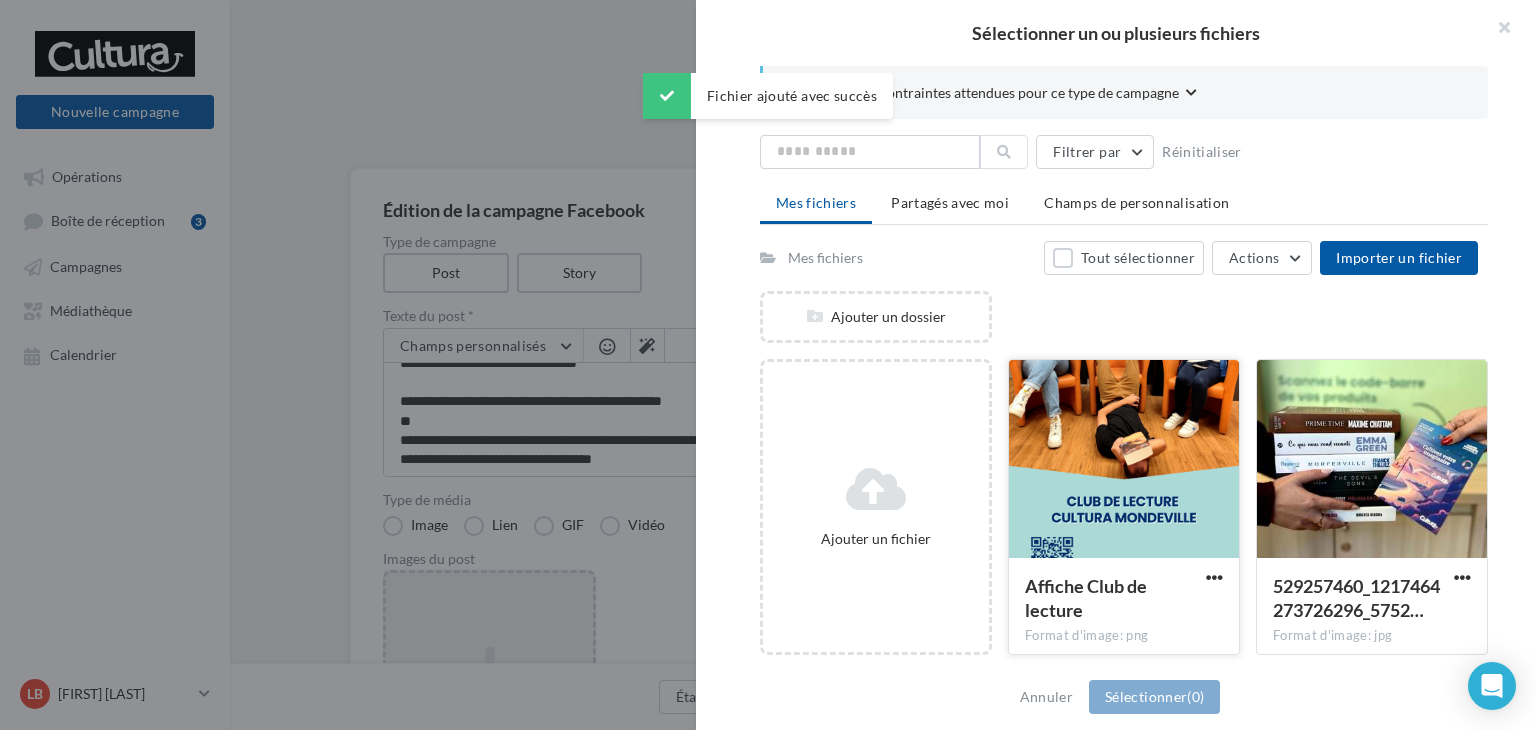 click at bounding box center [1124, 460] 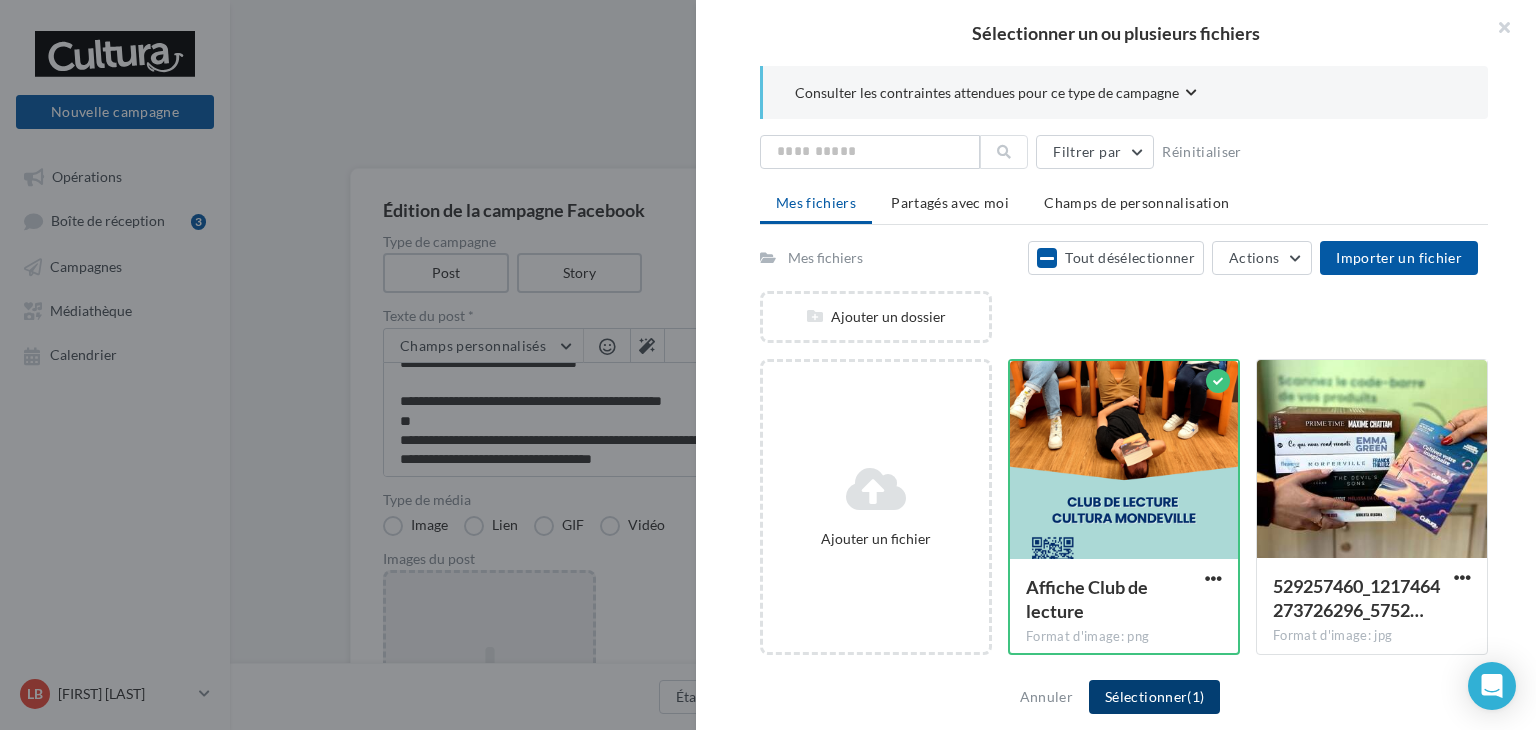 click on "Sélectionner   (1)" at bounding box center [1154, 697] 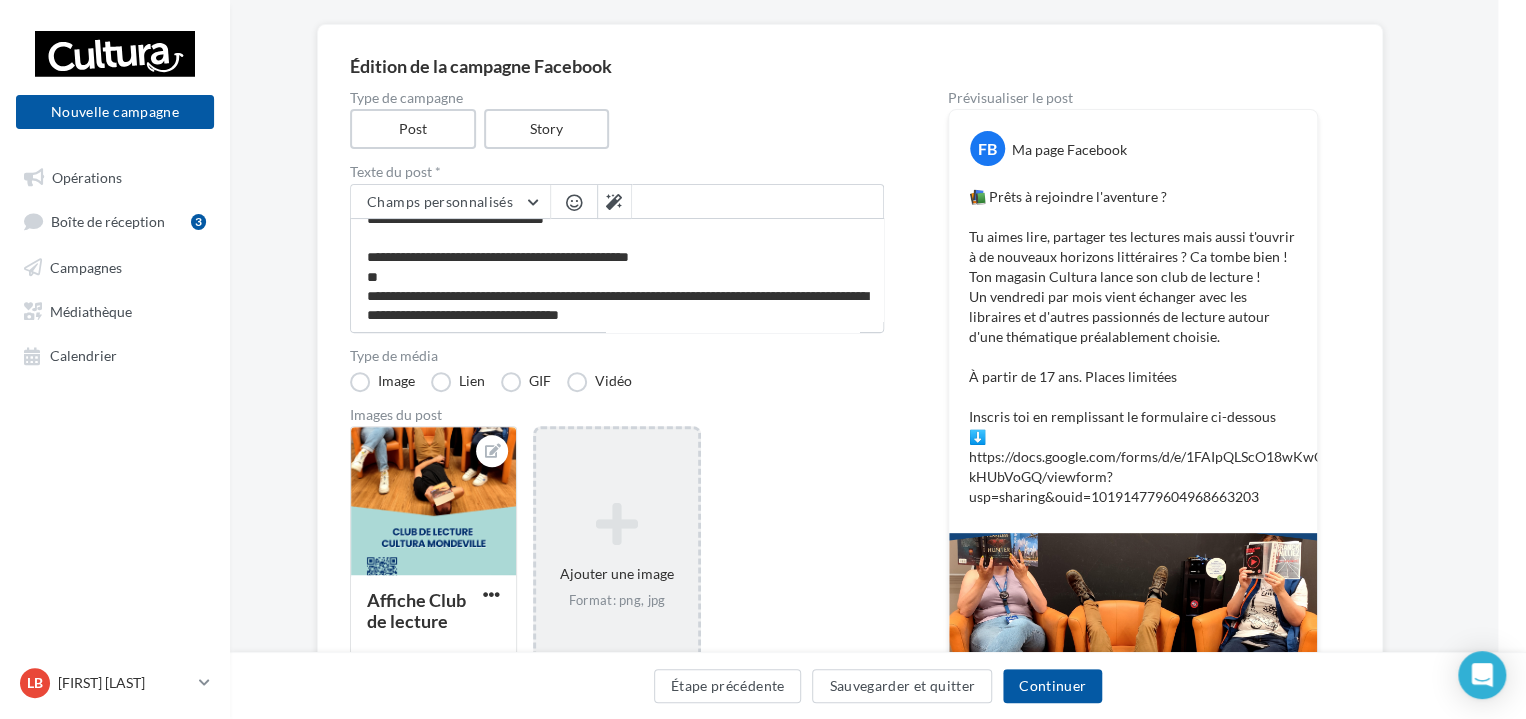 scroll, scrollTop: 136, scrollLeft: 28, axis: both 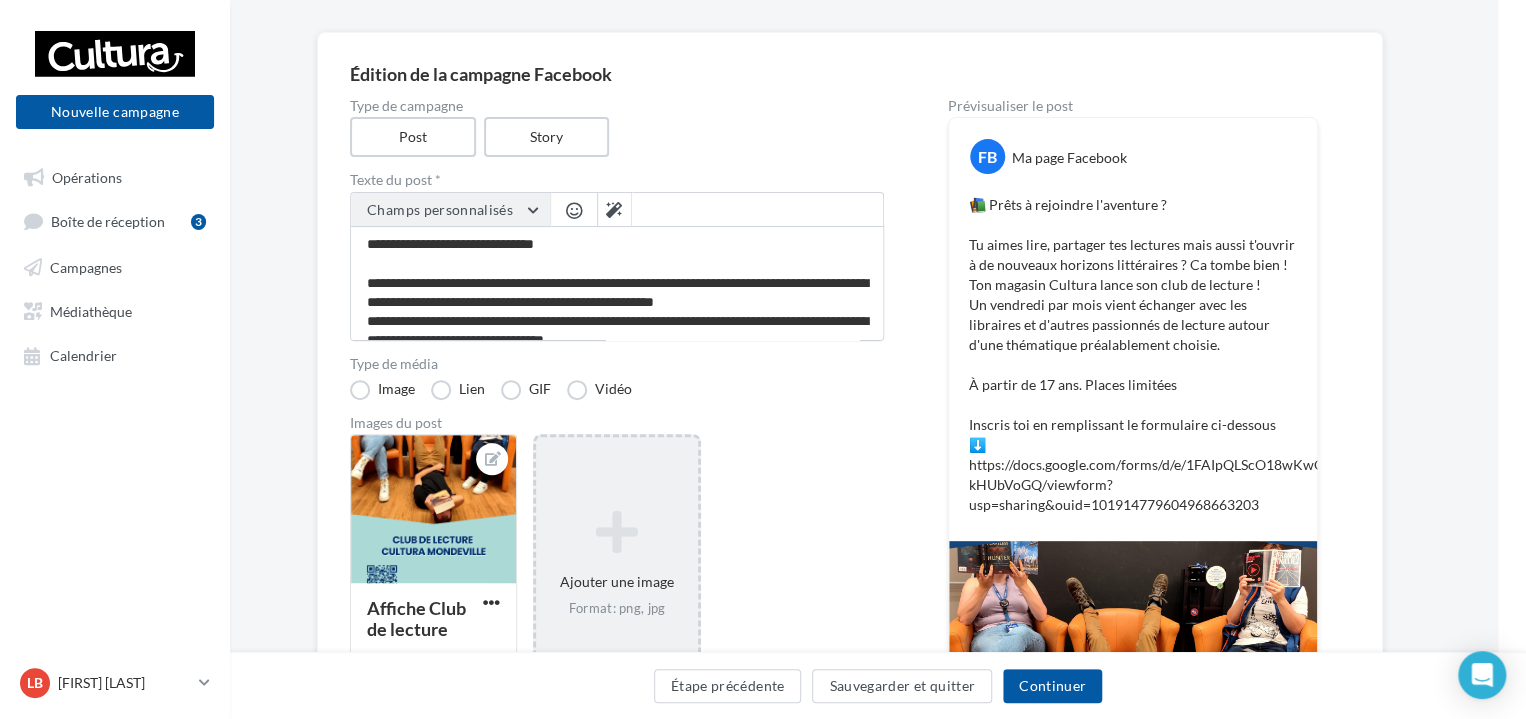 click on "Champs personnalisés" at bounding box center (450, 210) 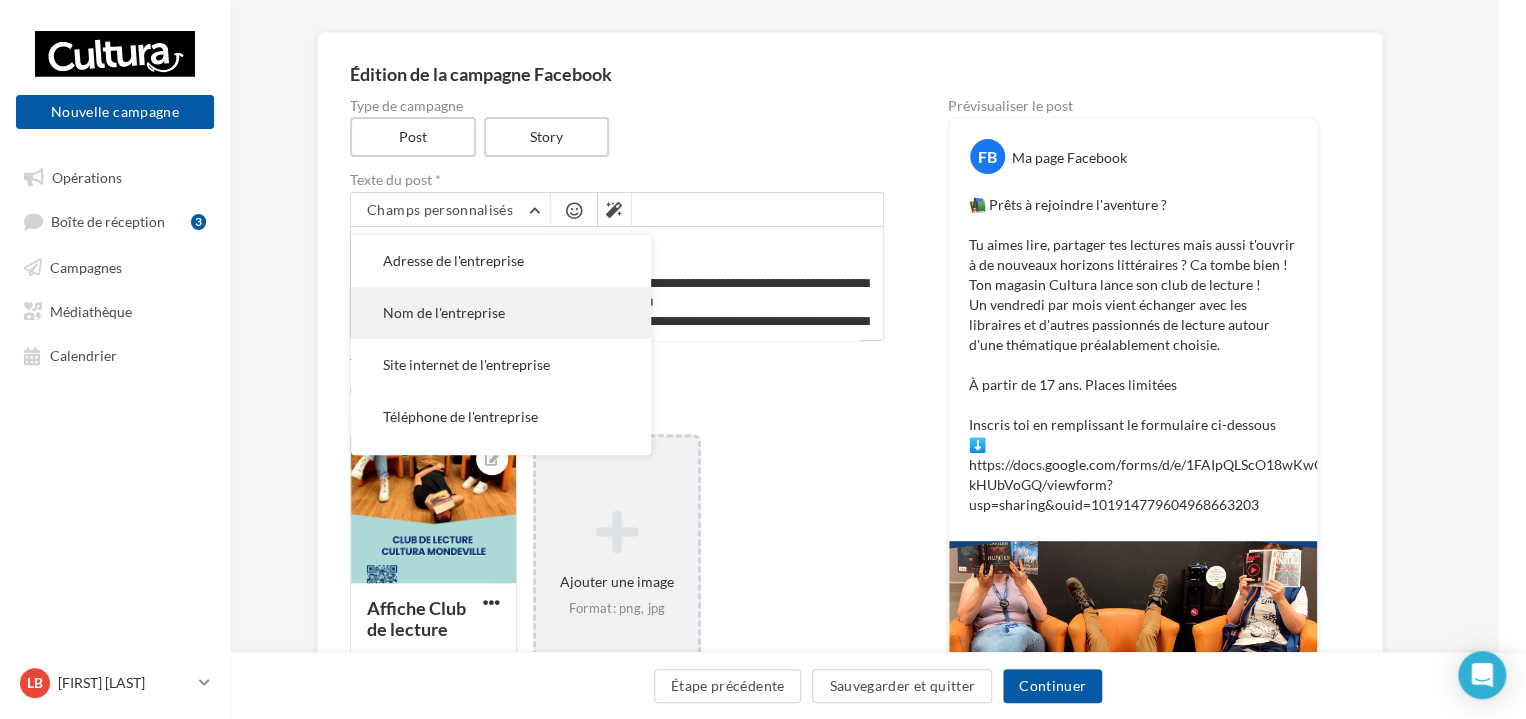 scroll, scrollTop: 144, scrollLeft: 0, axis: vertical 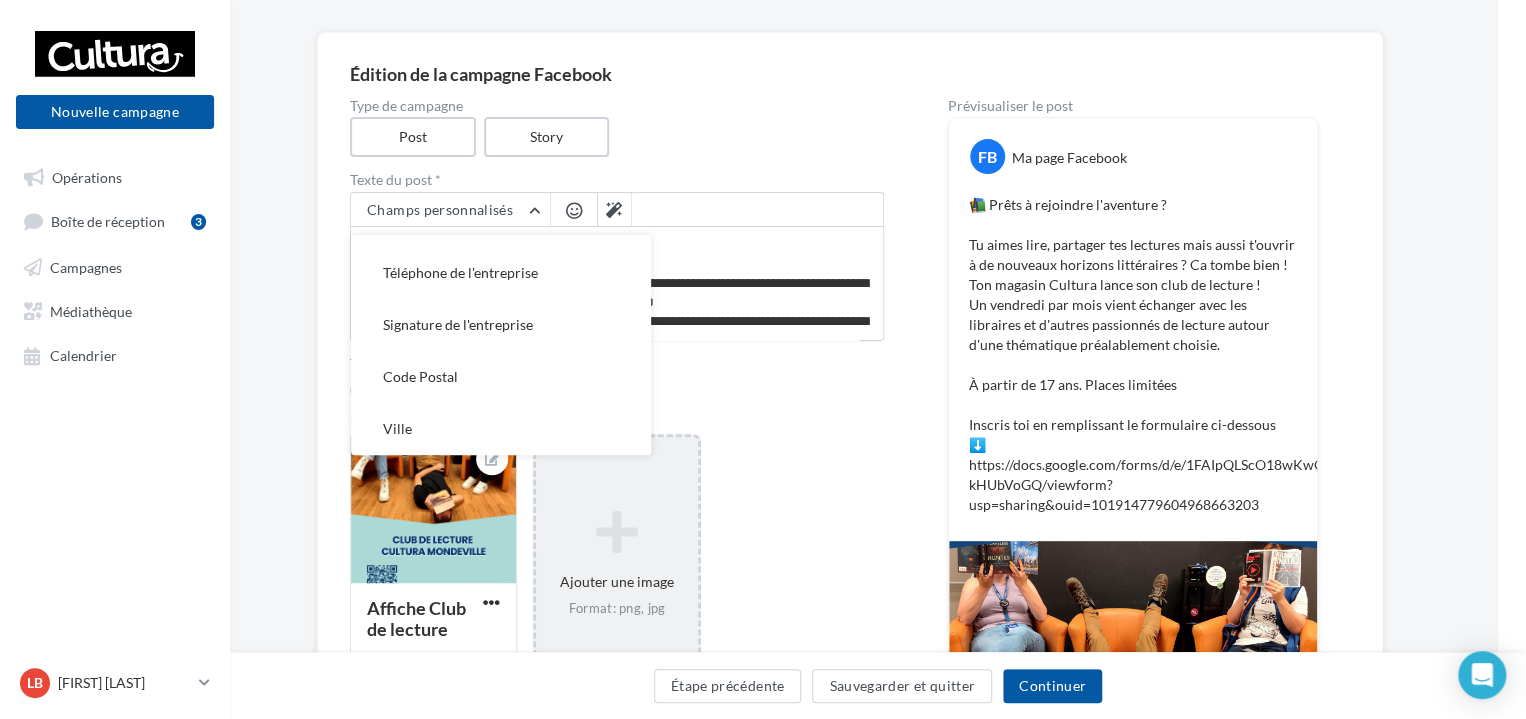 click on "Affiche Club de lecture
Ajouter une image     Format: png, jpg" at bounding box center (625, 574) 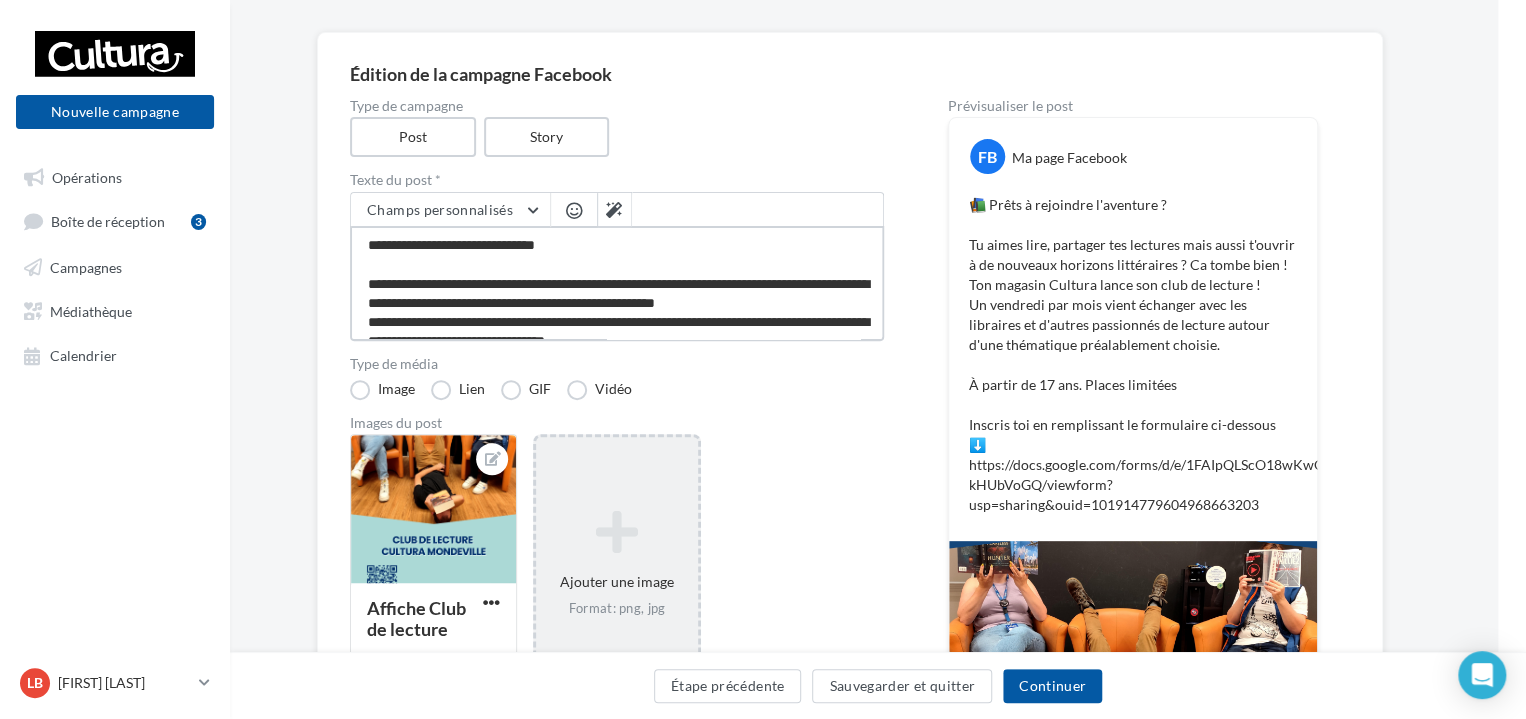 click on "**********" at bounding box center [617, 283] 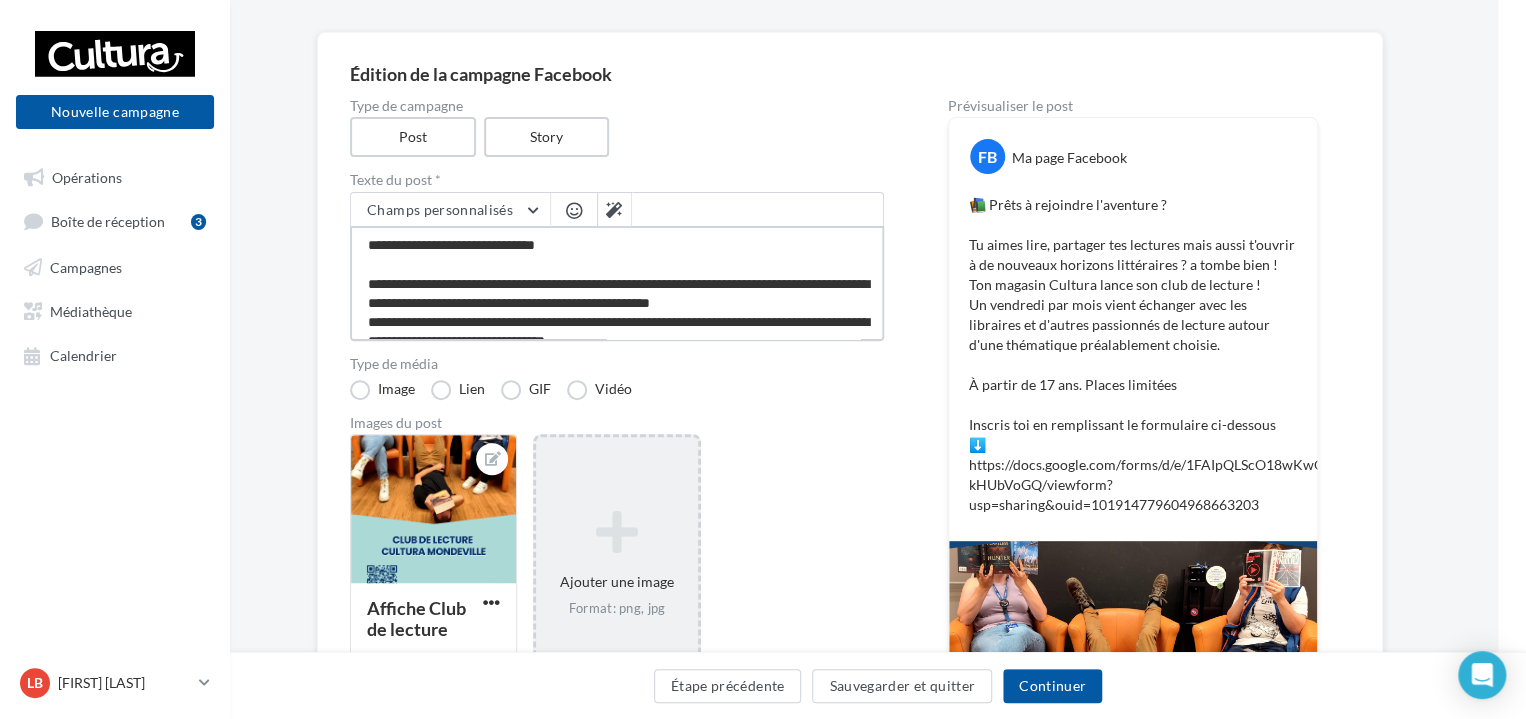 type on "**********" 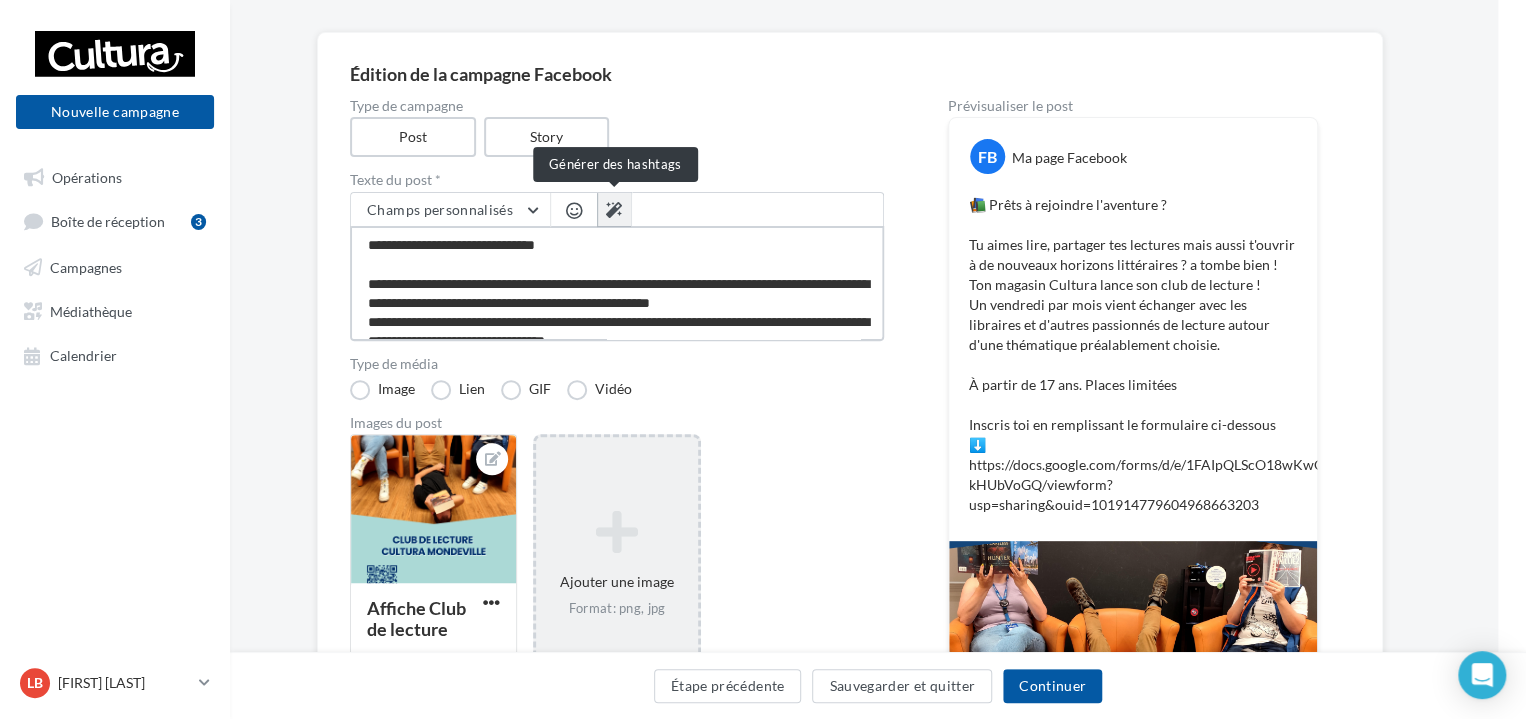 type on "**********" 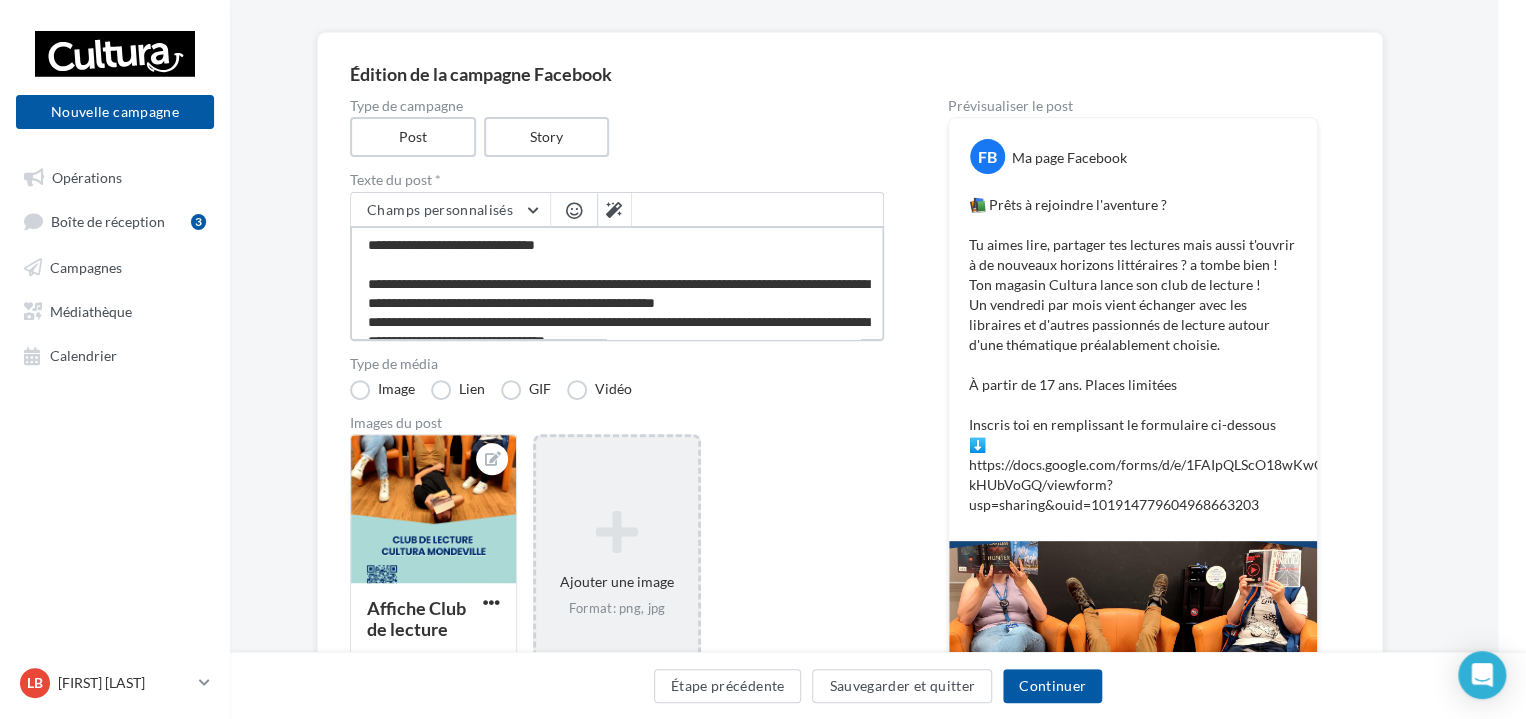 type on "**********" 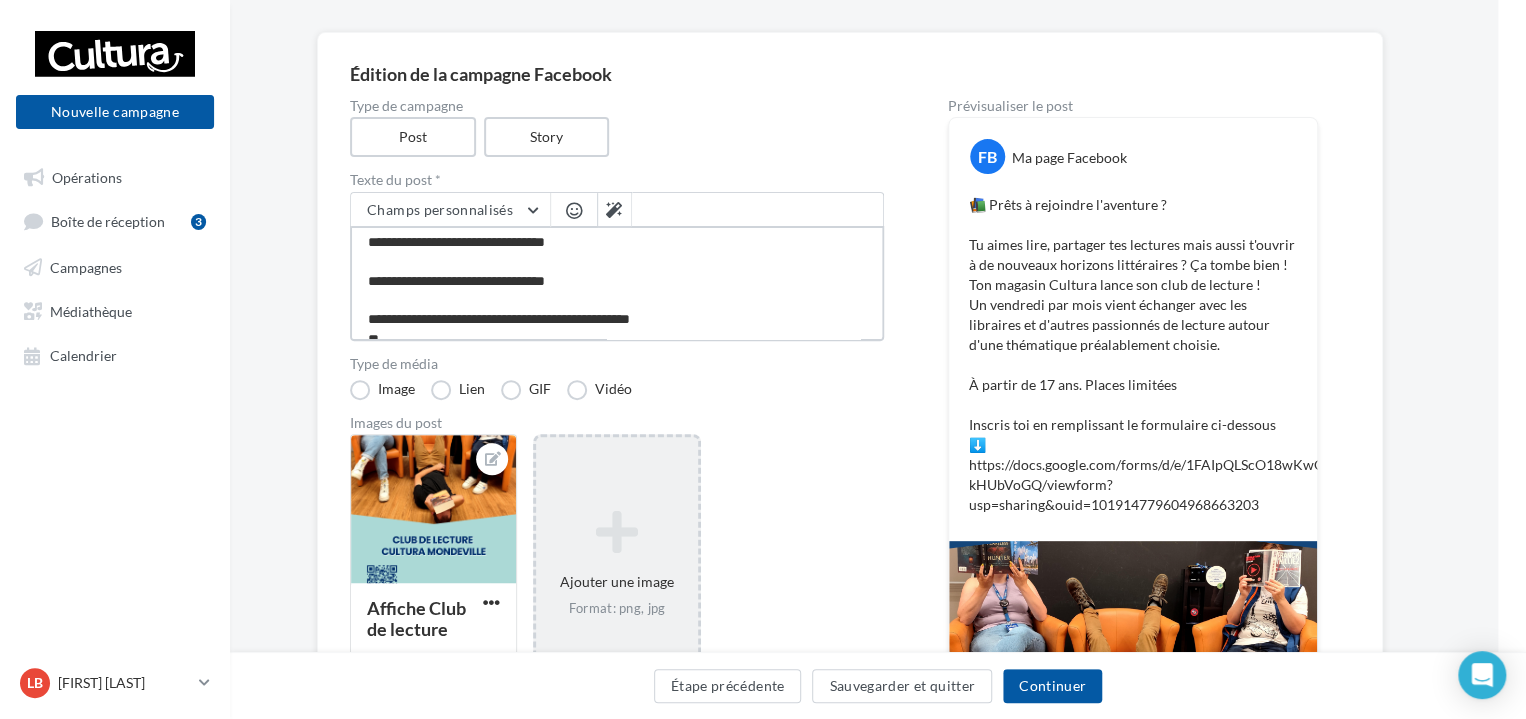 scroll, scrollTop: 102, scrollLeft: 0, axis: vertical 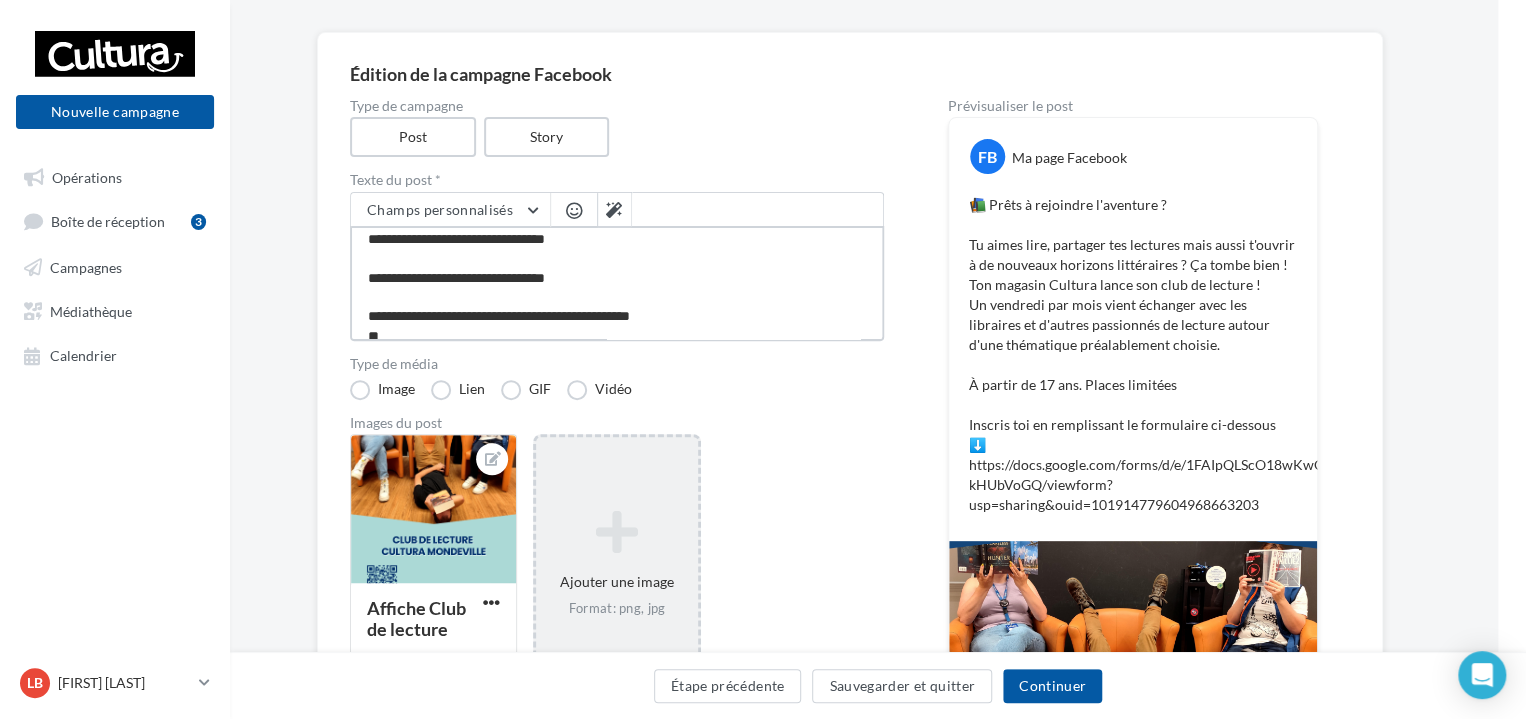 click on "**********" at bounding box center [617, 283] 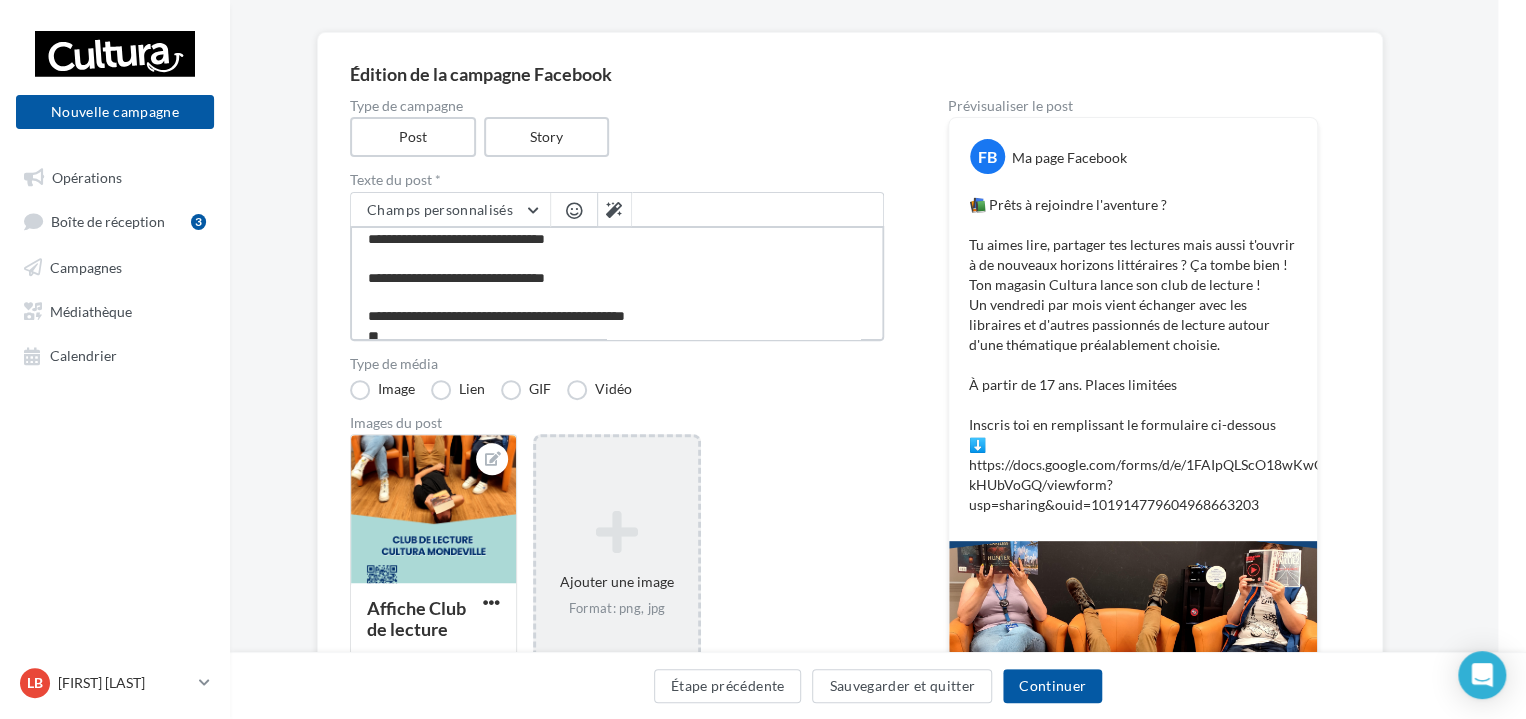 type on "**********" 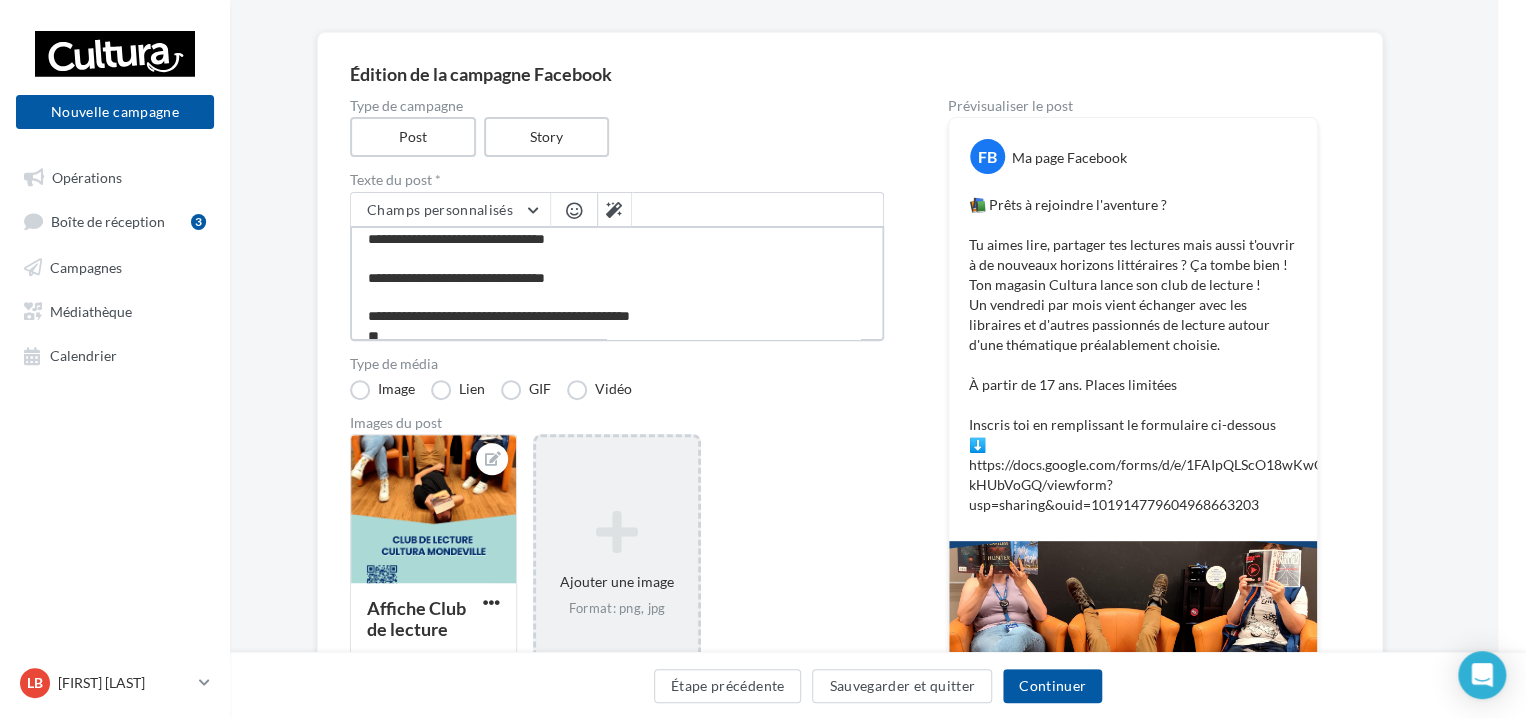 type on "**********" 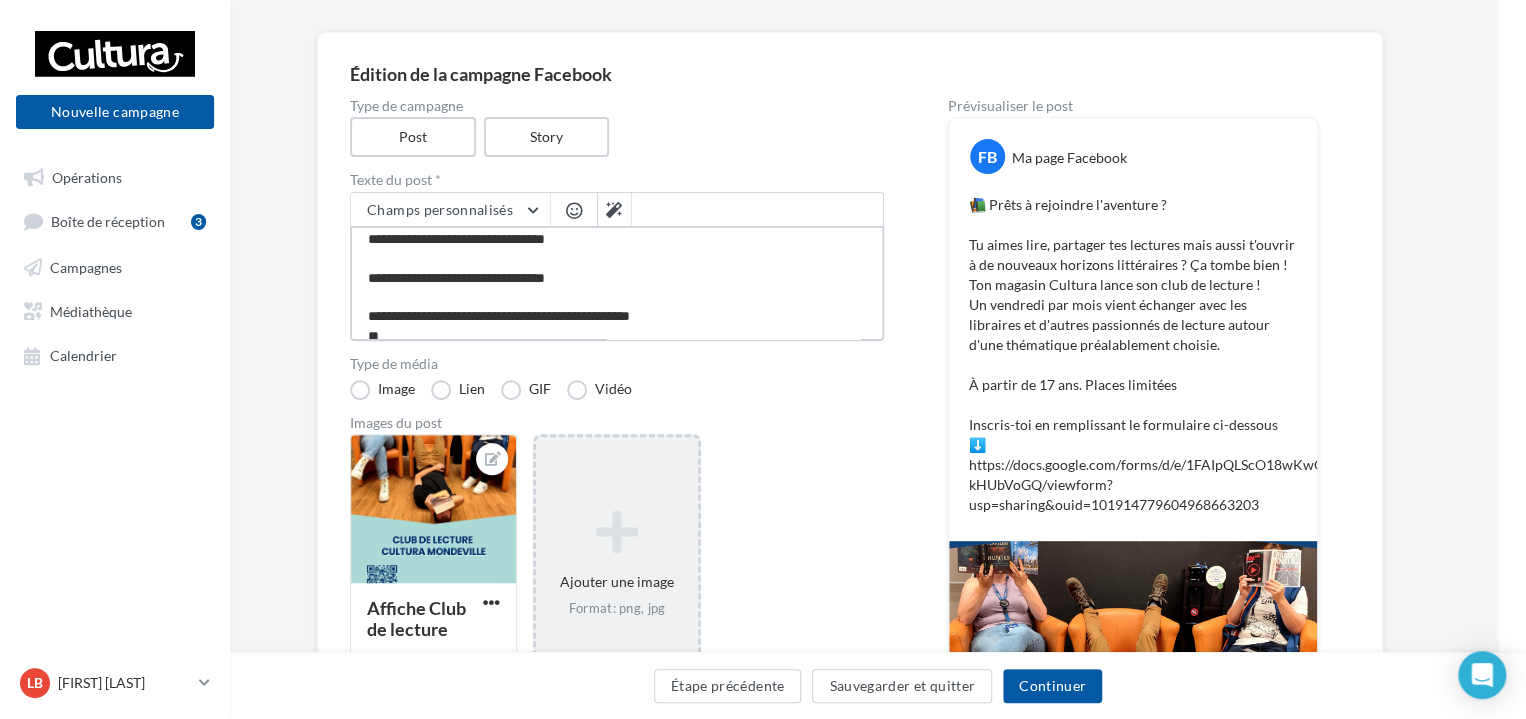 scroll, scrollTop: 102, scrollLeft: 0, axis: vertical 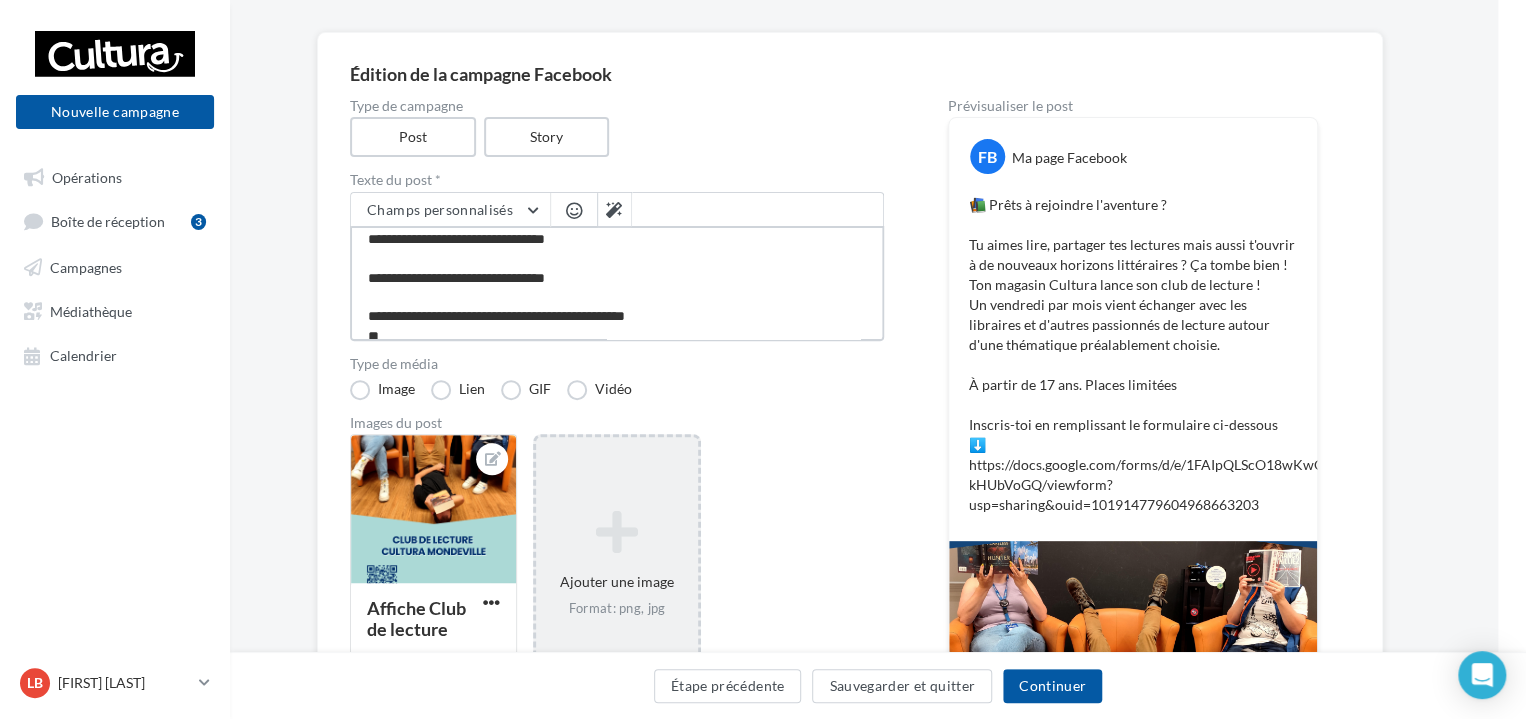 type on "**********" 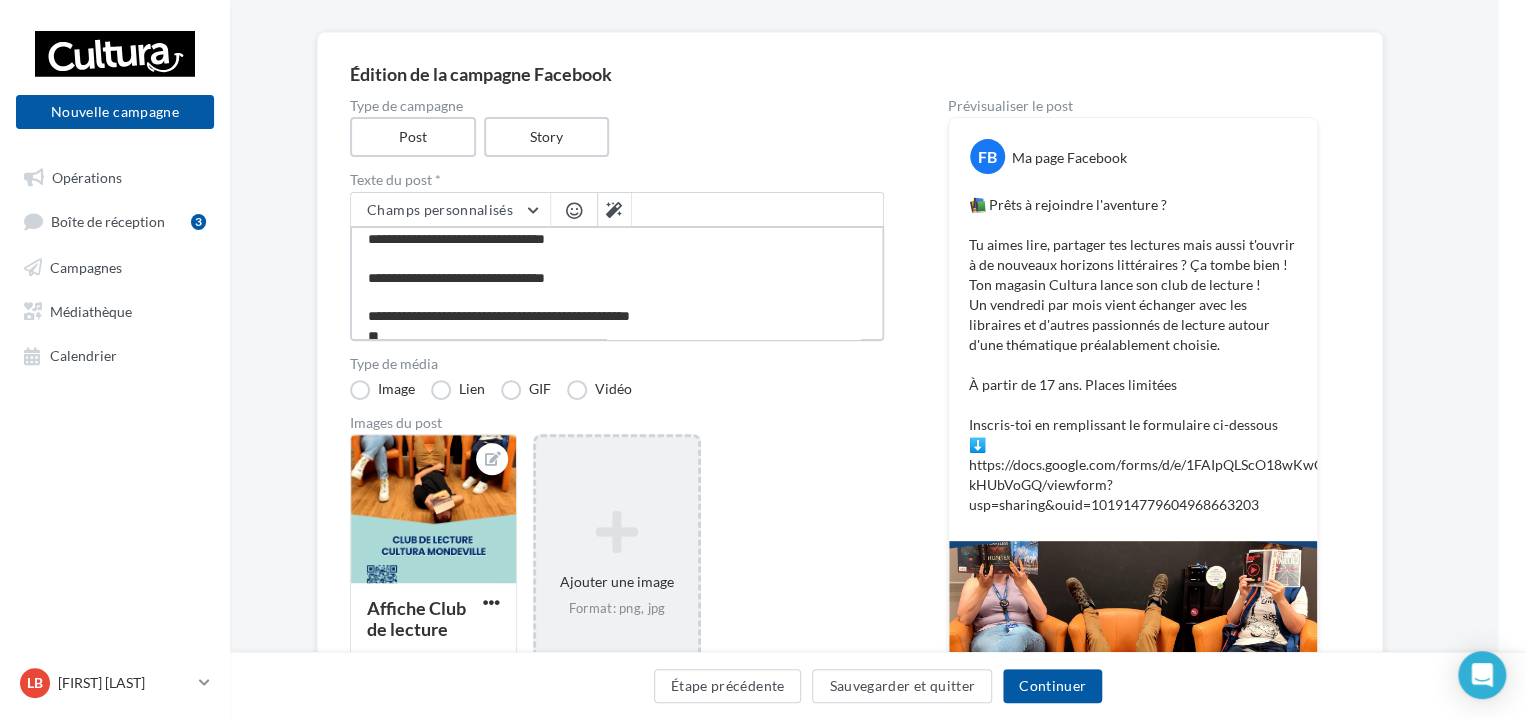 click on "**********" at bounding box center (617, 283) 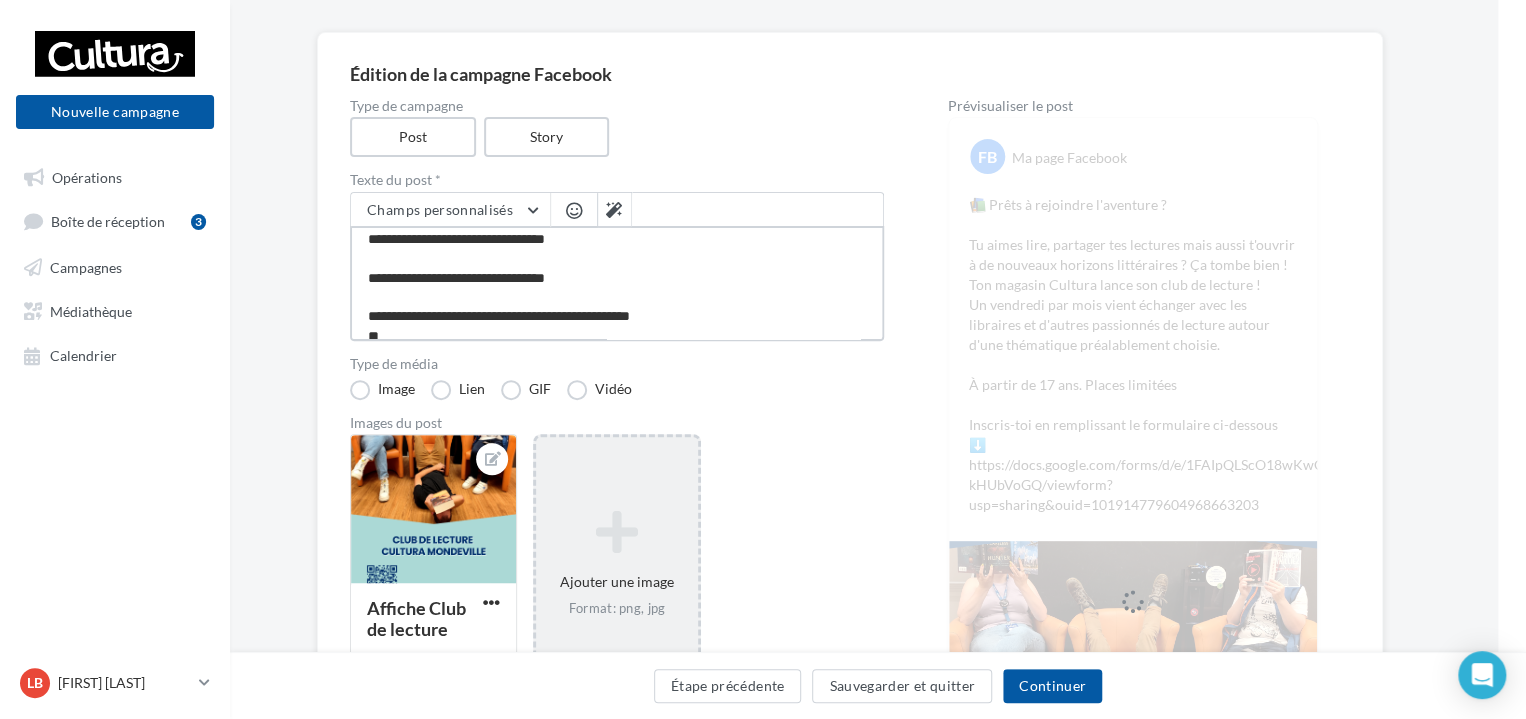 type on "**********" 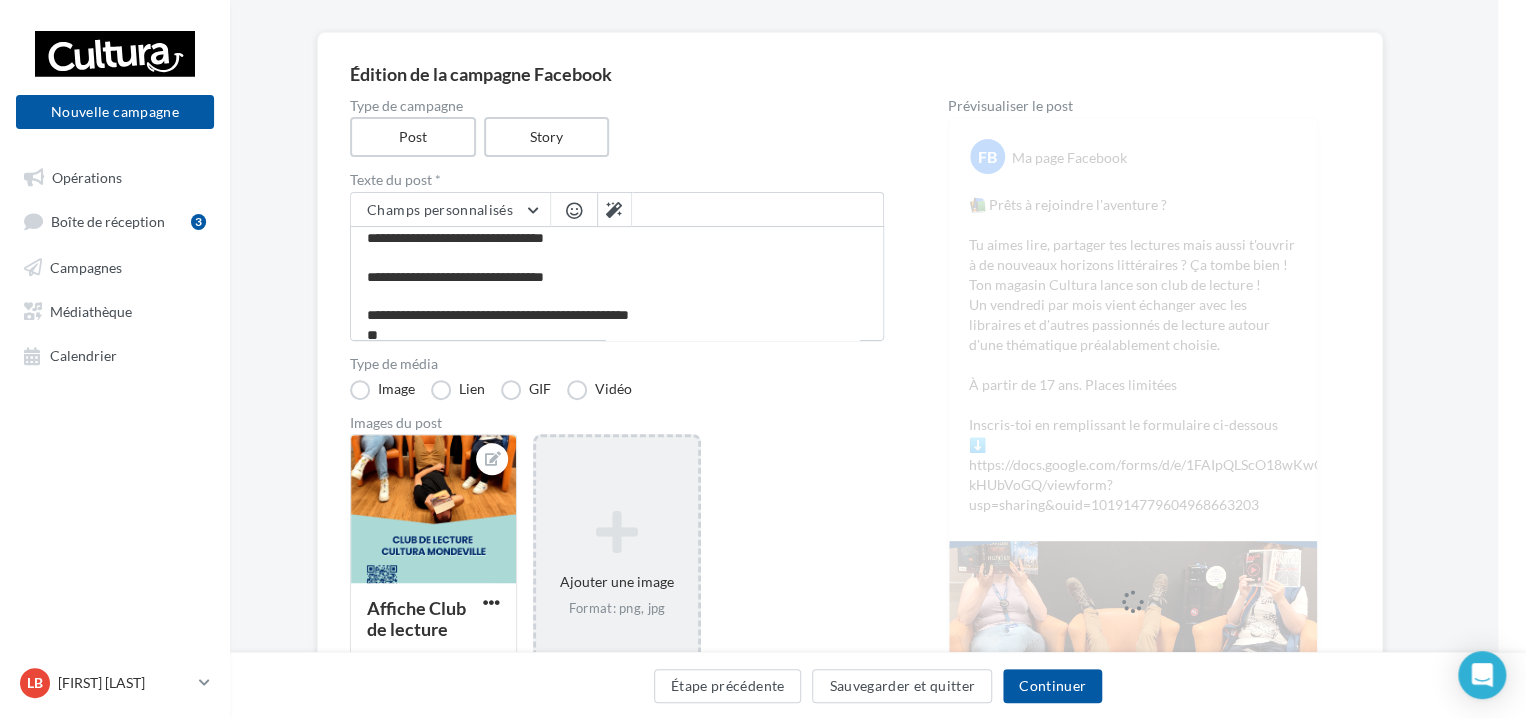 drag, startPoint x: 396, startPoint y: 312, endPoint x: 832, endPoint y: 419, distance: 448.93762 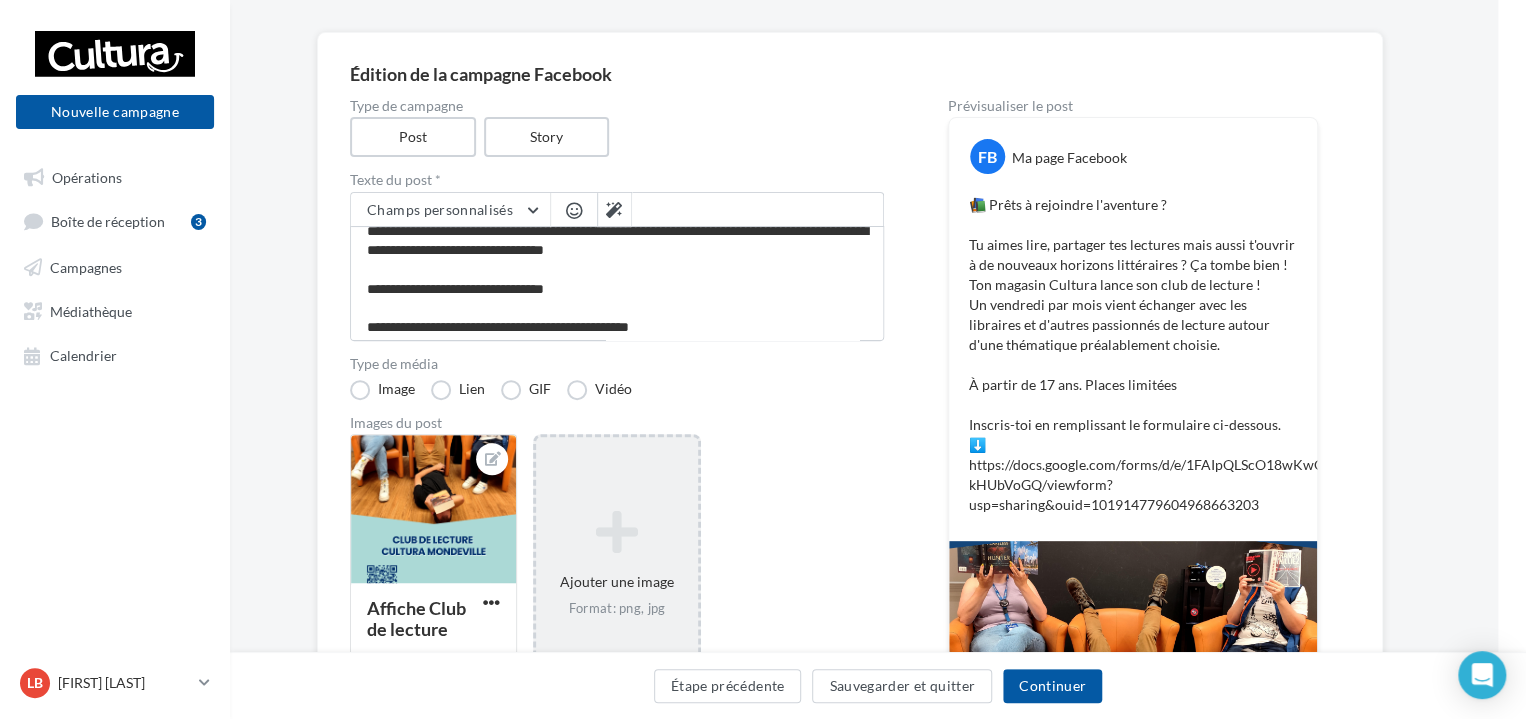 scroll, scrollTop: 104, scrollLeft: 0, axis: vertical 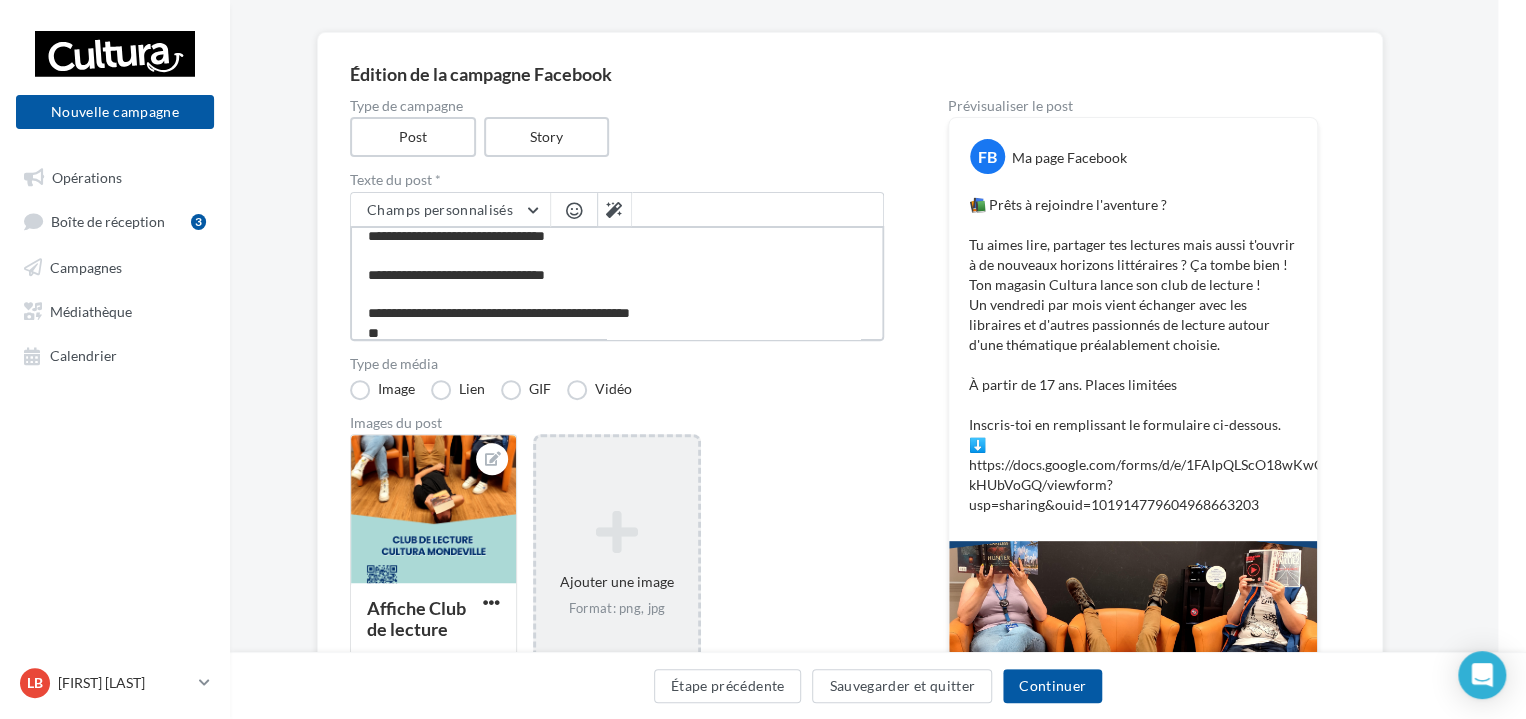 click on "**********" at bounding box center (617, 283) 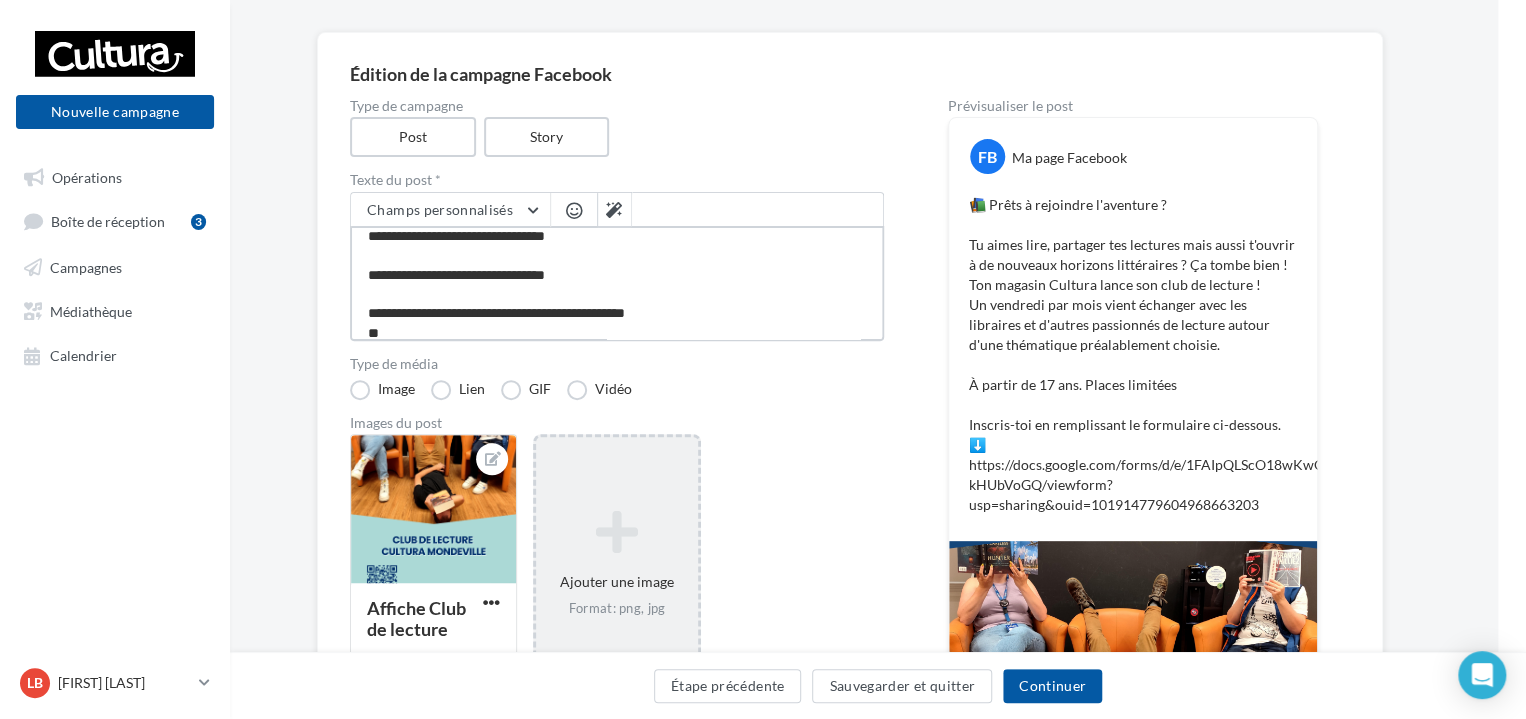 type on "**********" 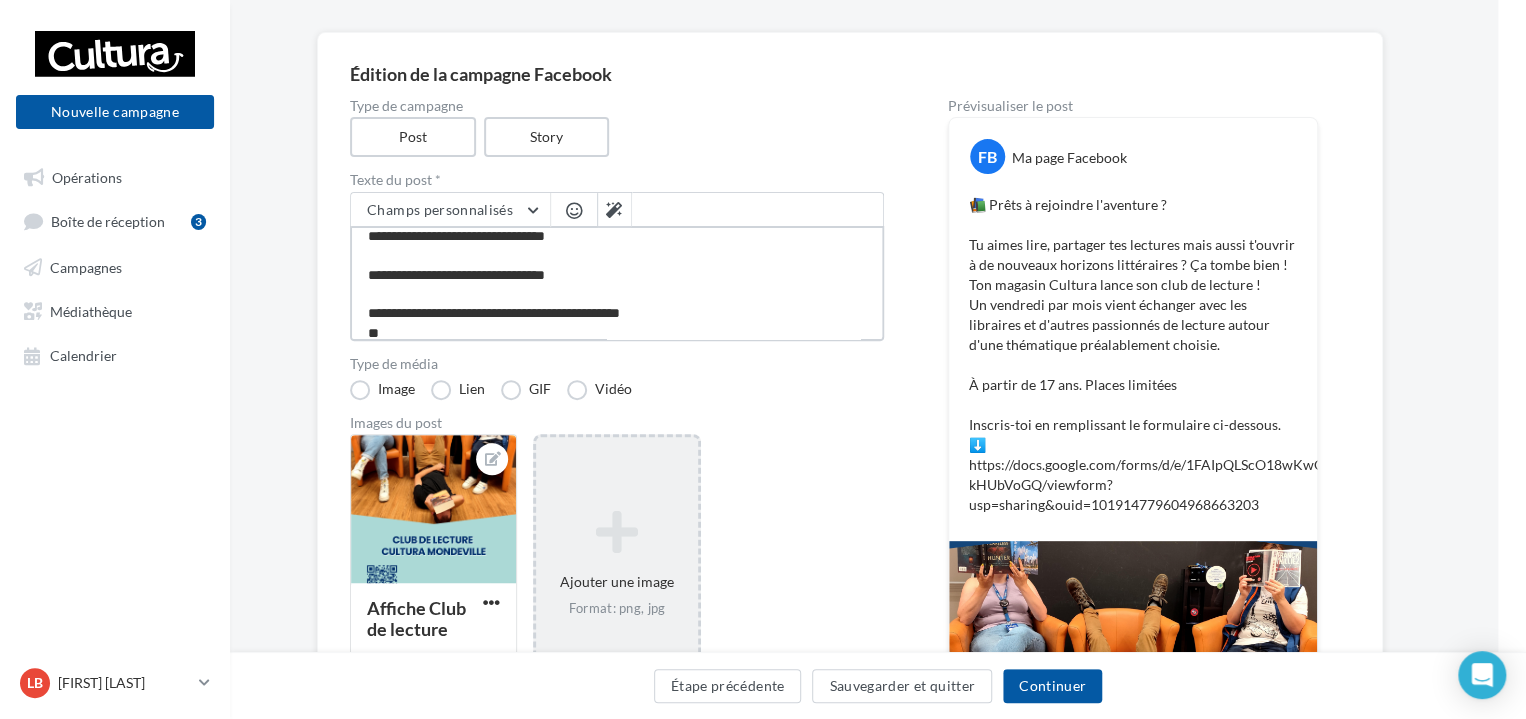 type on "**********" 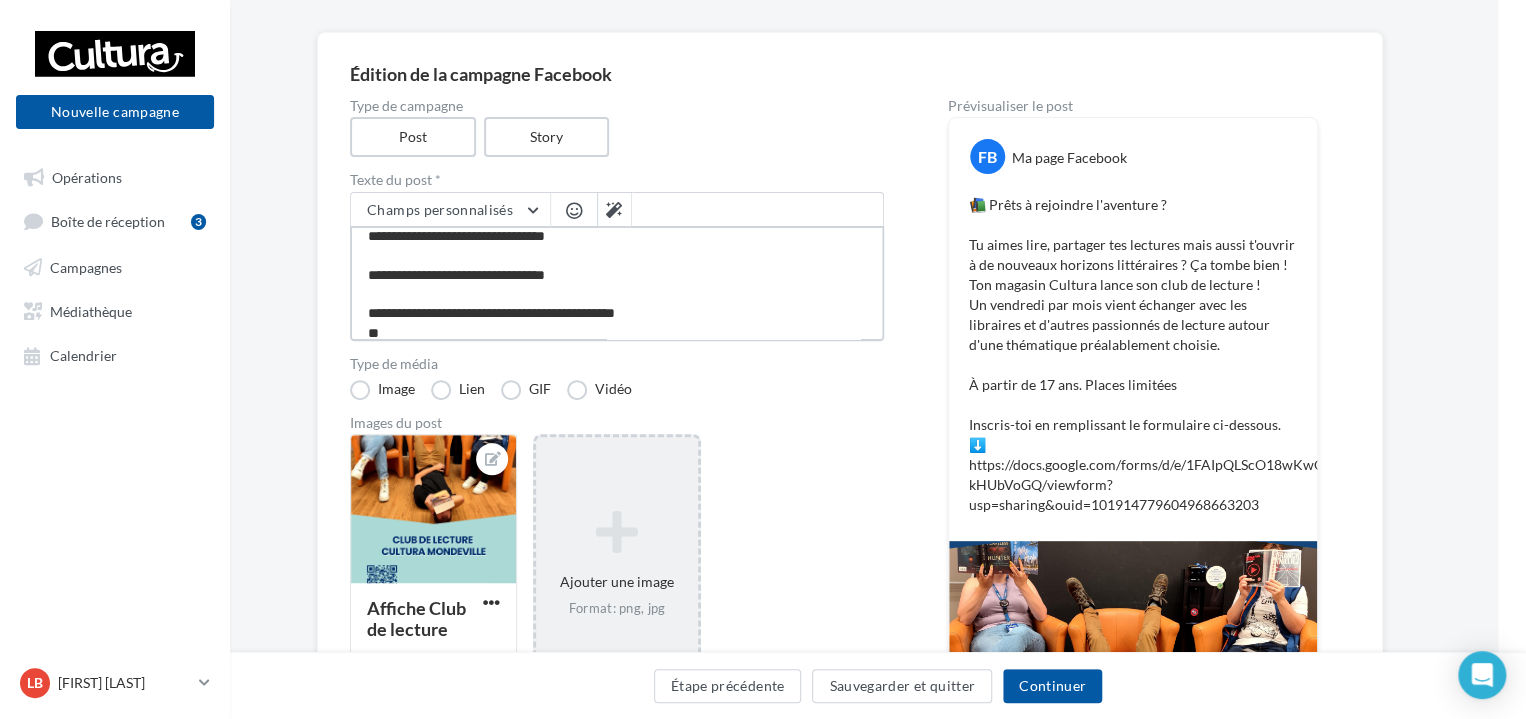 type on "**********" 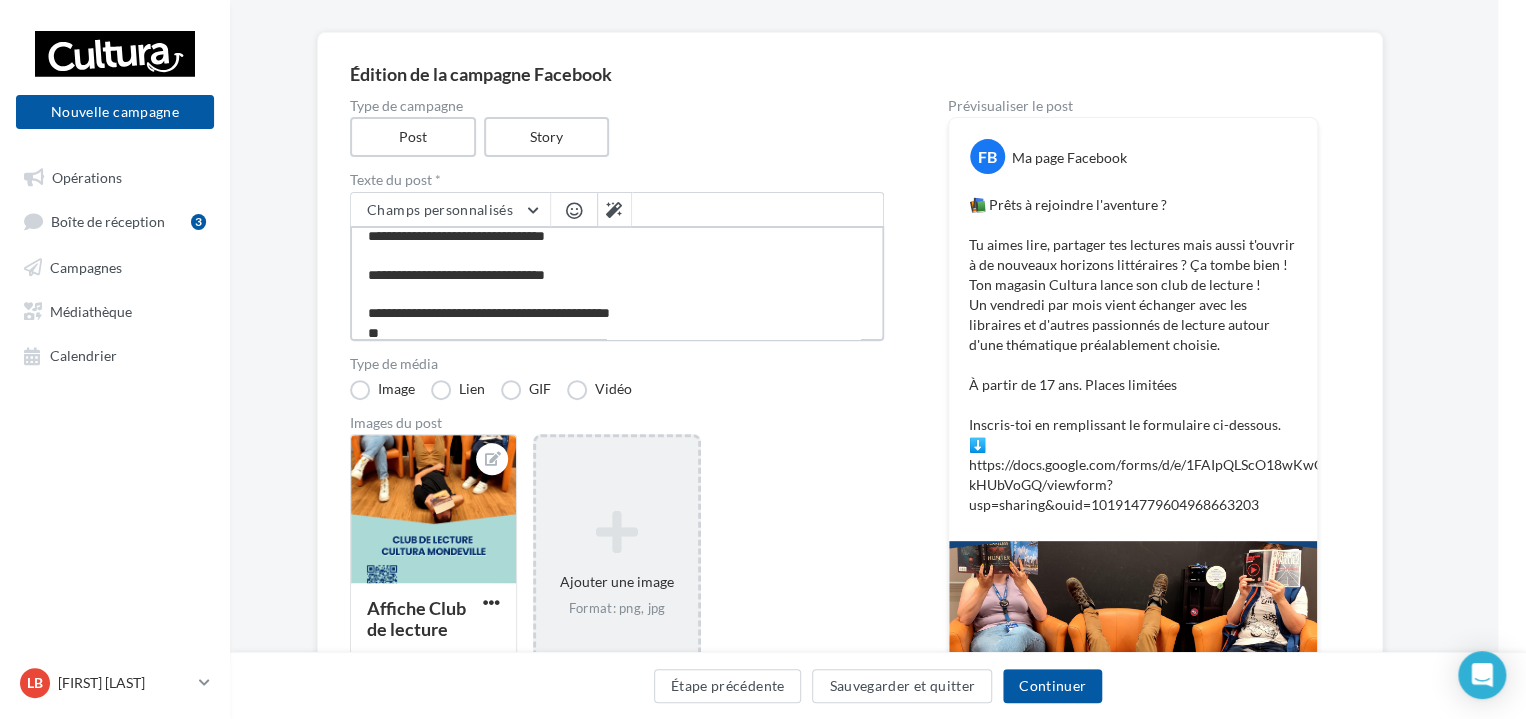 type on "**********" 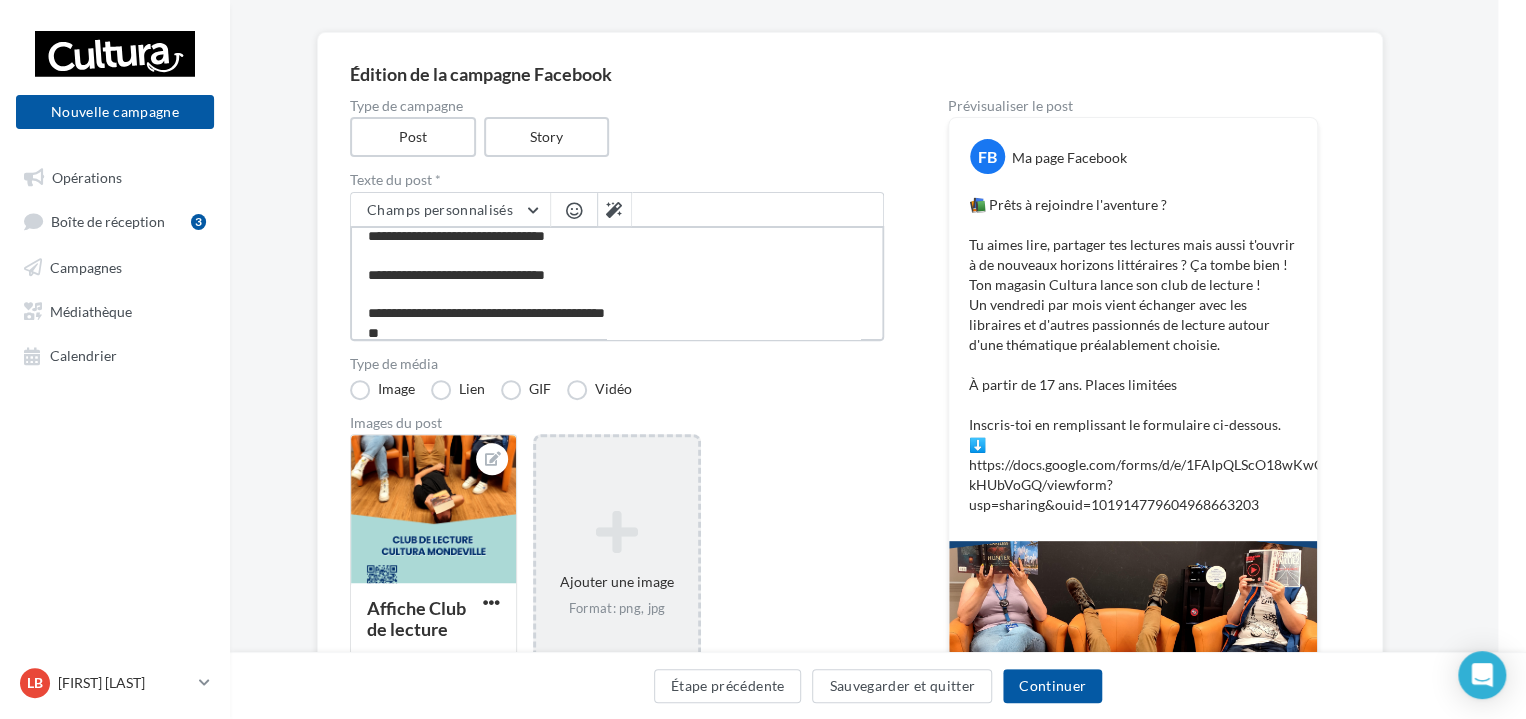 type on "**********" 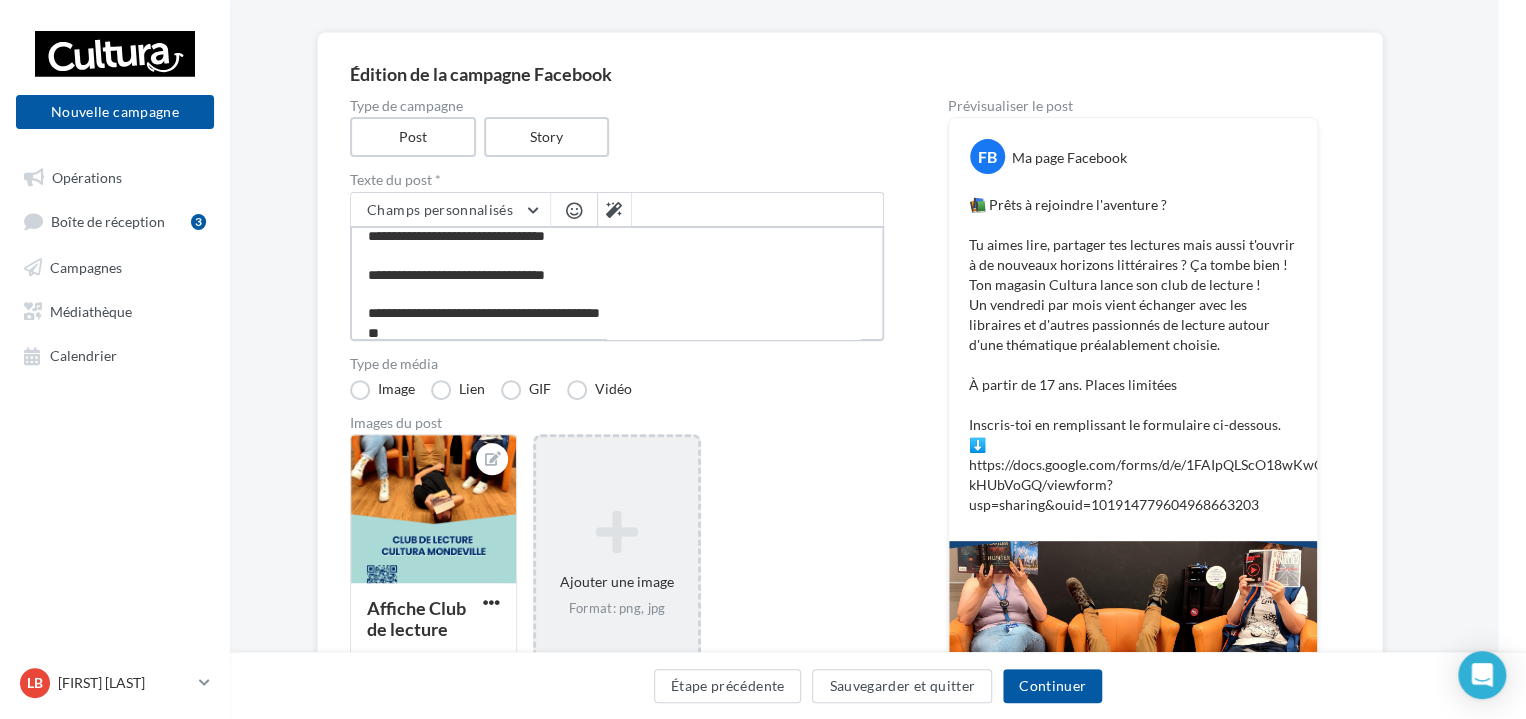 type on "**********" 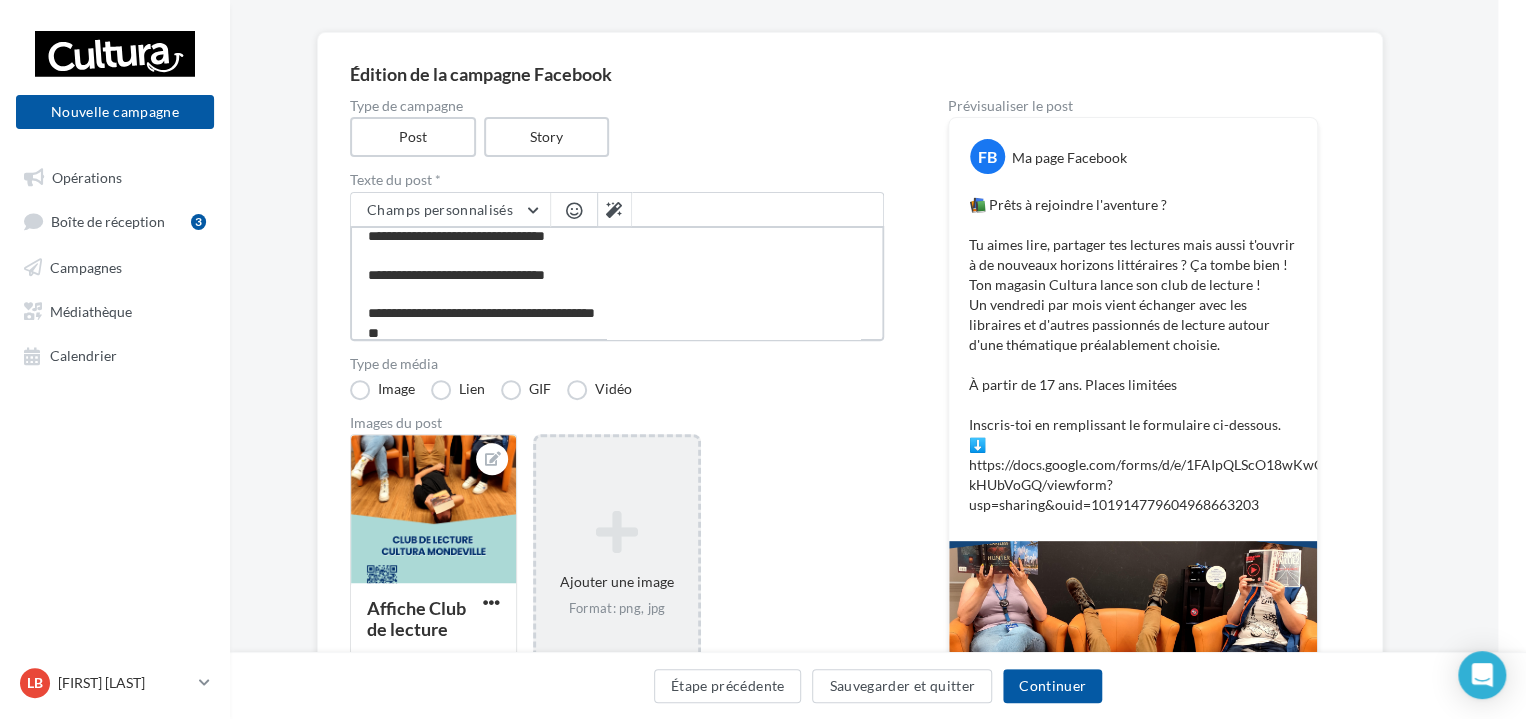 type on "**********" 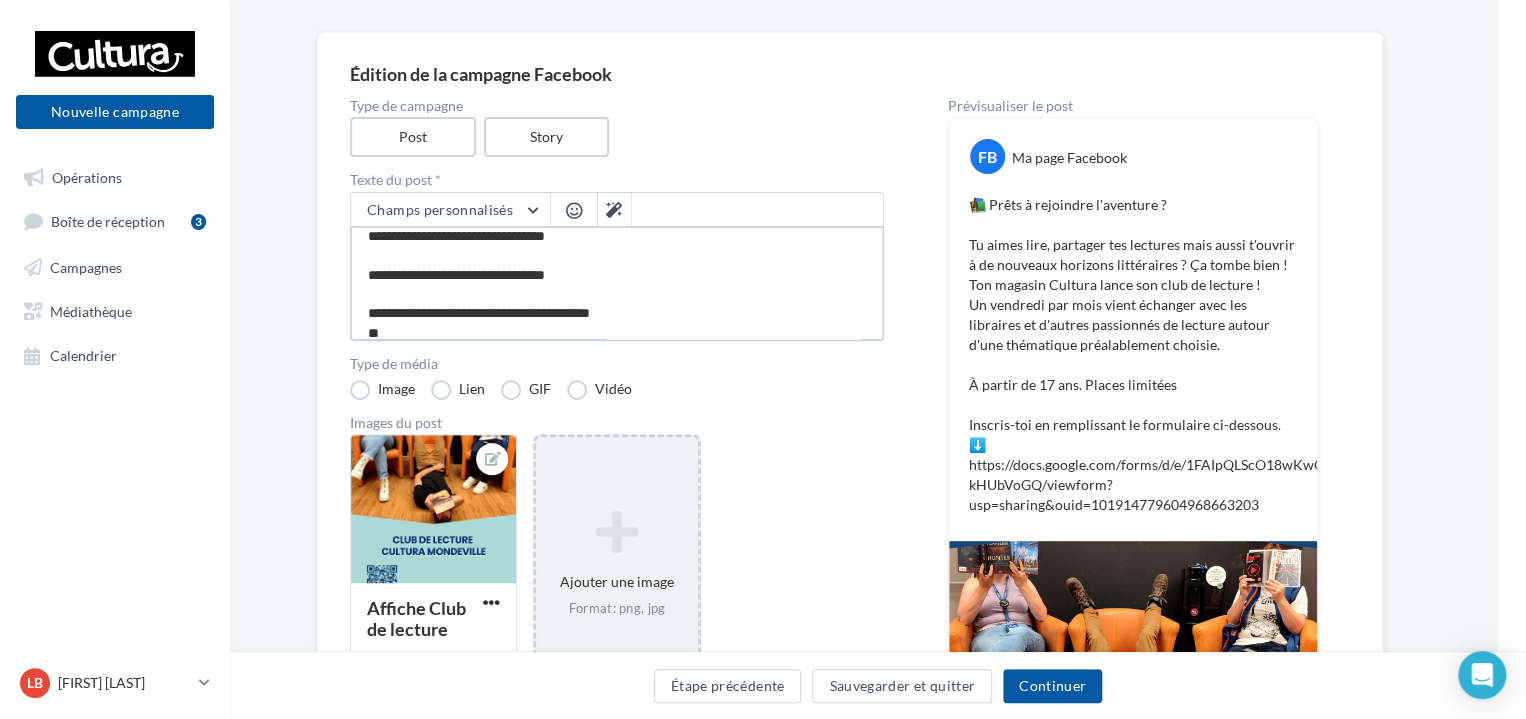 type on "**********" 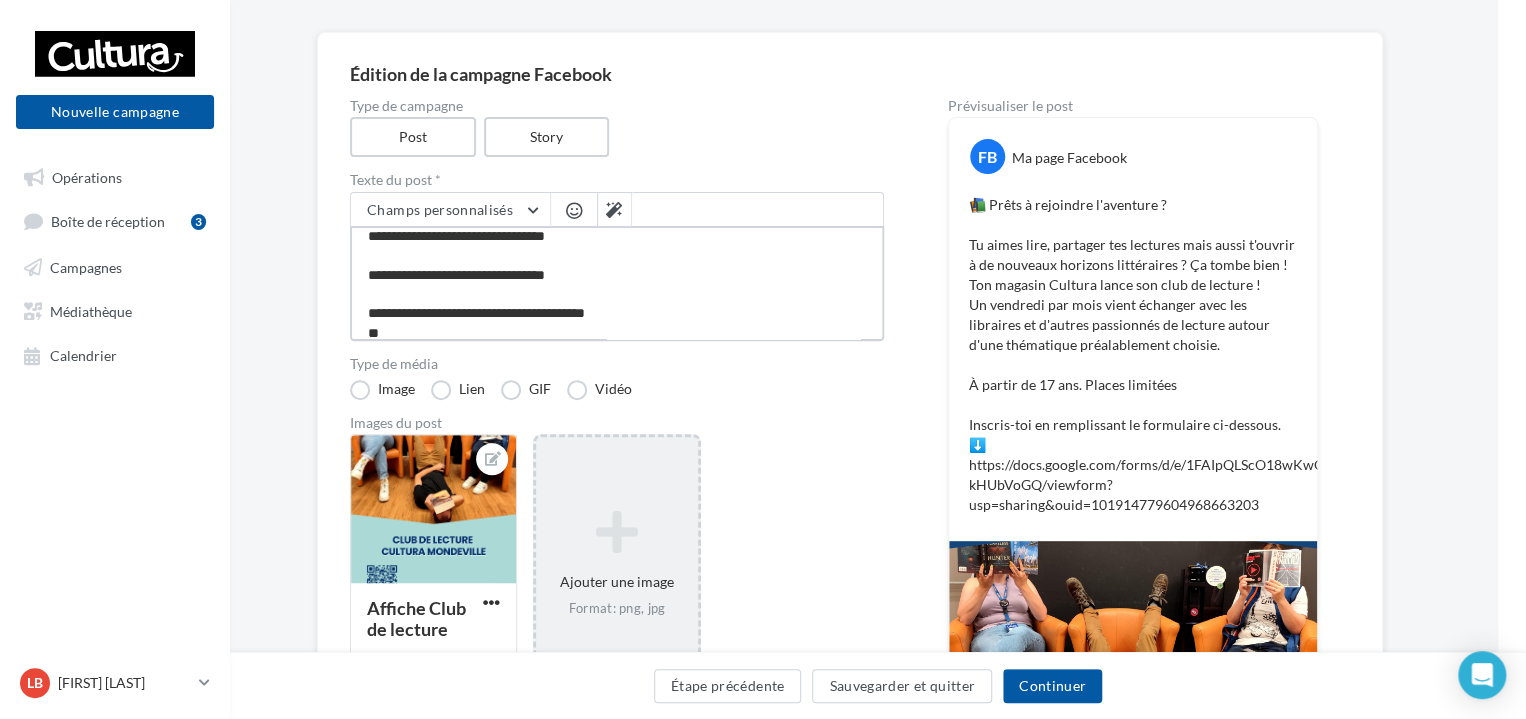 type on "**********" 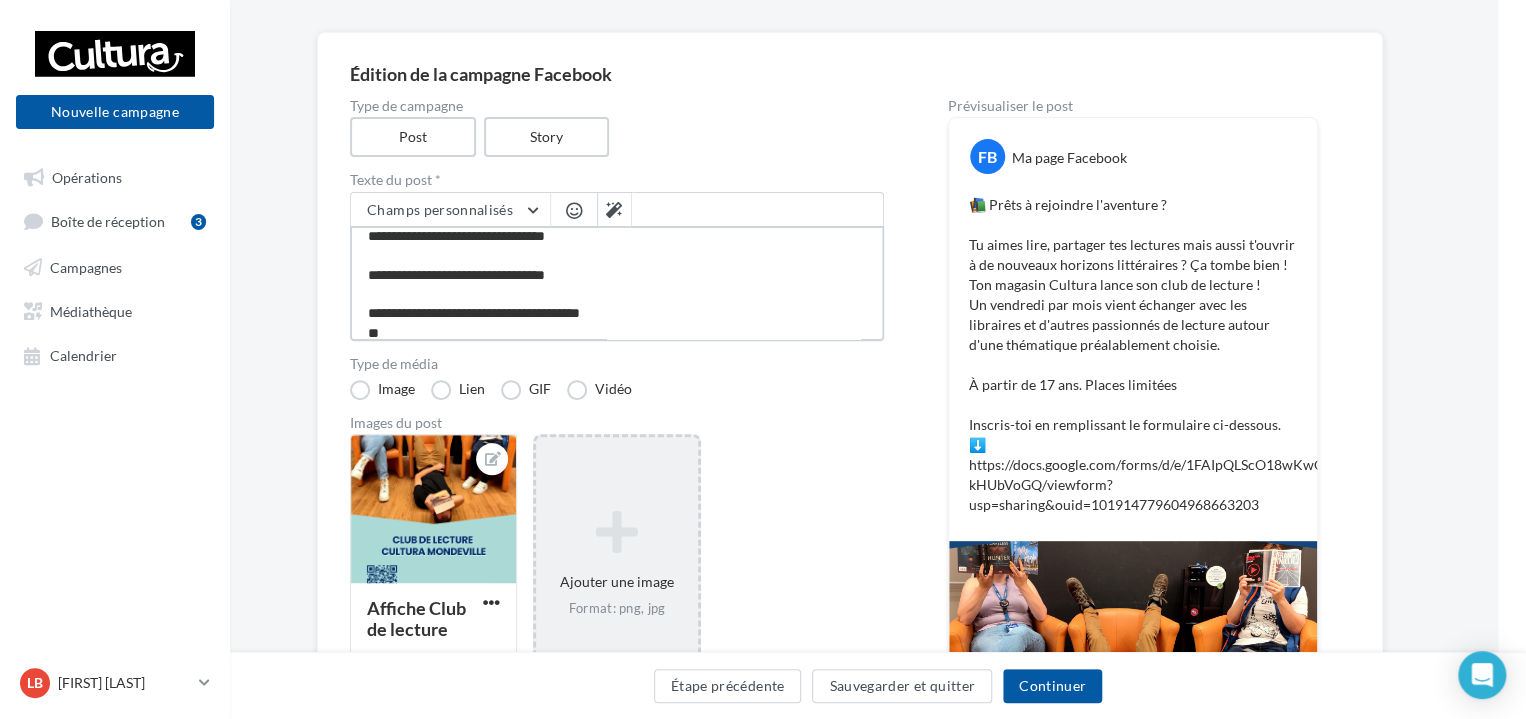 type on "**********" 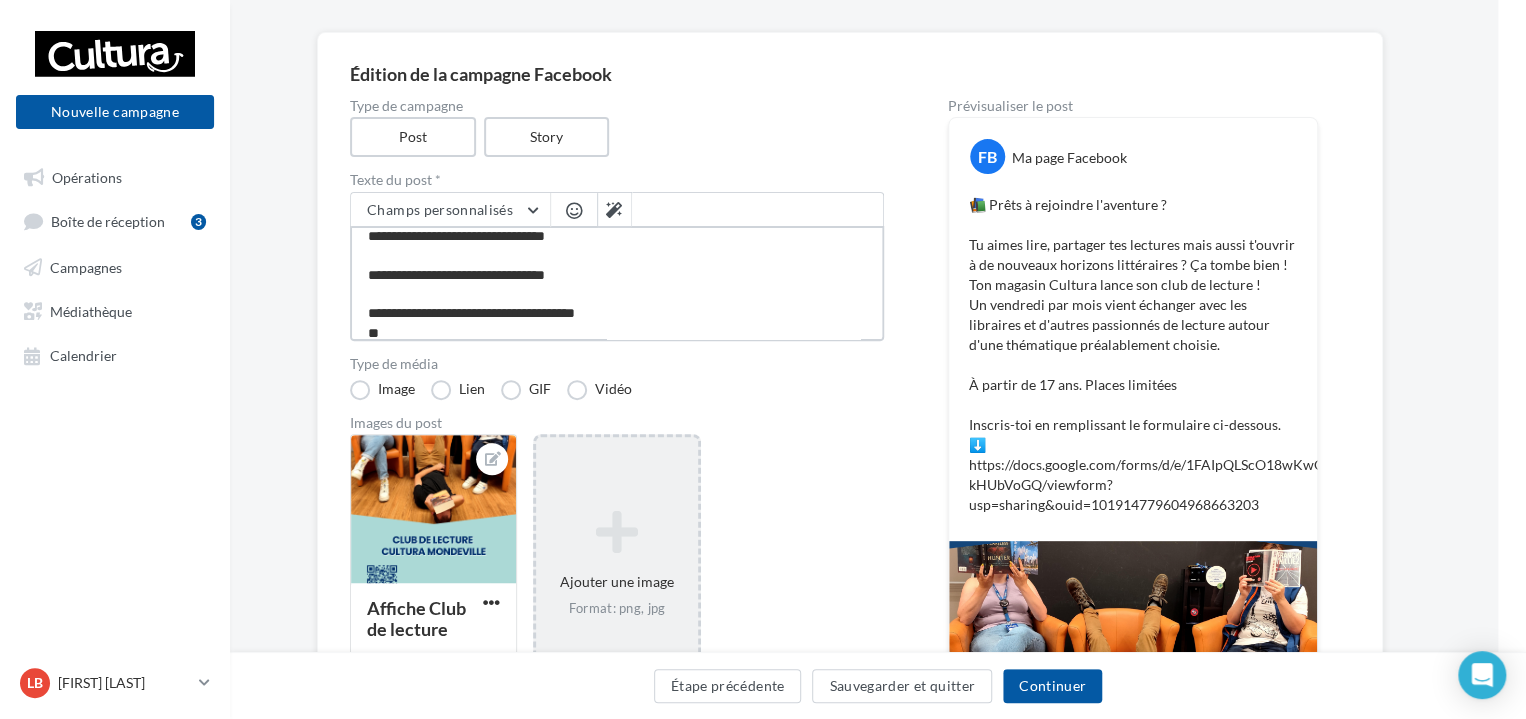 type on "**********" 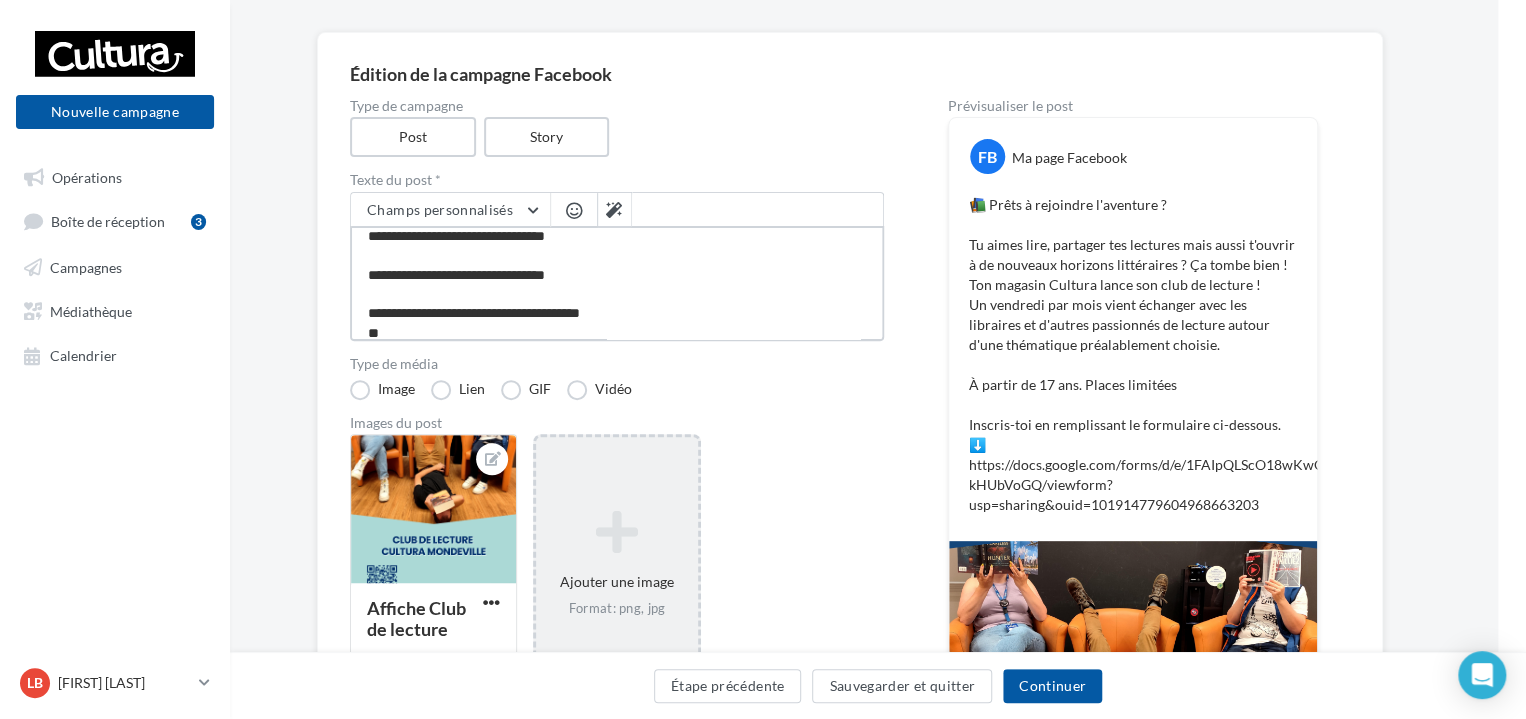 type on "**********" 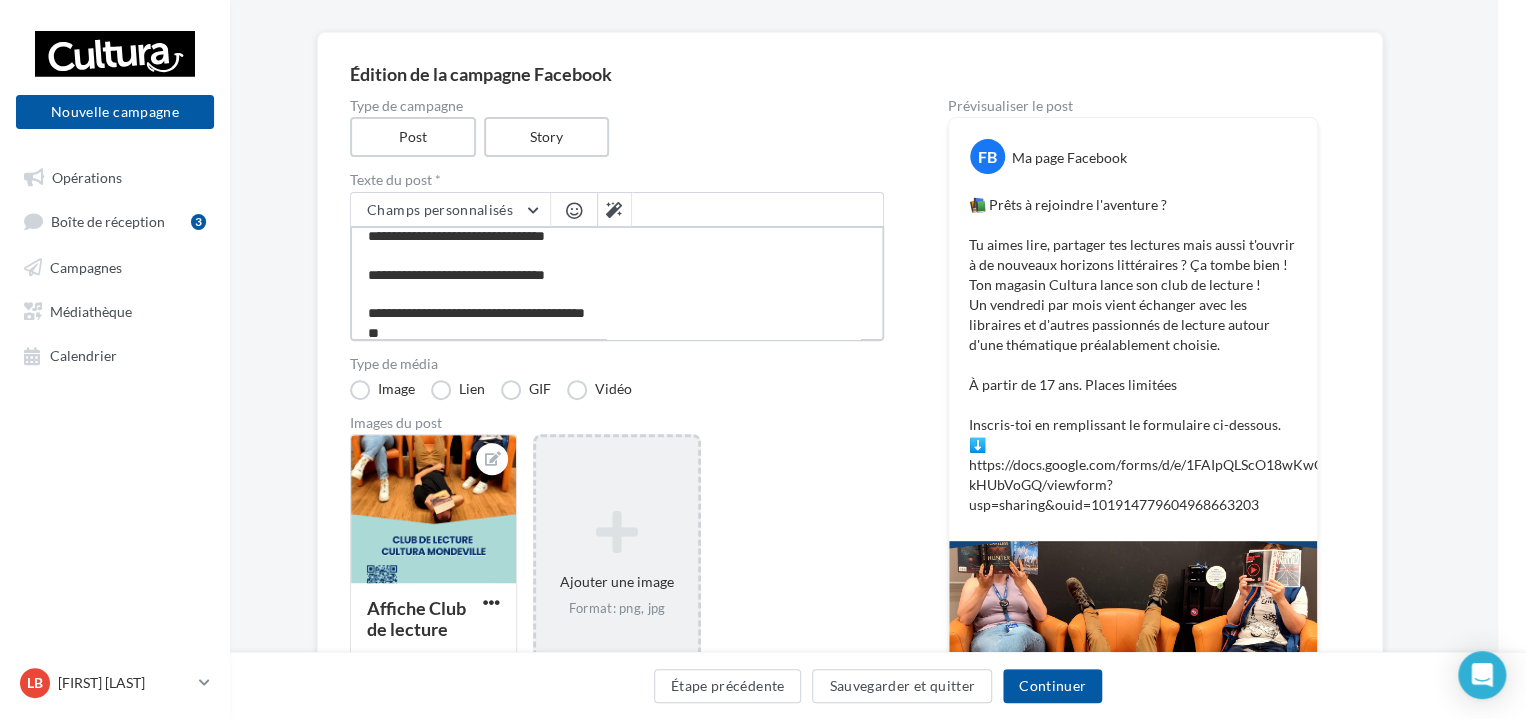 type on "**********" 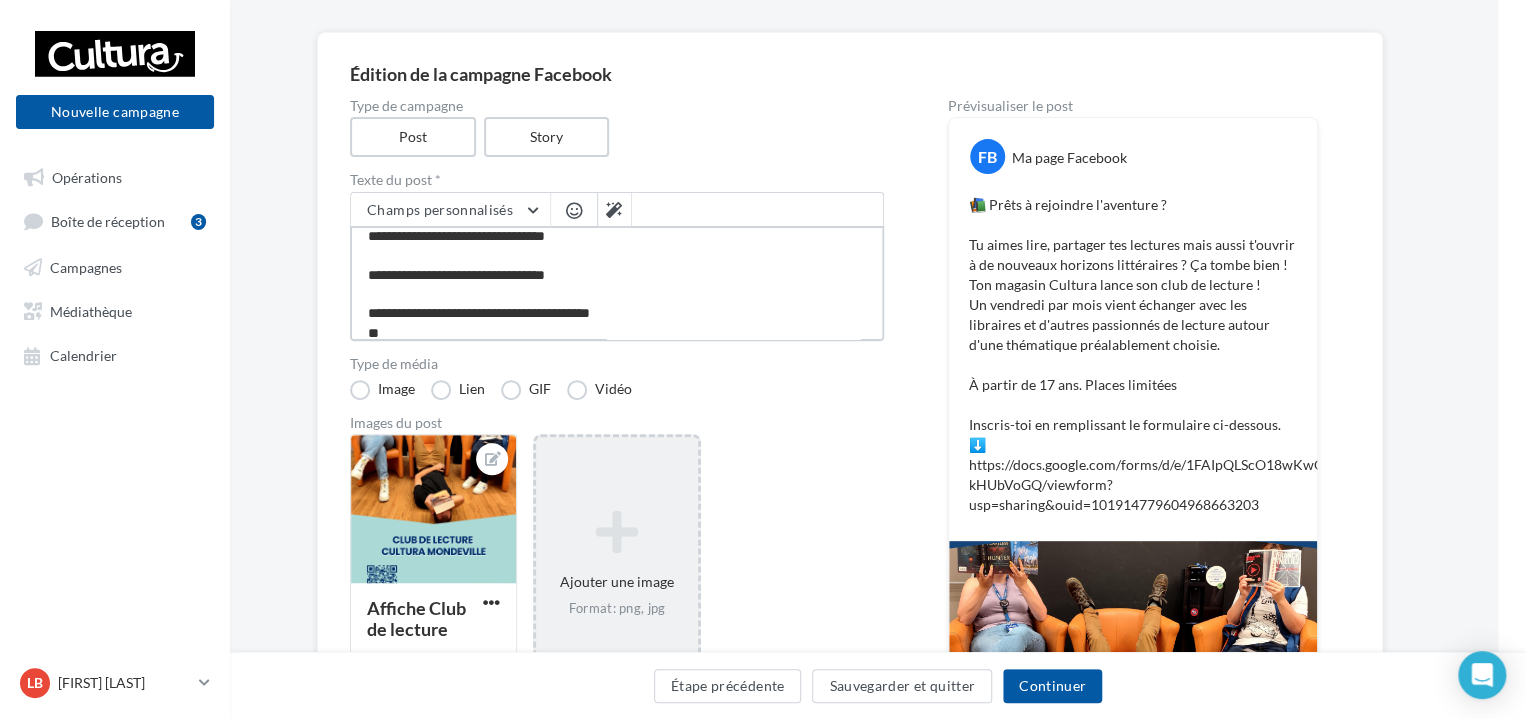 type on "**********" 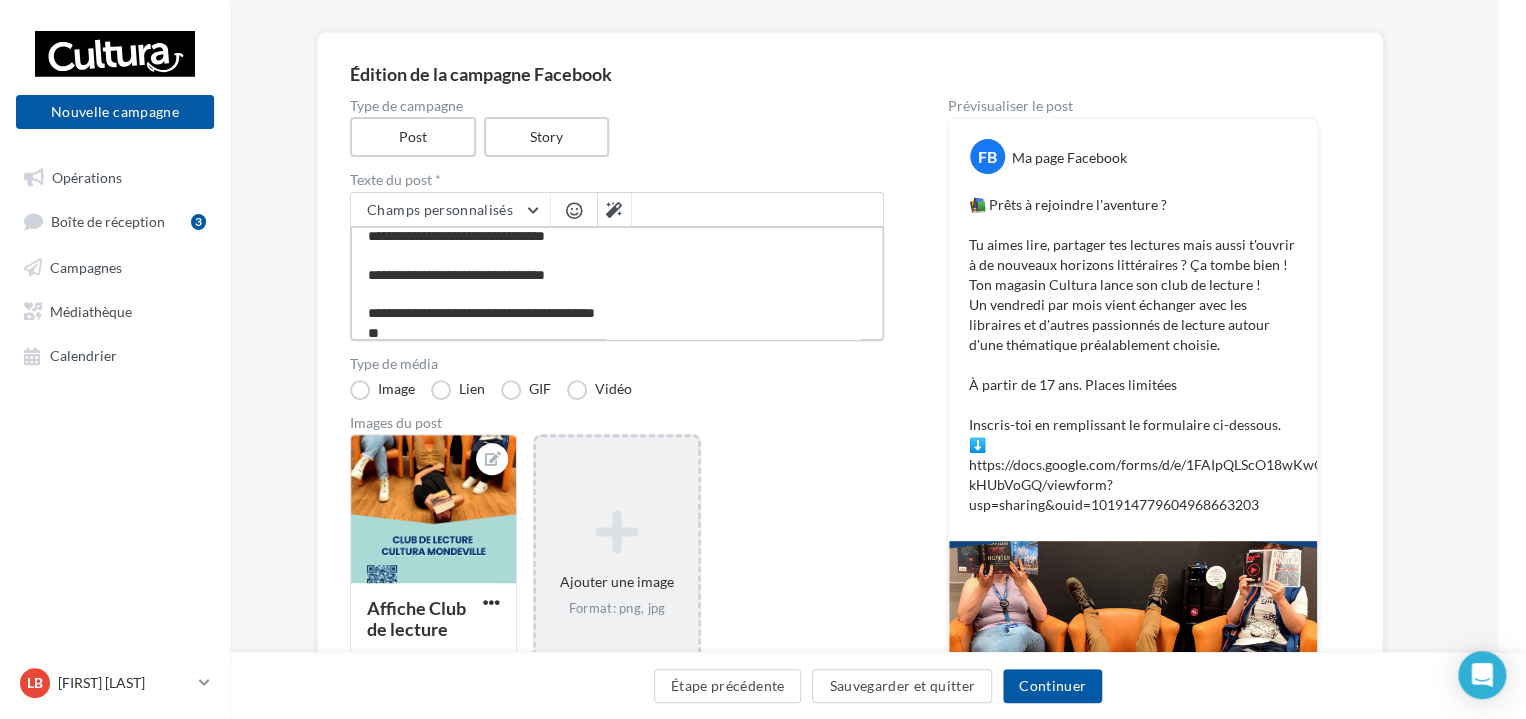 type on "**********" 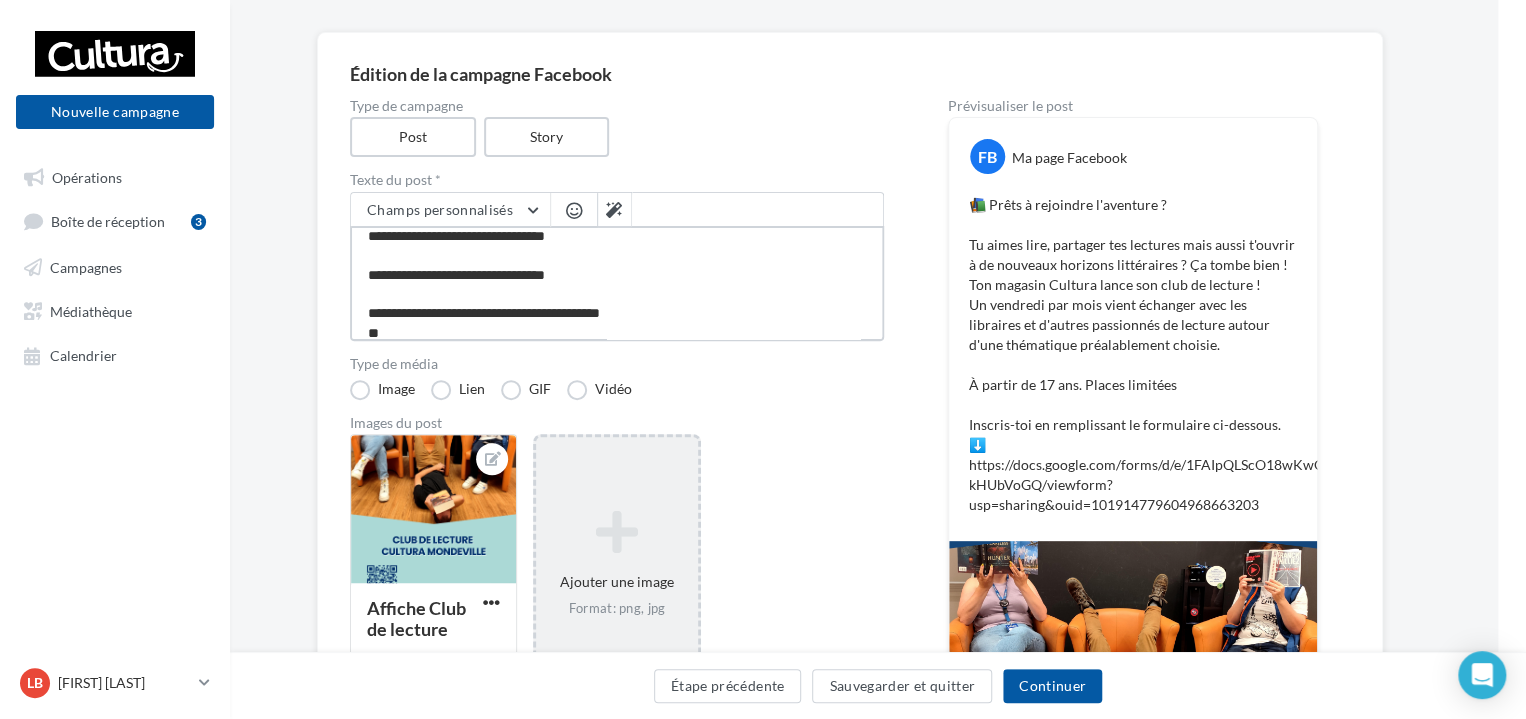 type on "**********" 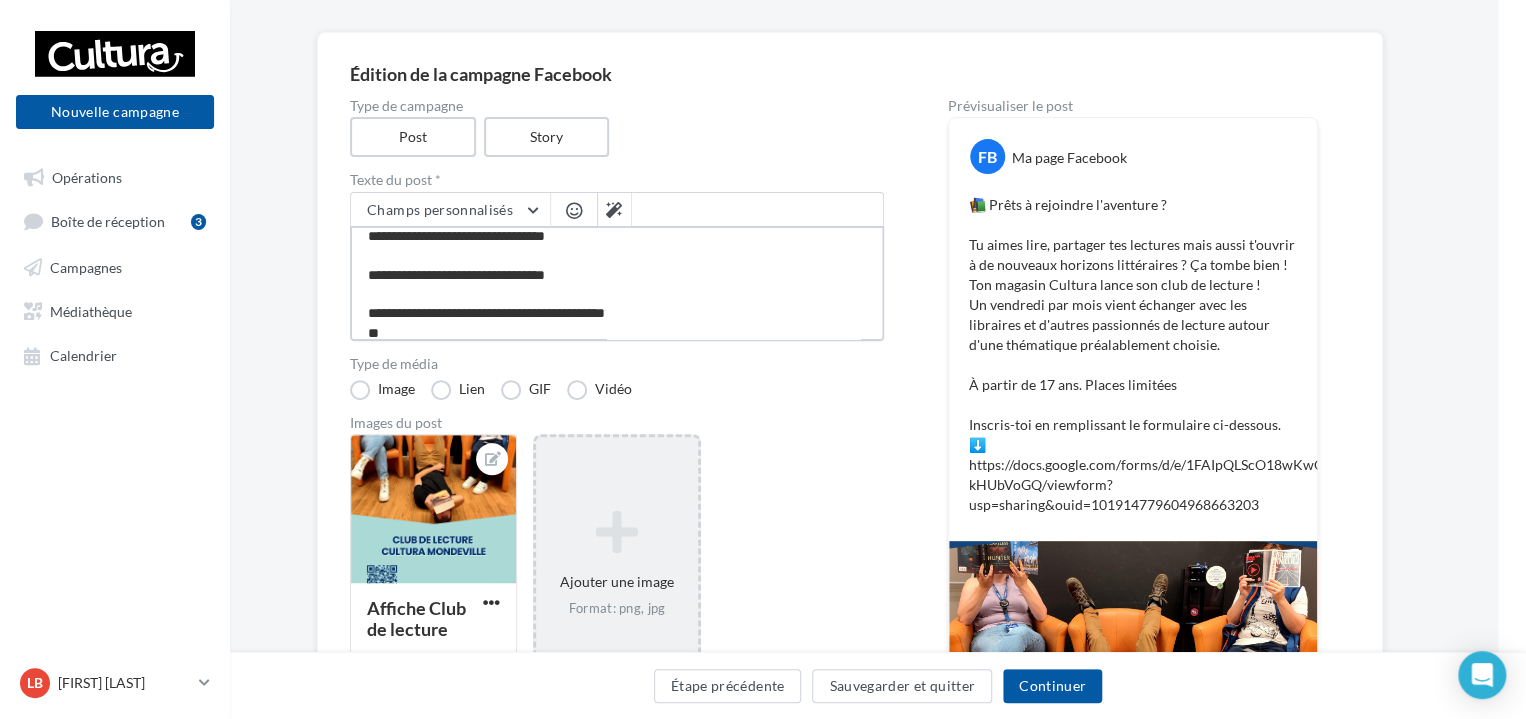 type on "**********" 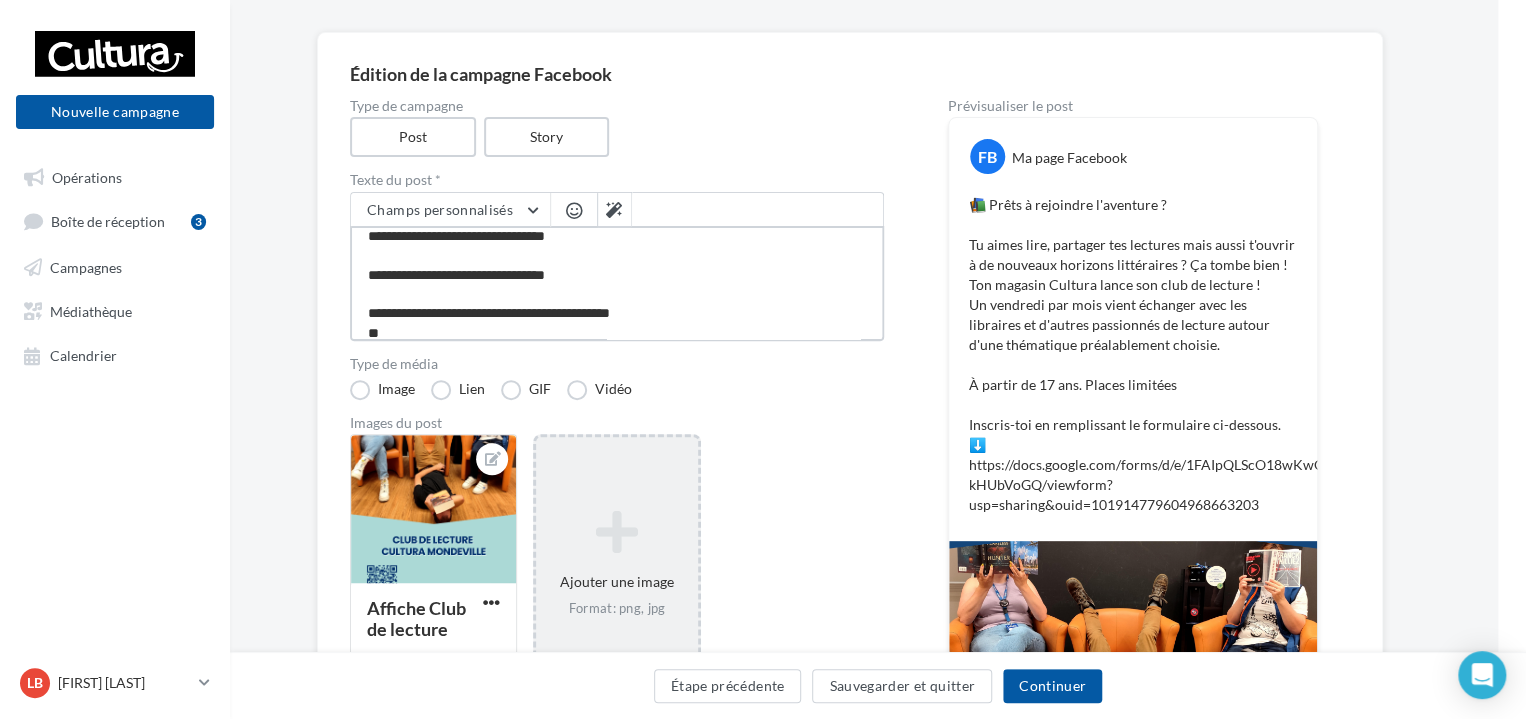 type on "**********" 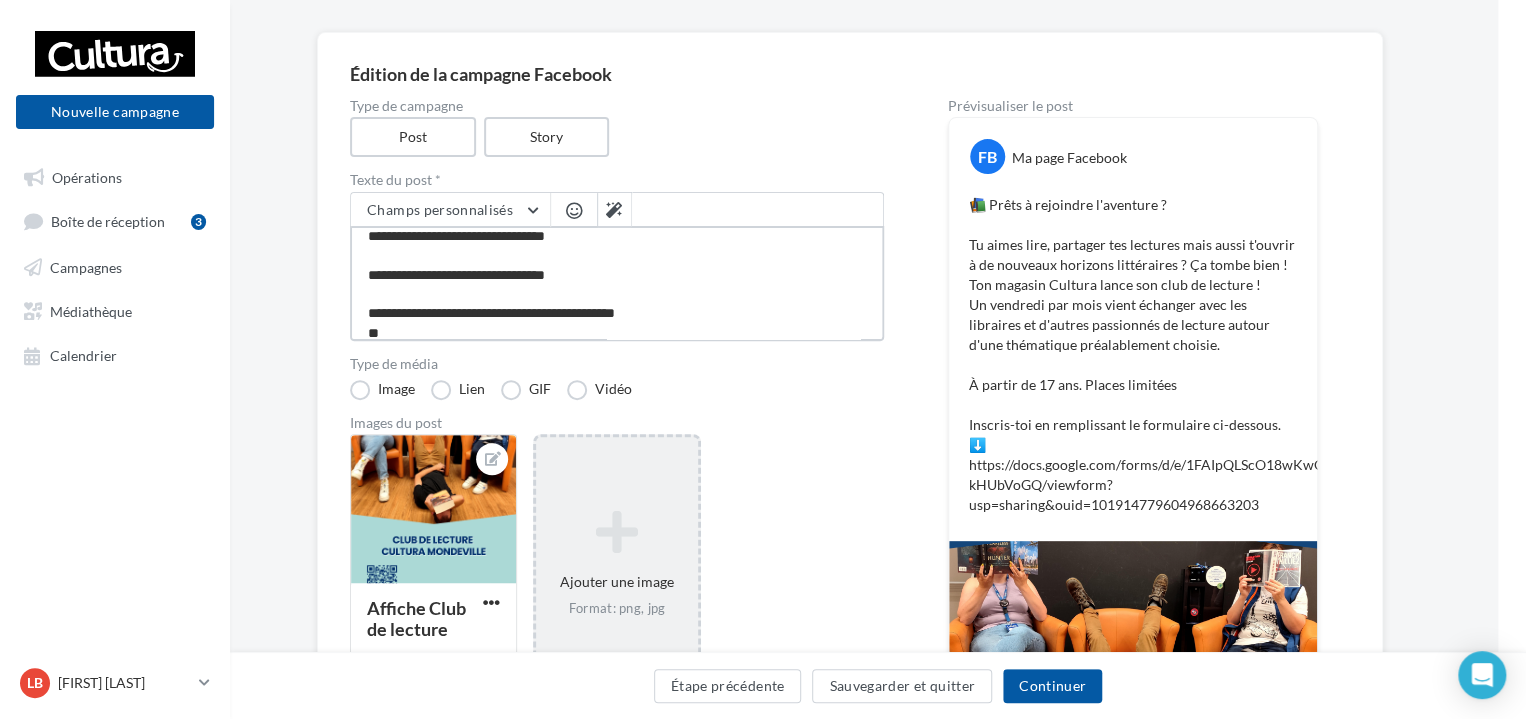 type on "**********" 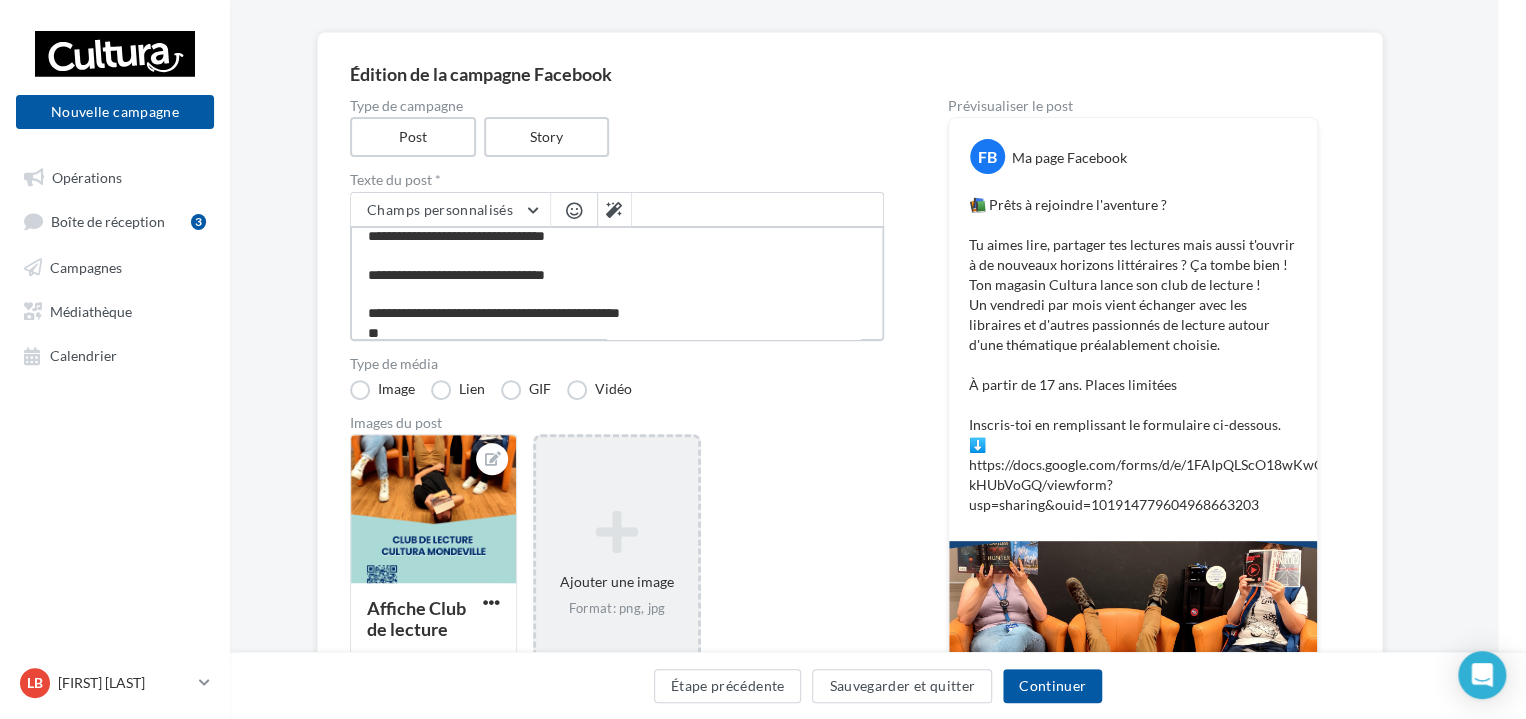 type on "**********" 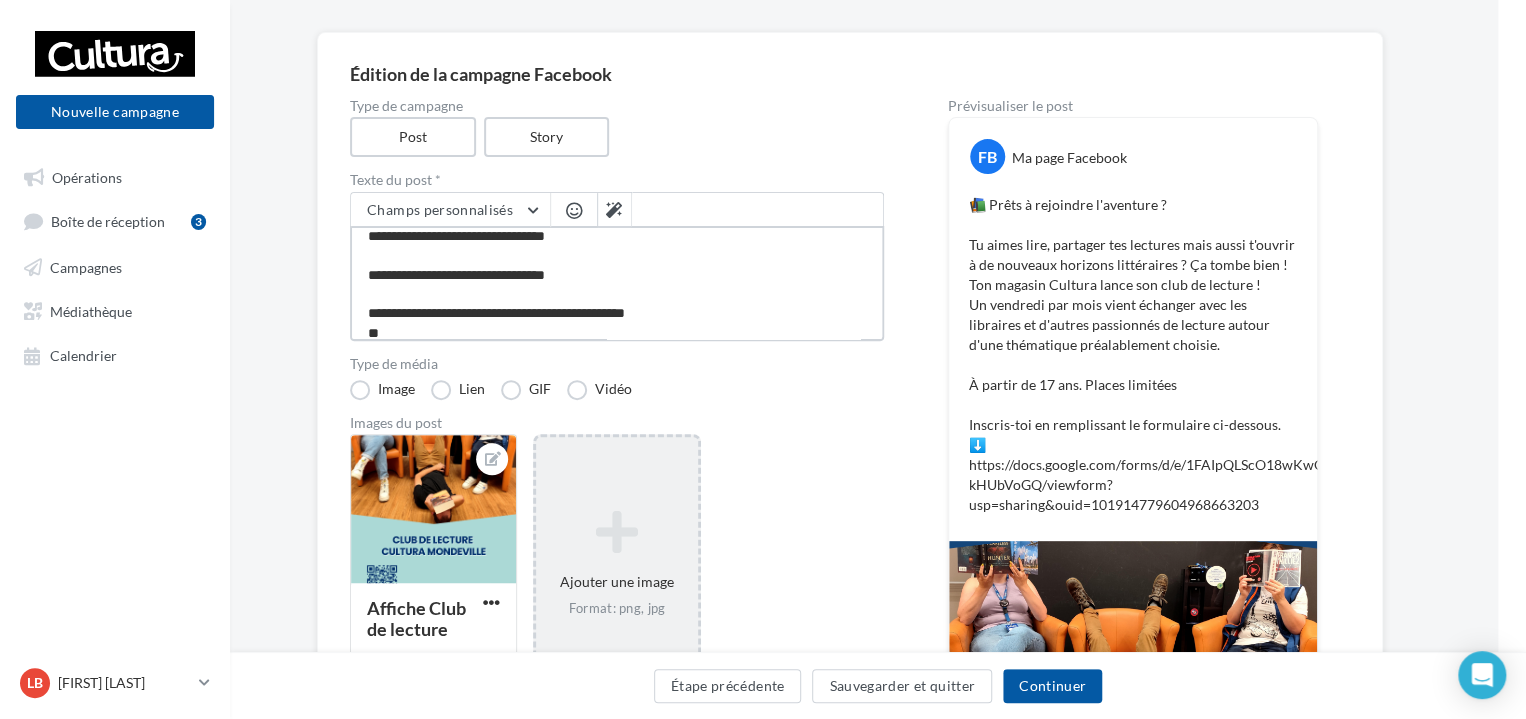 type on "**********" 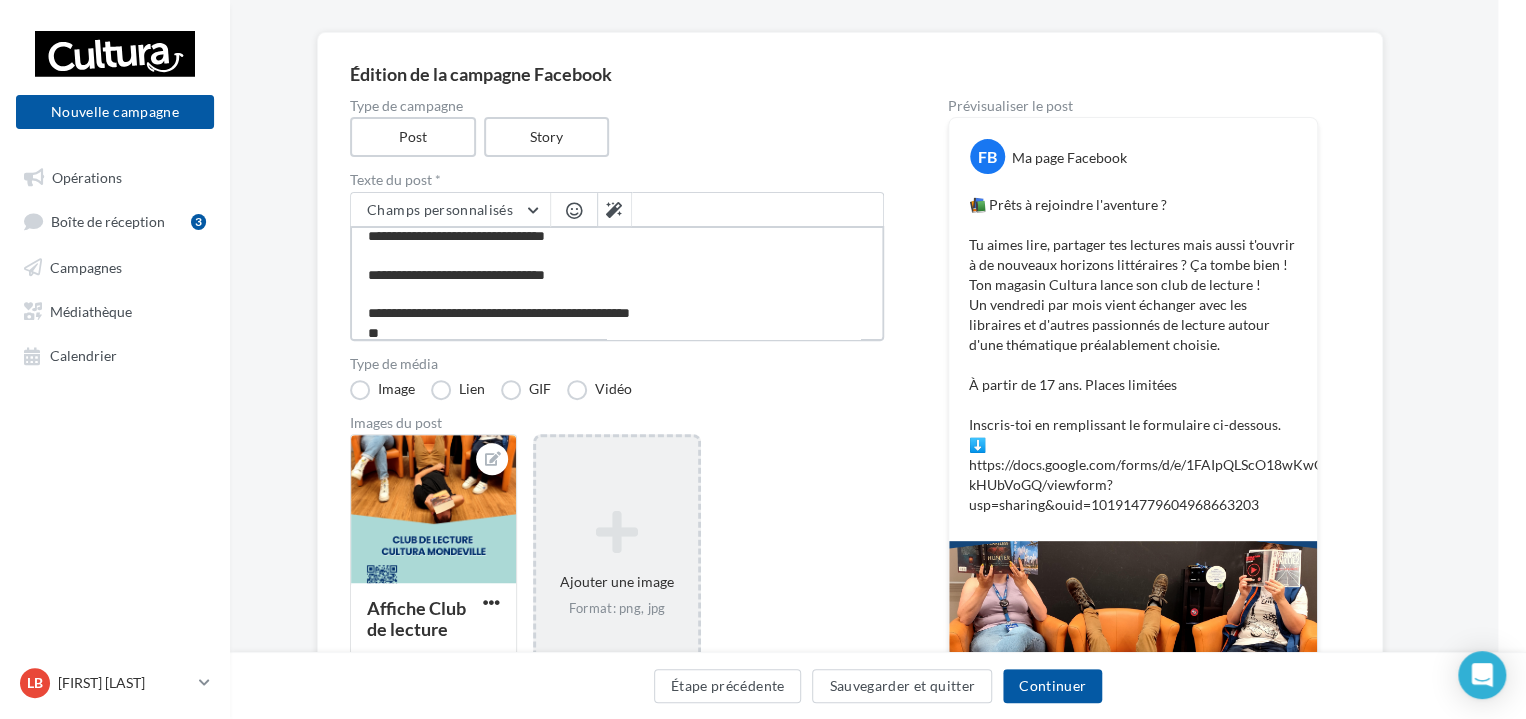type on "**********" 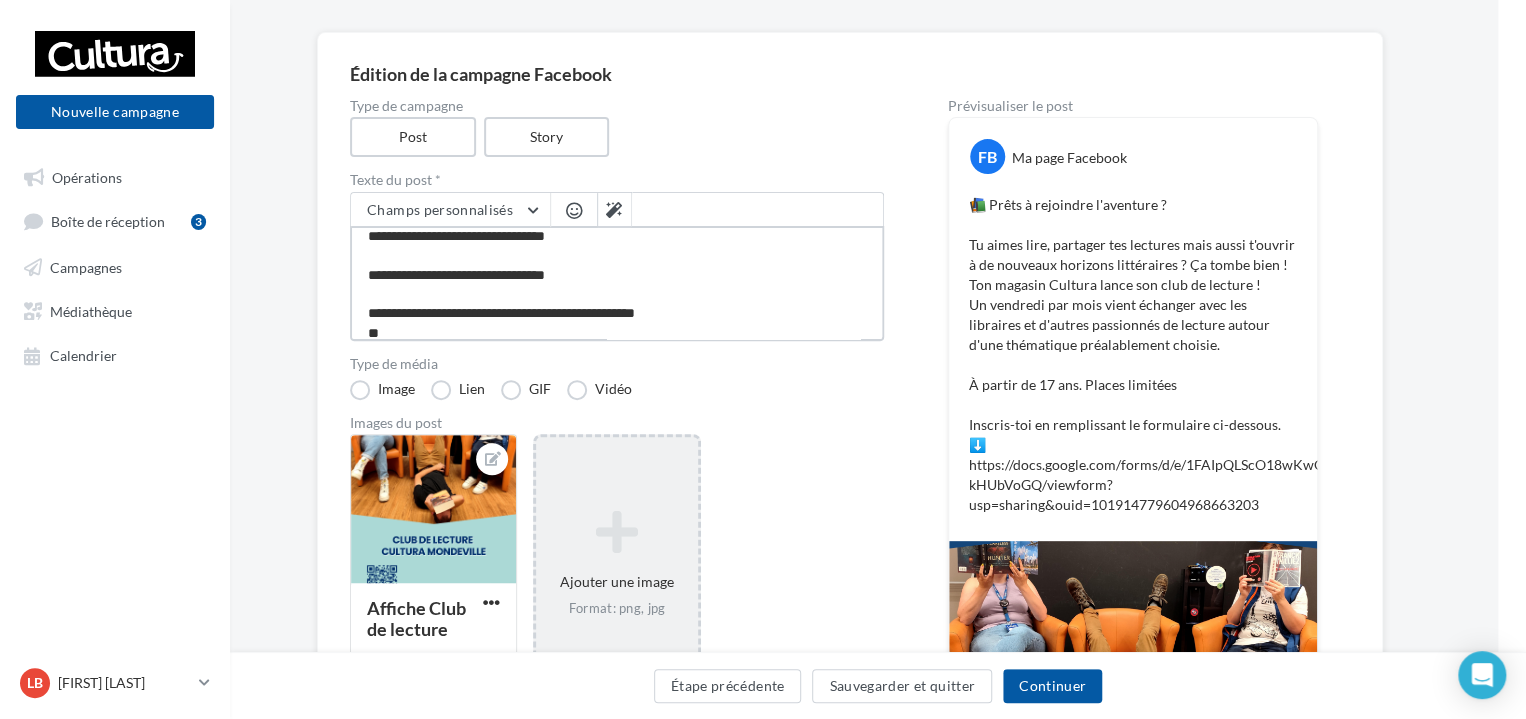 type on "**********" 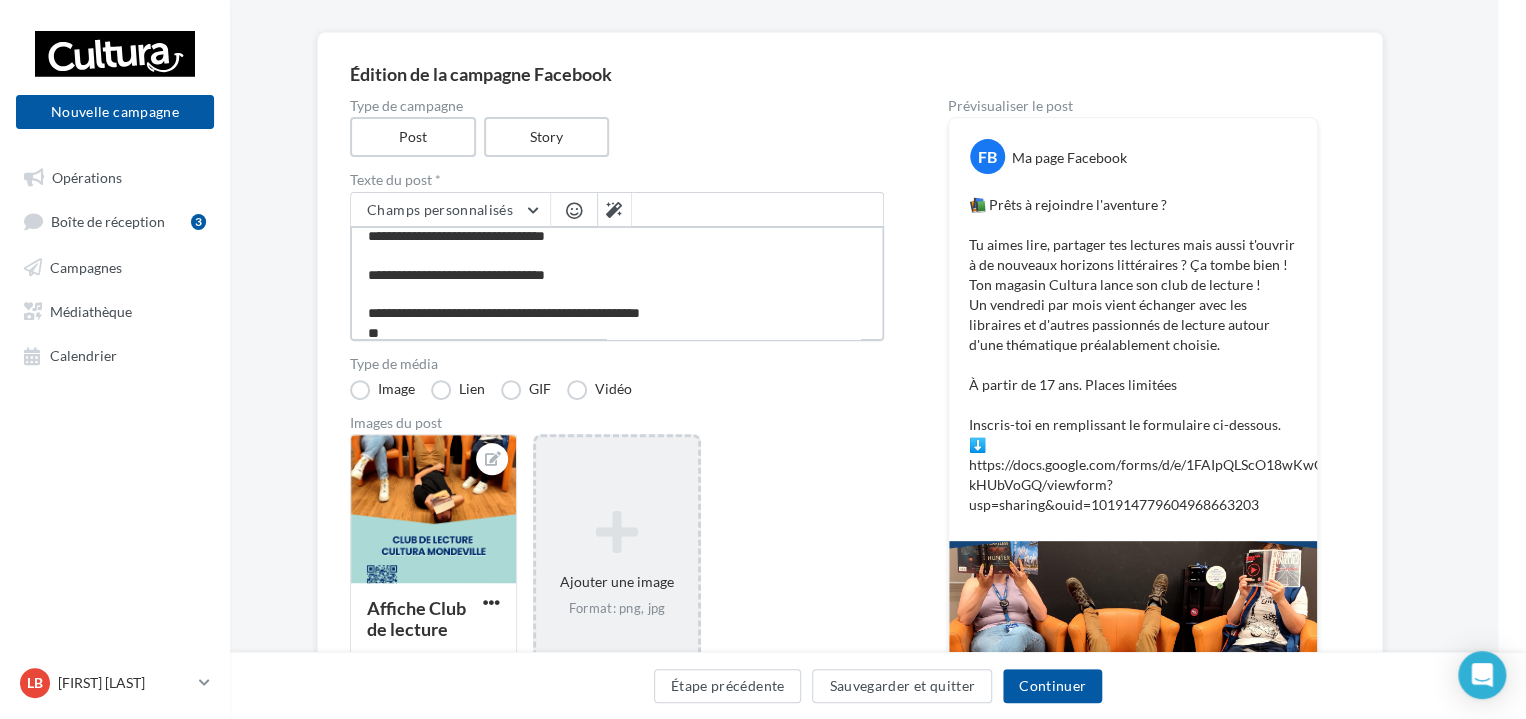 type on "**********" 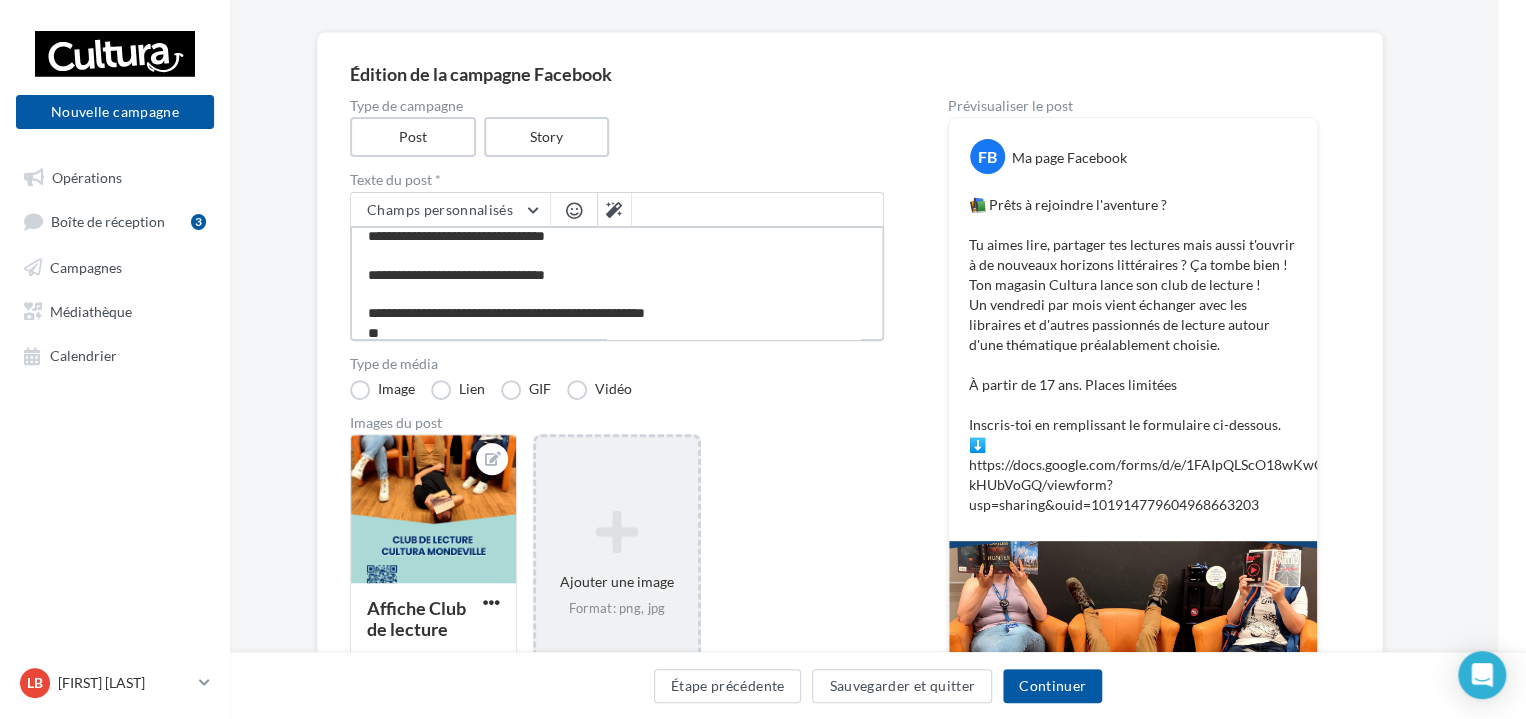 type on "**********" 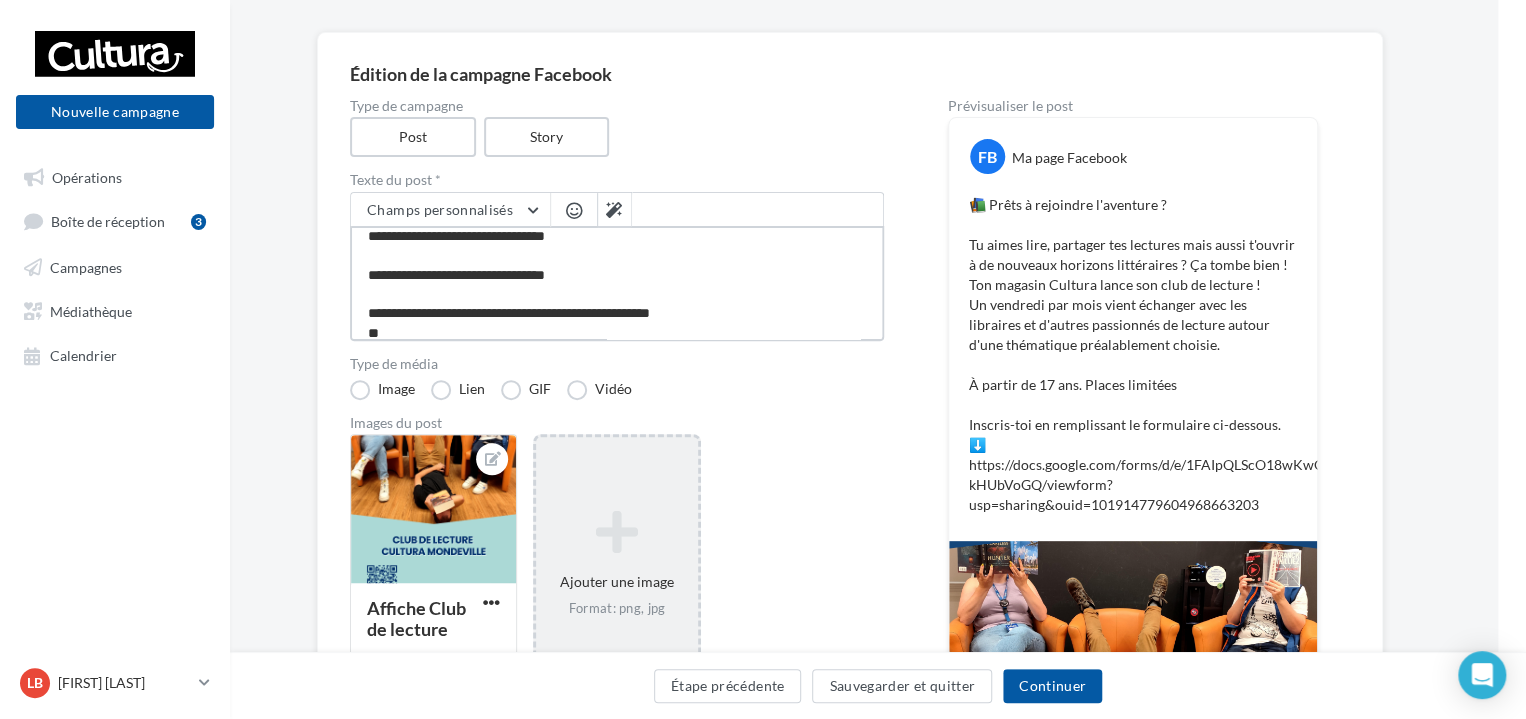 type on "**********" 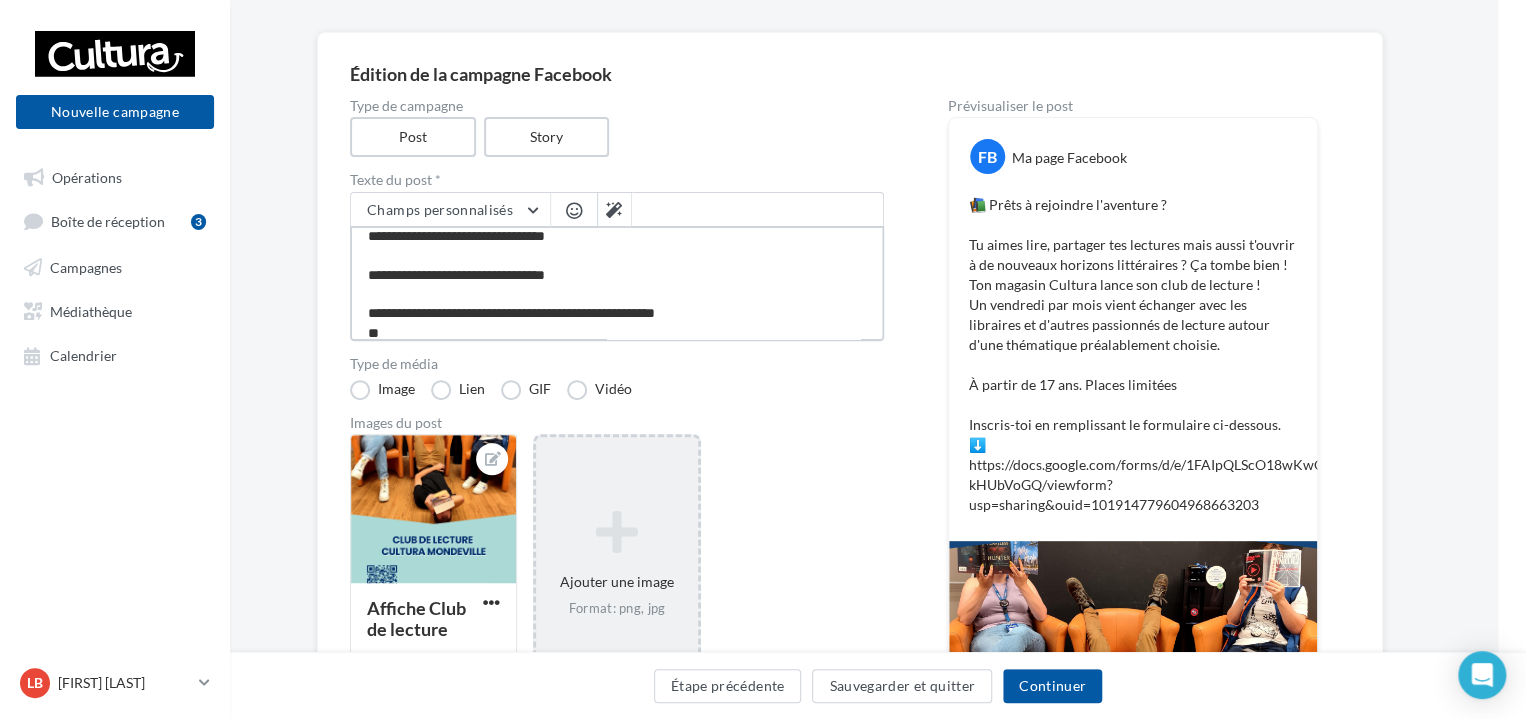 type on "**********" 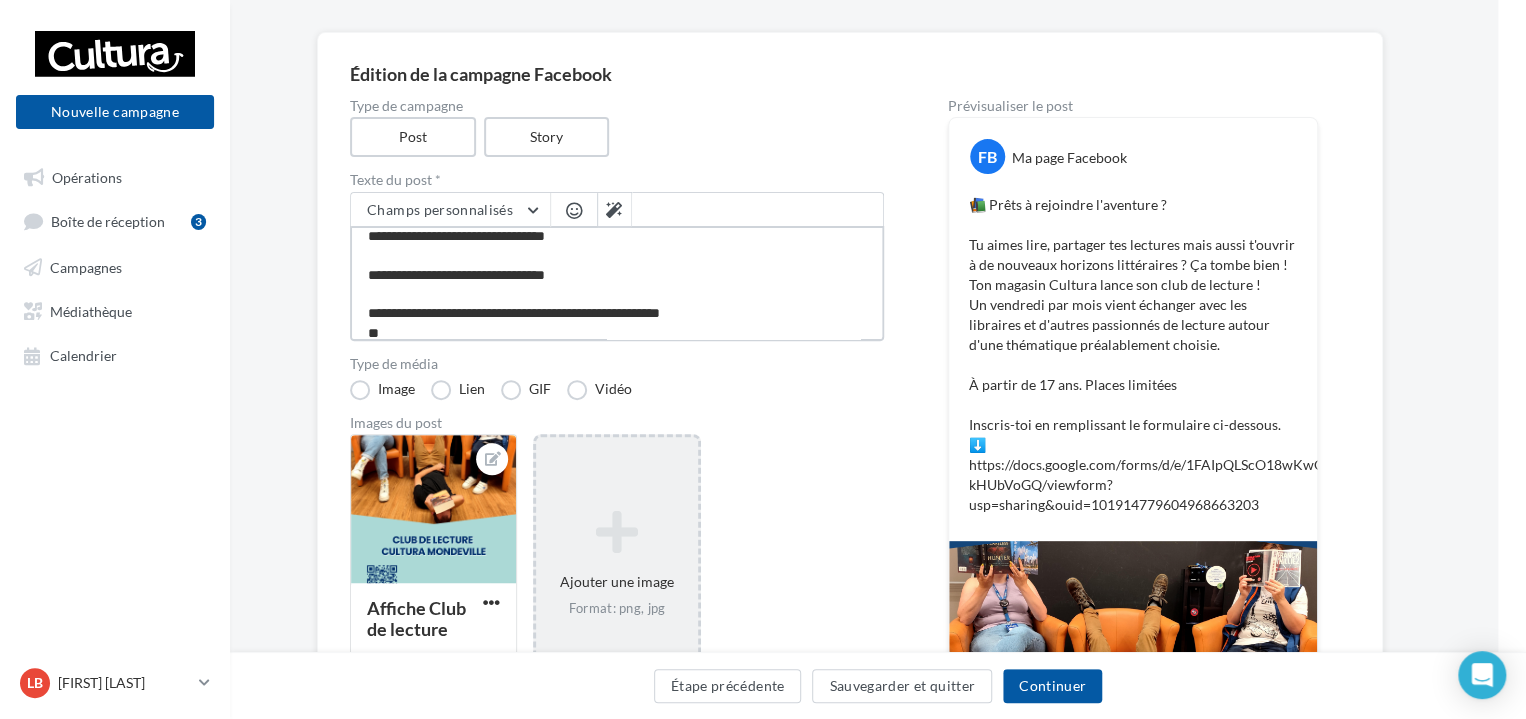 type on "**********" 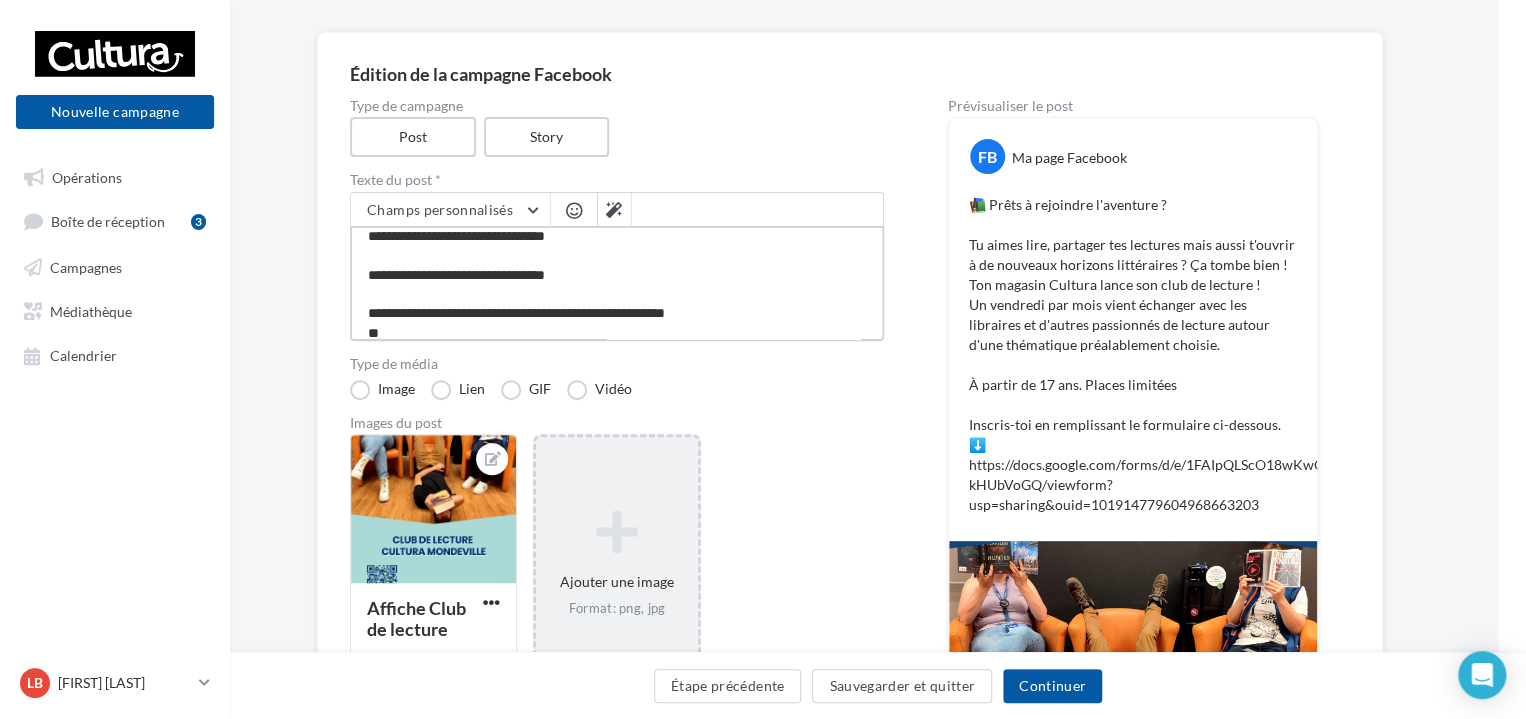 type on "**********" 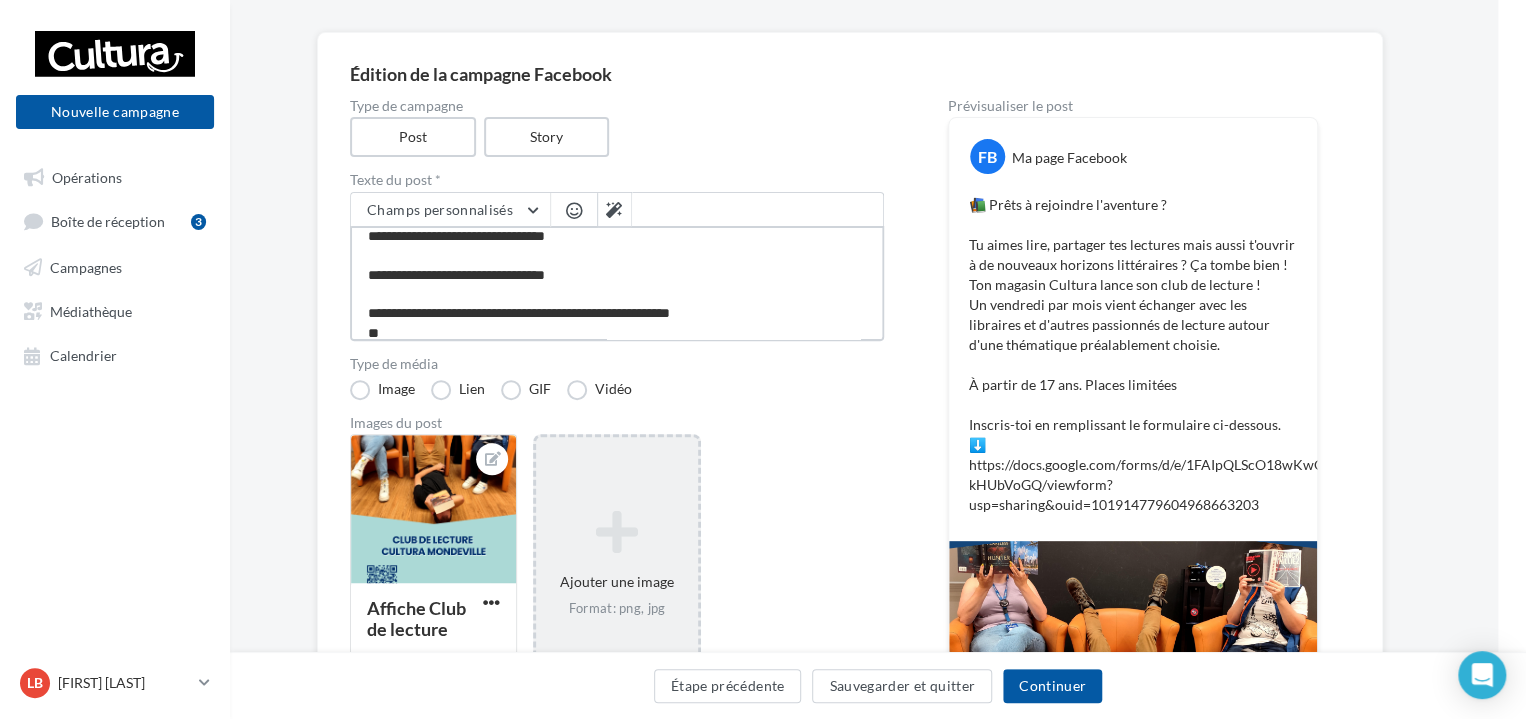 type on "**********" 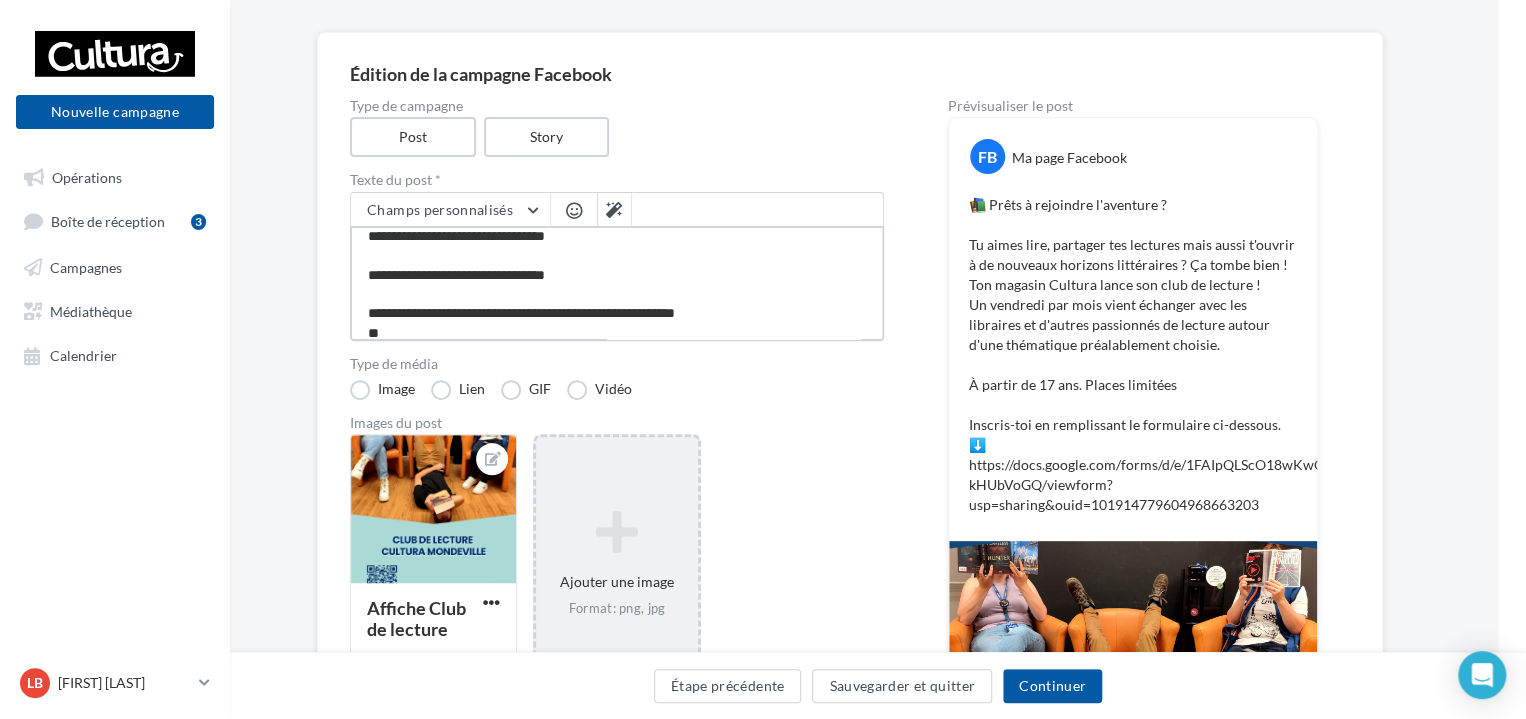 type on "**********" 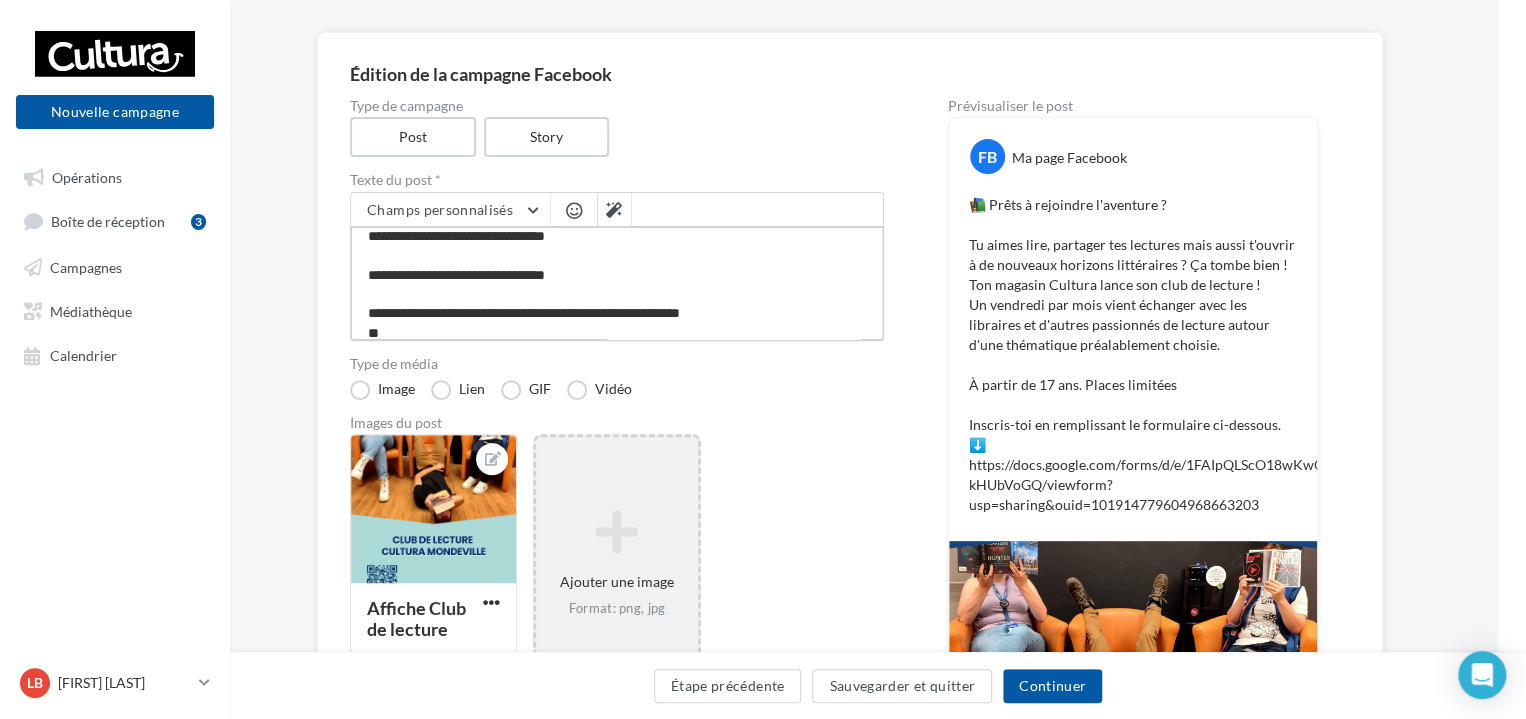 type on "**********" 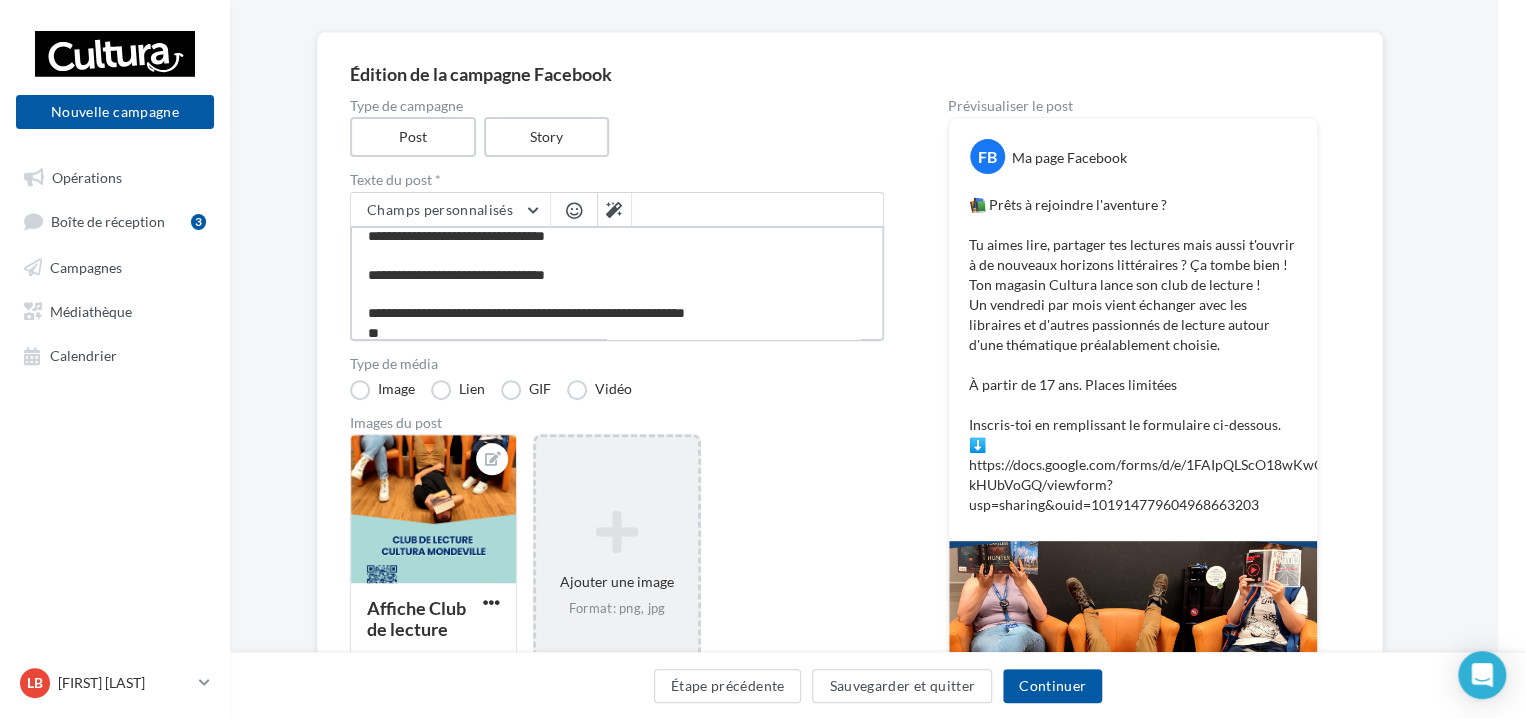 type on "**********" 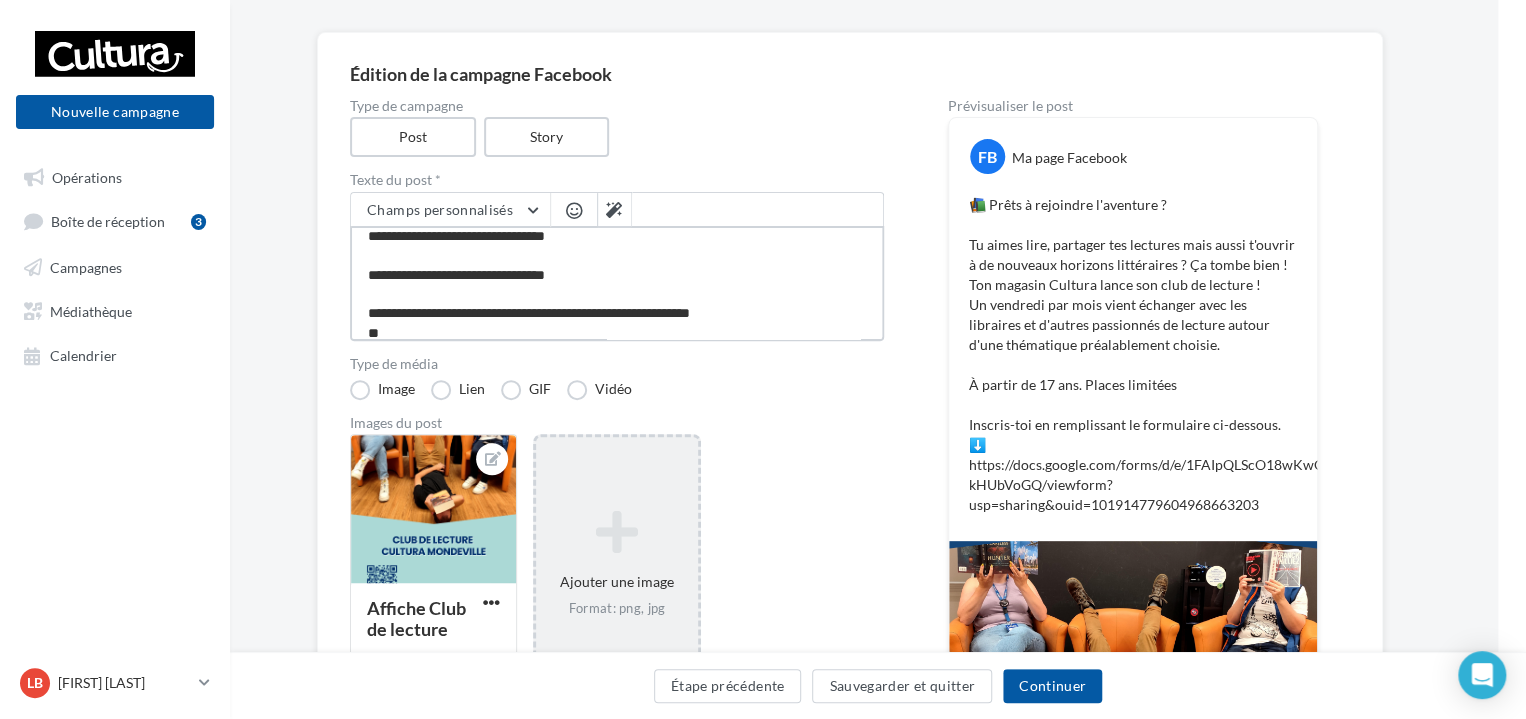 type on "**********" 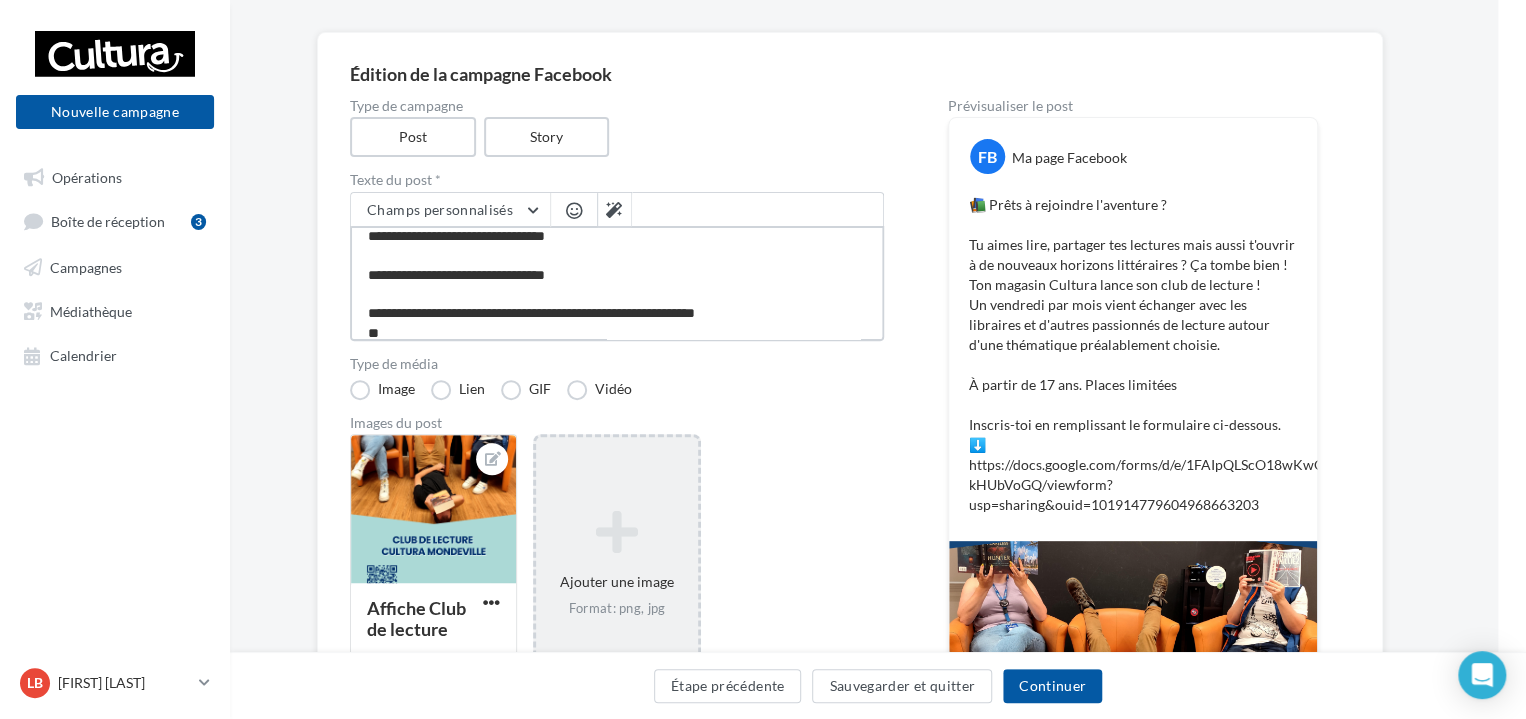 type on "**********" 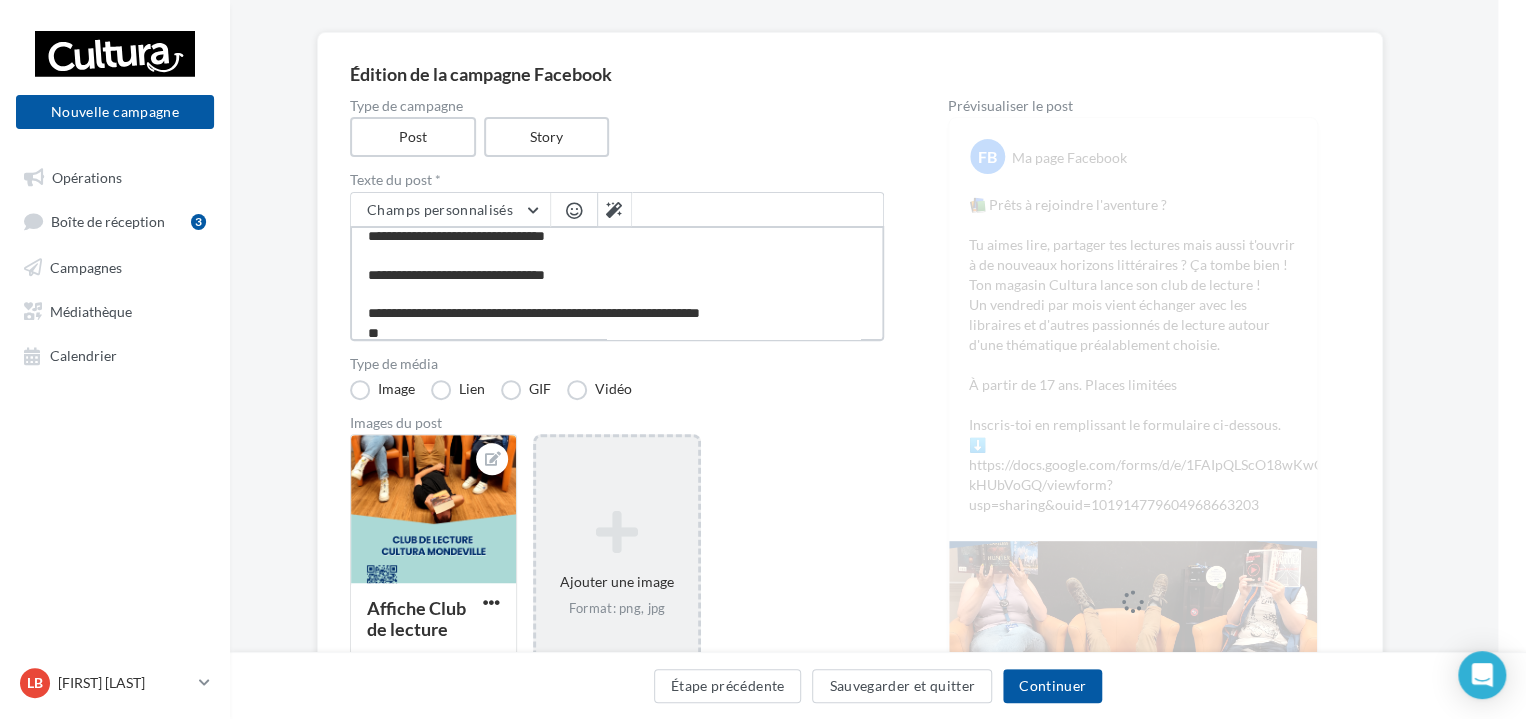 scroll, scrollTop: 0, scrollLeft: 0, axis: both 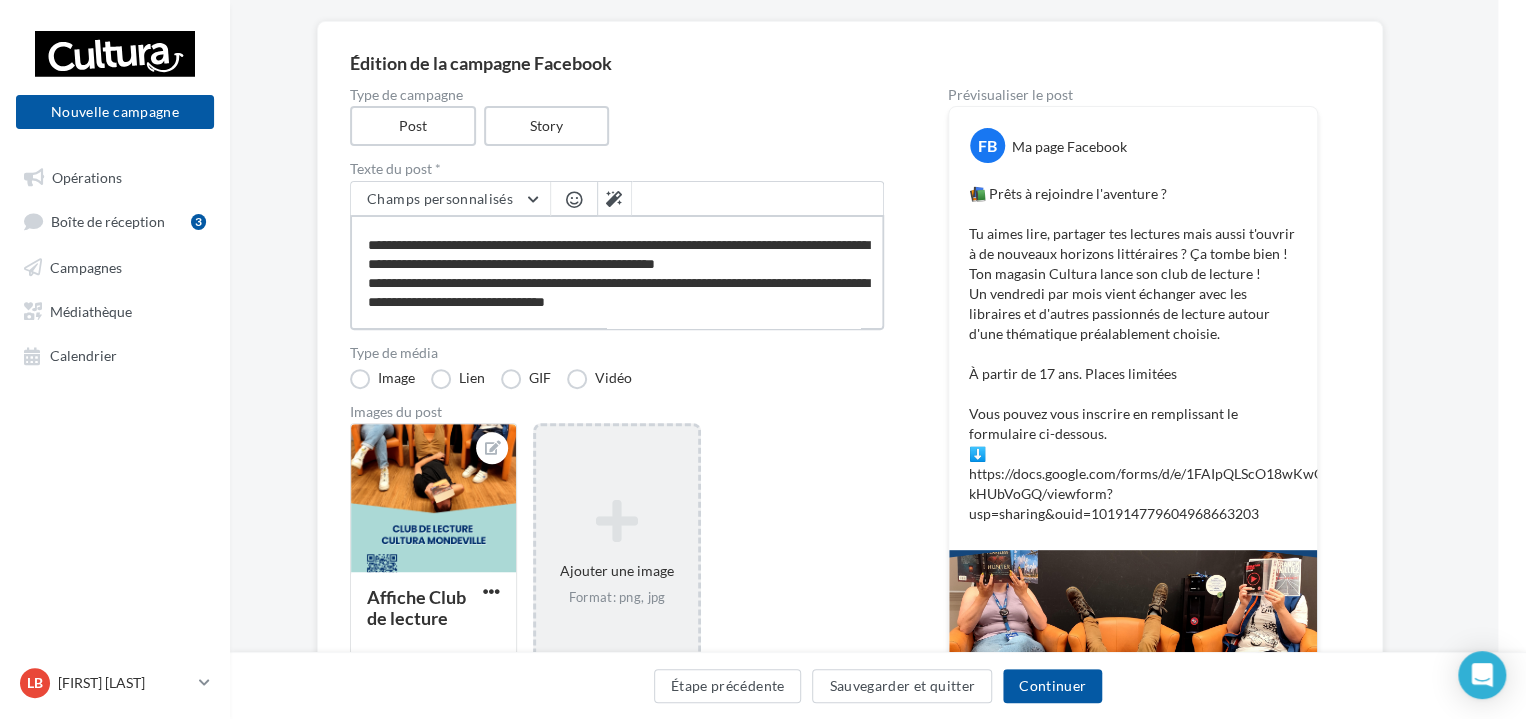 click on "**********" at bounding box center [617, 272] 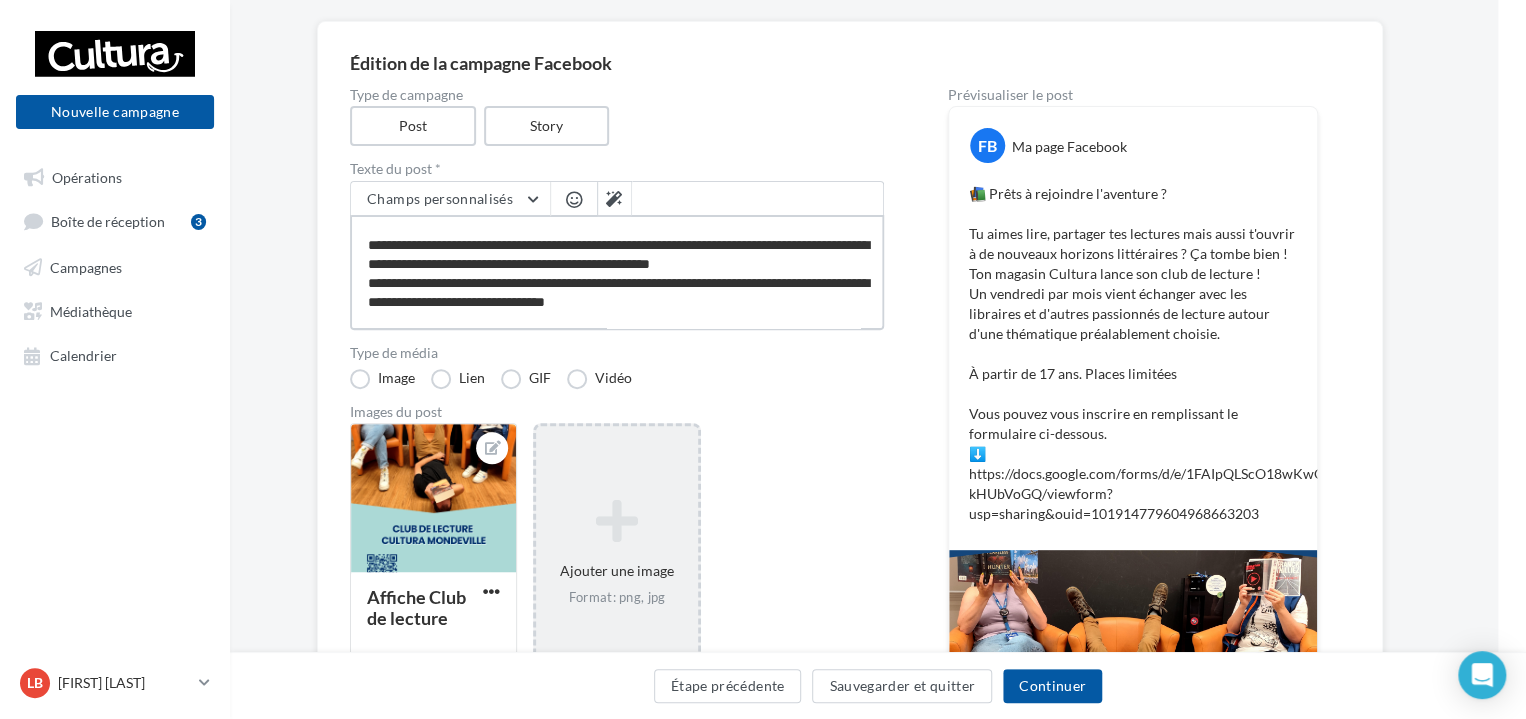 type on "**********" 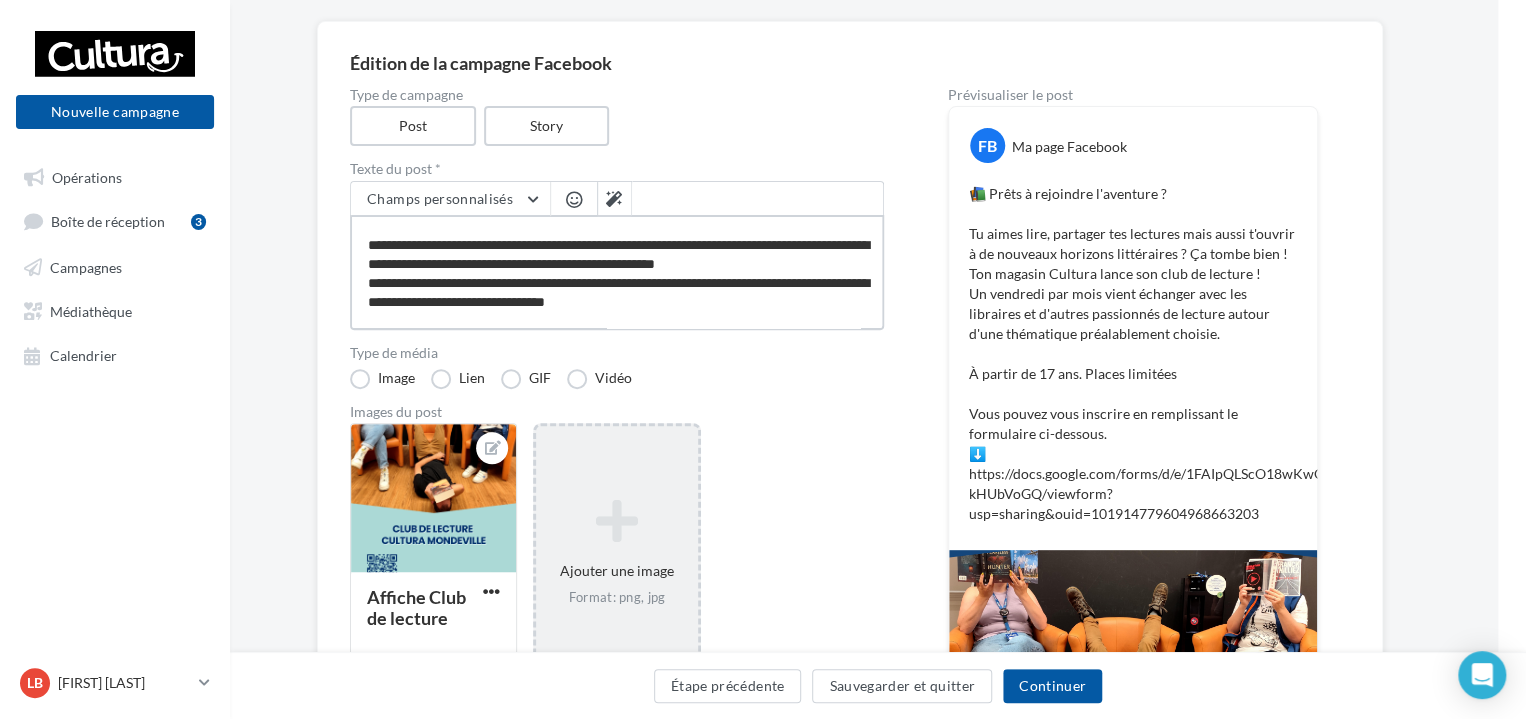 type on "**********" 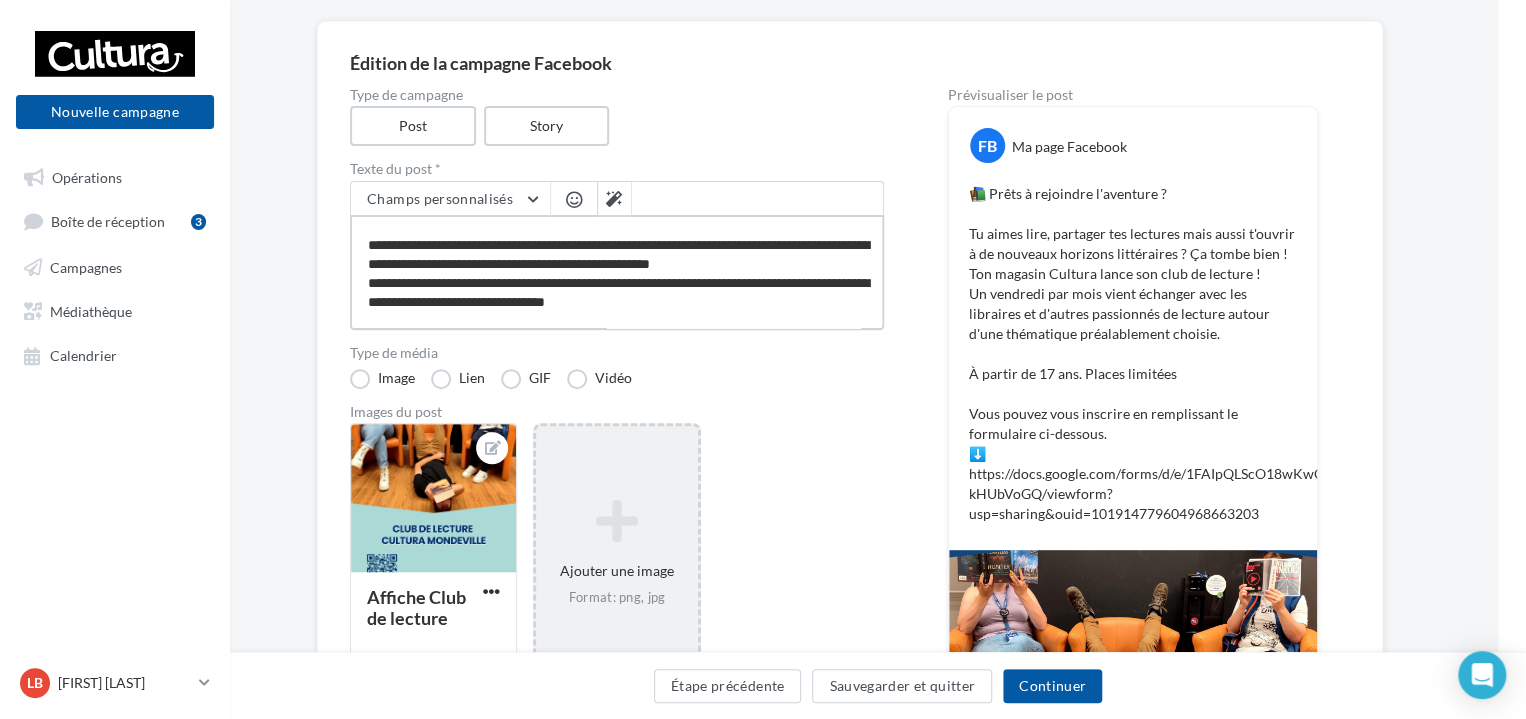 type on "**********" 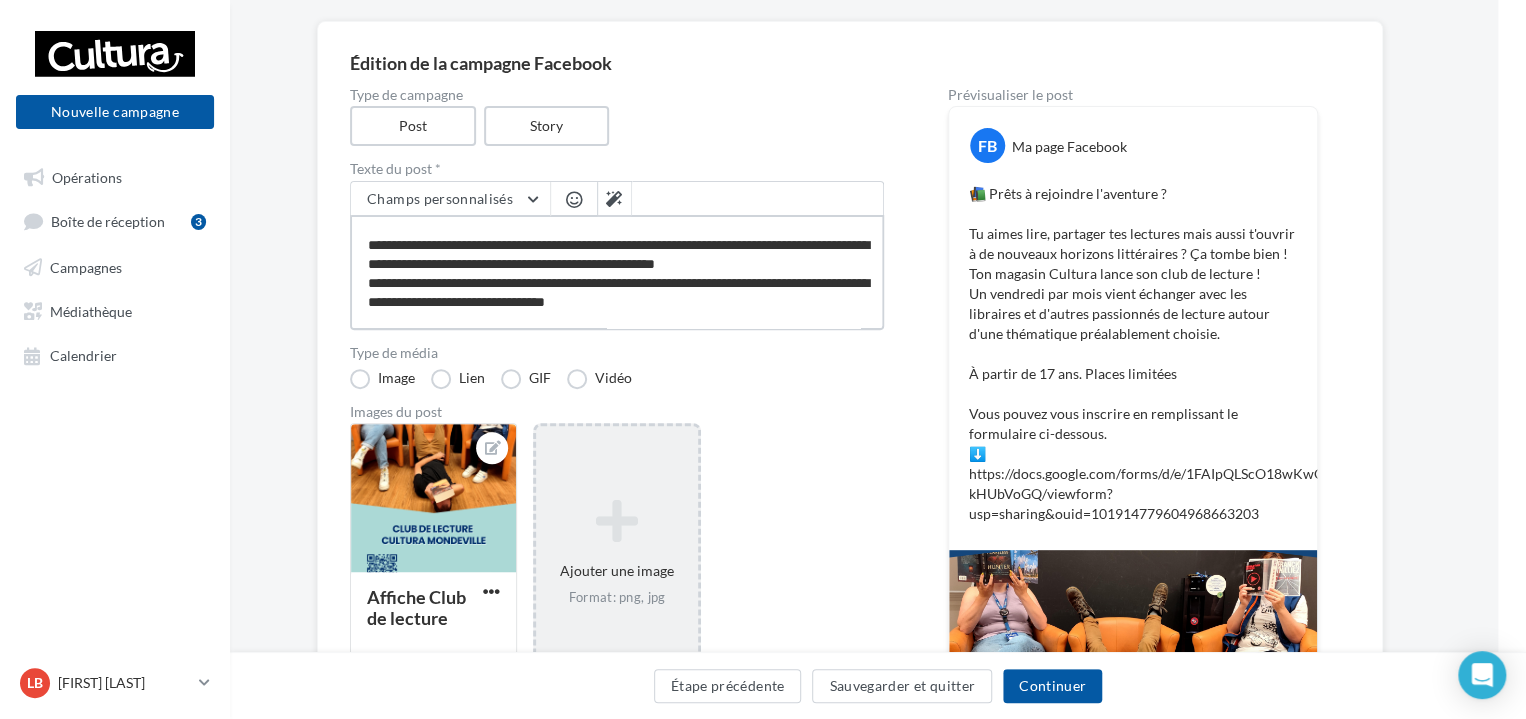 type on "**********" 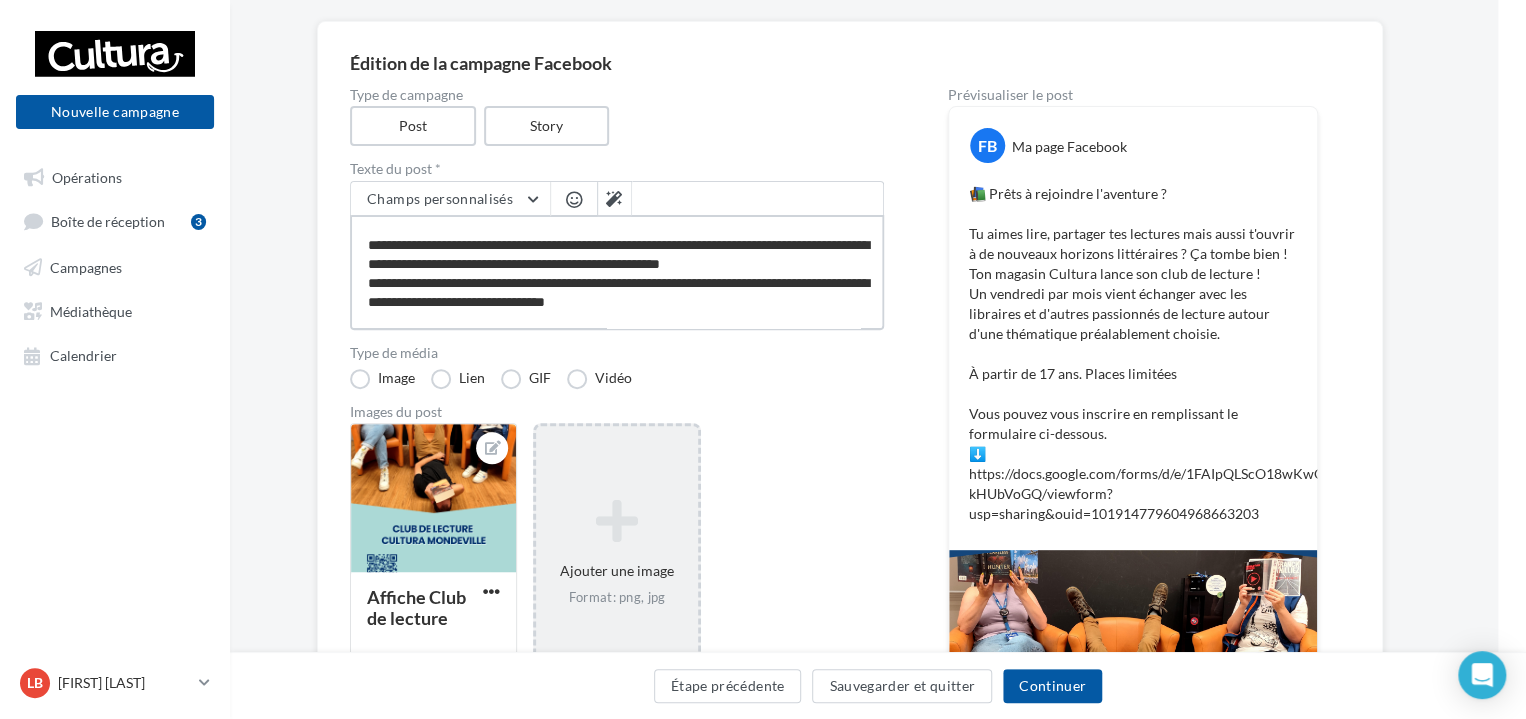 type on "**********" 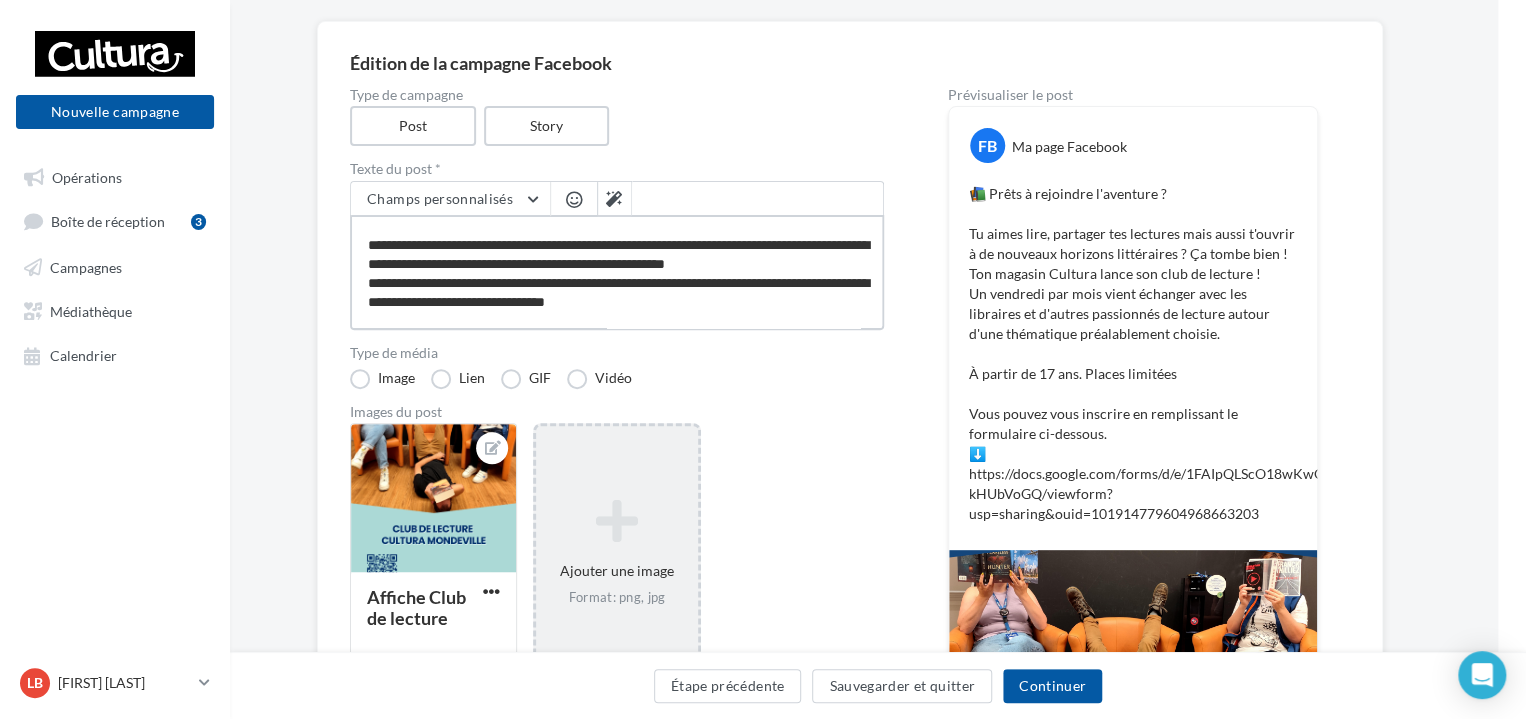 click on "**********" at bounding box center (617, 272) 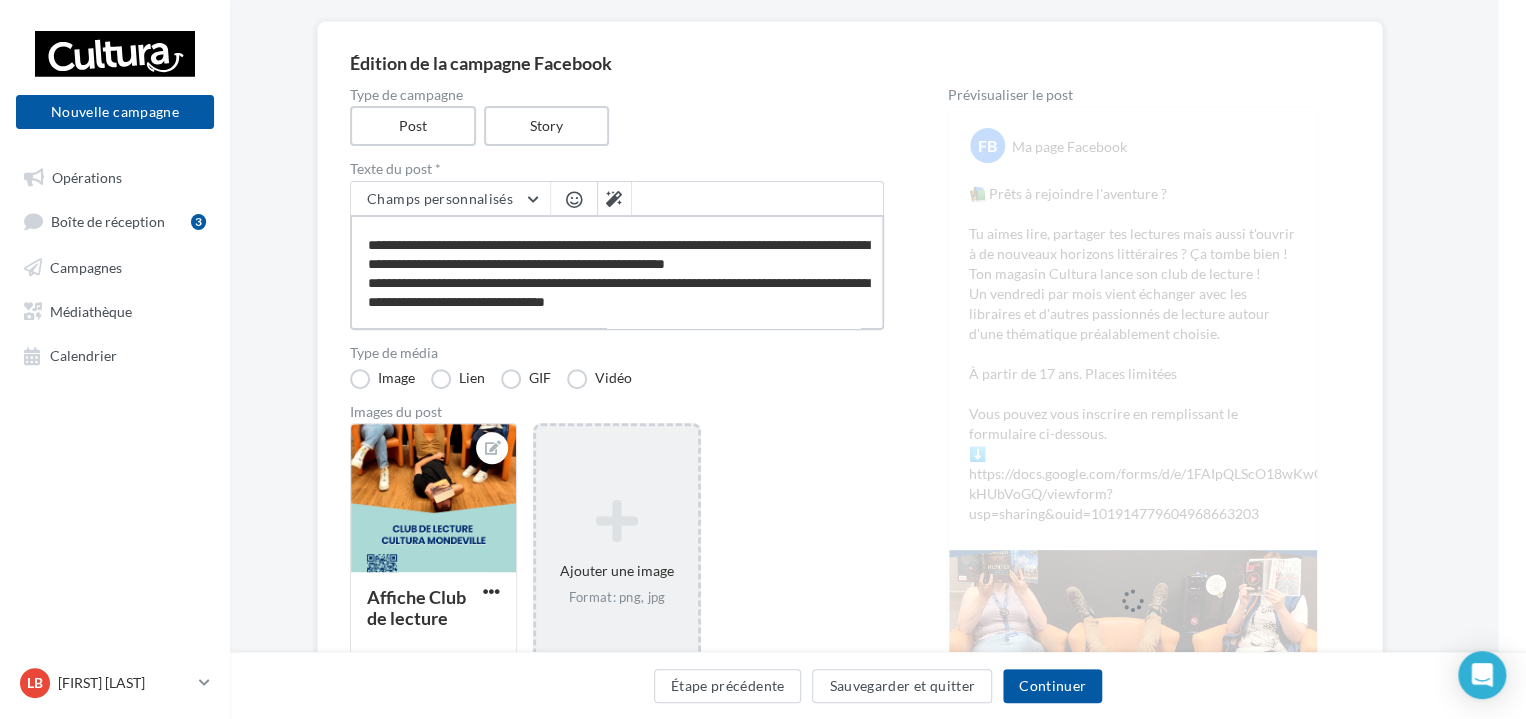 type on "**********" 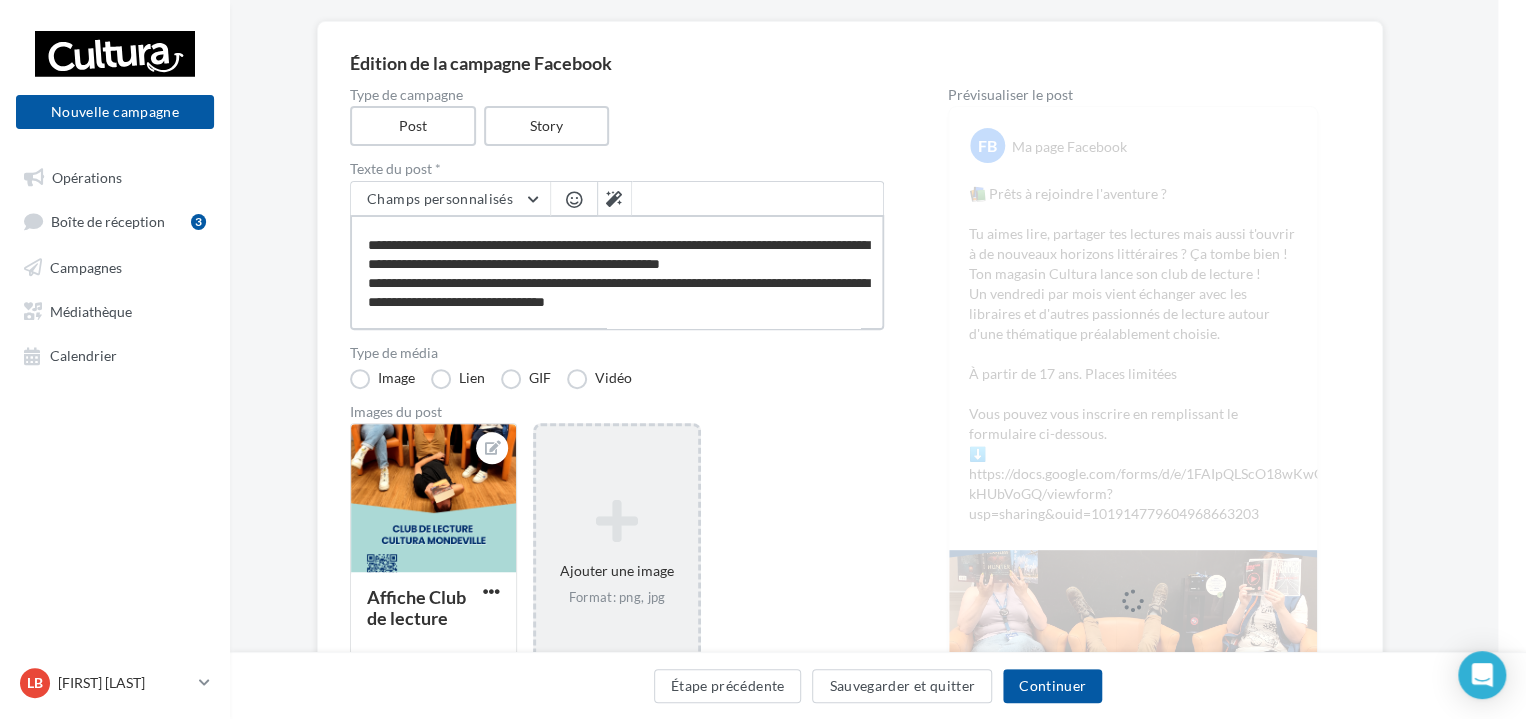 type on "**********" 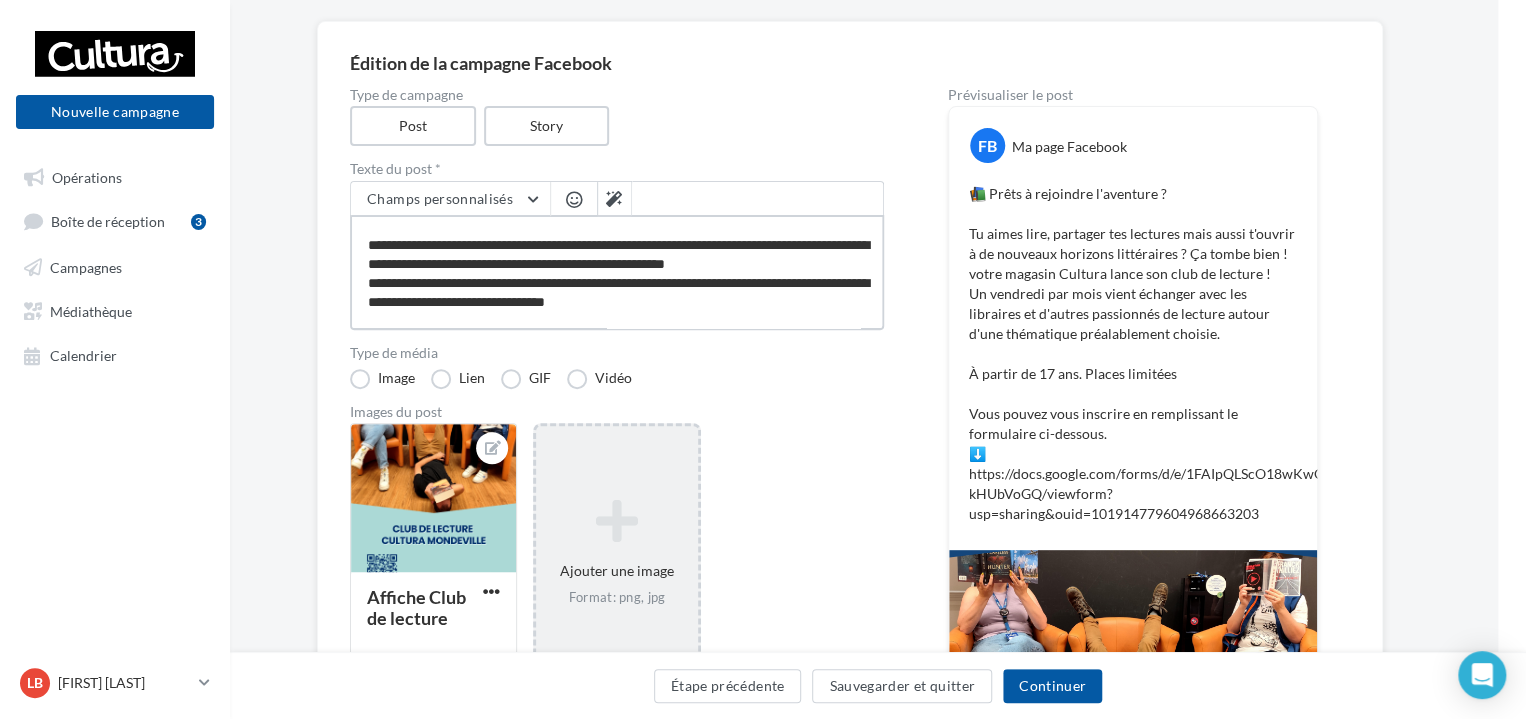 click on "**********" at bounding box center (617, 272) 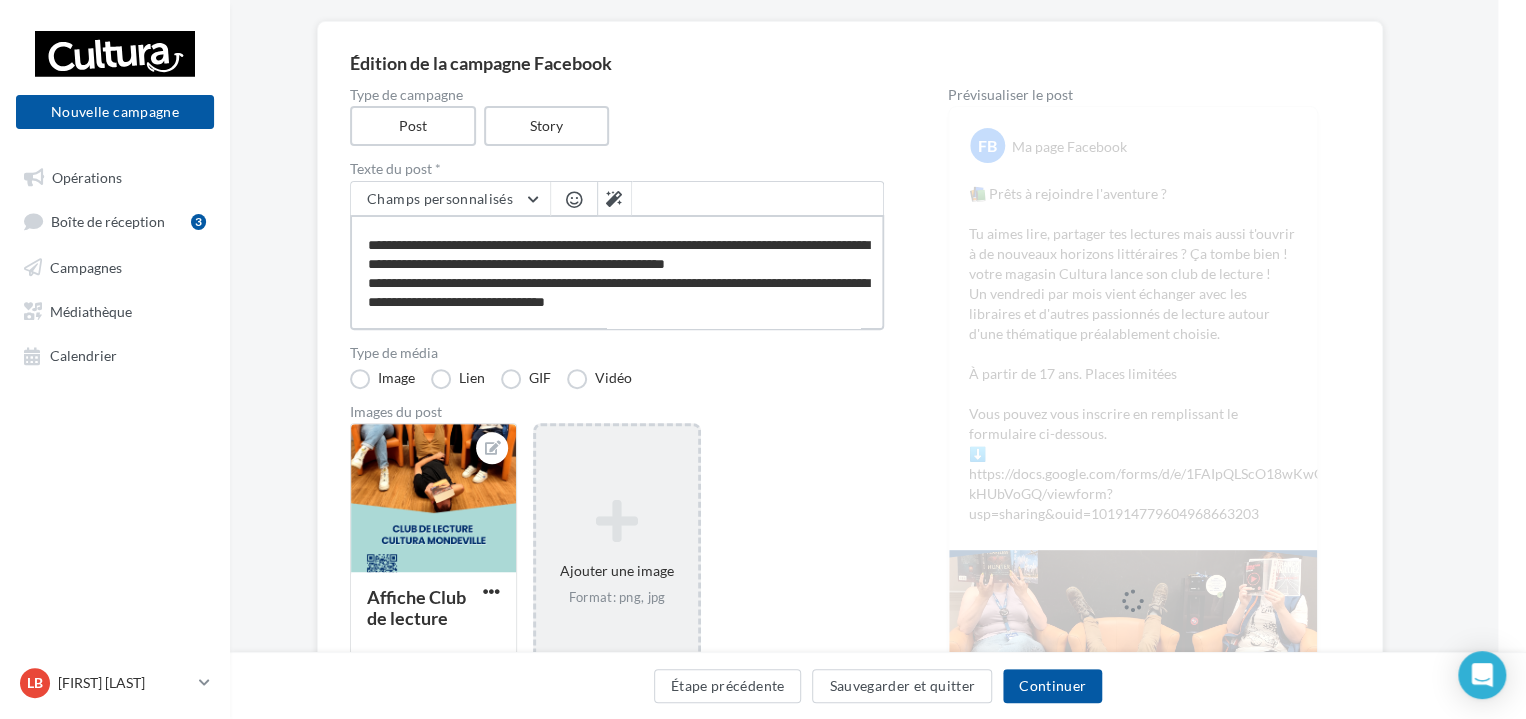 type on "**********" 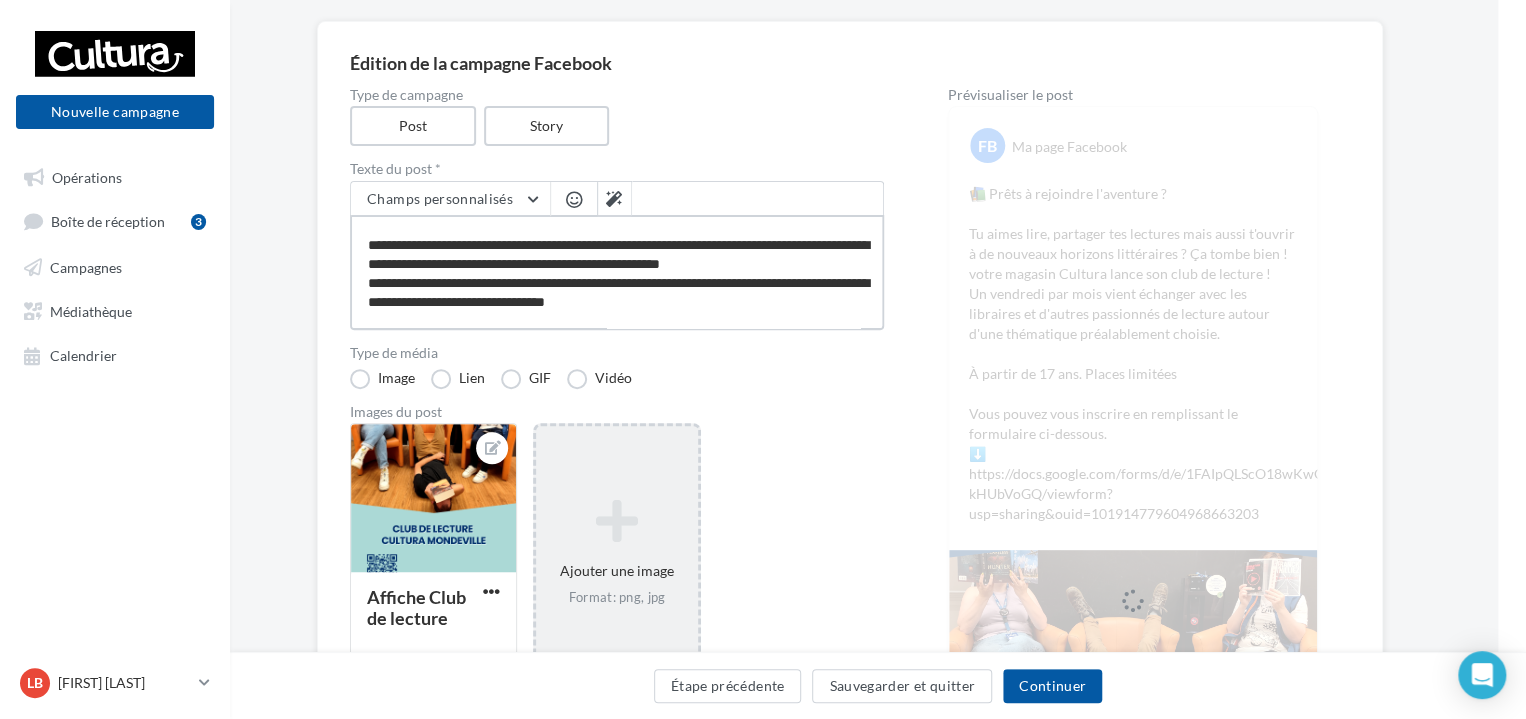 type on "**********" 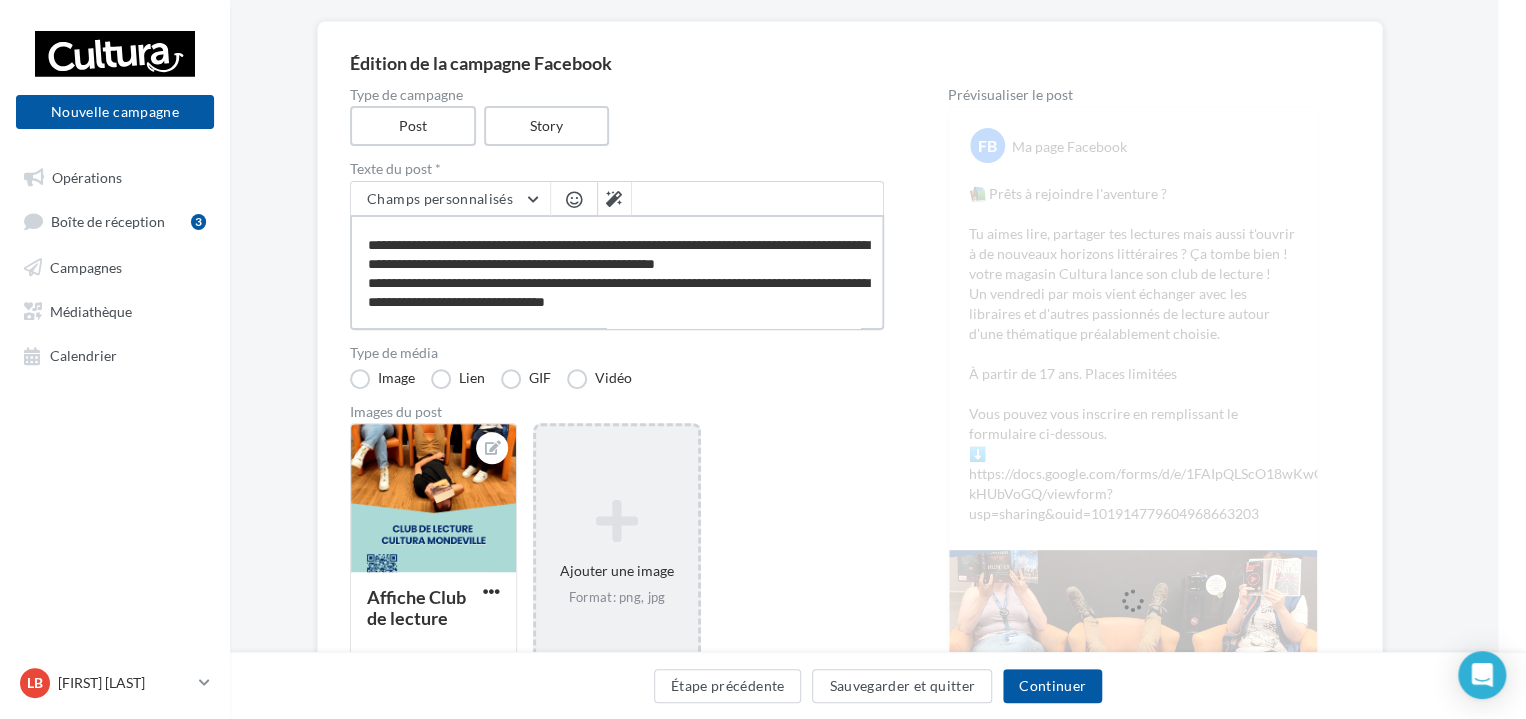 type on "**********" 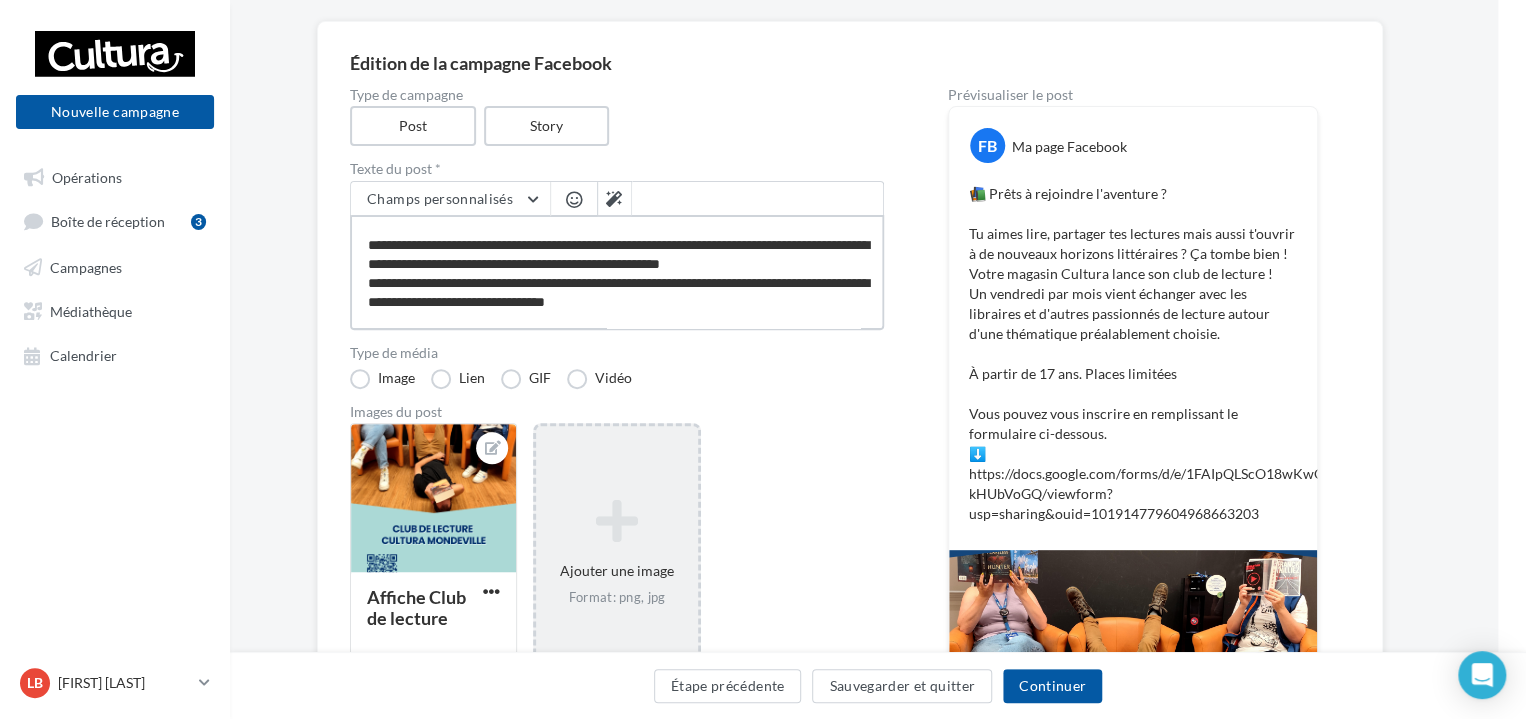 type on "**********" 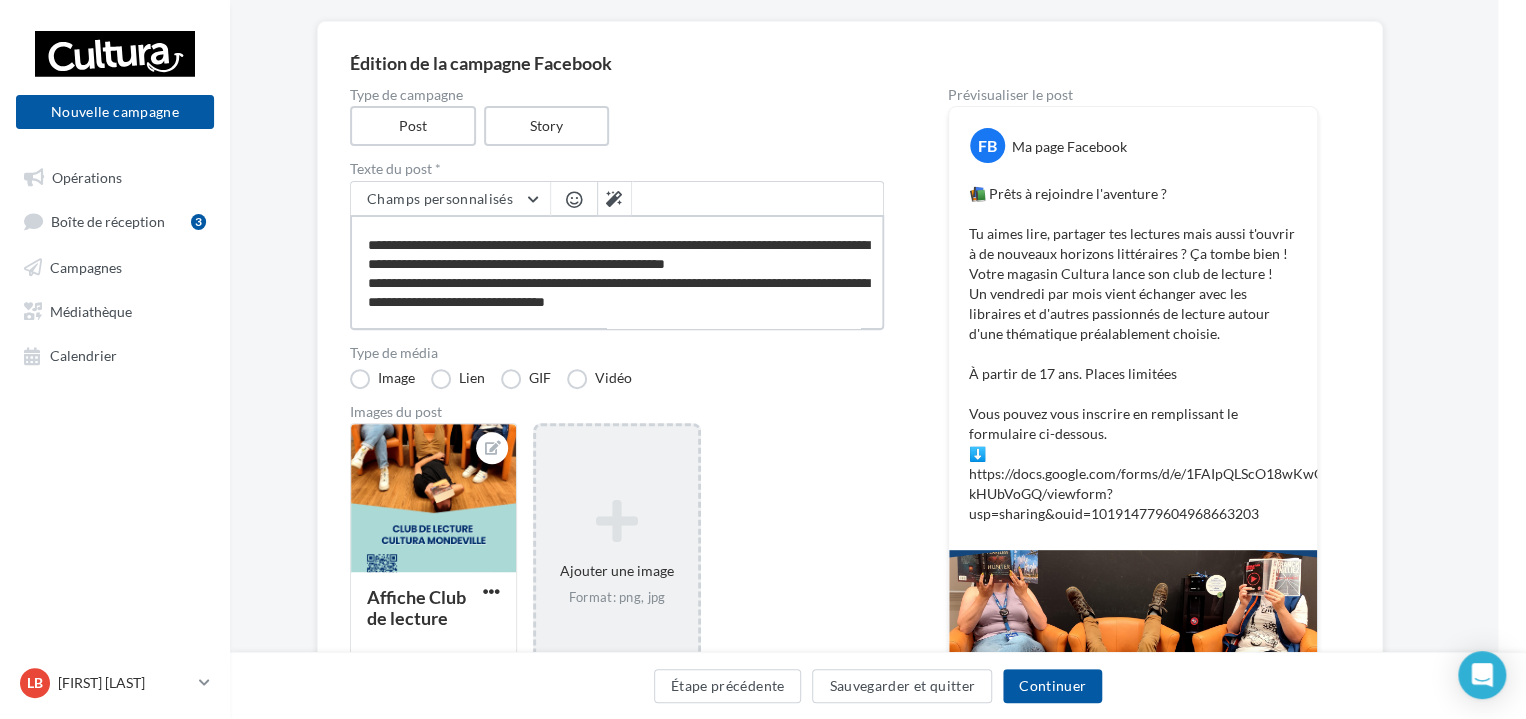 type on "**********" 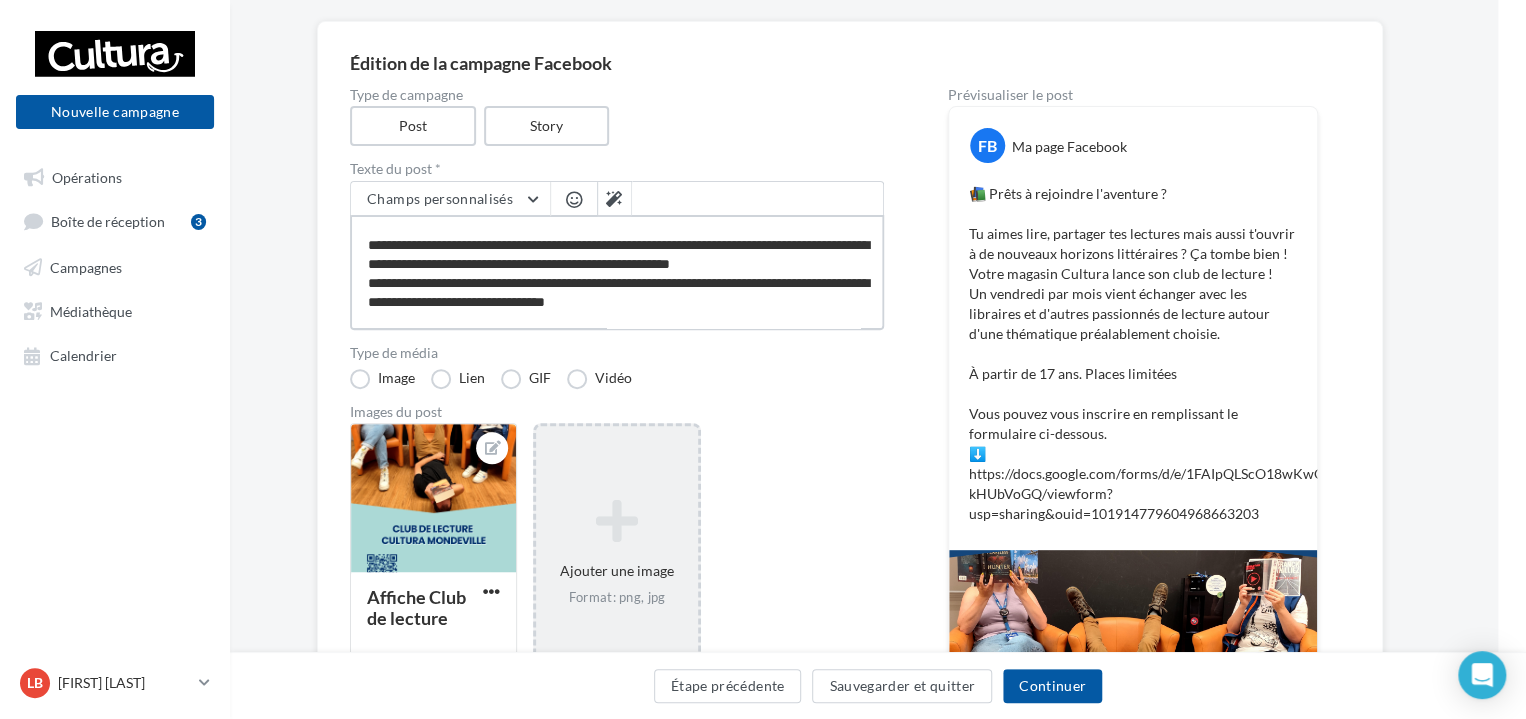 type on "**********" 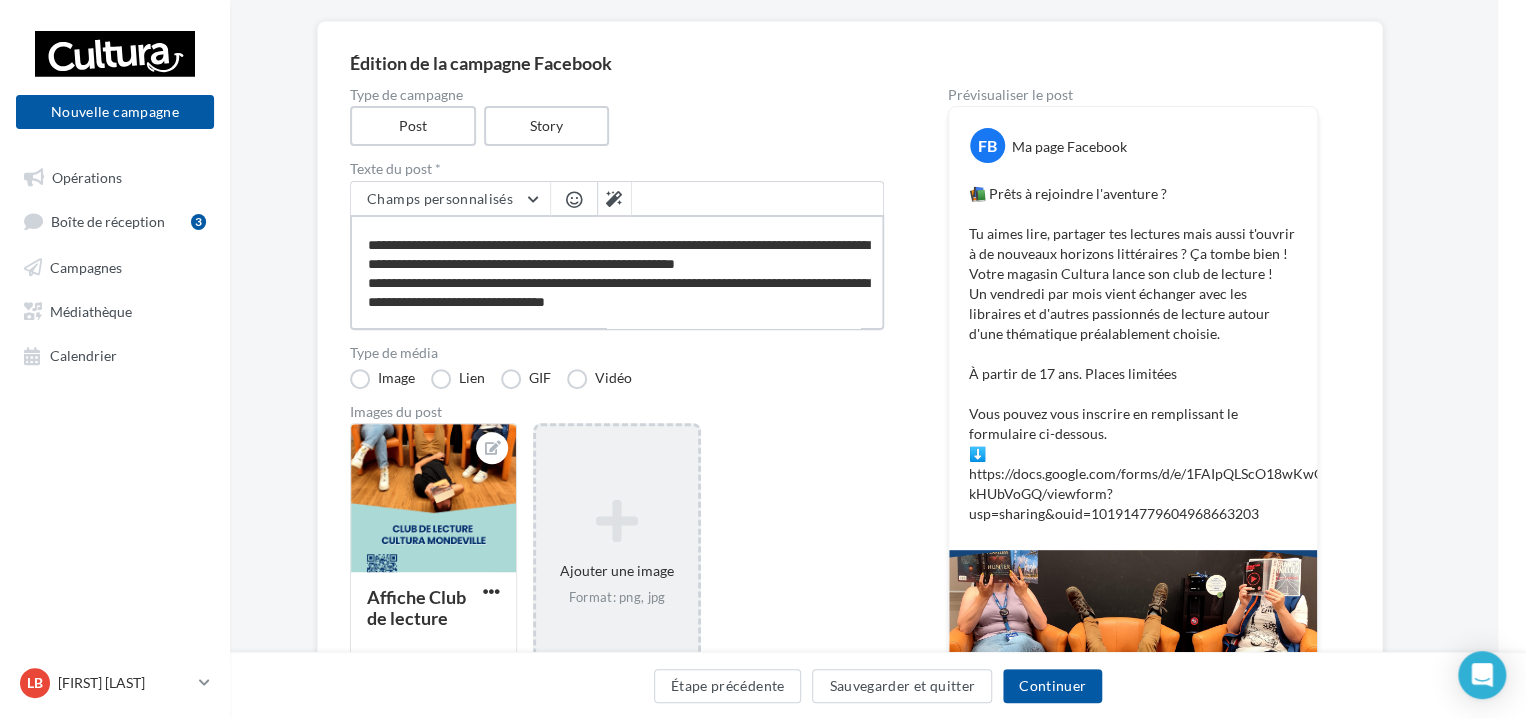 type on "**********" 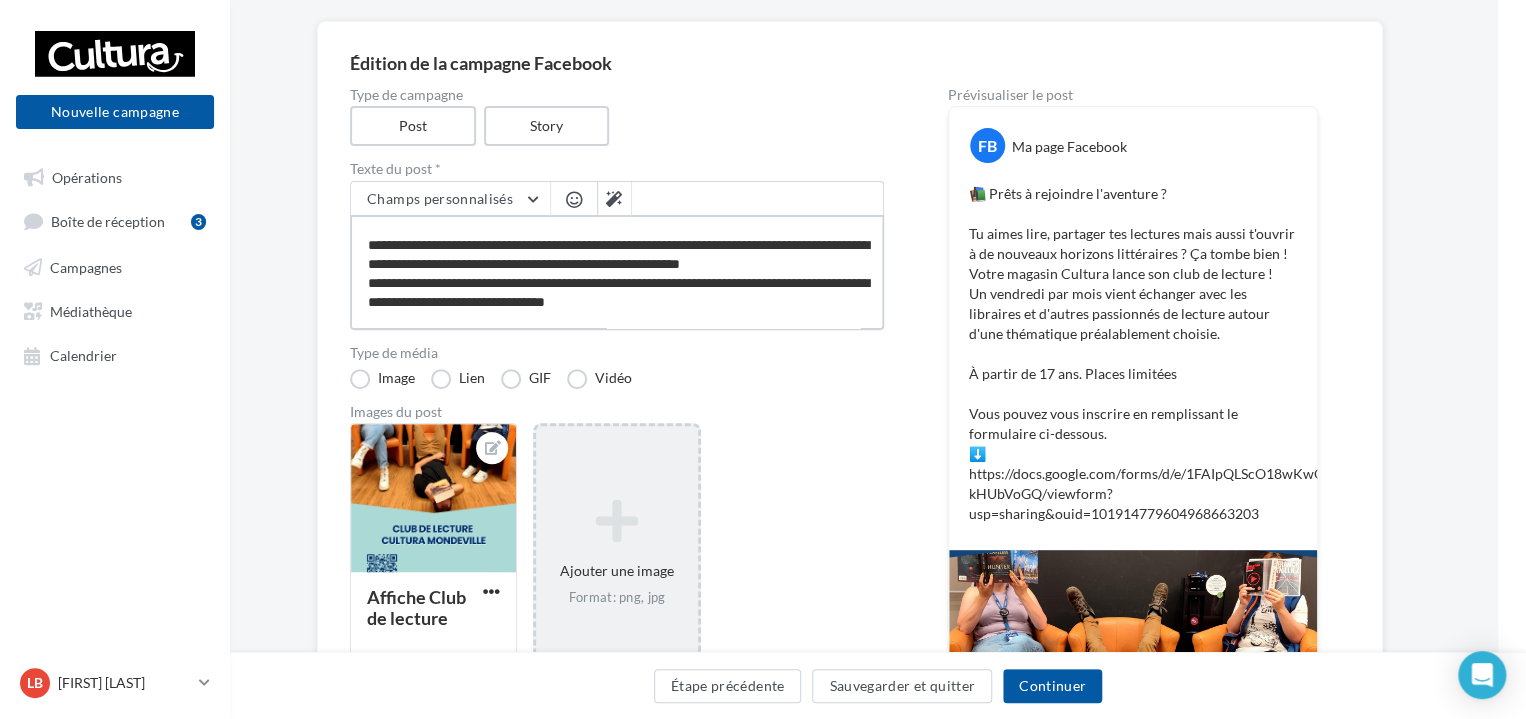 type on "**********" 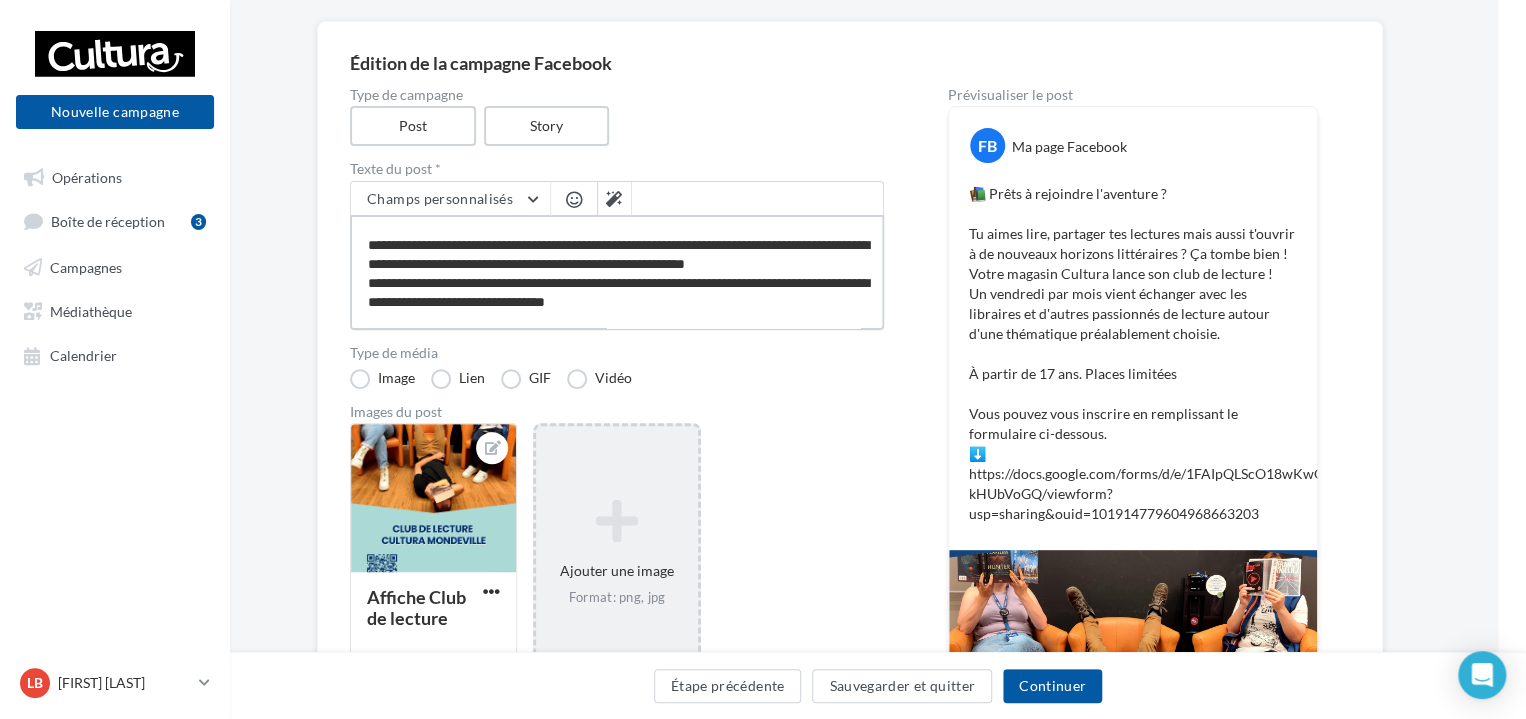 type on "**********" 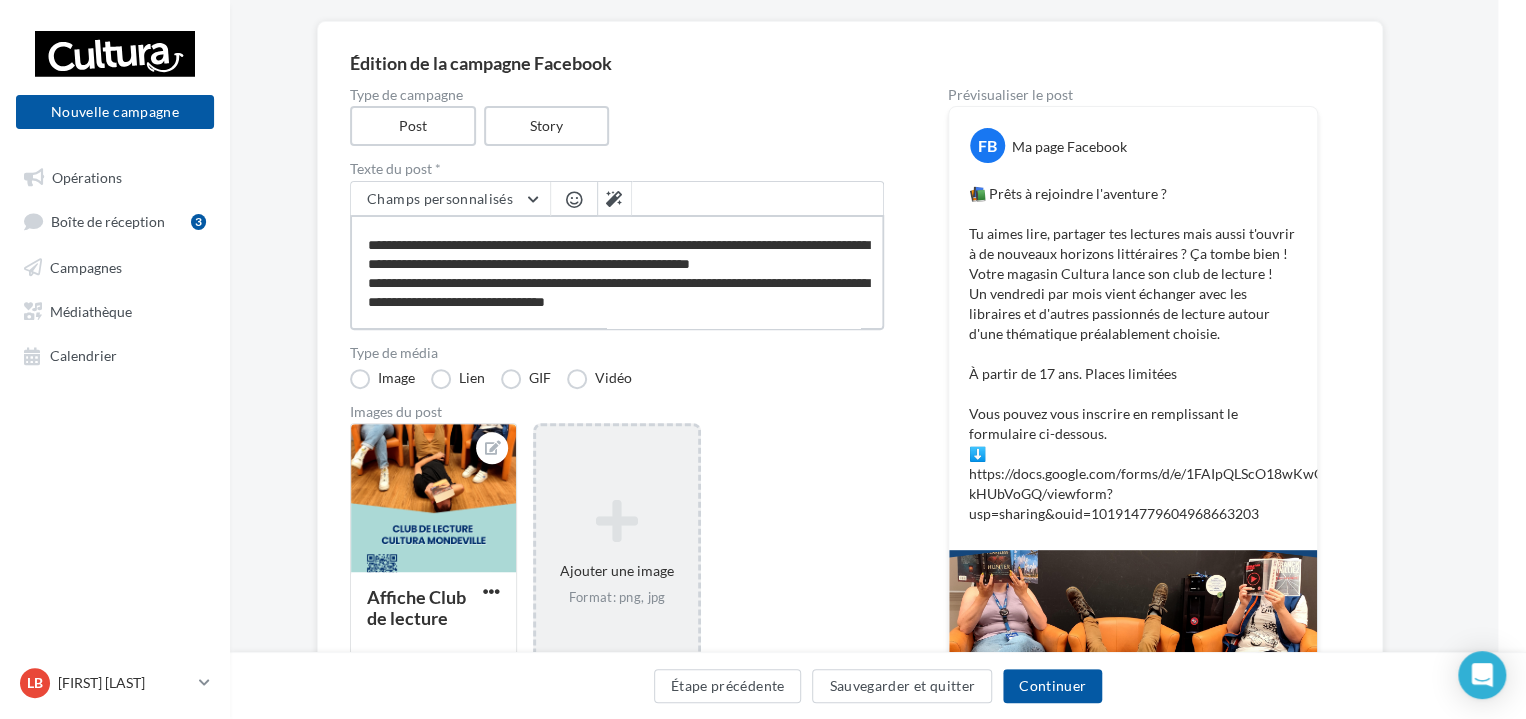 type on "**********" 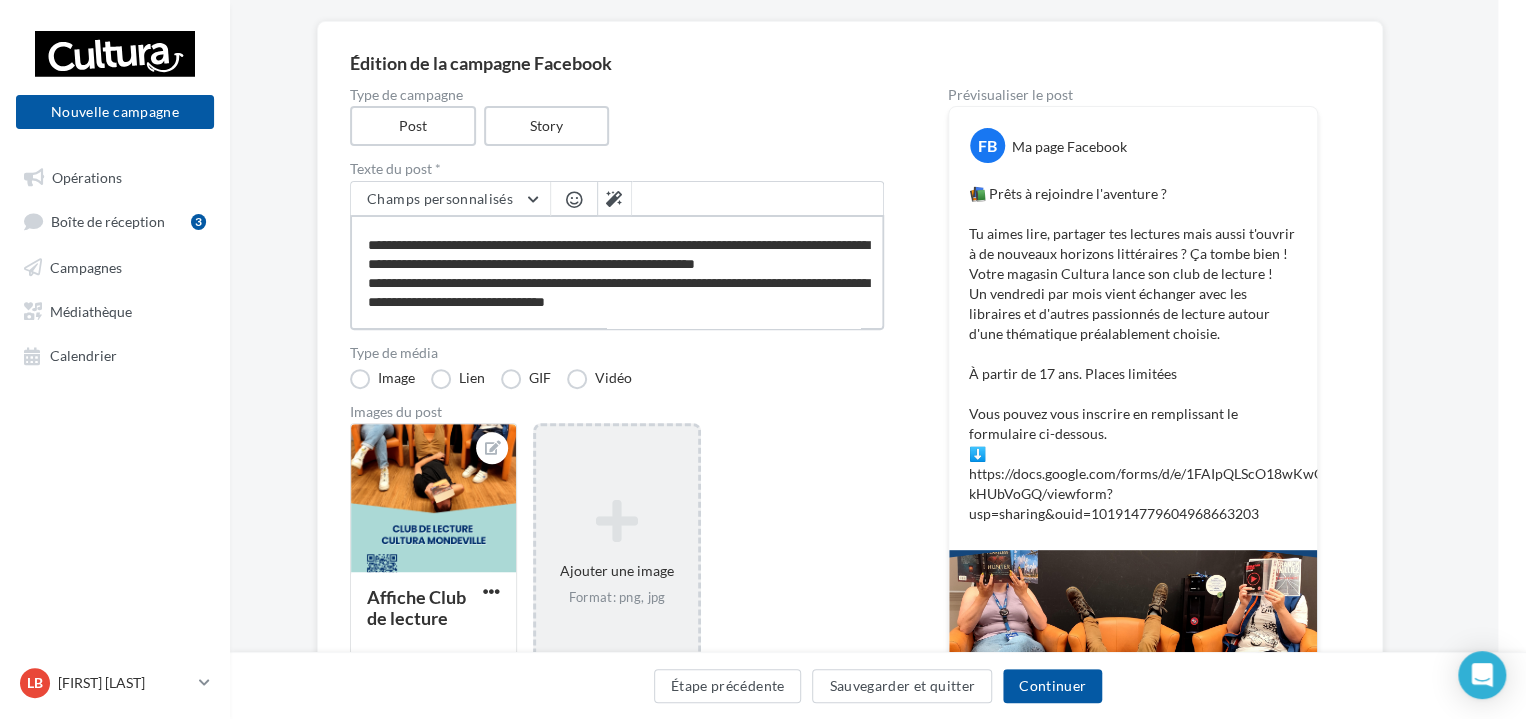 type on "**********" 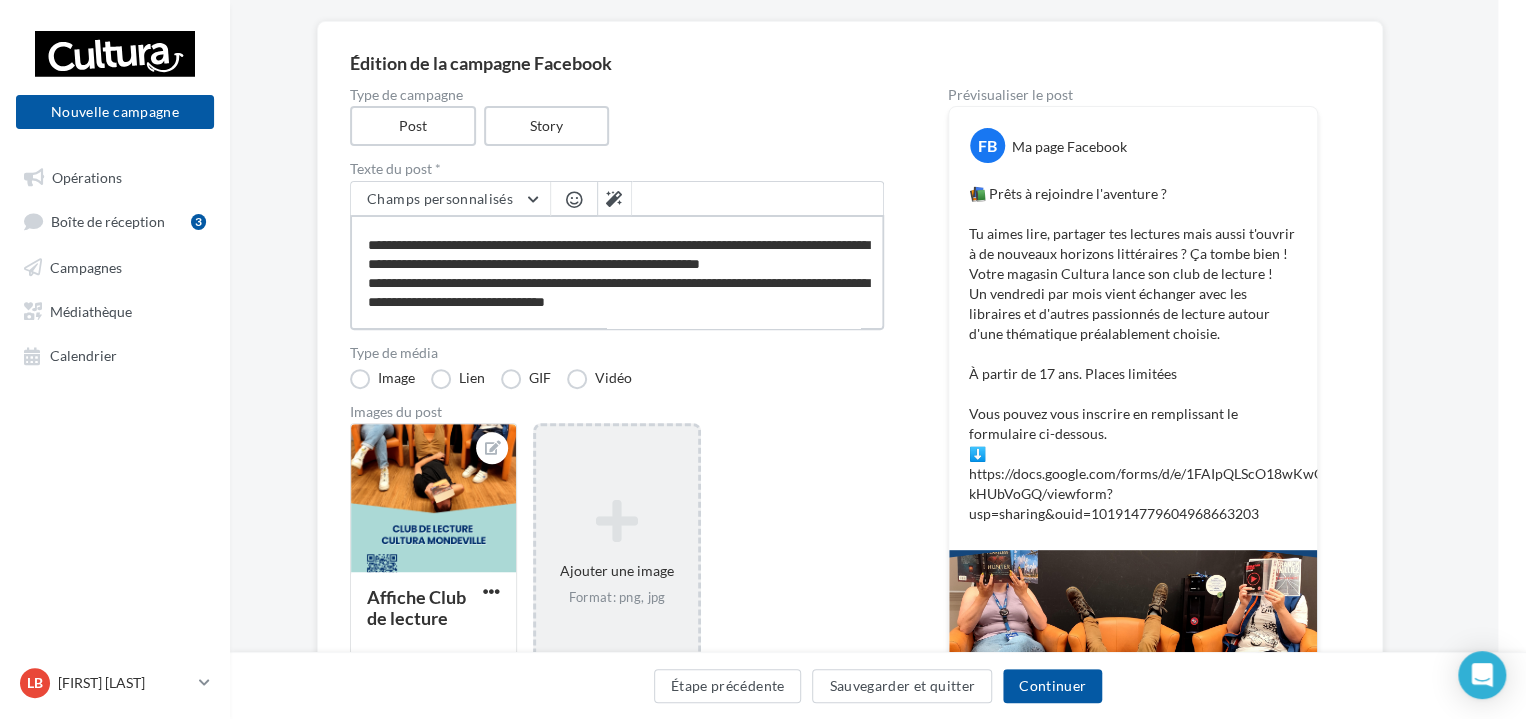 type on "**********" 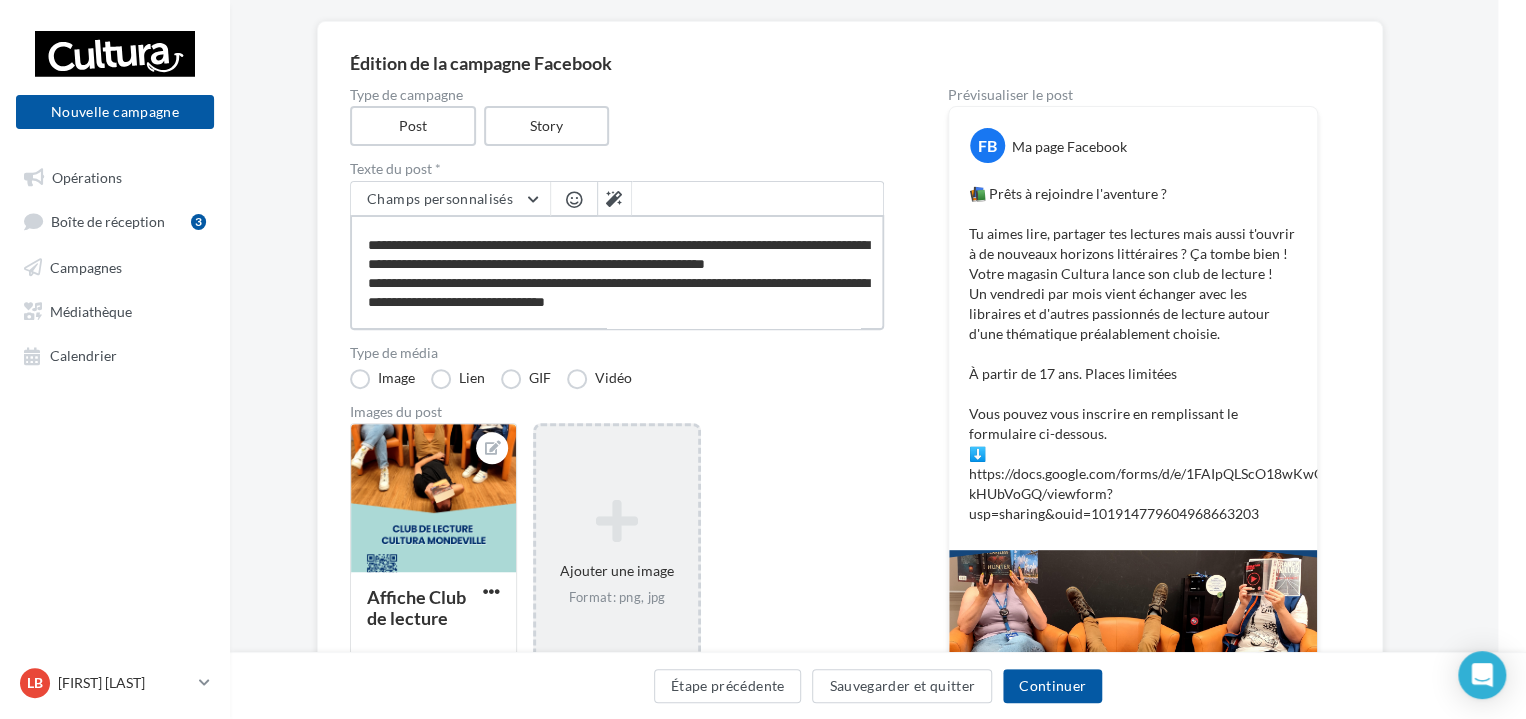 type on "**********" 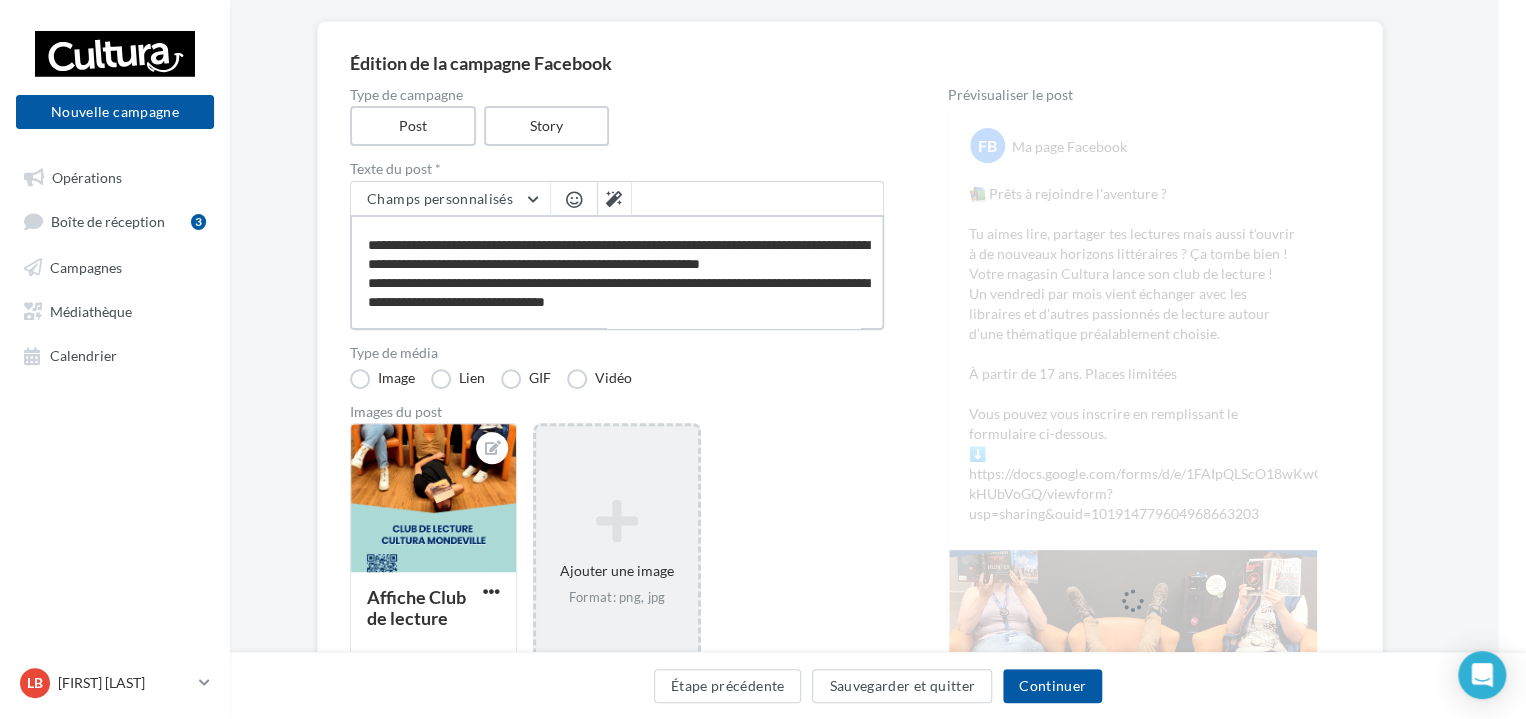 type on "**********" 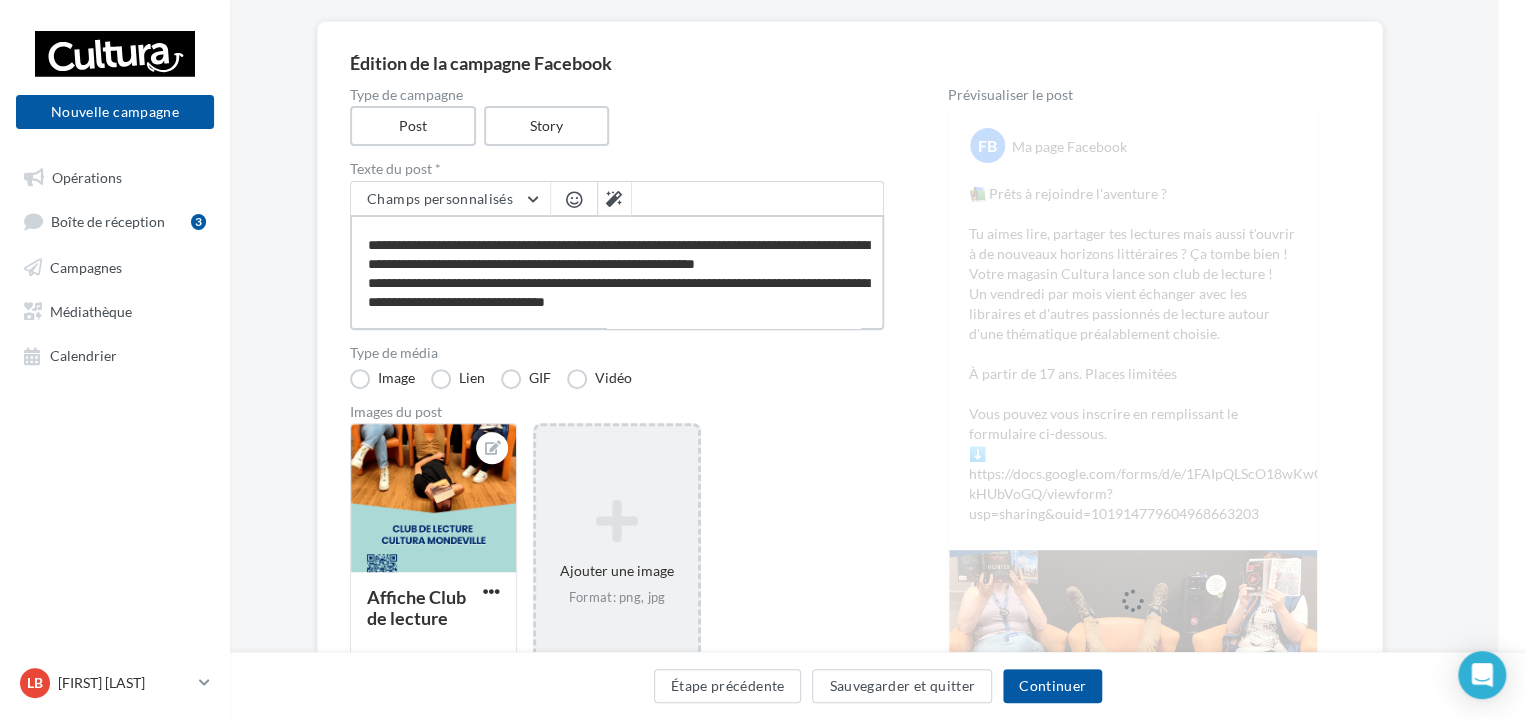 type on "**********" 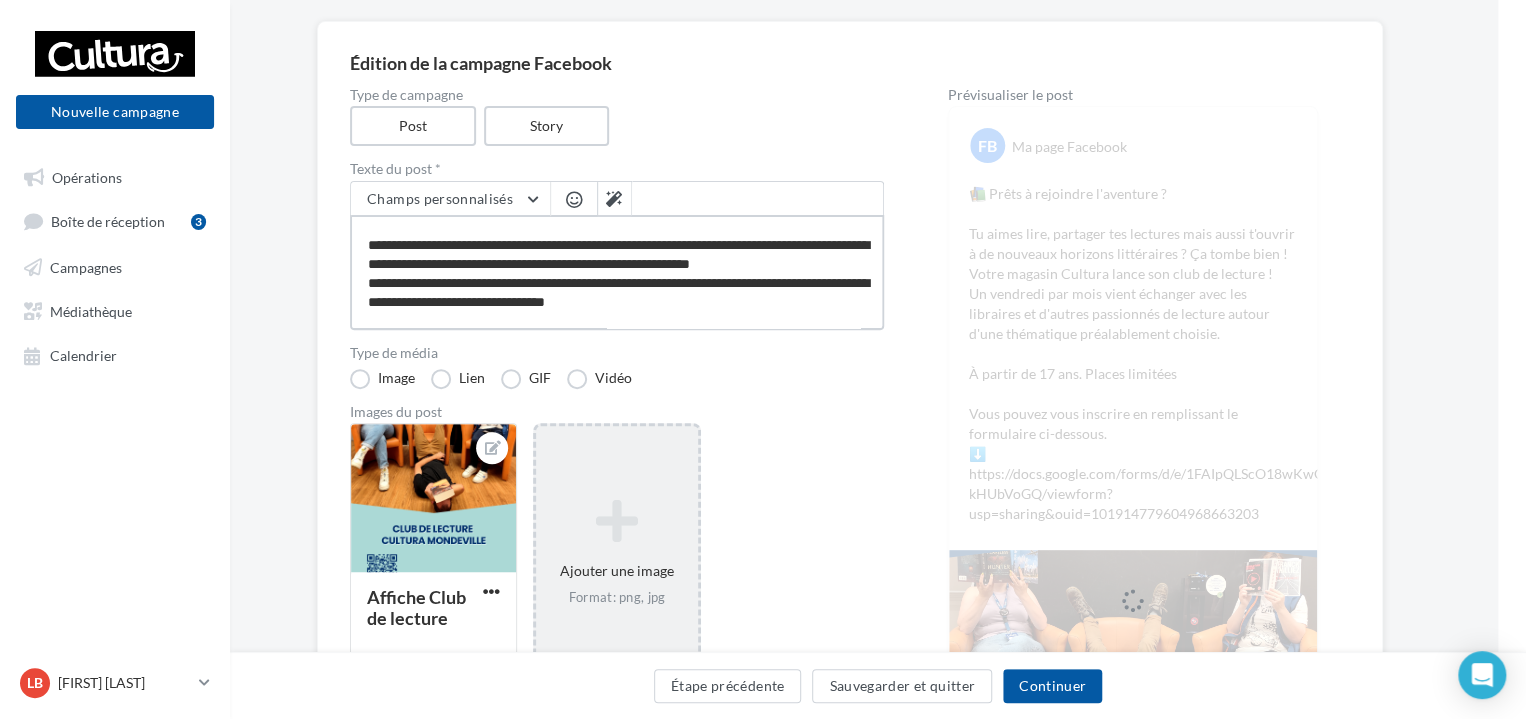 type on "**********" 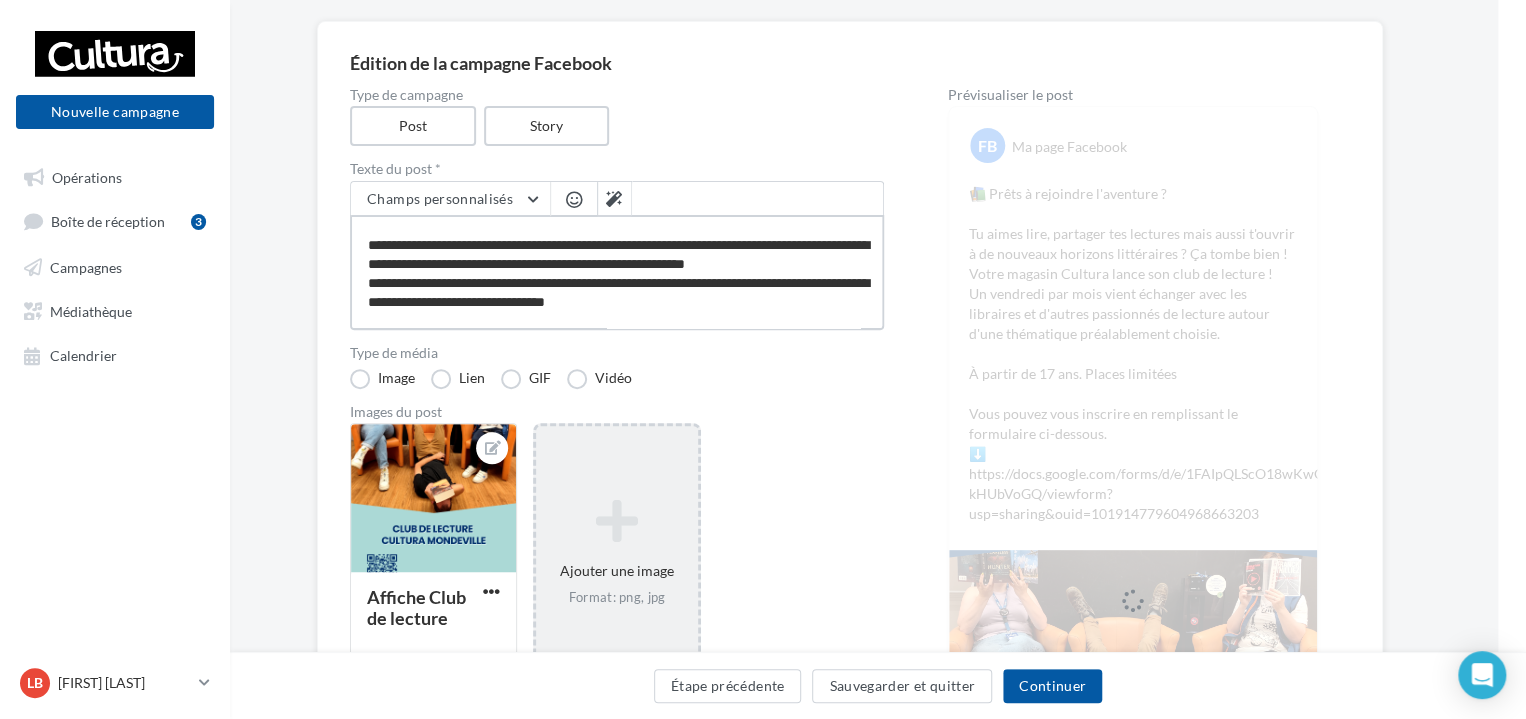 type on "**********" 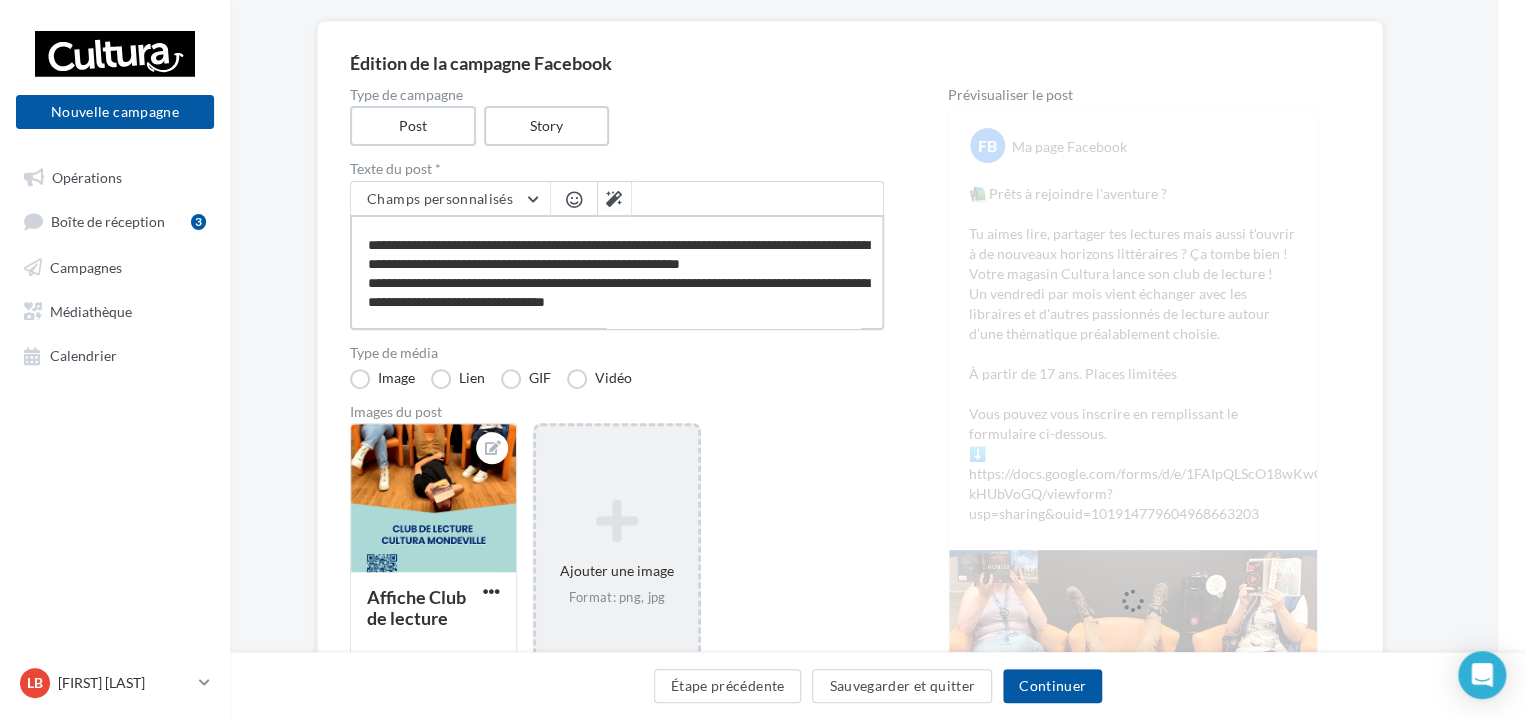 type on "**********" 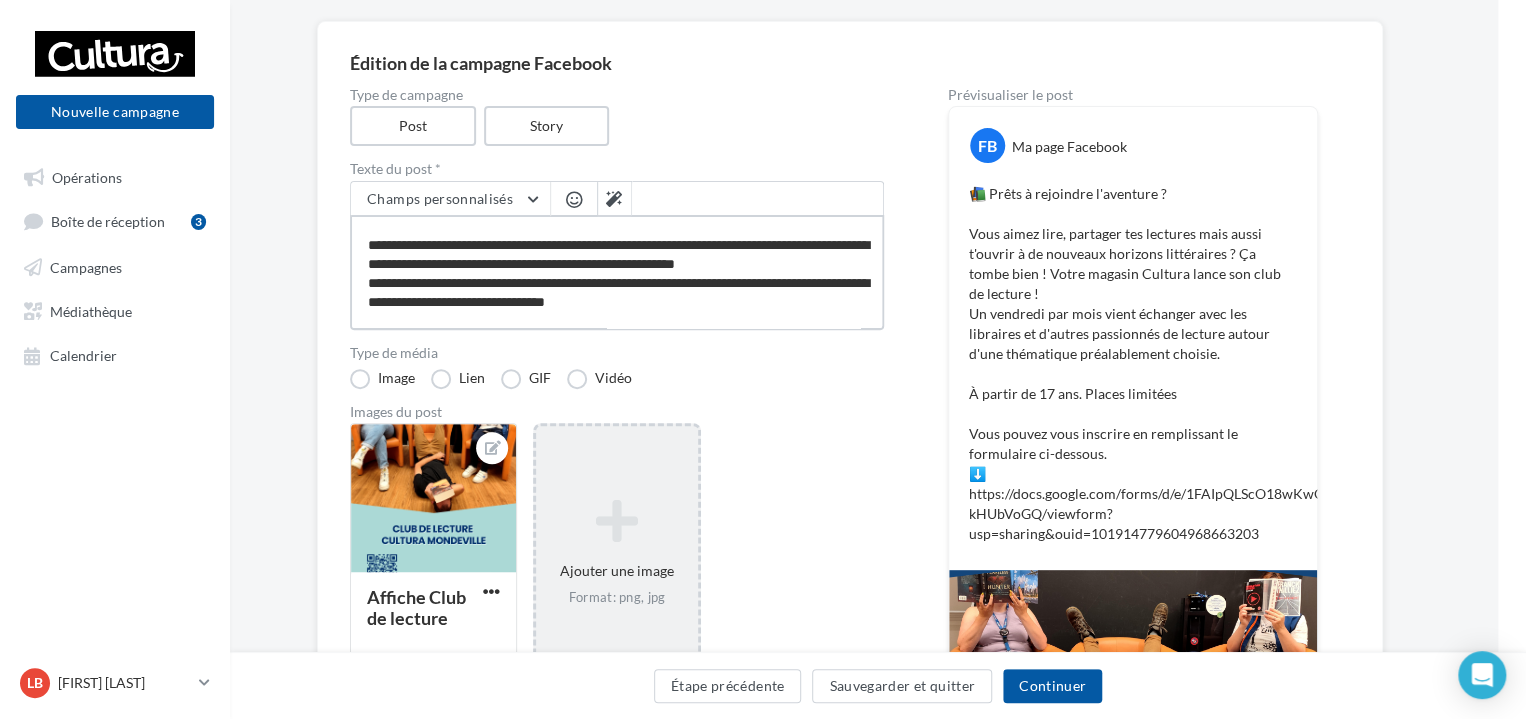 click on "**********" at bounding box center [617, 272] 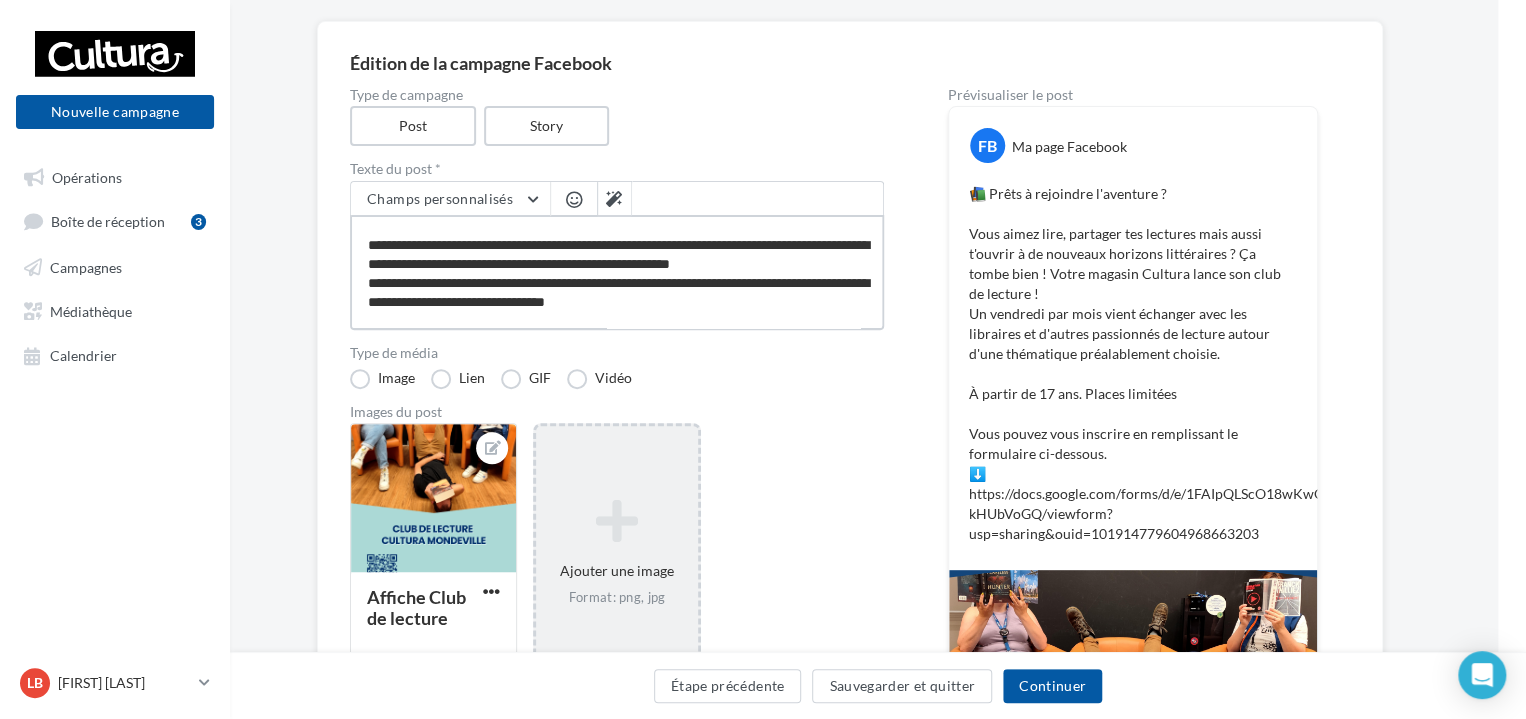 type on "**********" 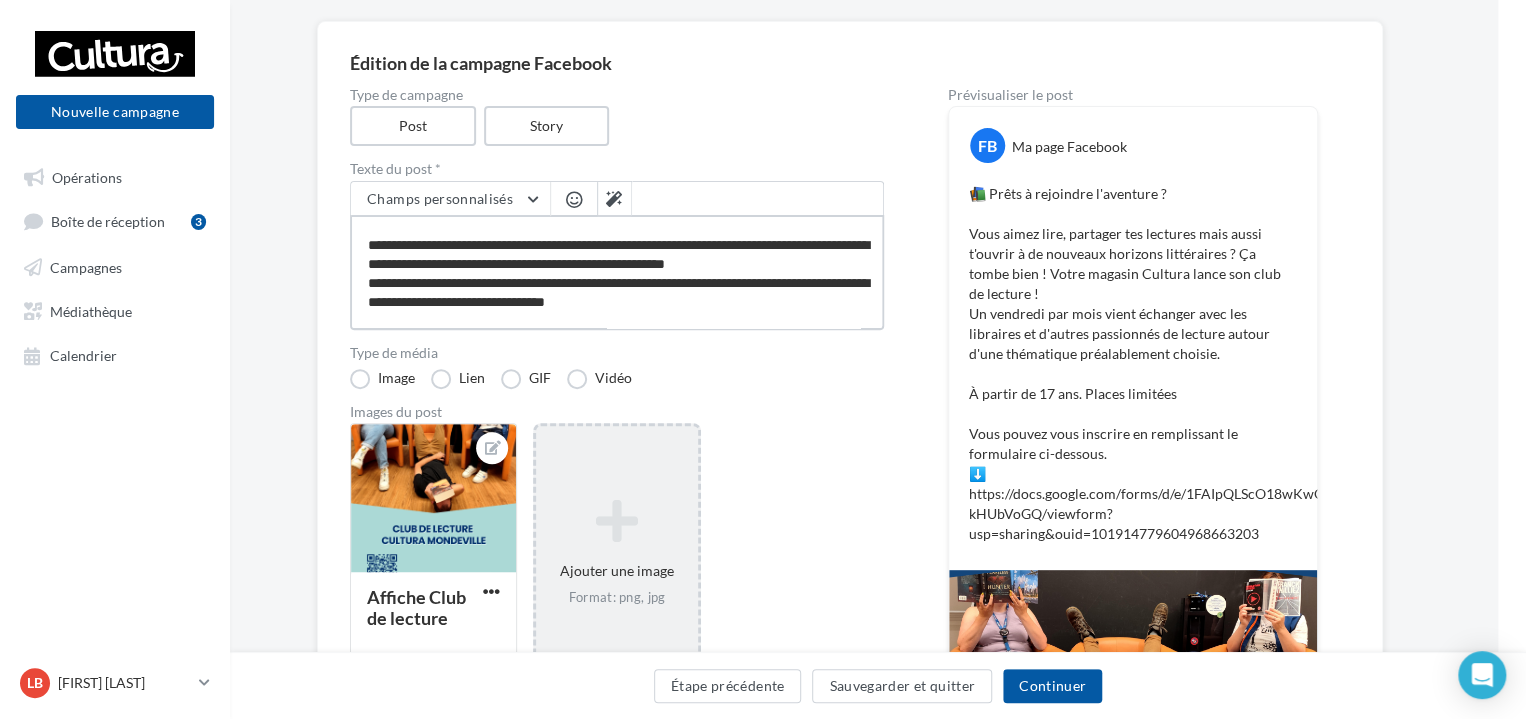 type on "**********" 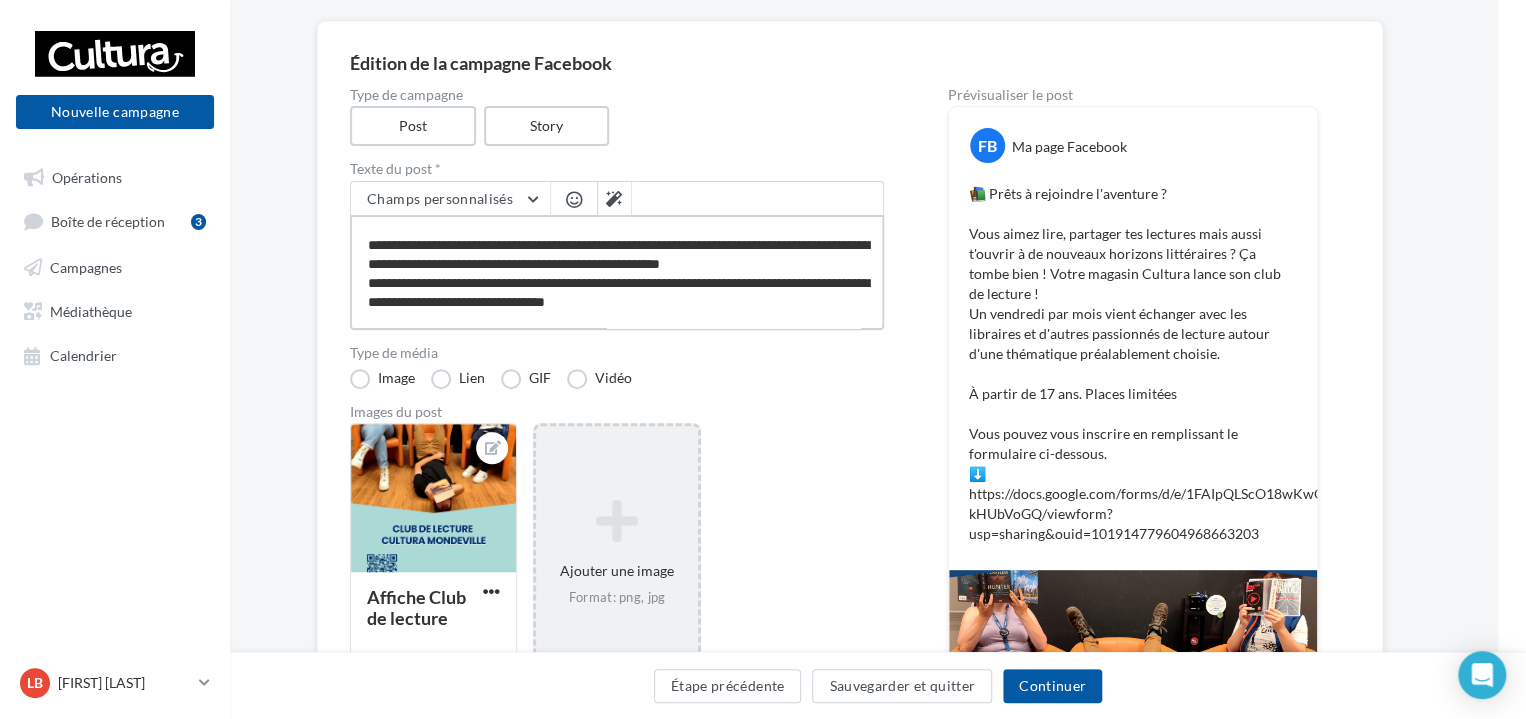 type on "**********" 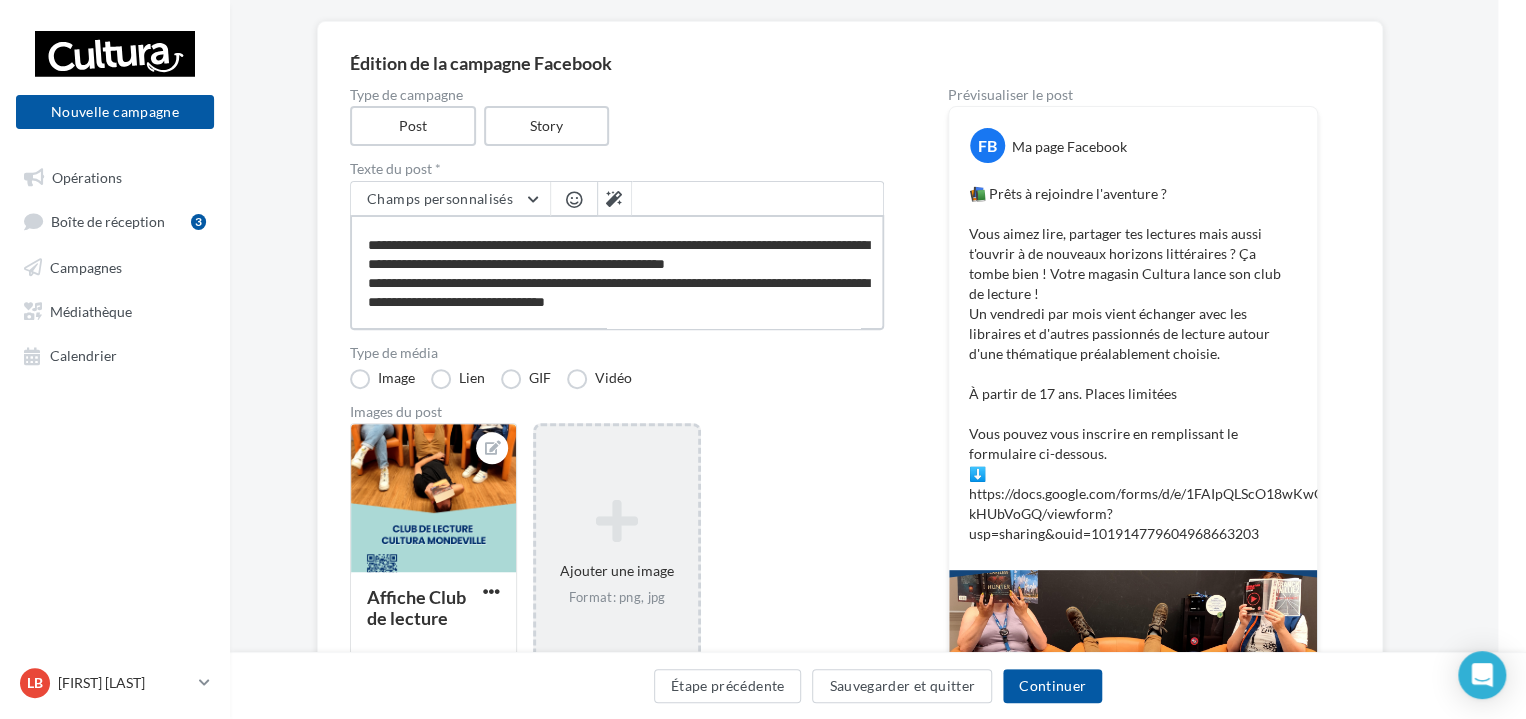 type on "**********" 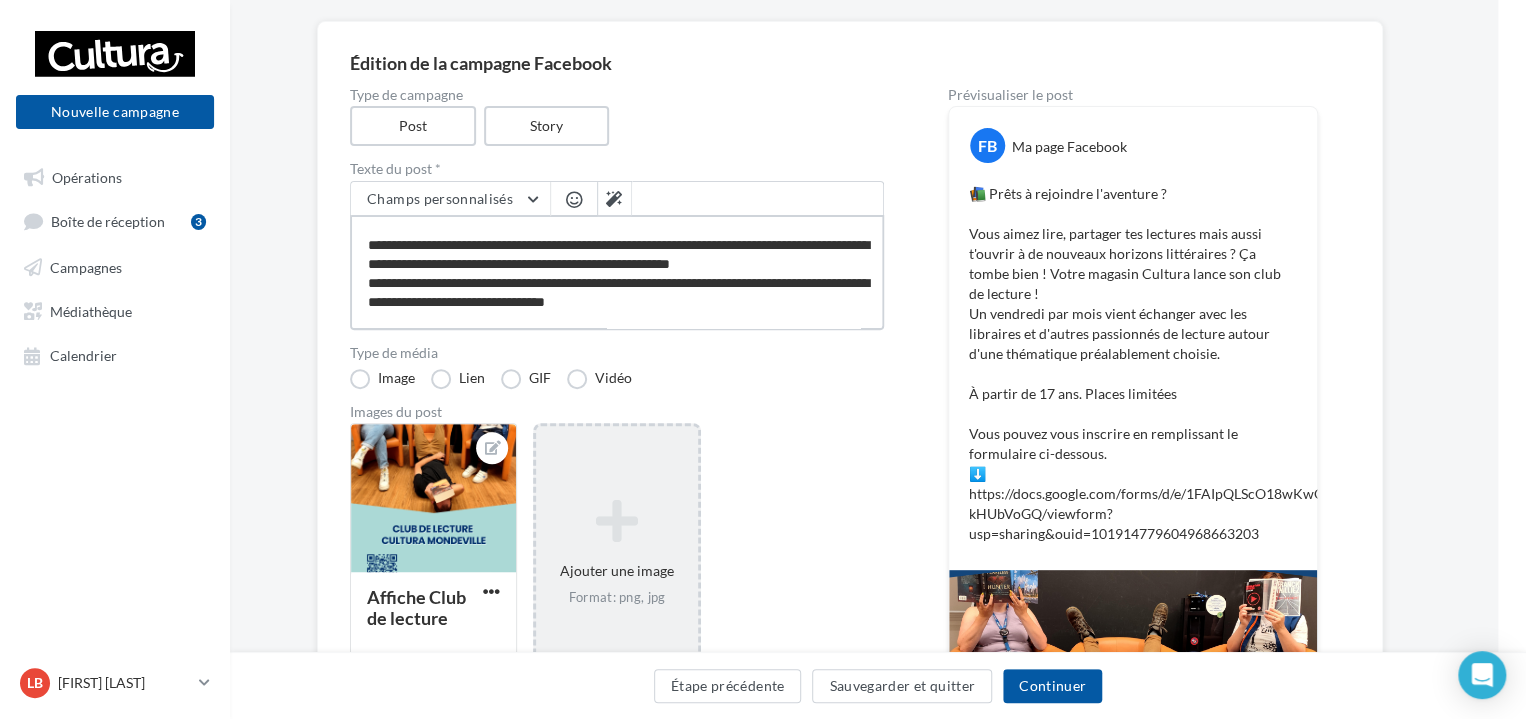 type on "**********" 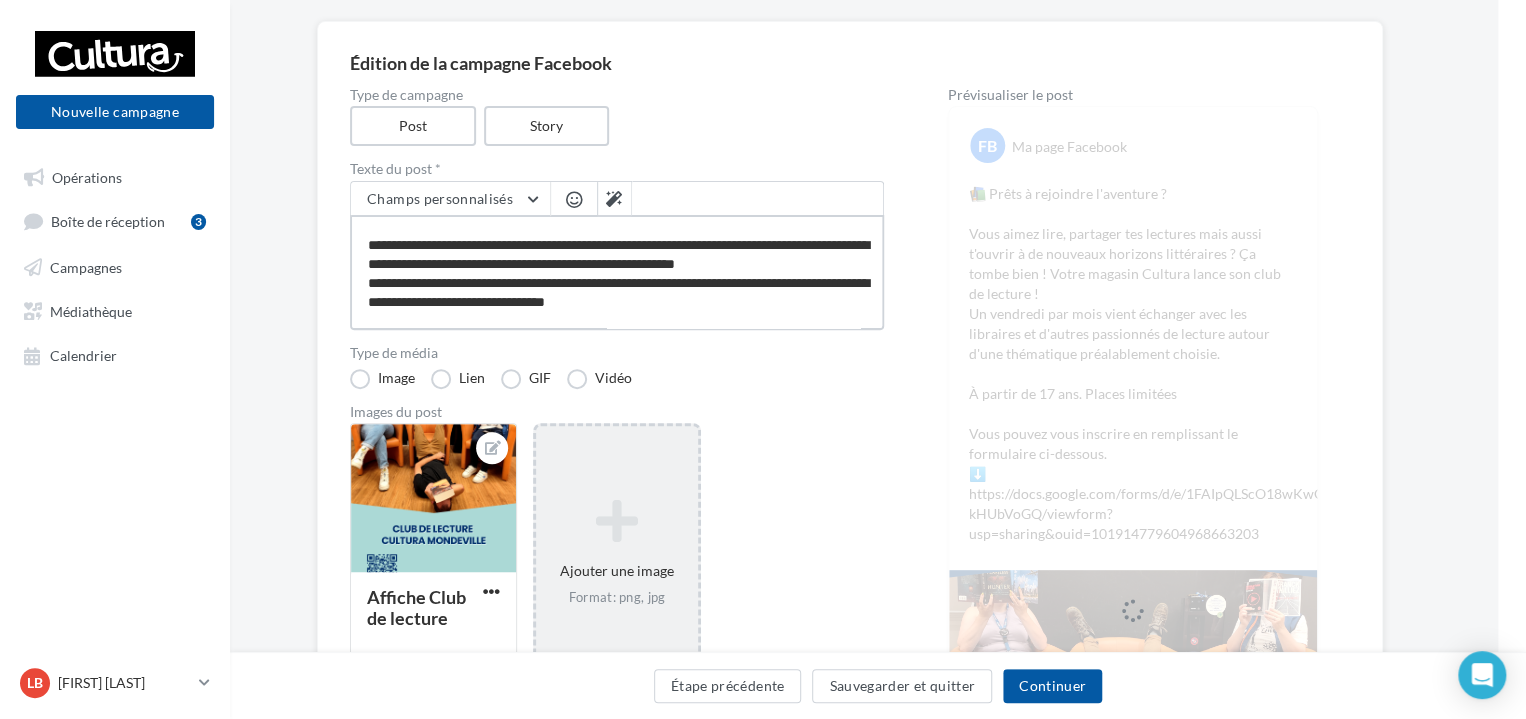 click on "**********" at bounding box center [617, 272] 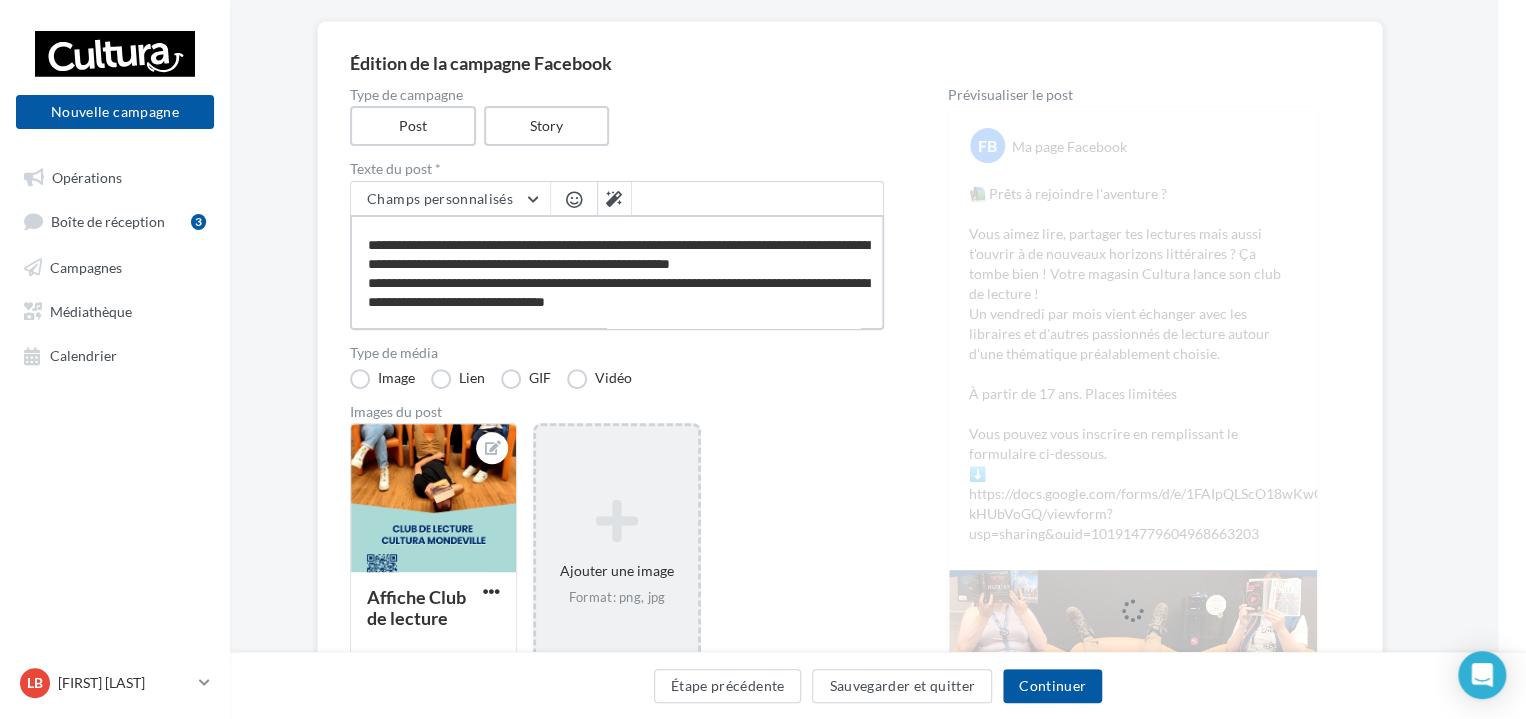 type on "**********" 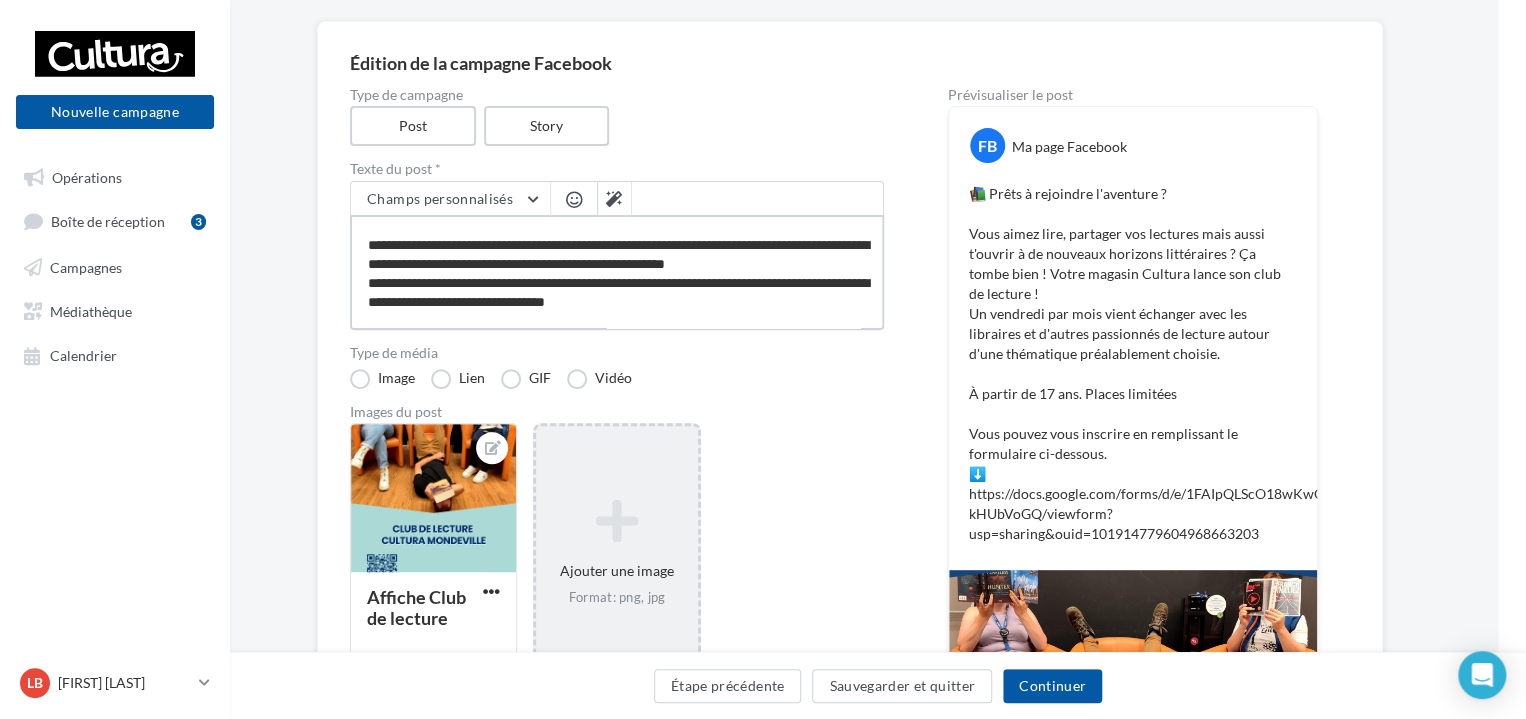 type on "**********" 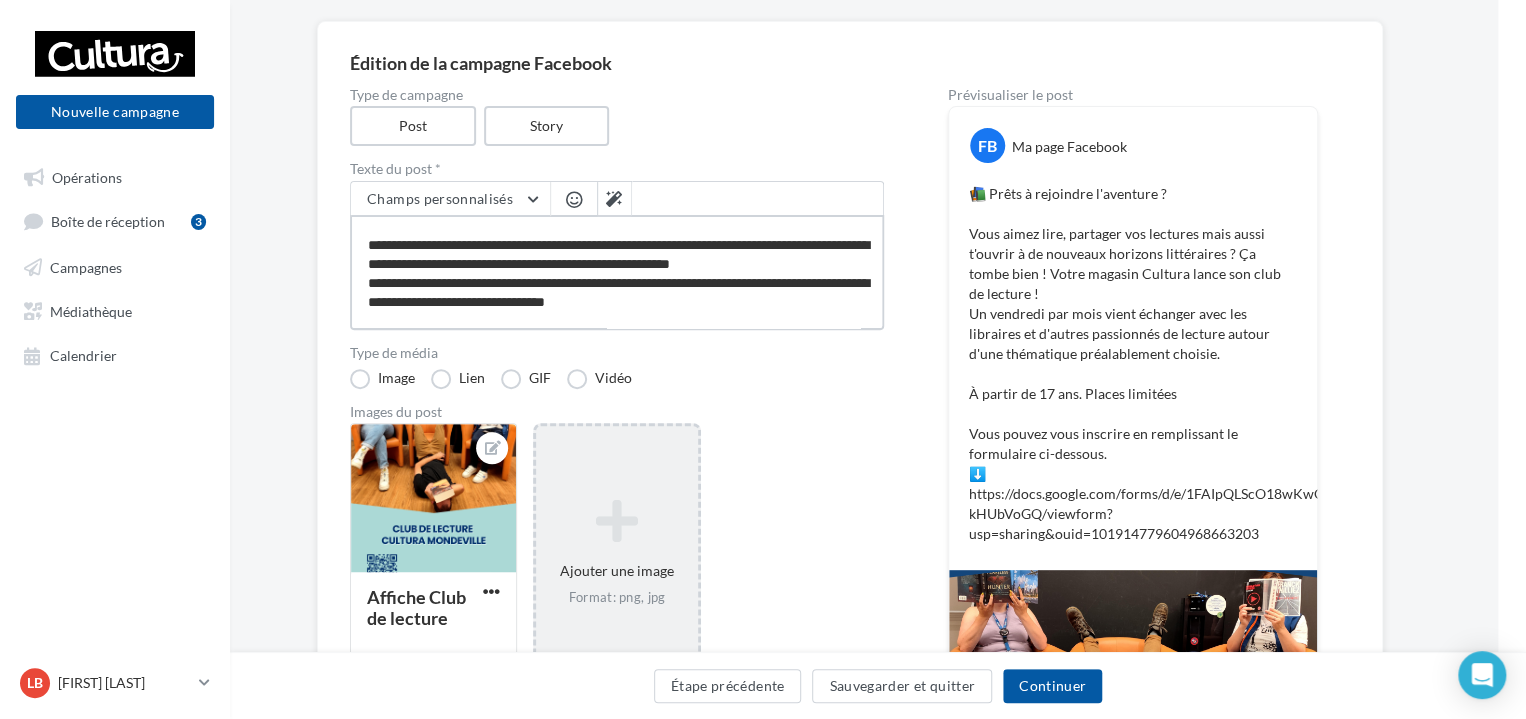 type on "**********" 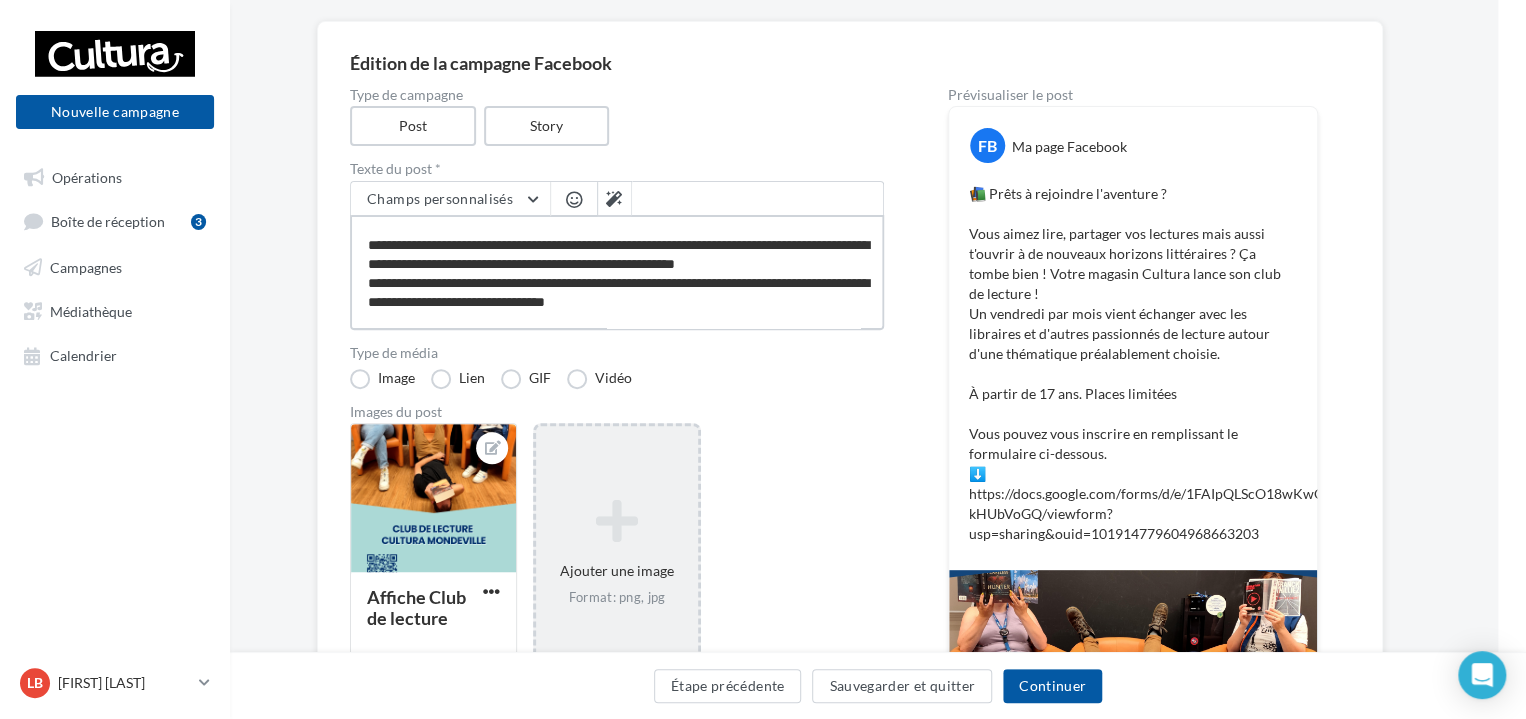 type on "**********" 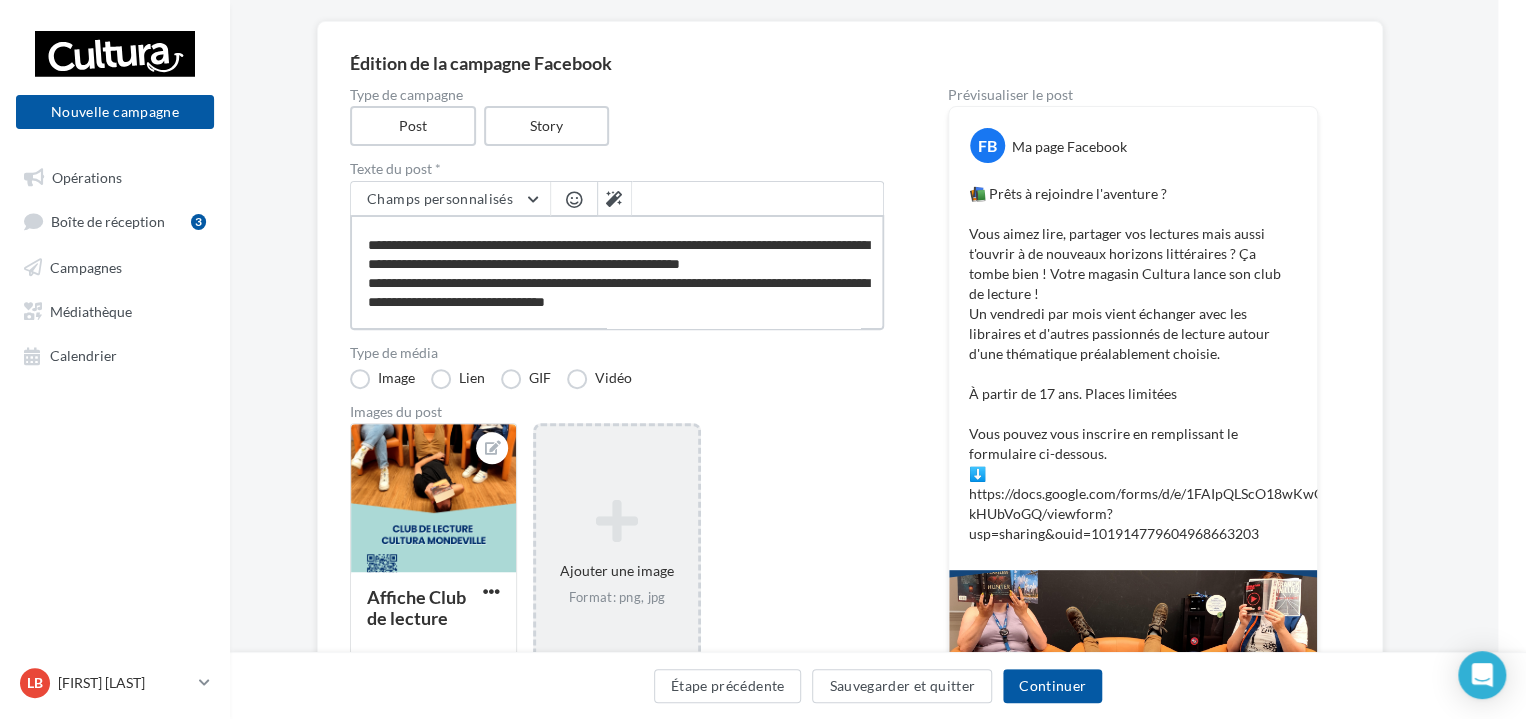 type on "**********" 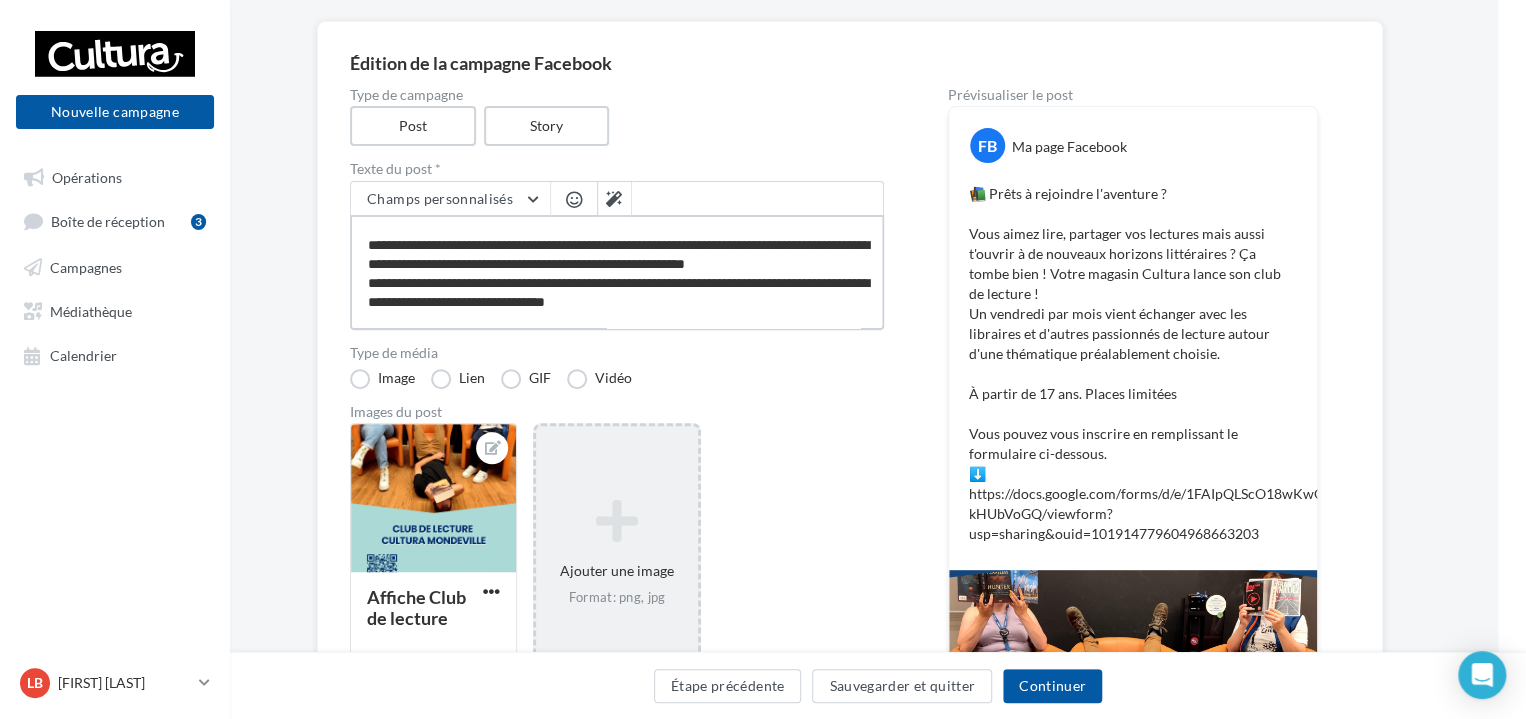 type on "**********" 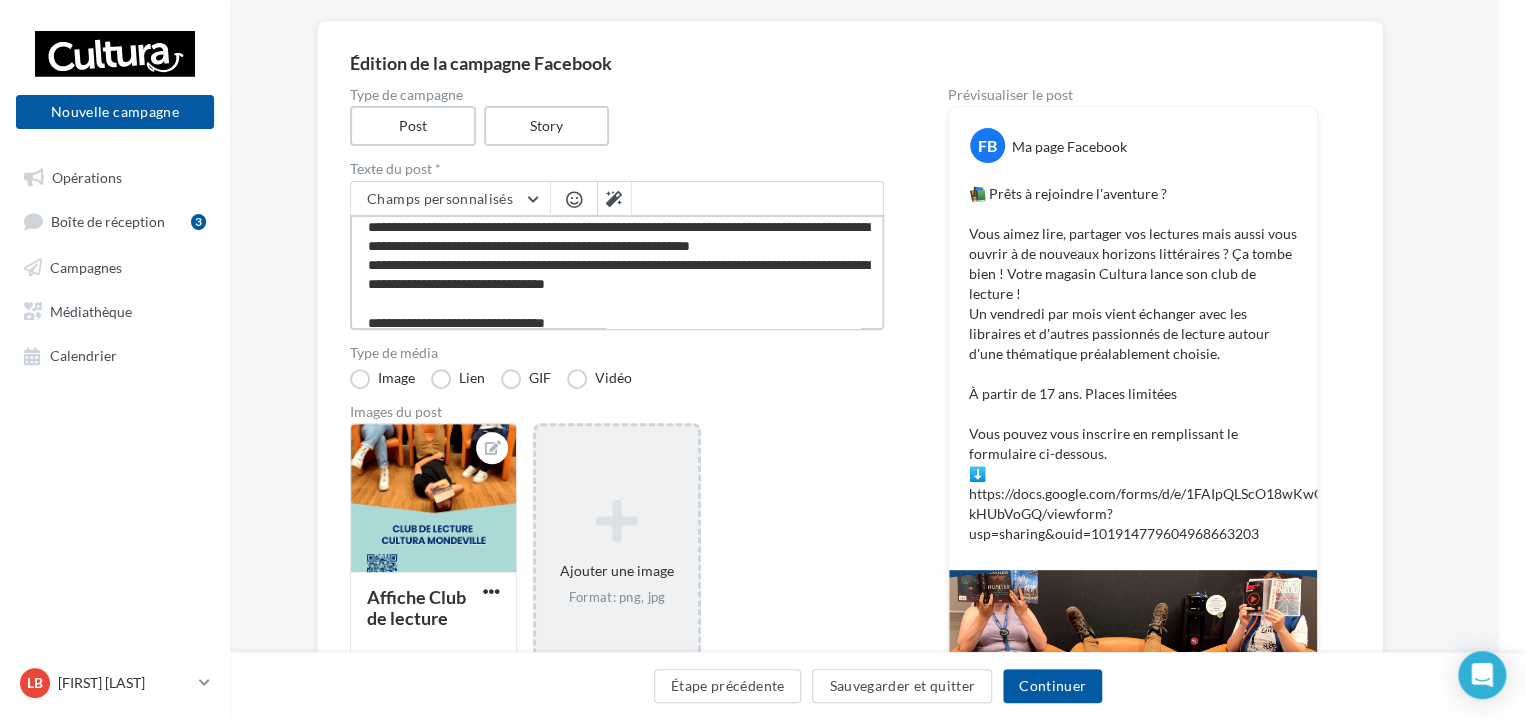 scroll, scrollTop: 47, scrollLeft: 0, axis: vertical 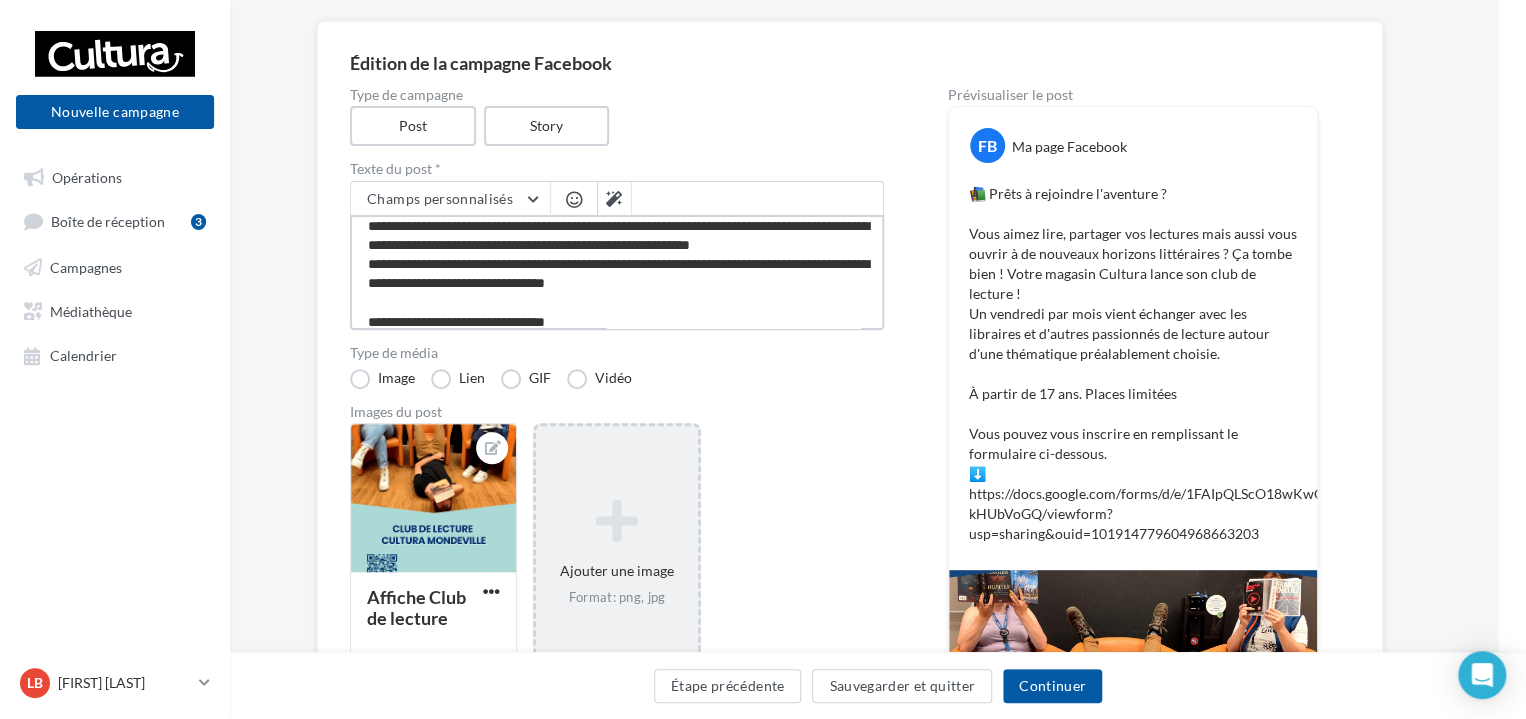 click on "**********" at bounding box center (617, 272) 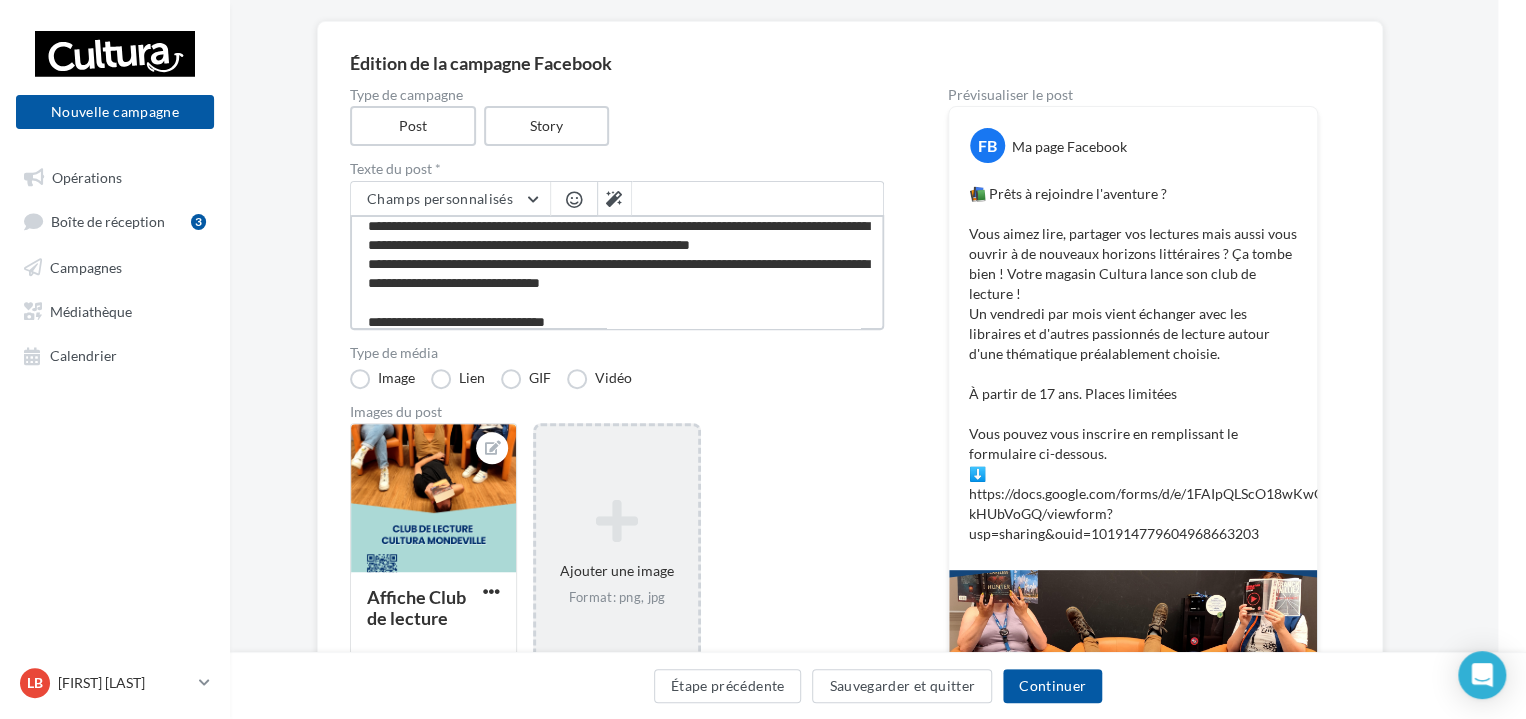 type on "**********" 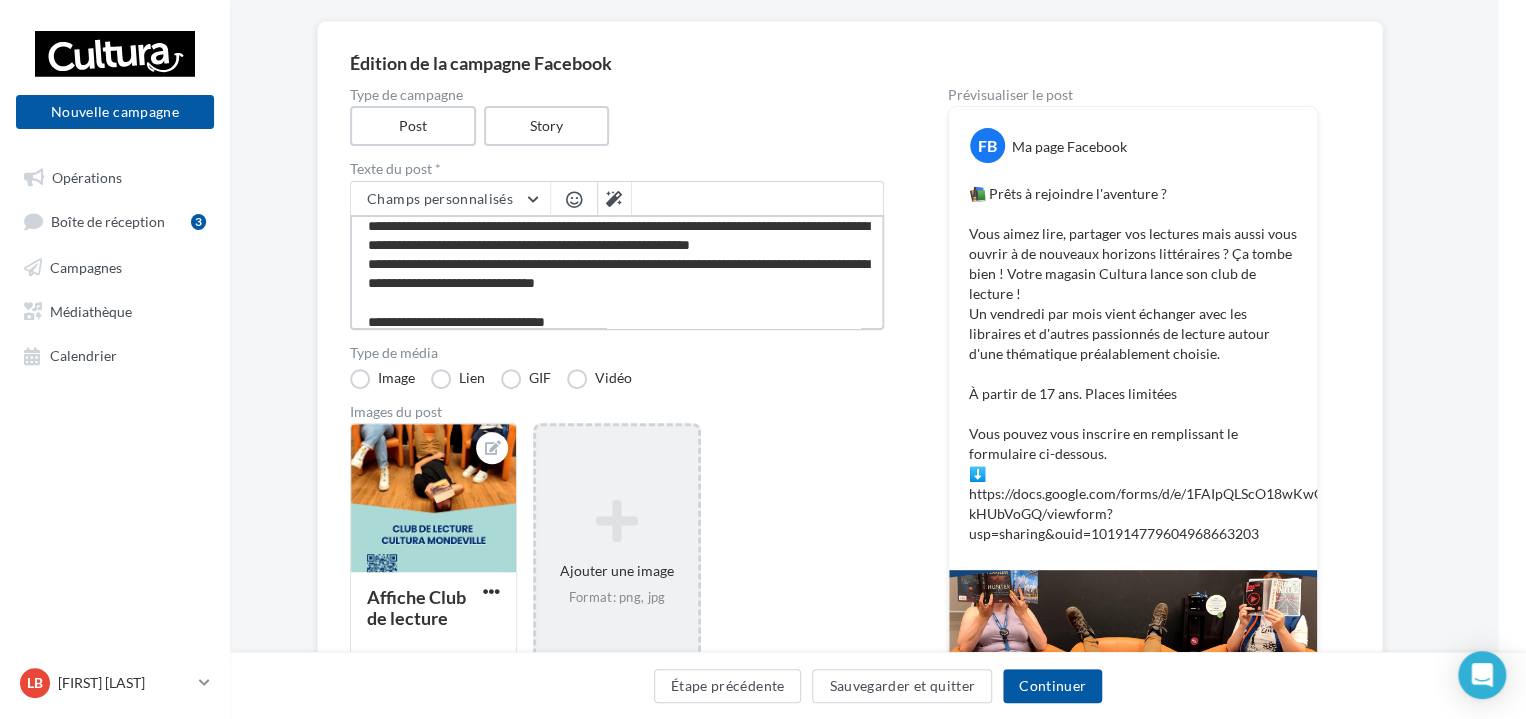 type on "**********" 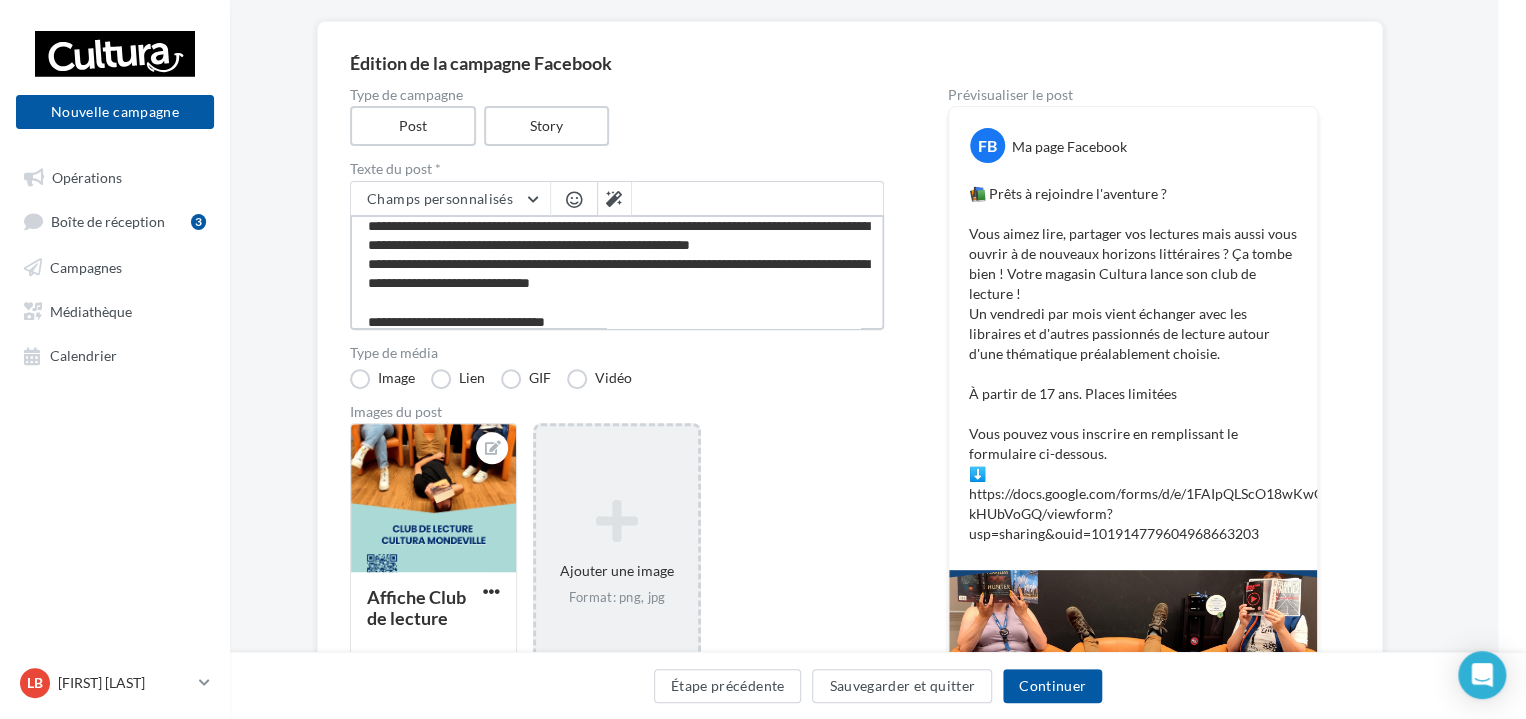 type on "**********" 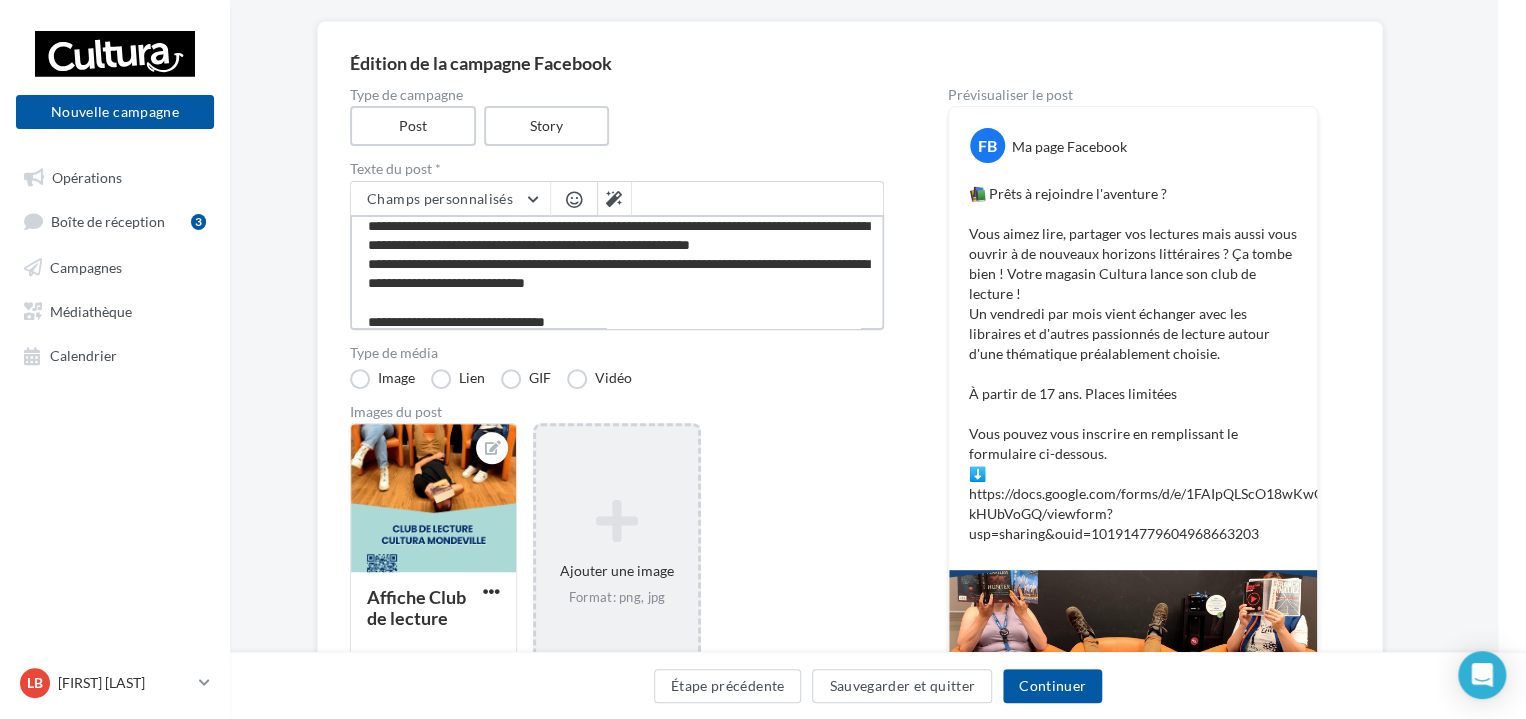 type on "**********" 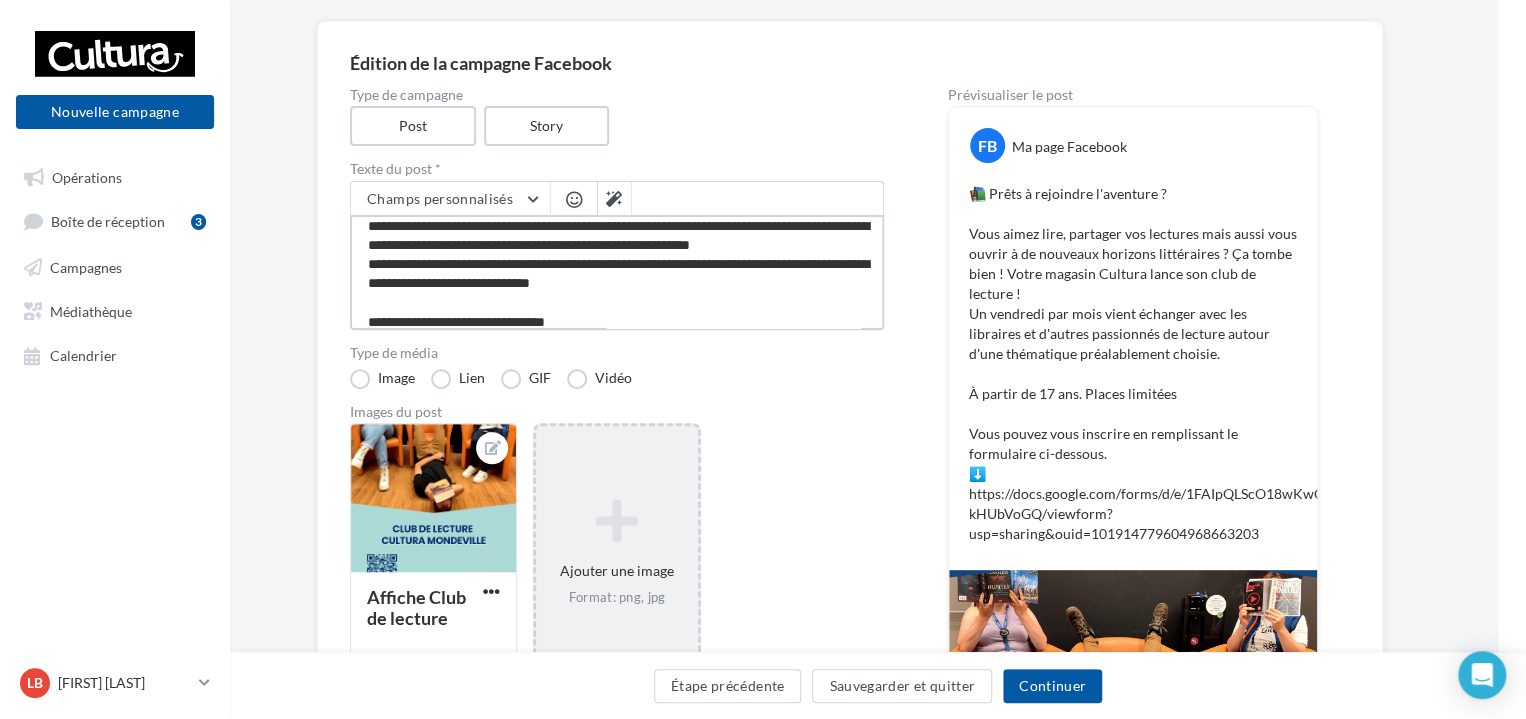 type on "**********" 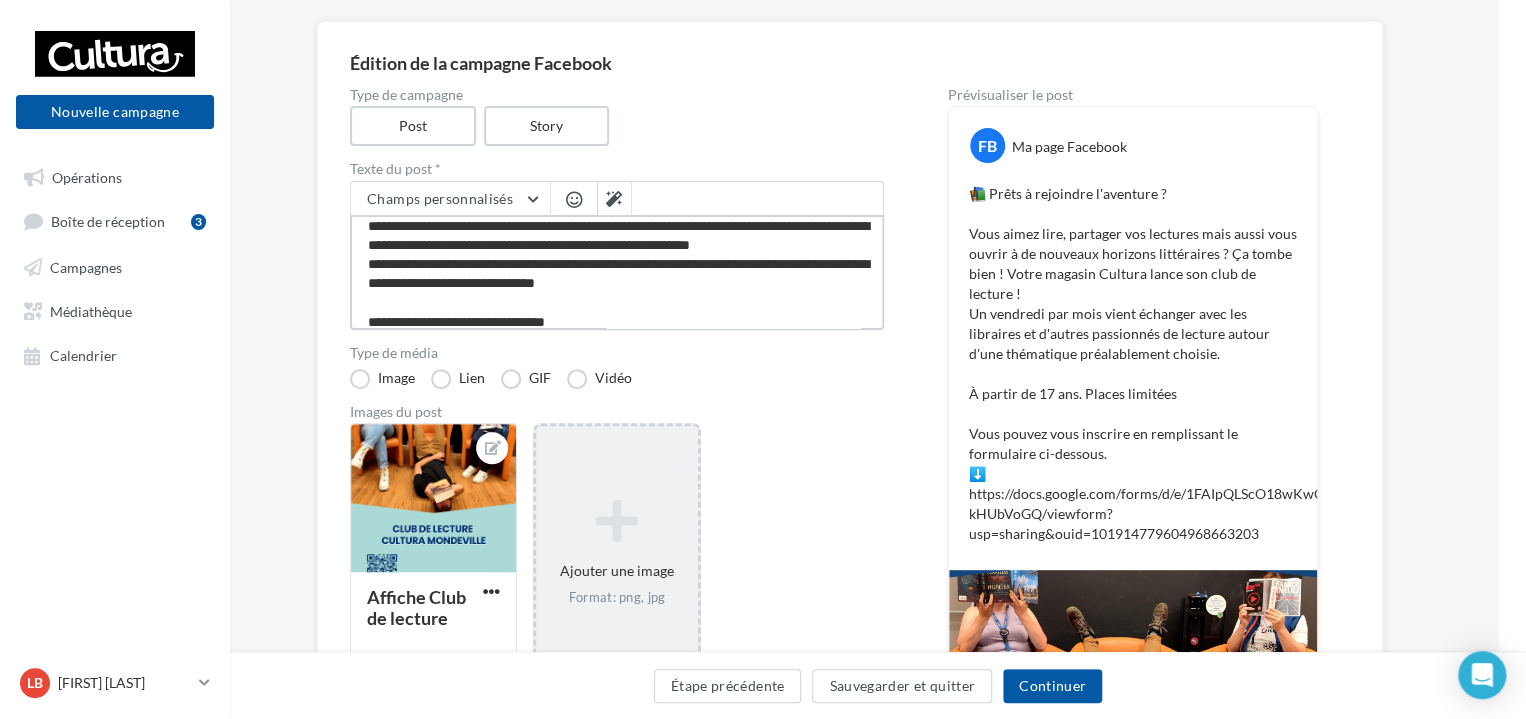 type on "**********" 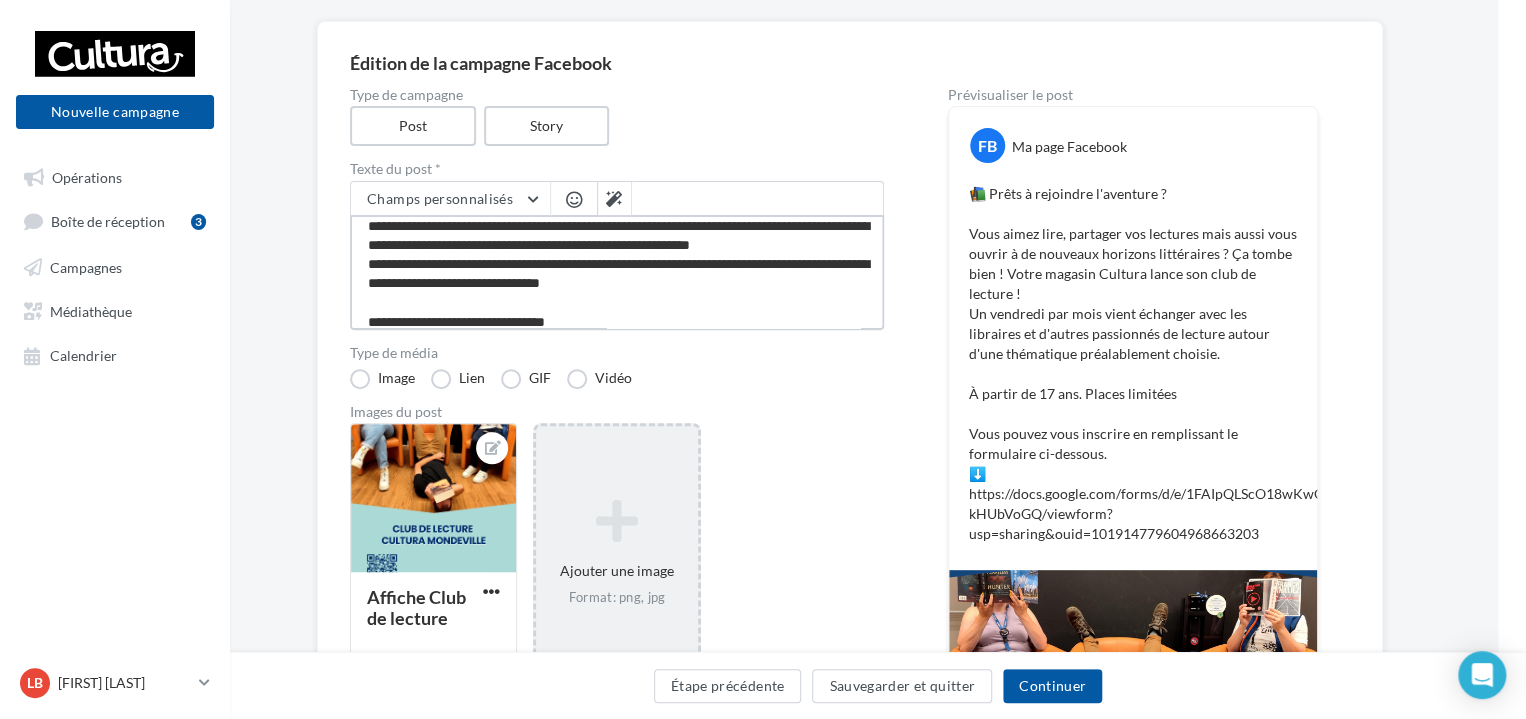 type on "**********" 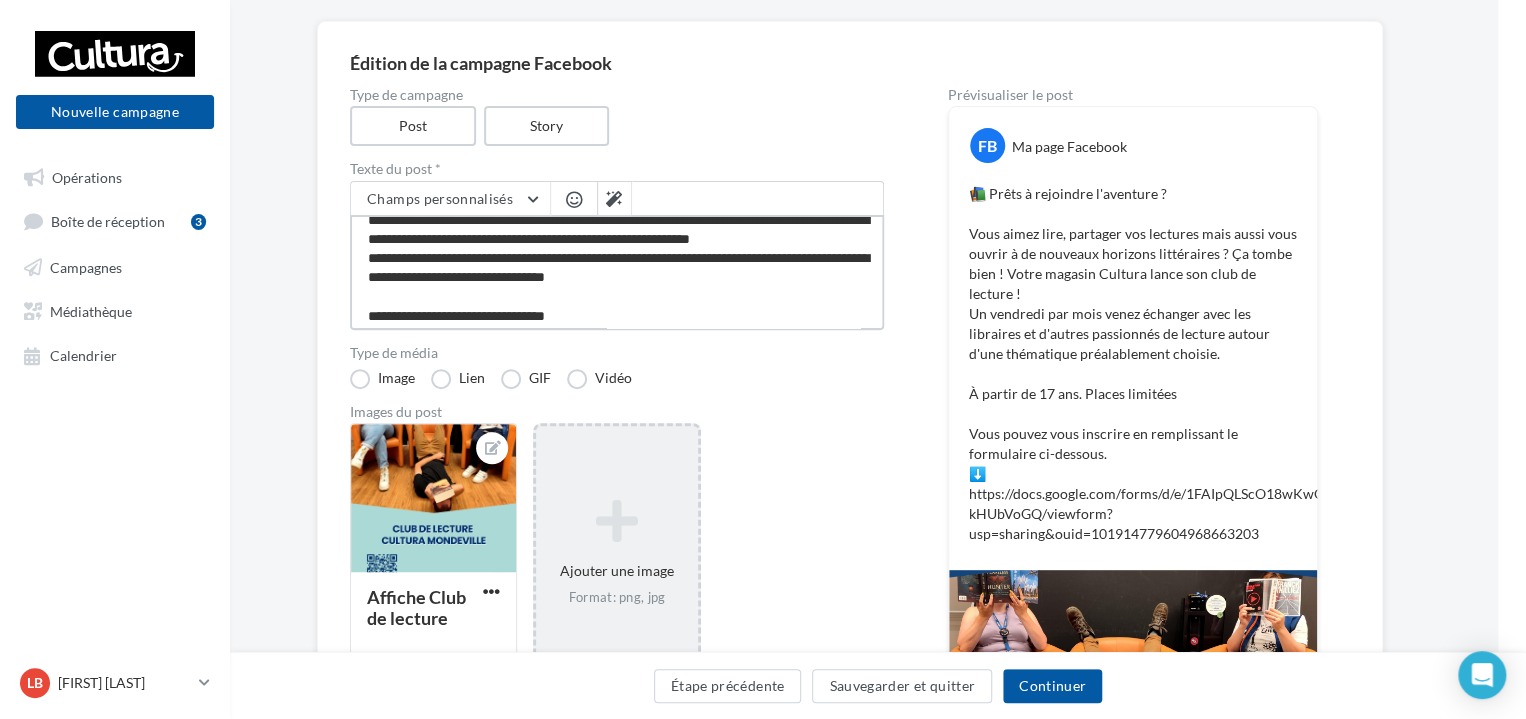 scroll, scrollTop: 52, scrollLeft: 0, axis: vertical 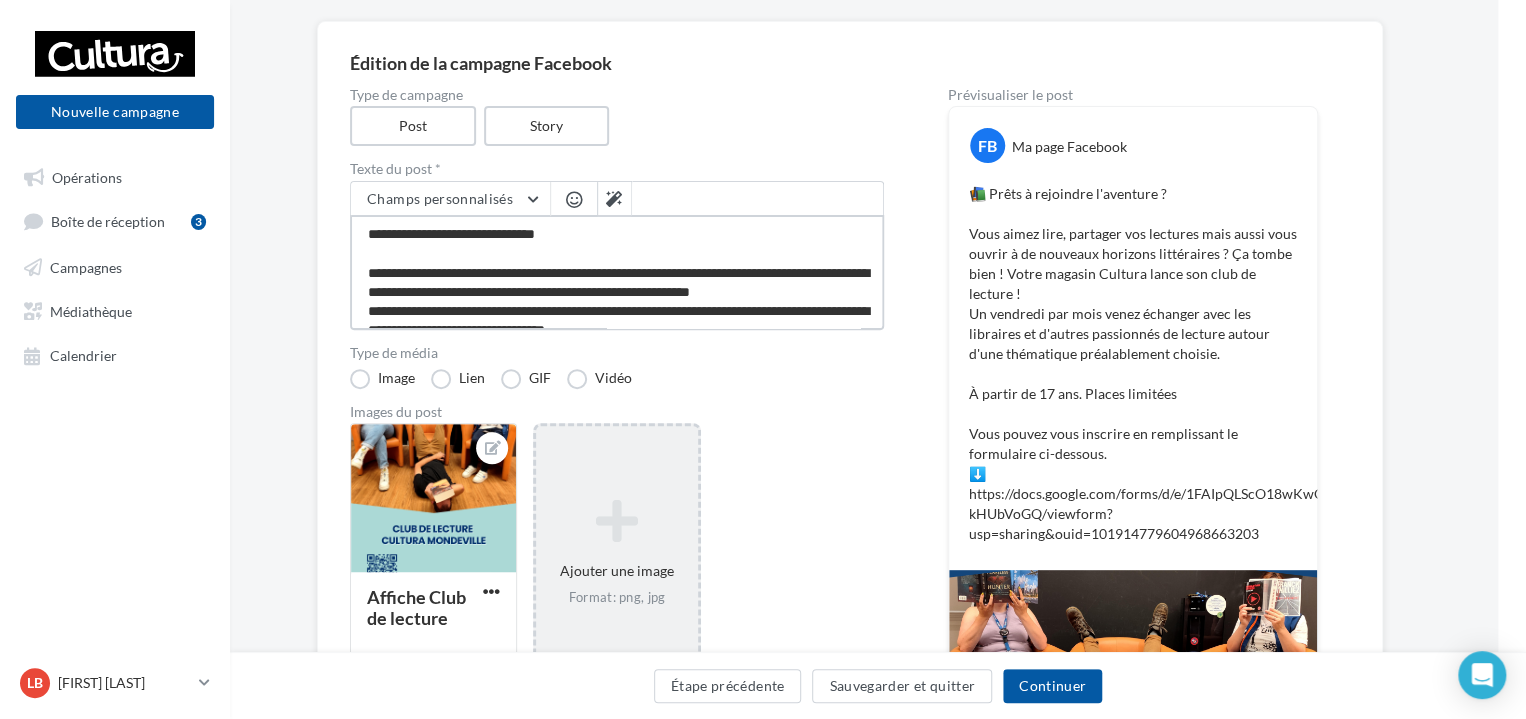 drag, startPoint x: 737, startPoint y: 309, endPoint x: 359, endPoint y: 224, distance: 387.43903 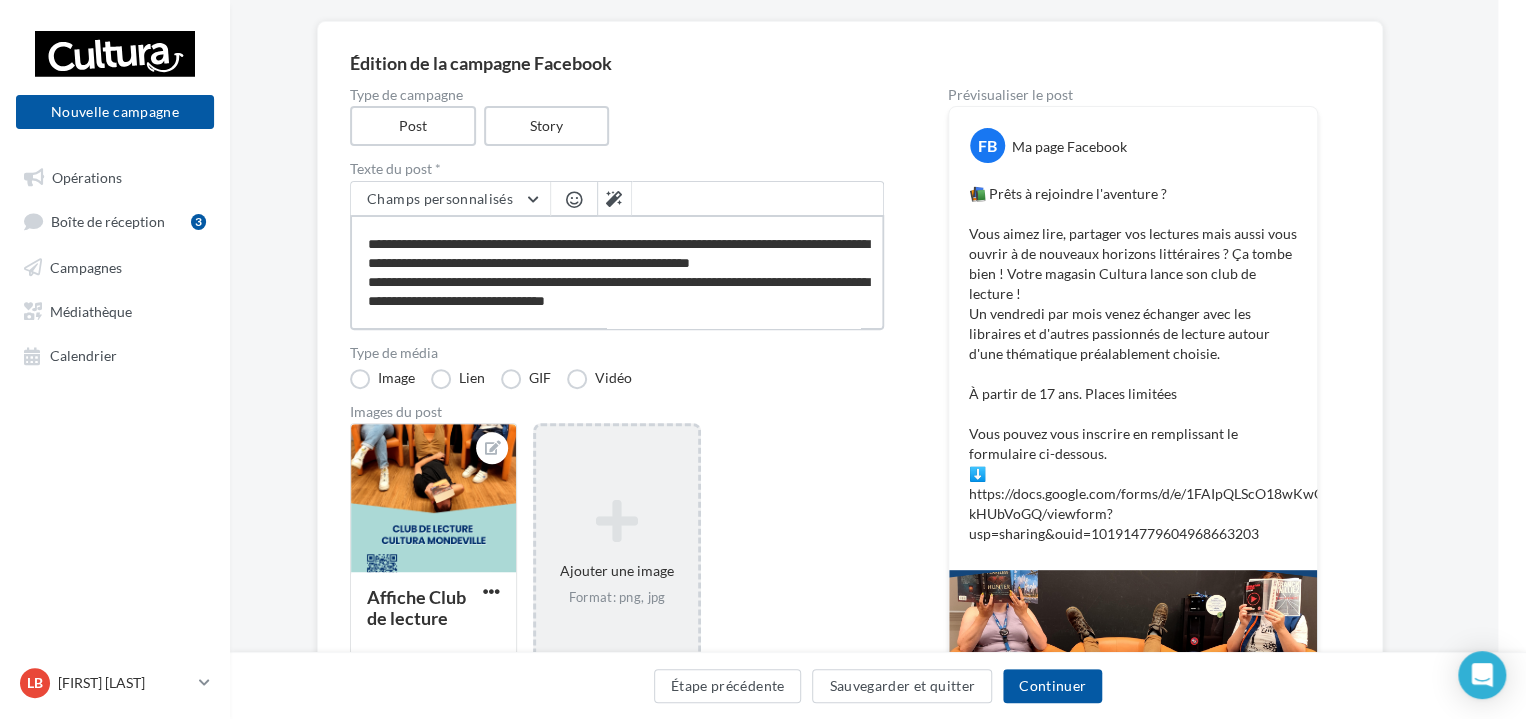 scroll, scrollTop: 31, scrollLeft: 0, axis: vertical 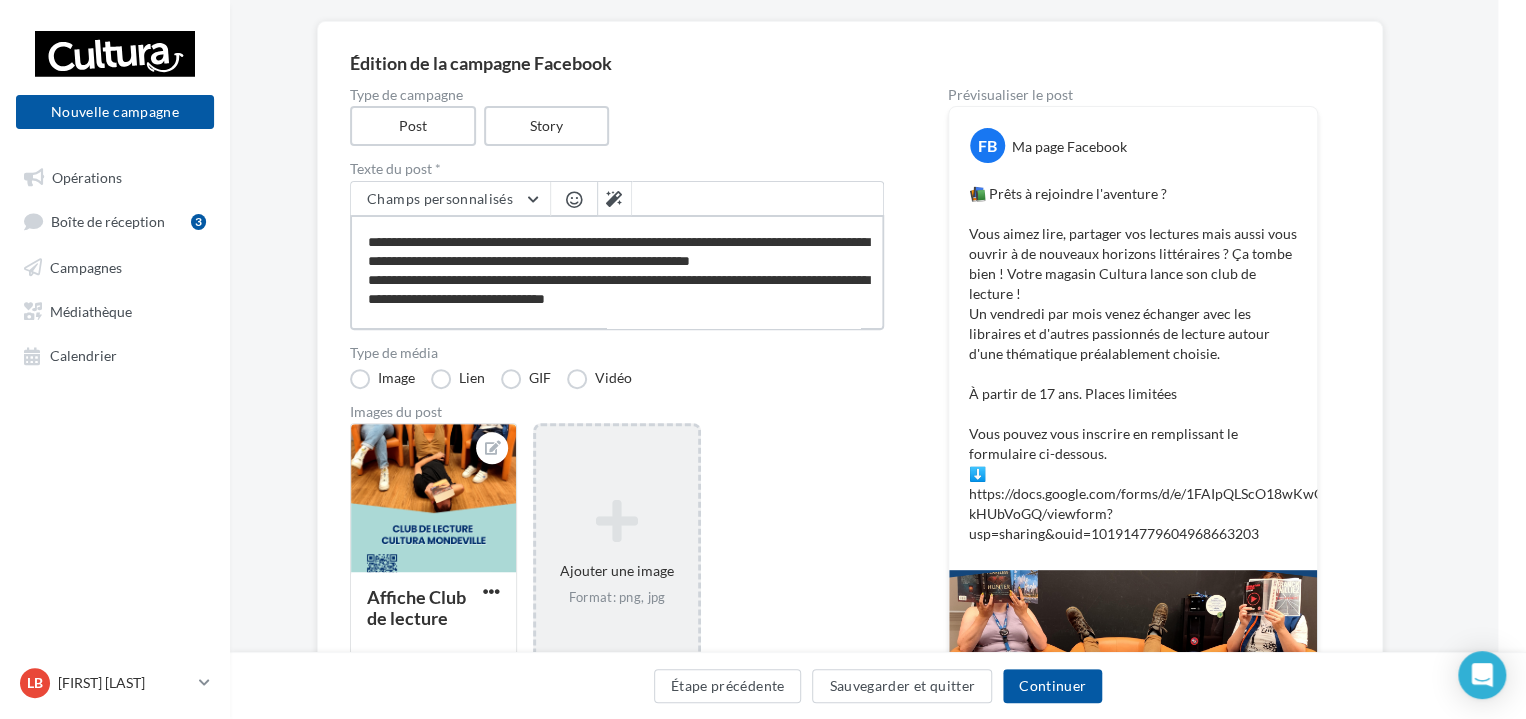 click on "**********" at bounding box center (617, 272) 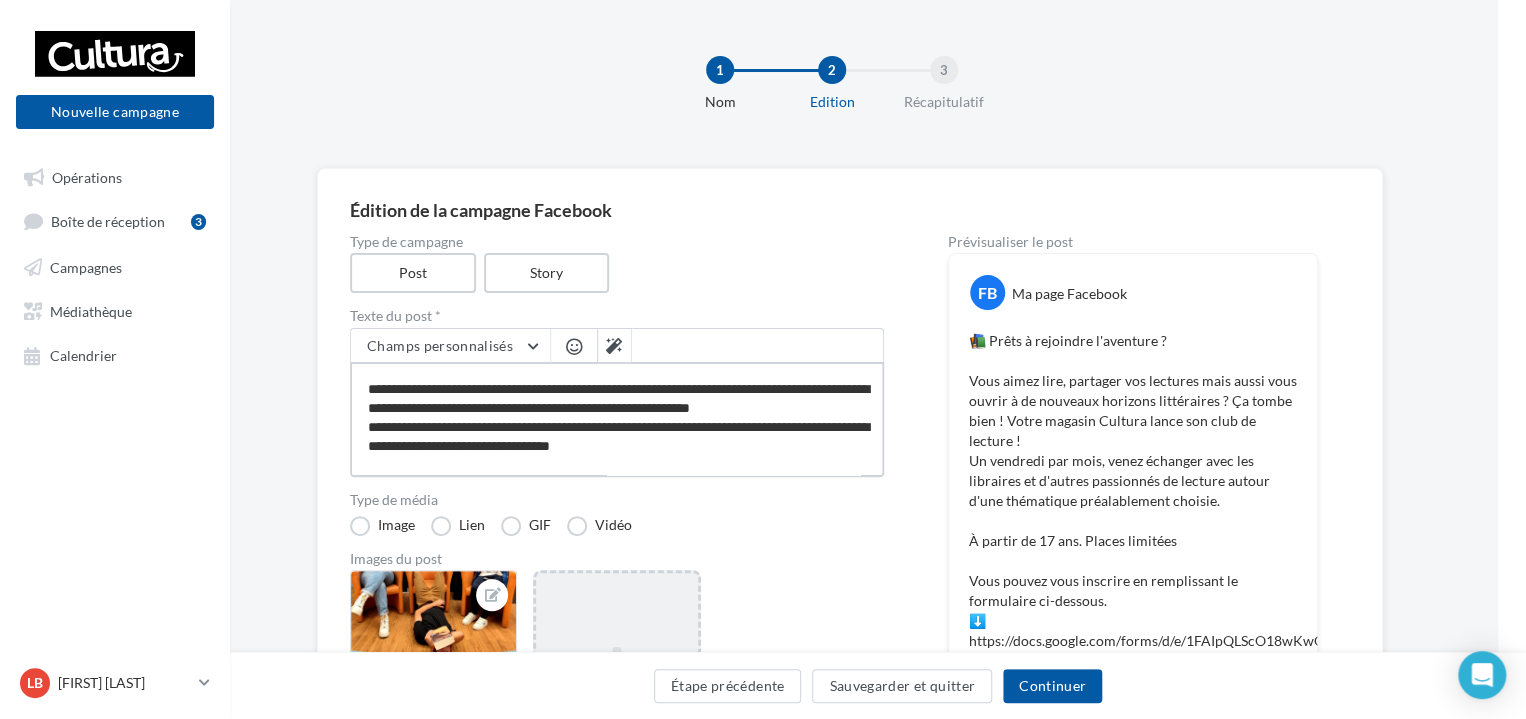 scroll, scrollTop: 0, scrollLeft: 28, axis: horizontal 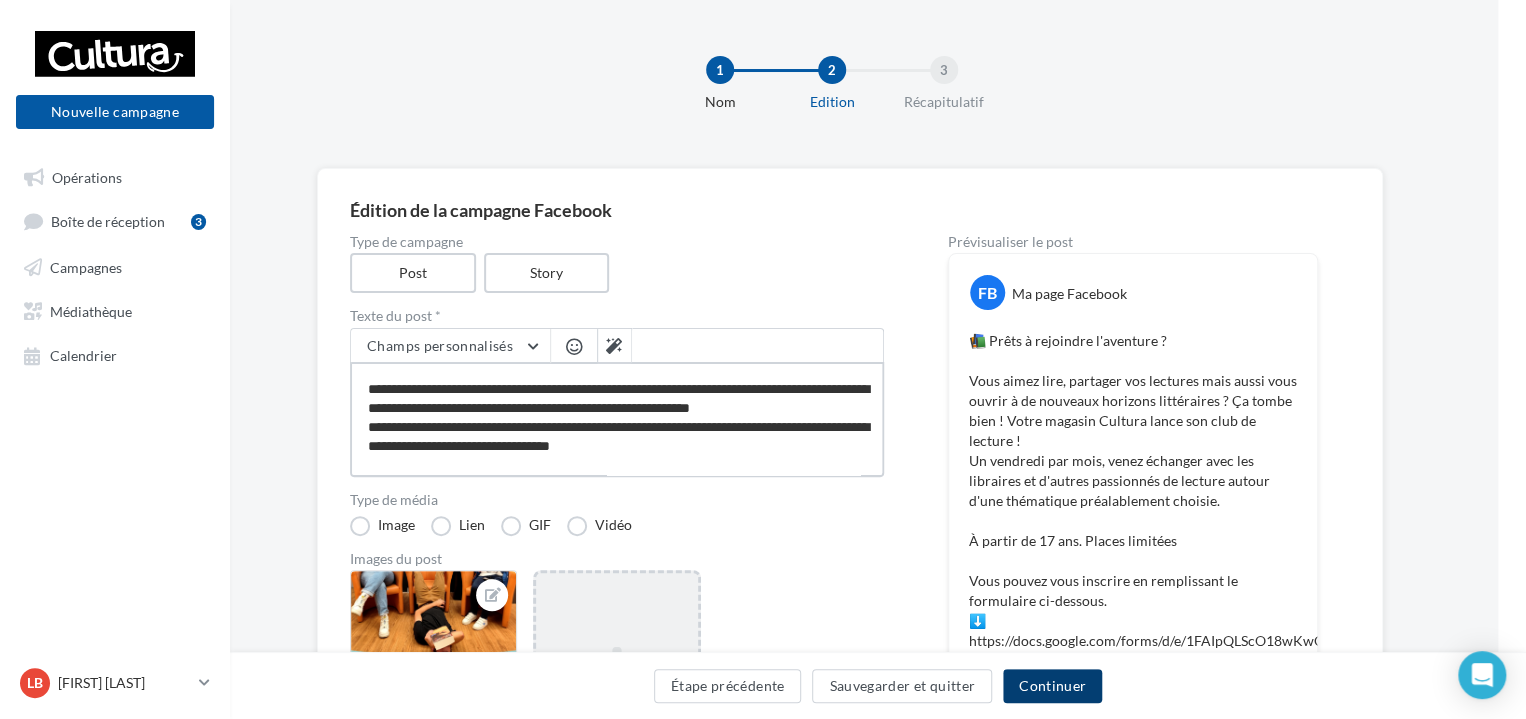 type on "**********" 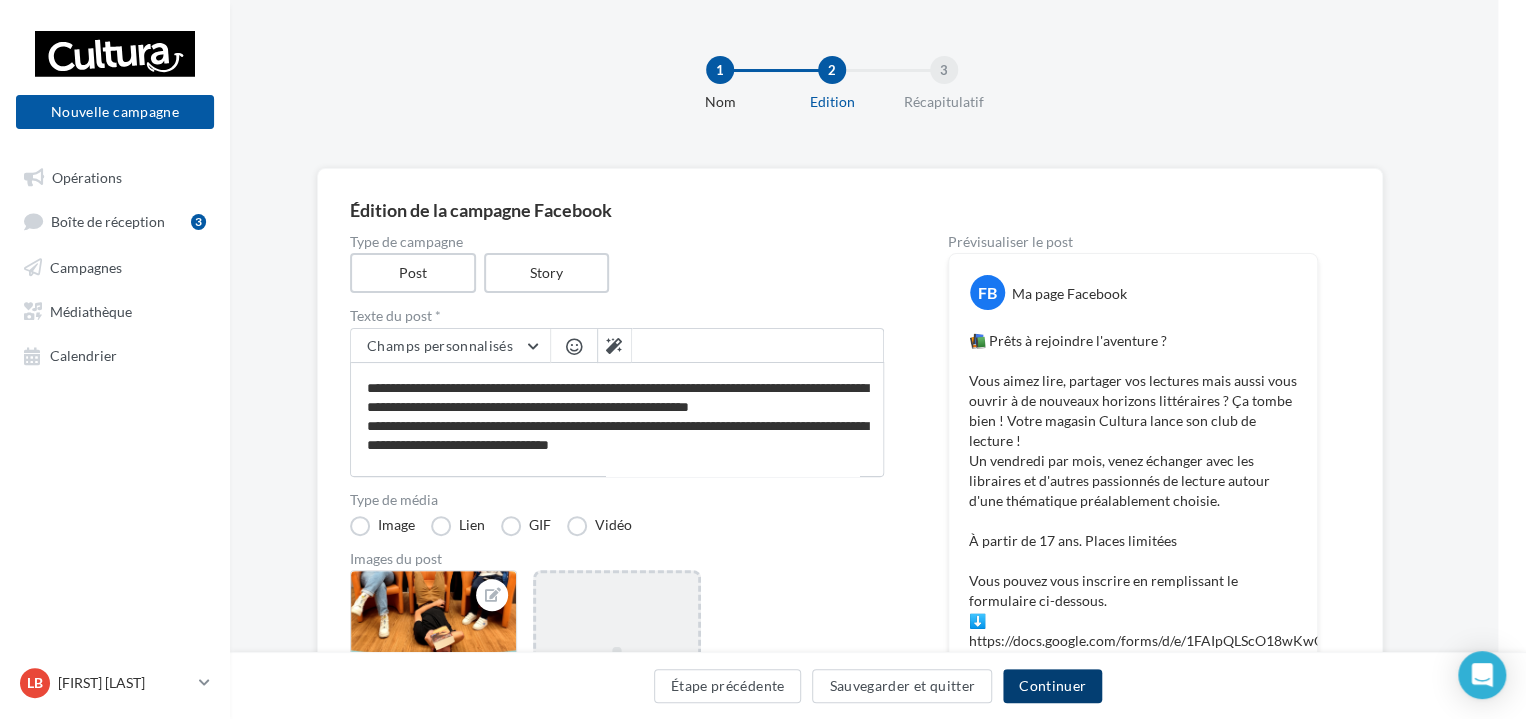 scroll, scrollTop: 30, scrollLeft: 0, axis: vertical 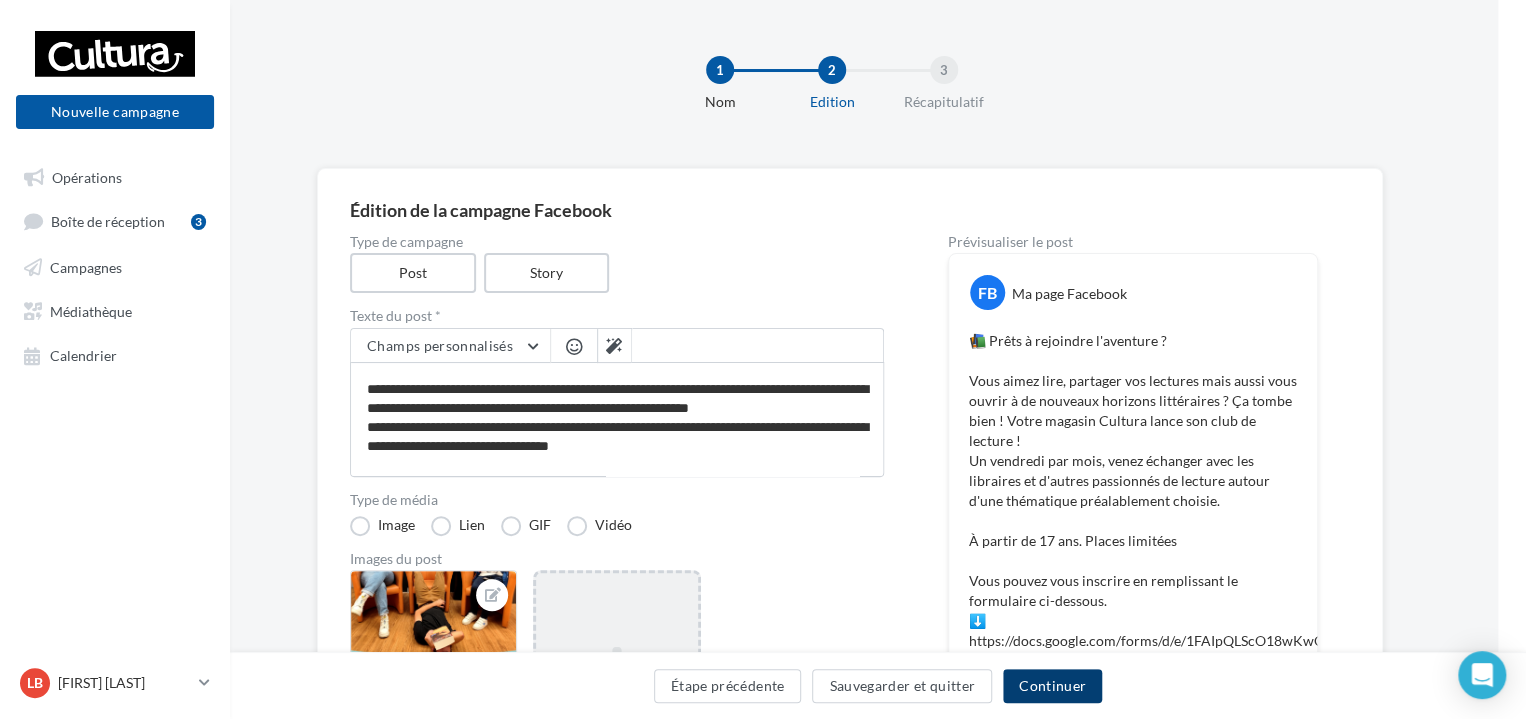 click on "Continuer" at bounding box center (1052, 686) 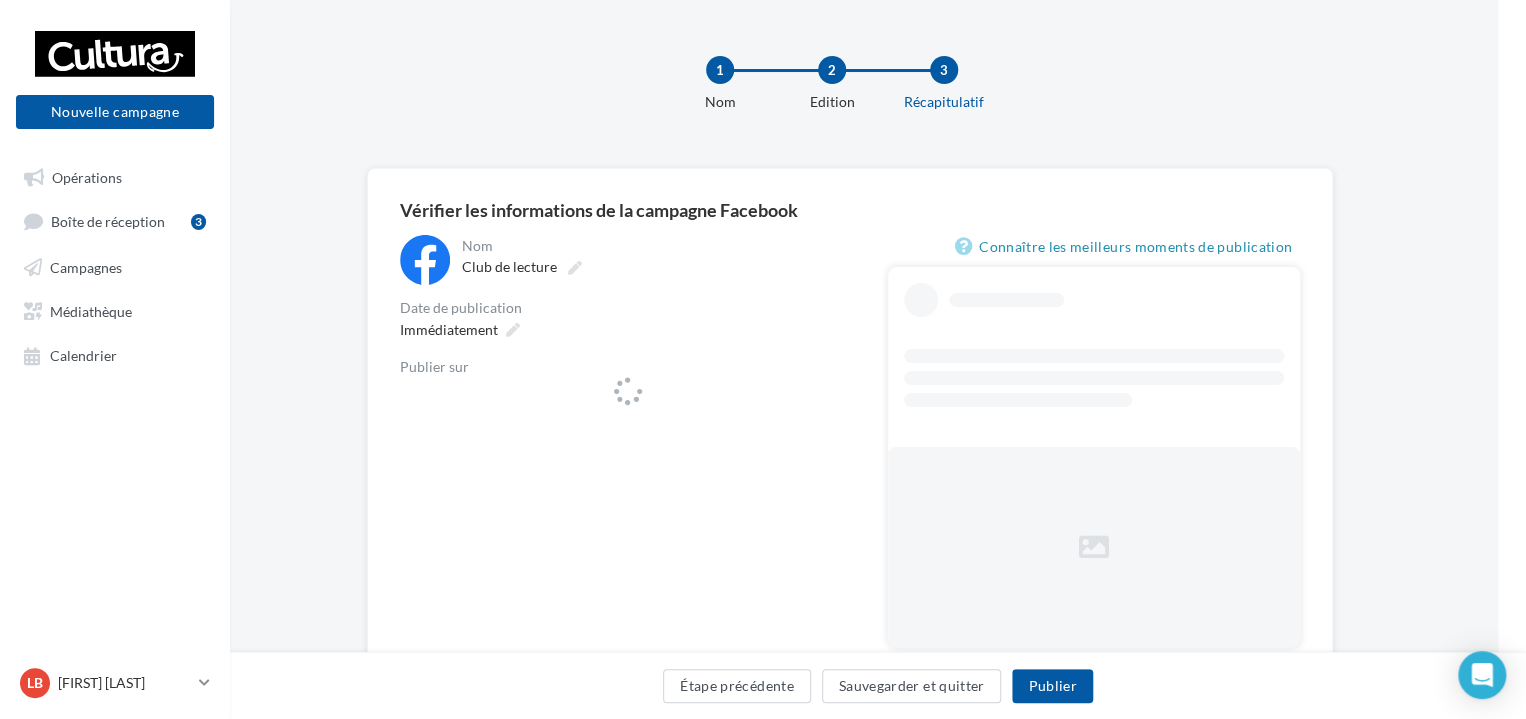scroll, scrollTop: 0, scrollLeft: 28, axis: horizontal 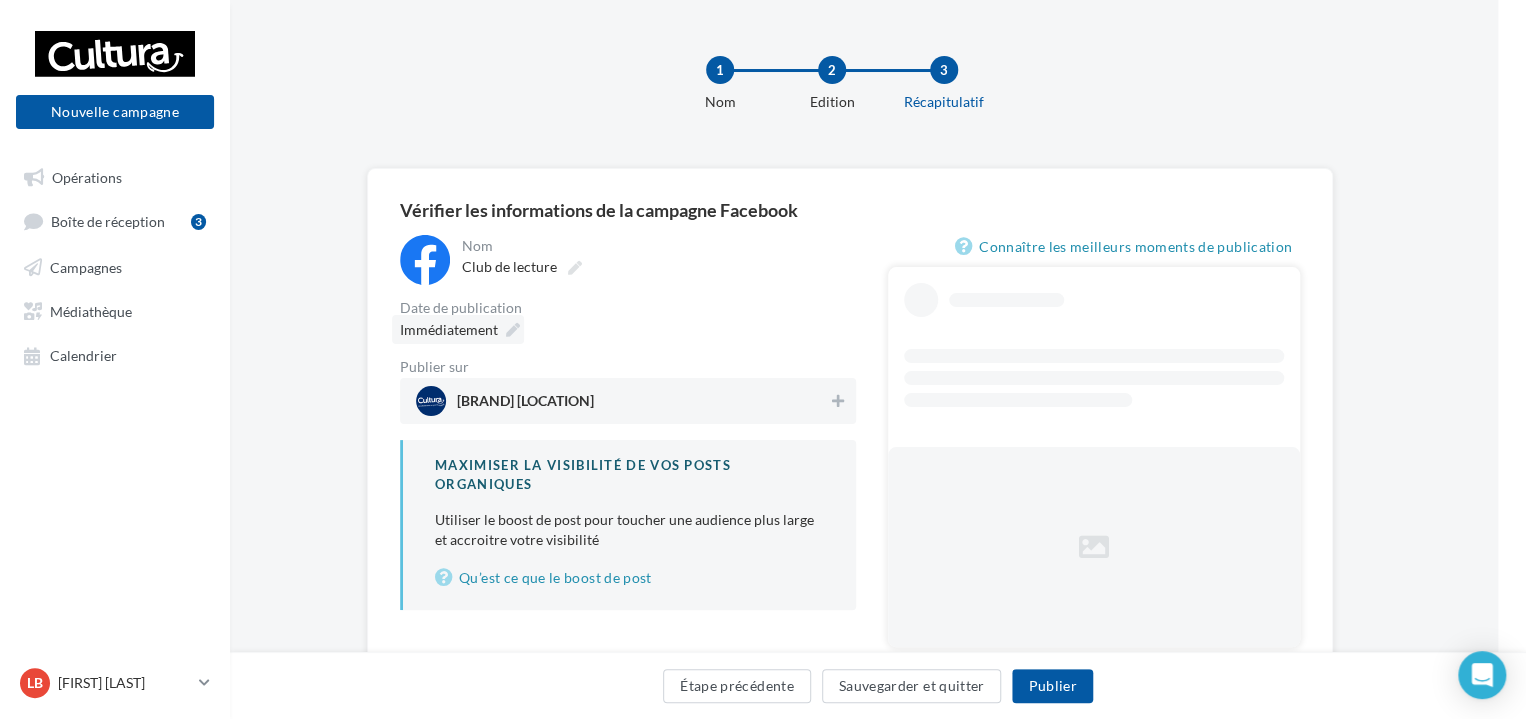 click at bounding box center (513, 330) 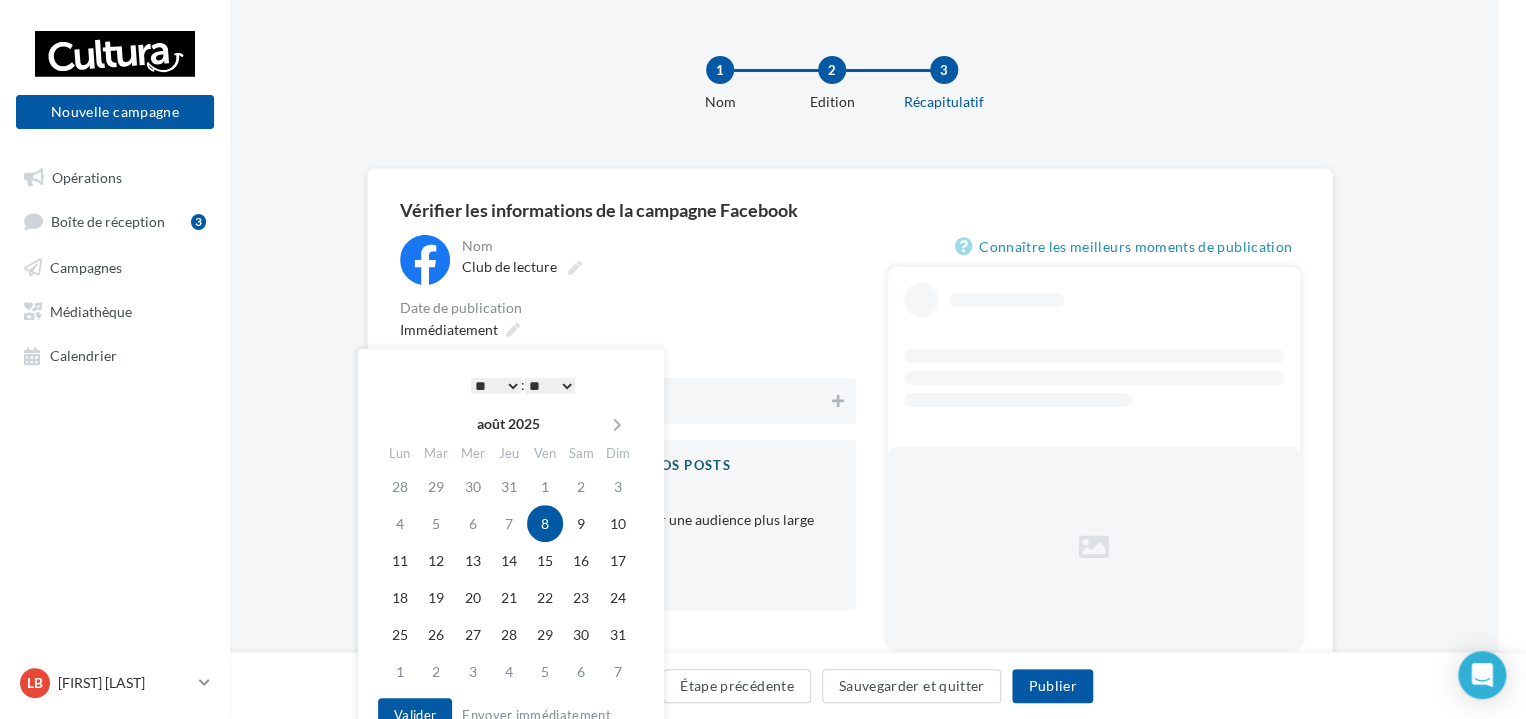 click on "* * * * * * * * * * ** ** ** ** ** ** ** ** ** ** ** ** ** **" at bounding box center (496, 386) 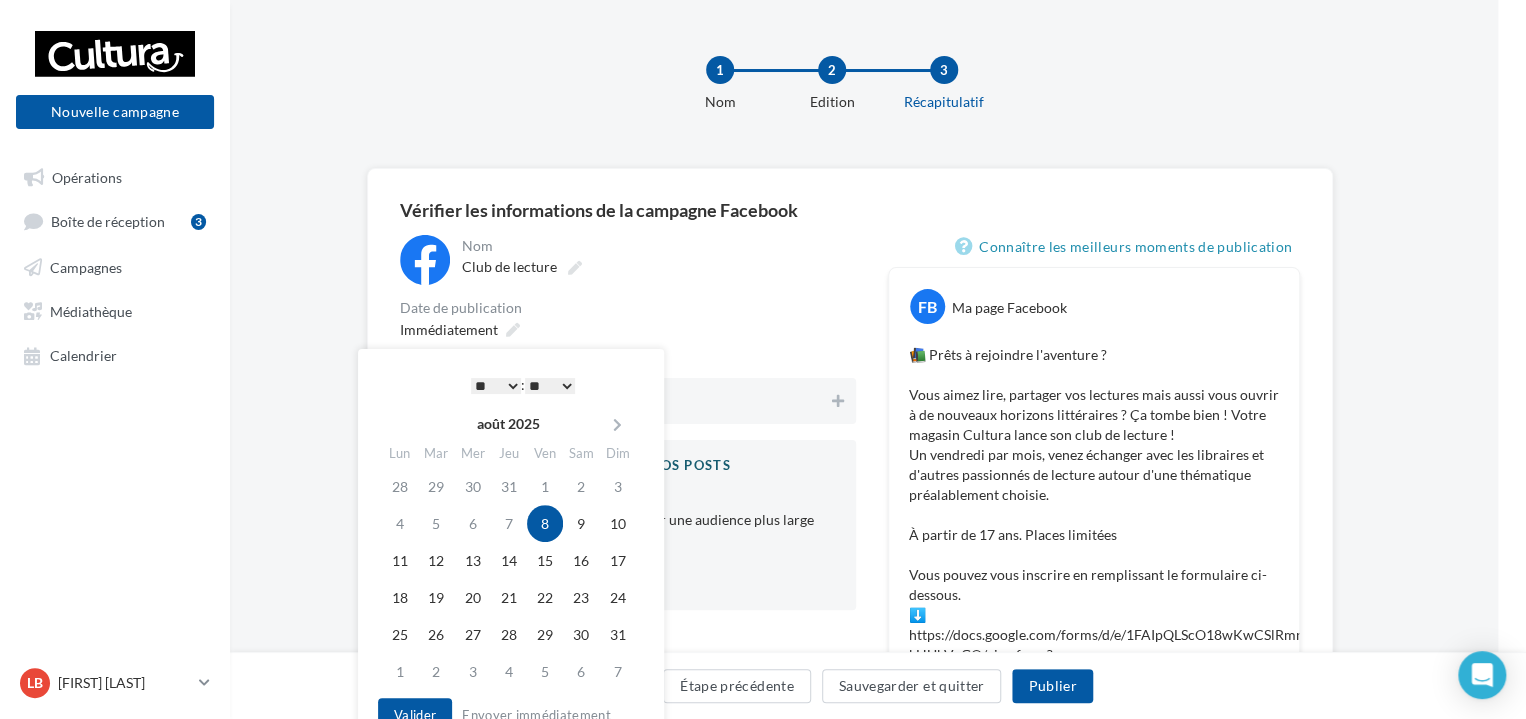 click on "** ** ** ** ** **" at bounding box center [550, 386] 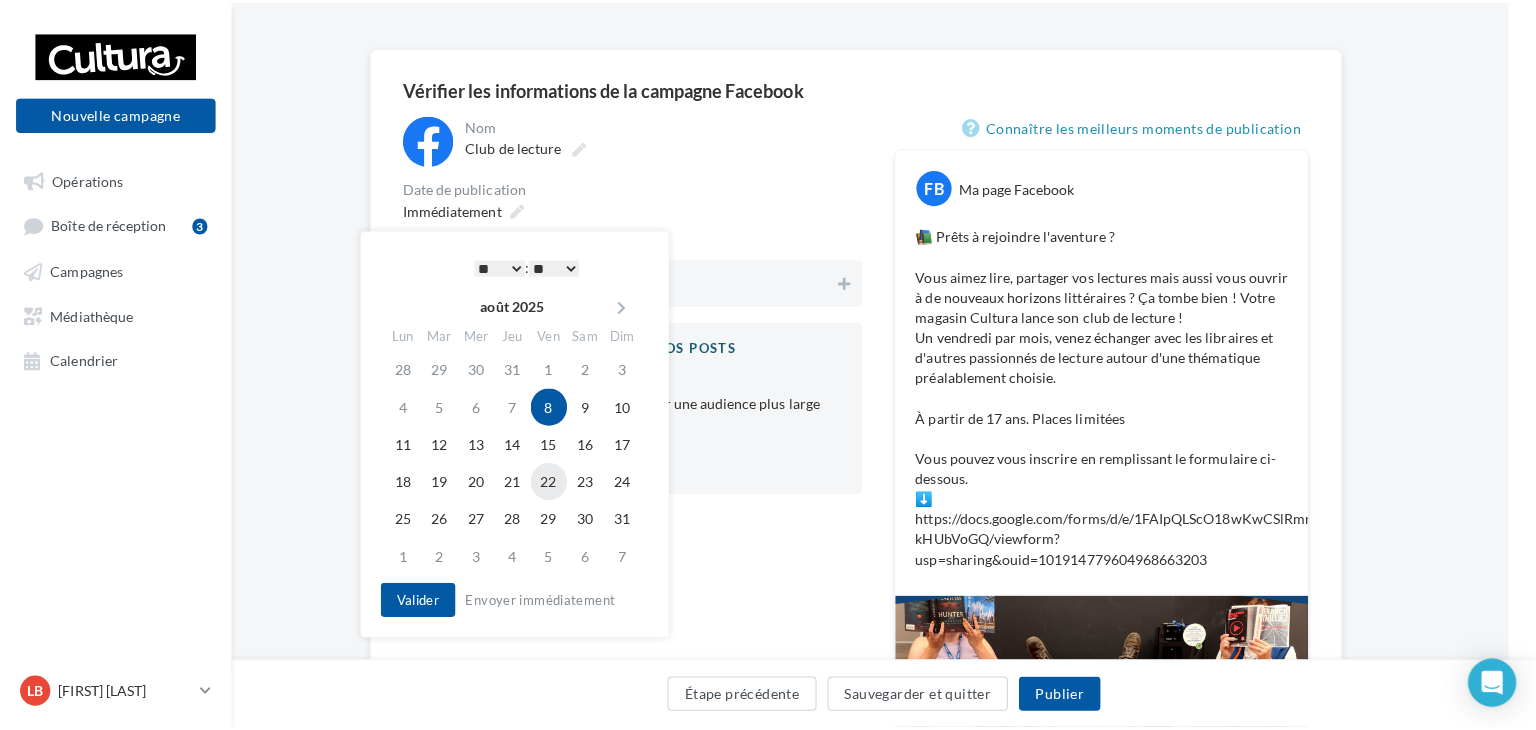 scroll, scrollTop: 140, scrollLeft: 28, axis: both 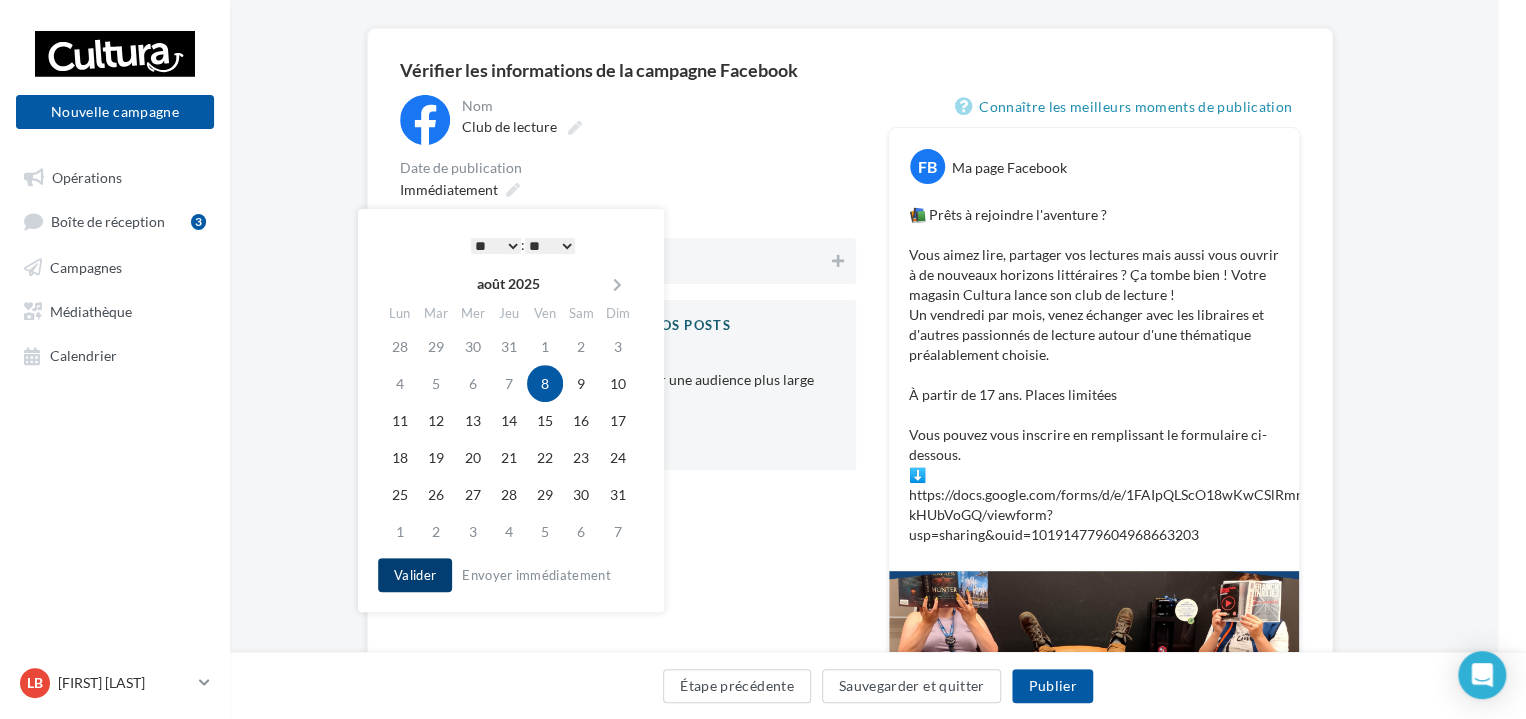click on "Valider" at bounding box center (415, 575) 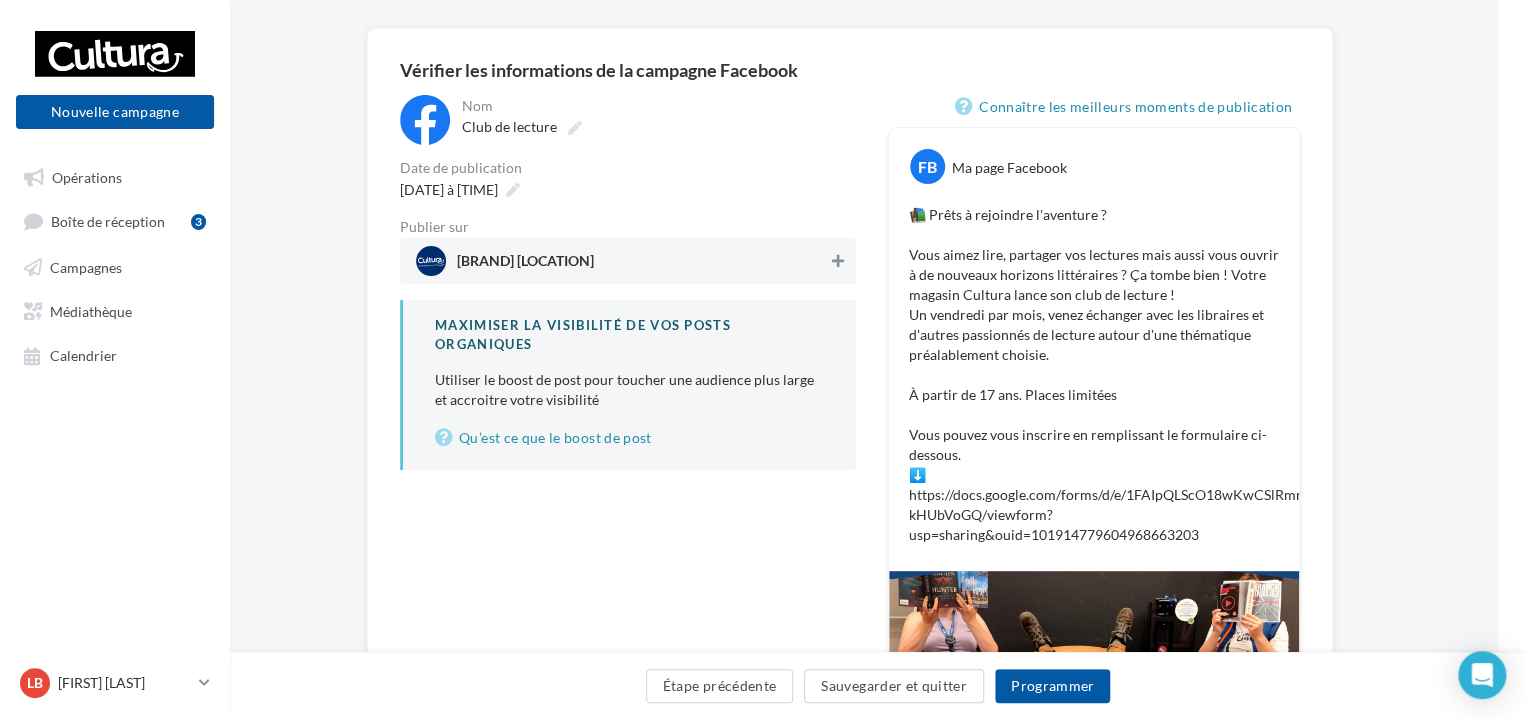 click at bounding box center [838, 261] 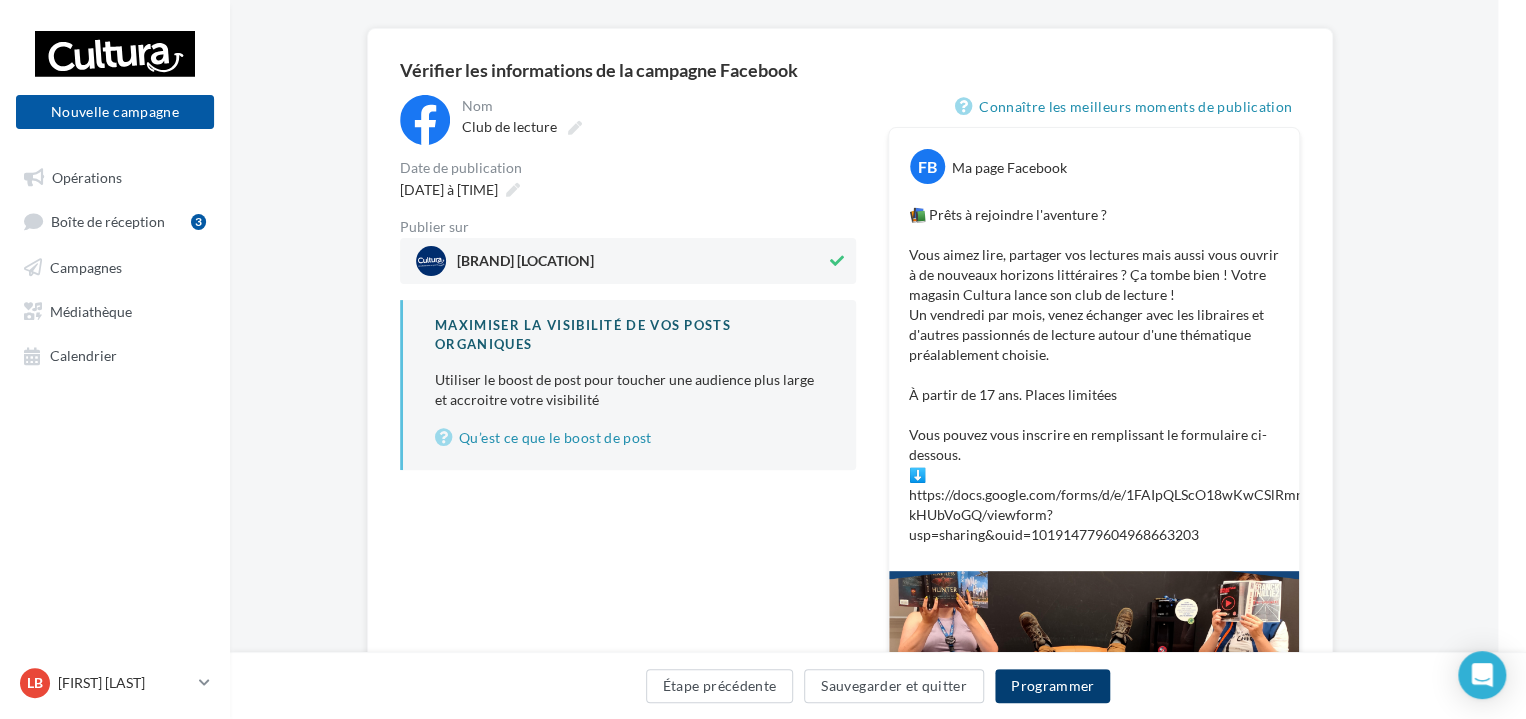 click on "Programmer" at bounding box center (1053, 686) 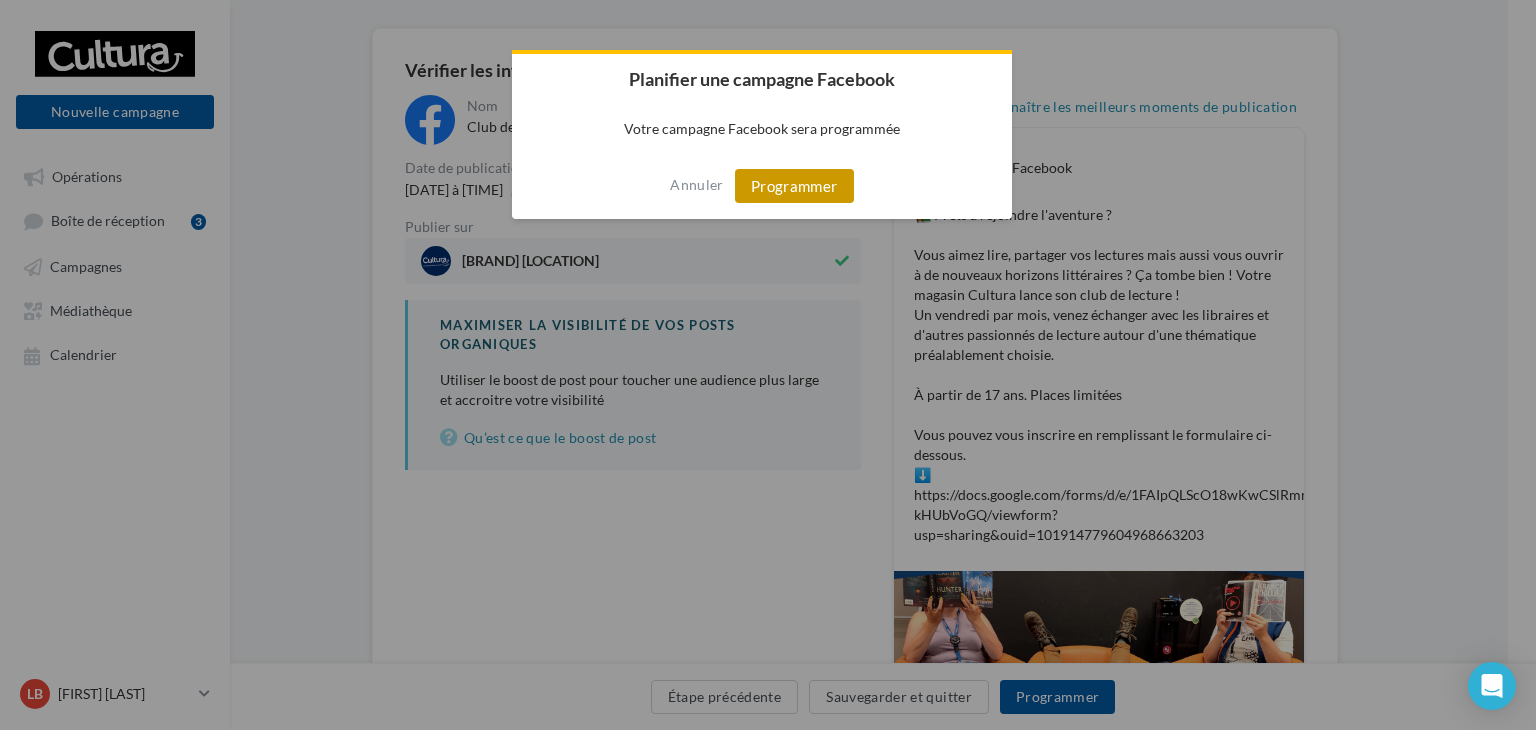 click on "Programmer" at bounding box center (794, 186) 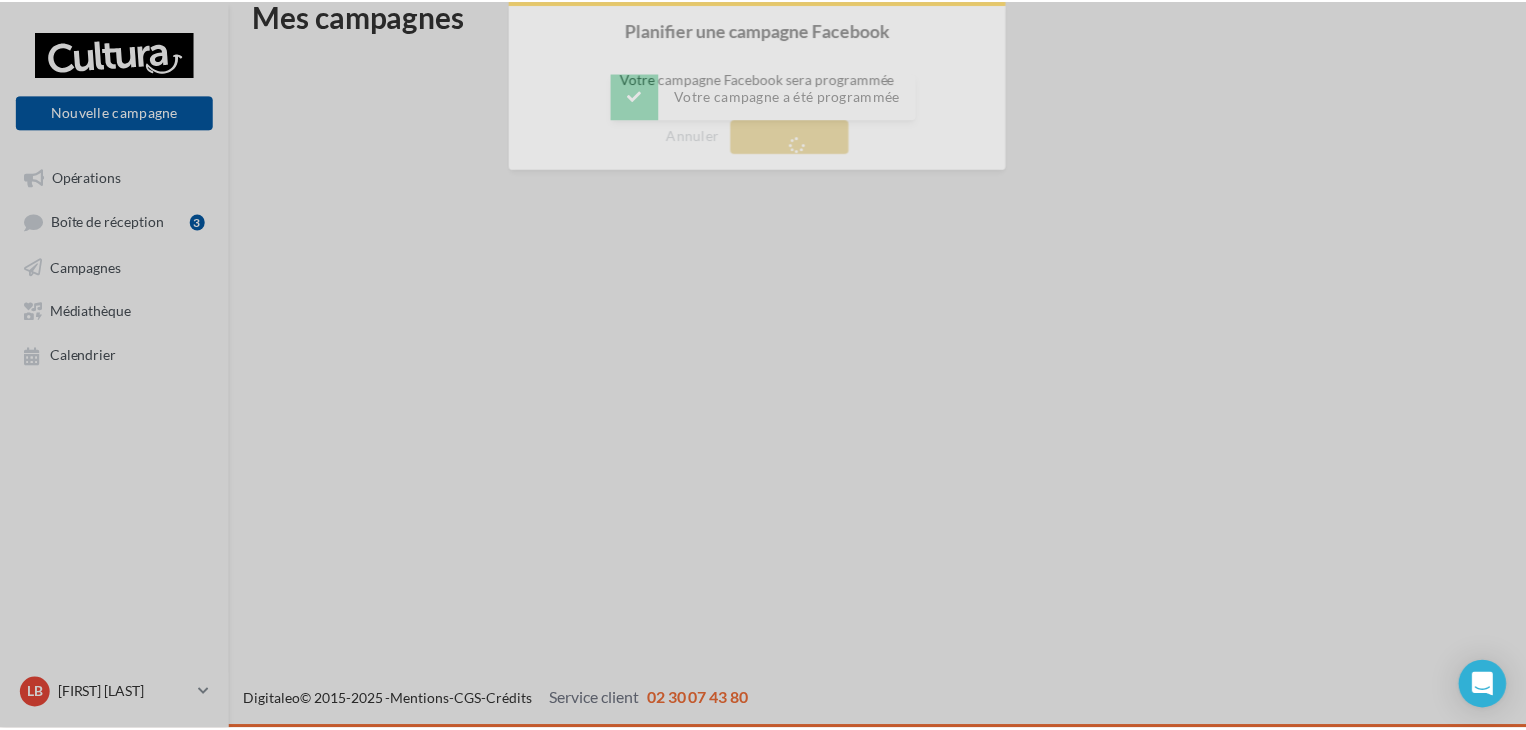 scroll, scrollTop: 32, scrollLeft: 0, axis: vertical 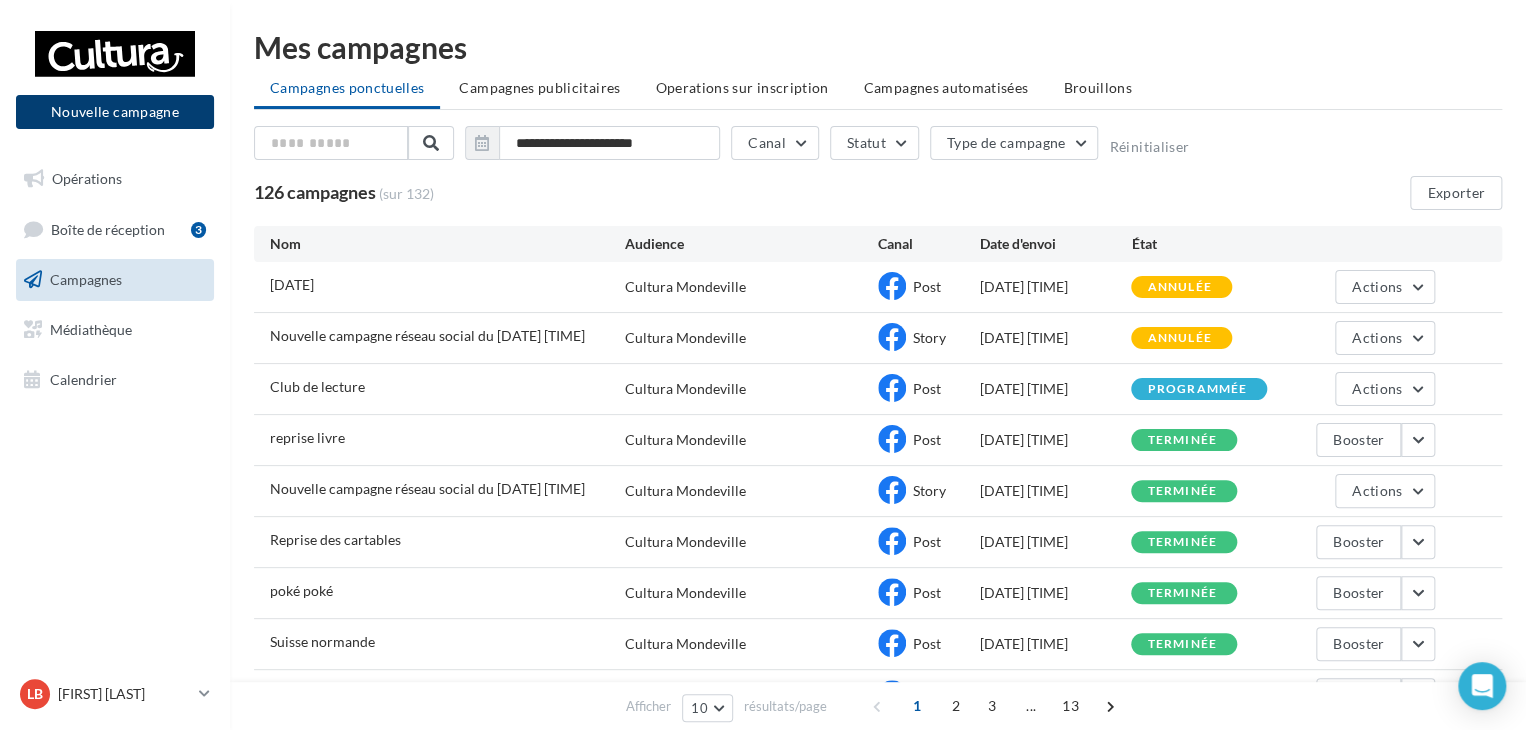 click on "Nouvelle campagne" at bounding box center (115, 112) 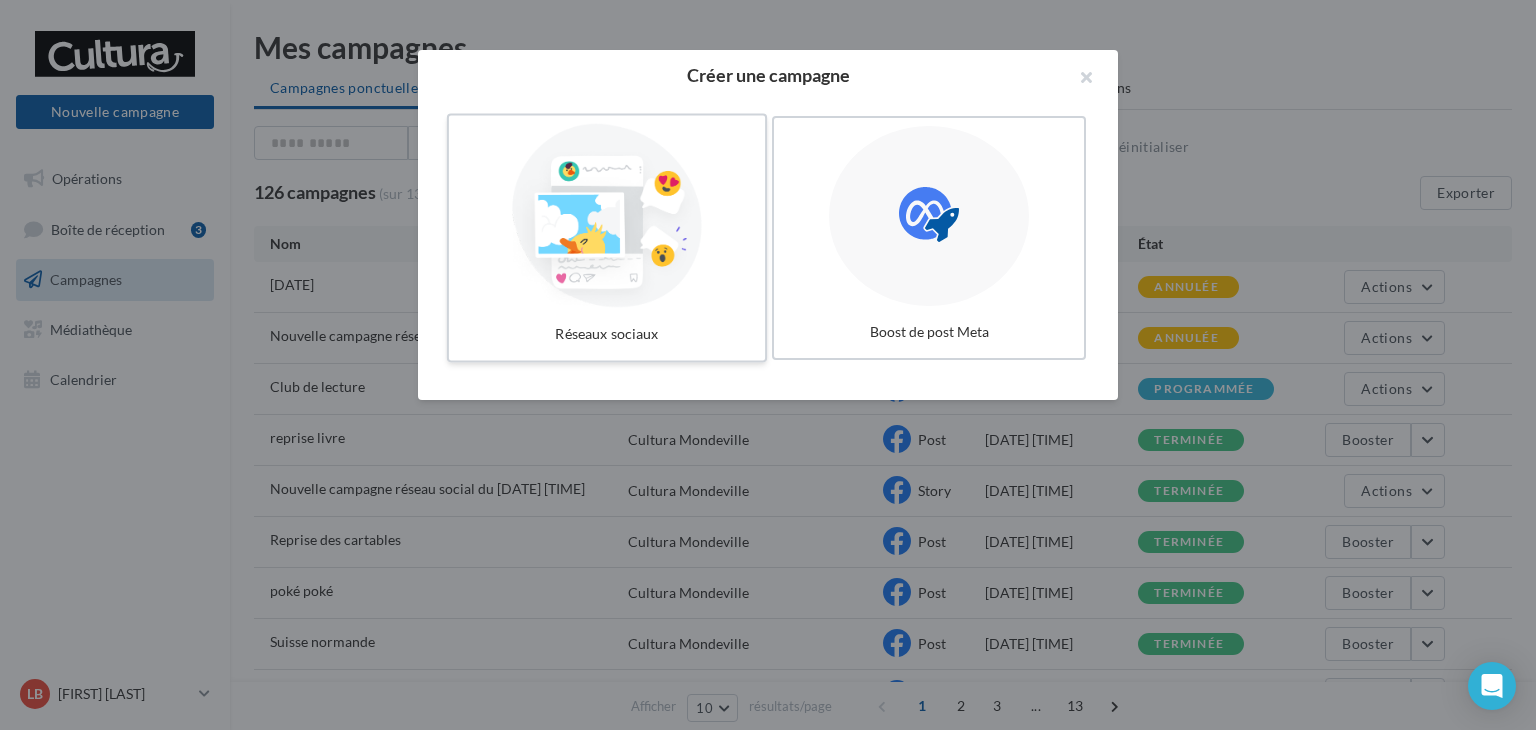 click at bounding box center (607, 216) 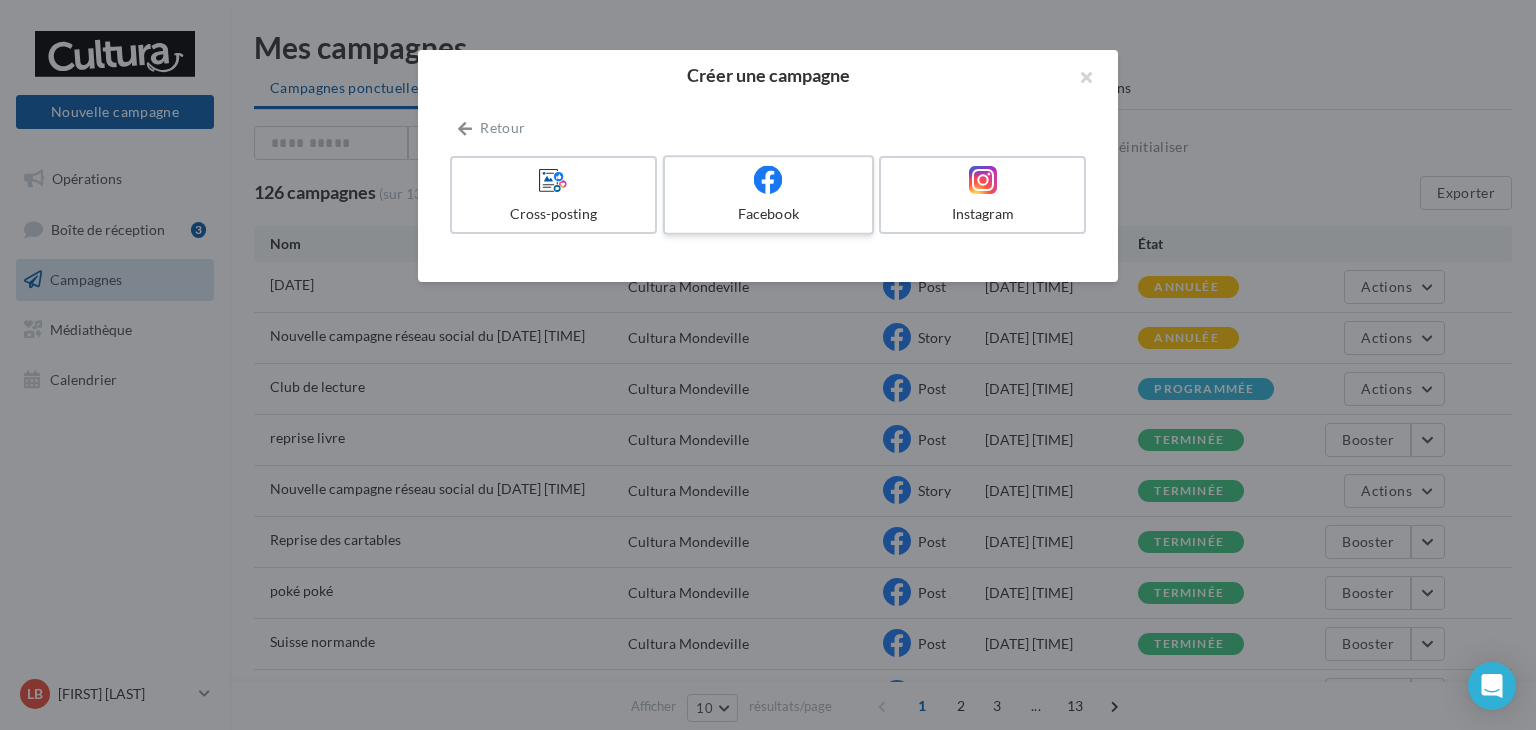 click on "Facebook" at bounding box center [768, 214] 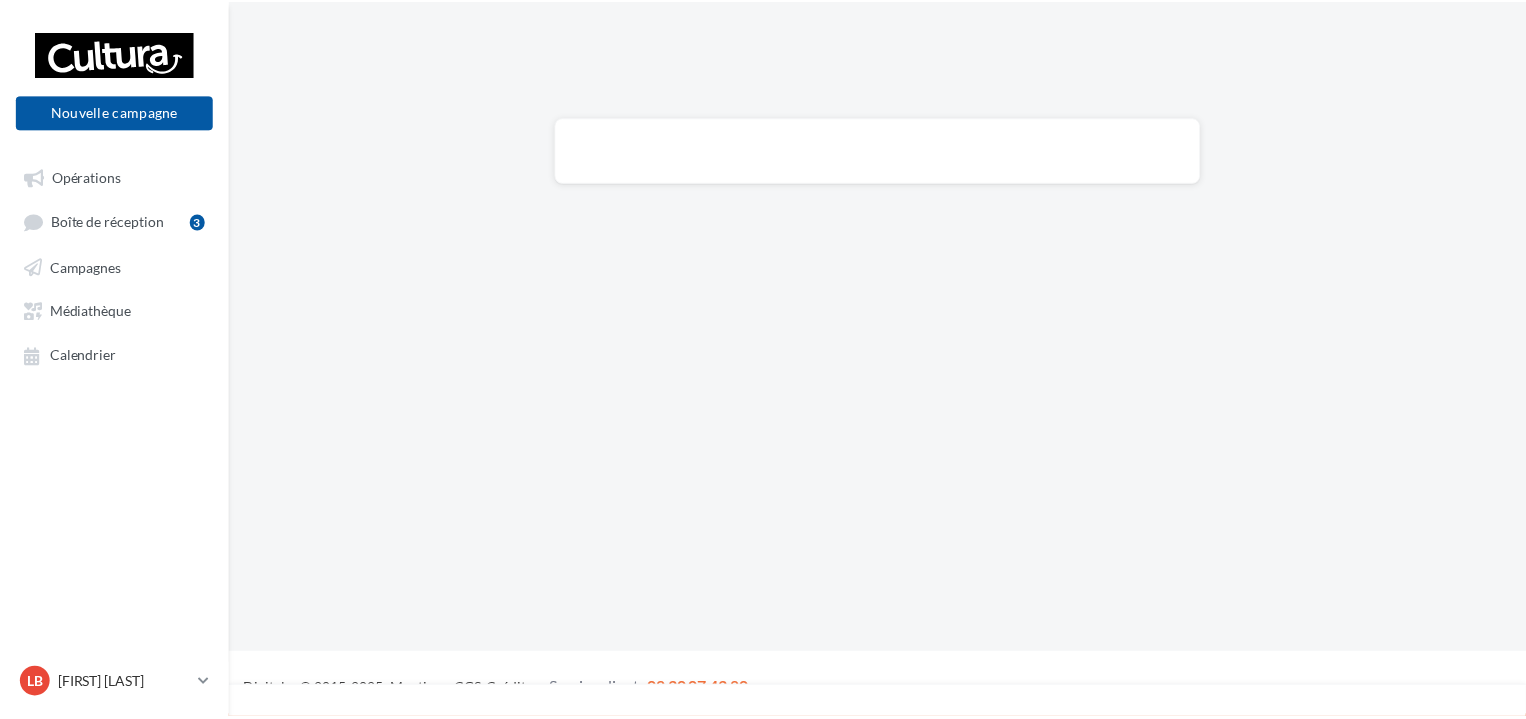 scroll, scrollTop: 0, scrollLeft: 0, axis: both 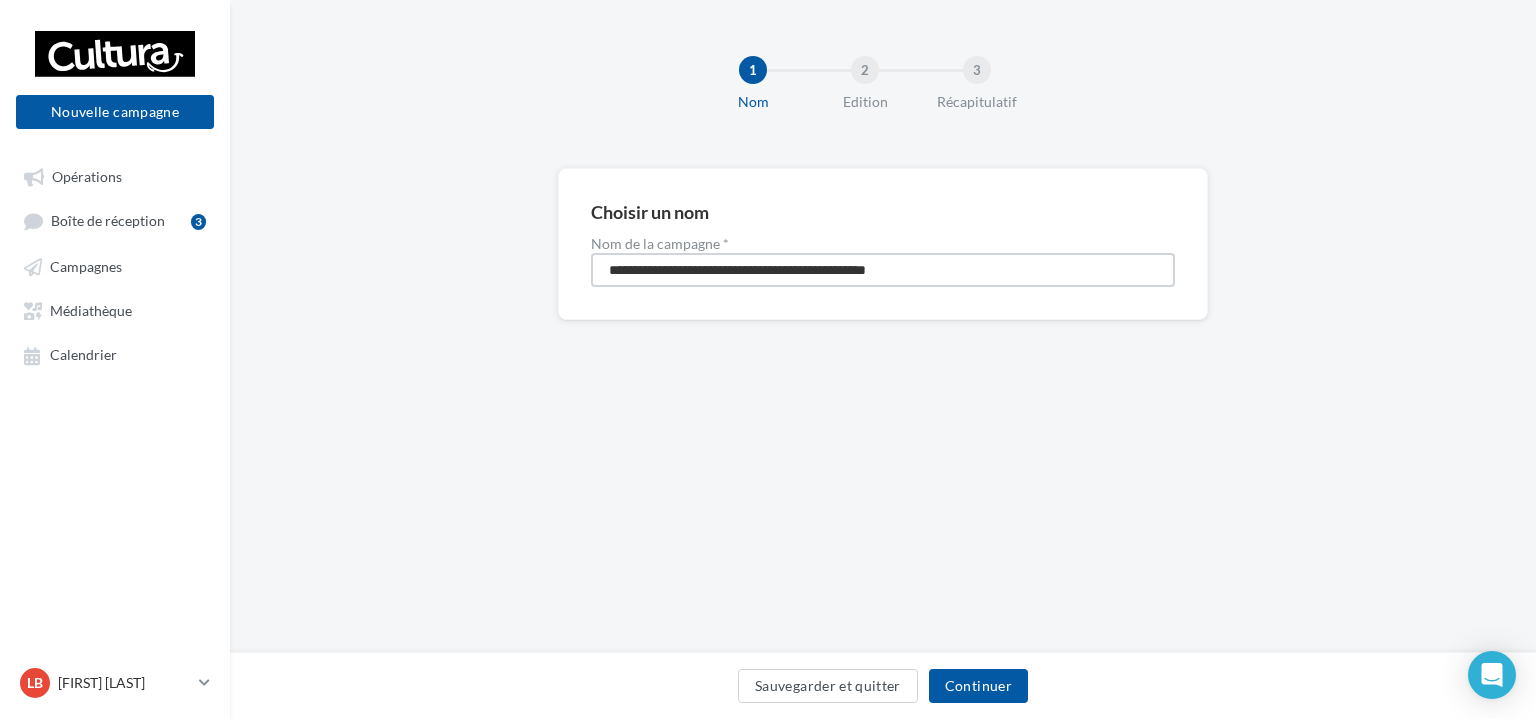 drag, startPoint x: 956, startPoint y: 270, endPoint x: 468, endPoint y: 233, distance: 489.40067 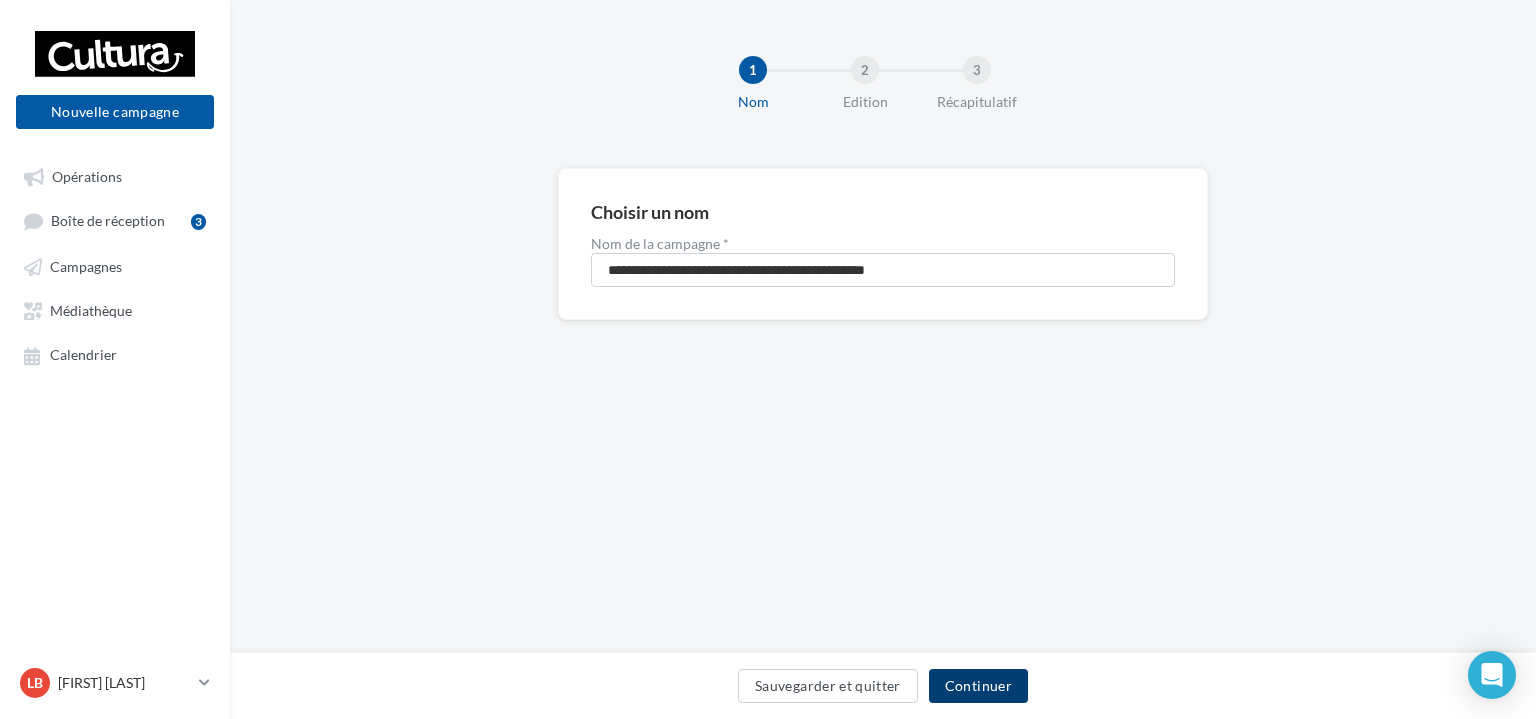 click on "Continuer" at bounding box center [978, 686] 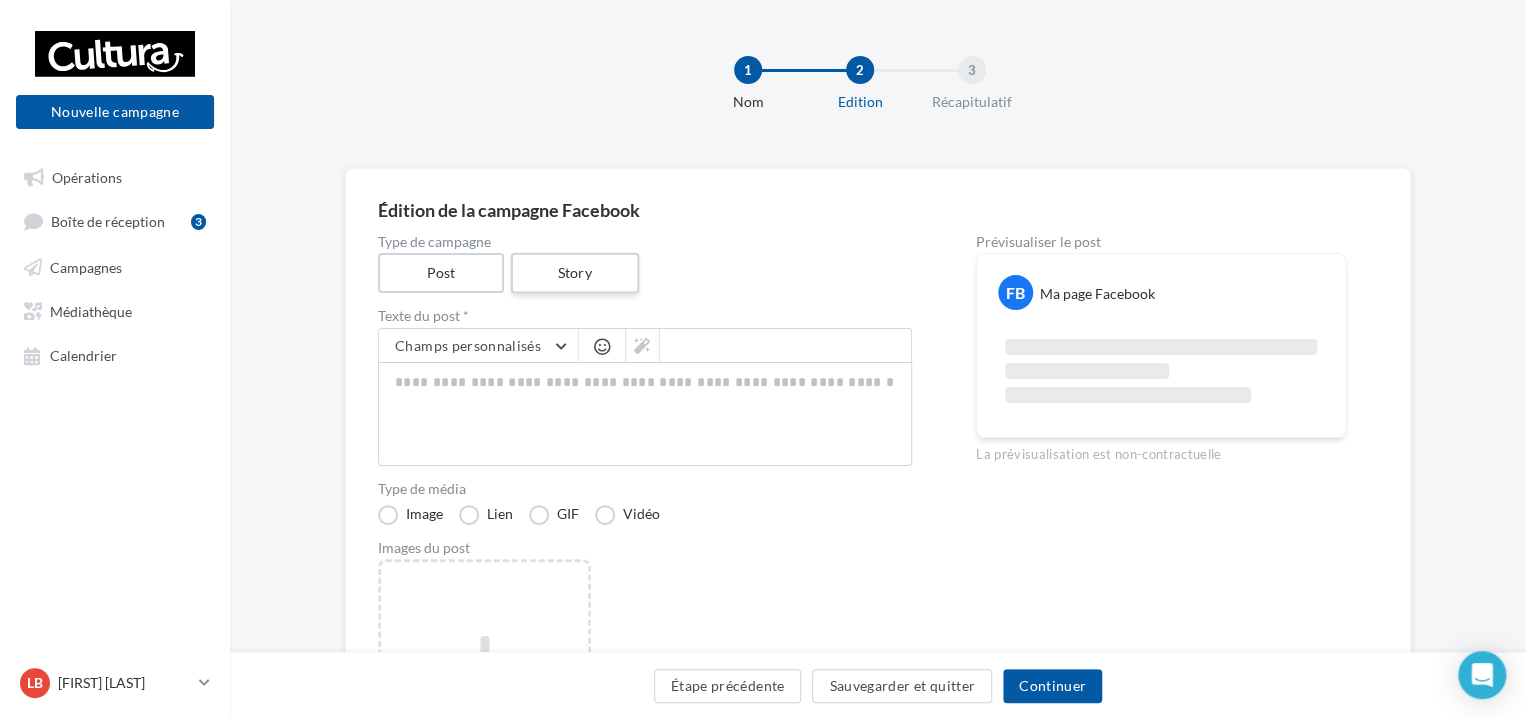 click on "Story" at bounding box center (574, 273) 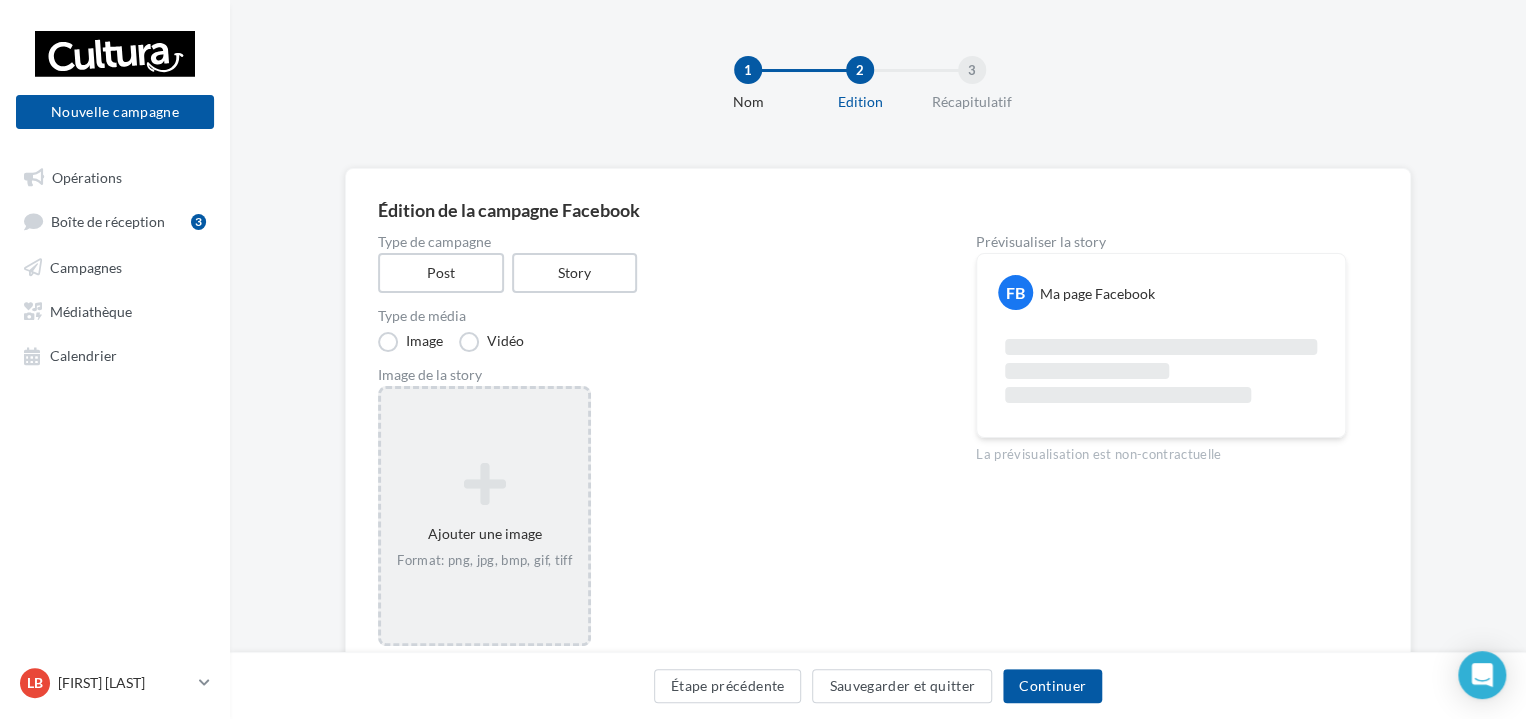 click at bounding box center [484, 484] 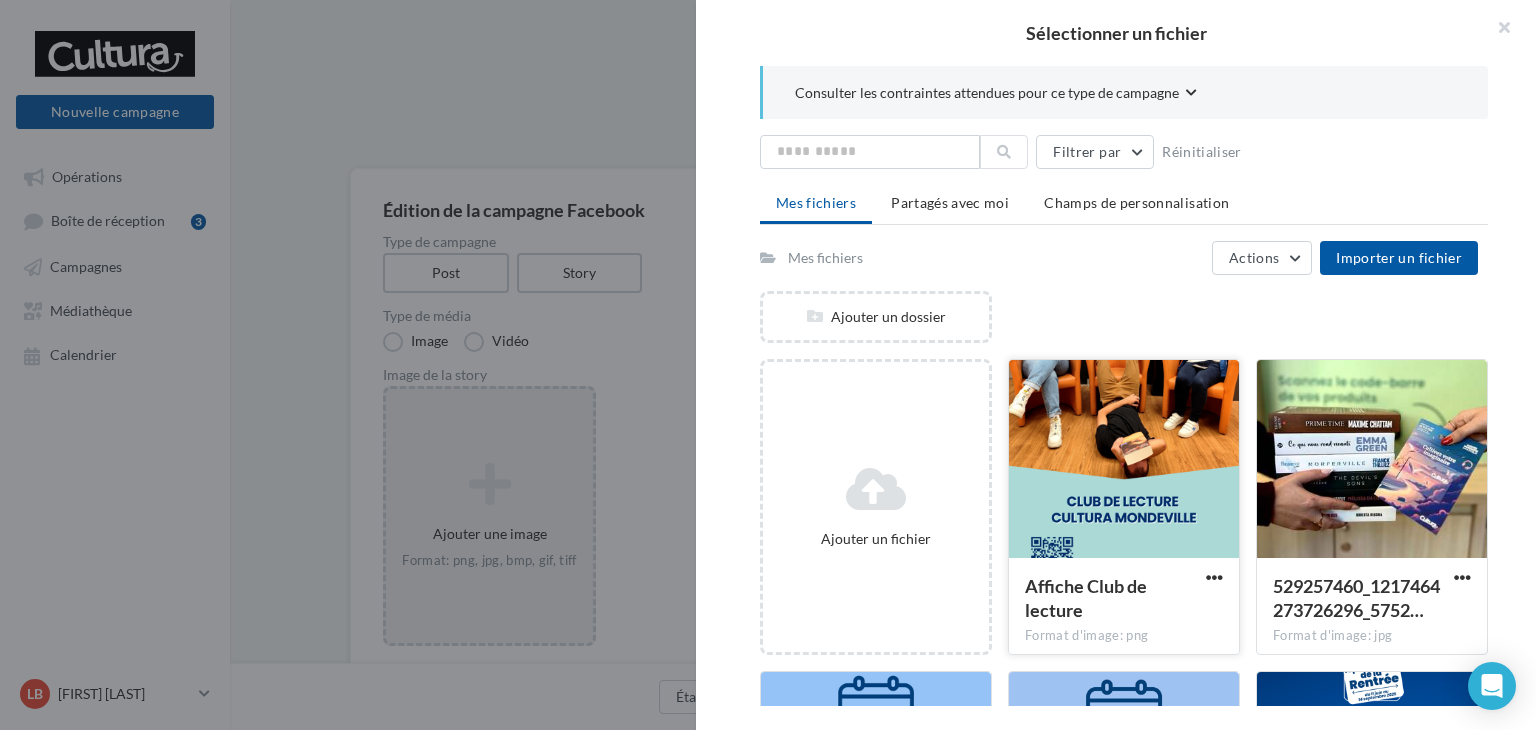 click at bounding box center (1124, 460) 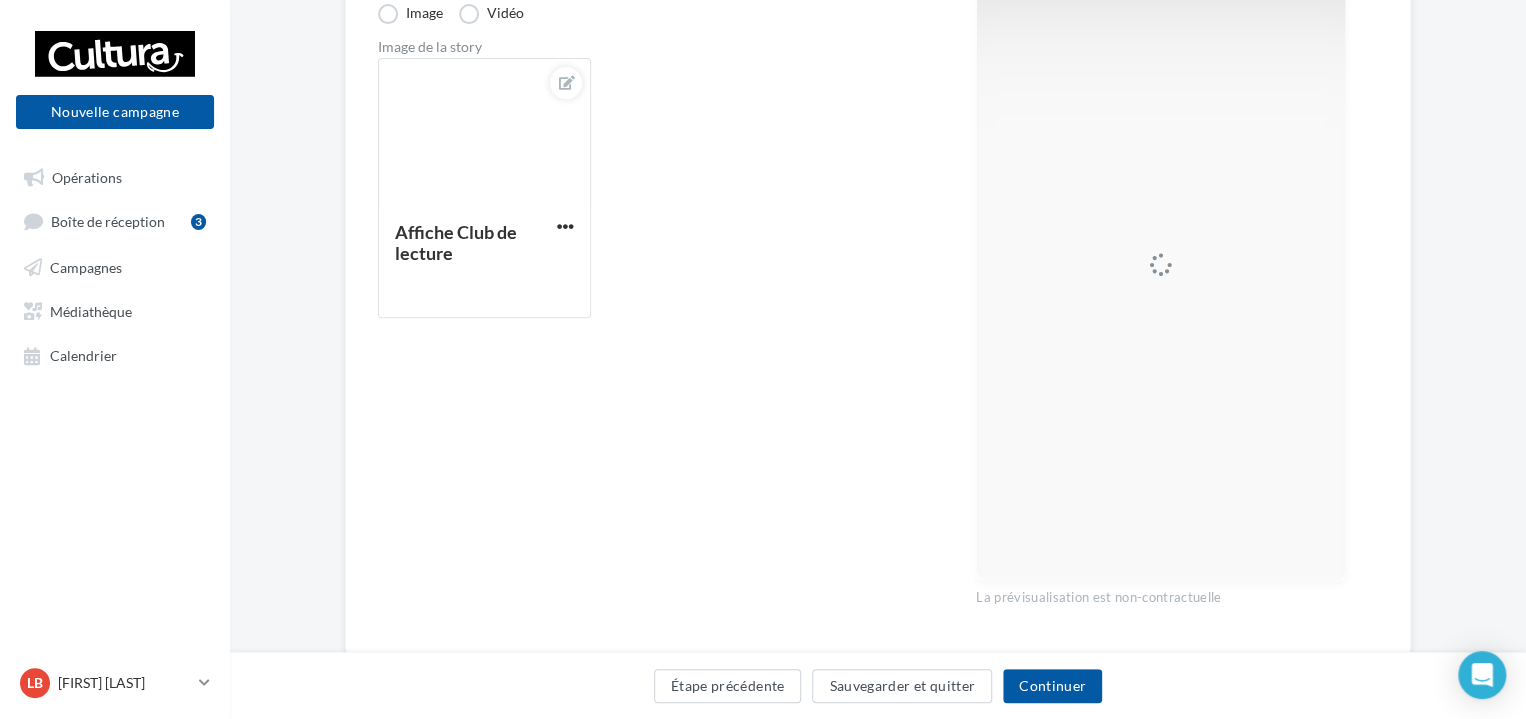 scroll, scrollTop: 332, scrollLeft: 0, axis: vertical 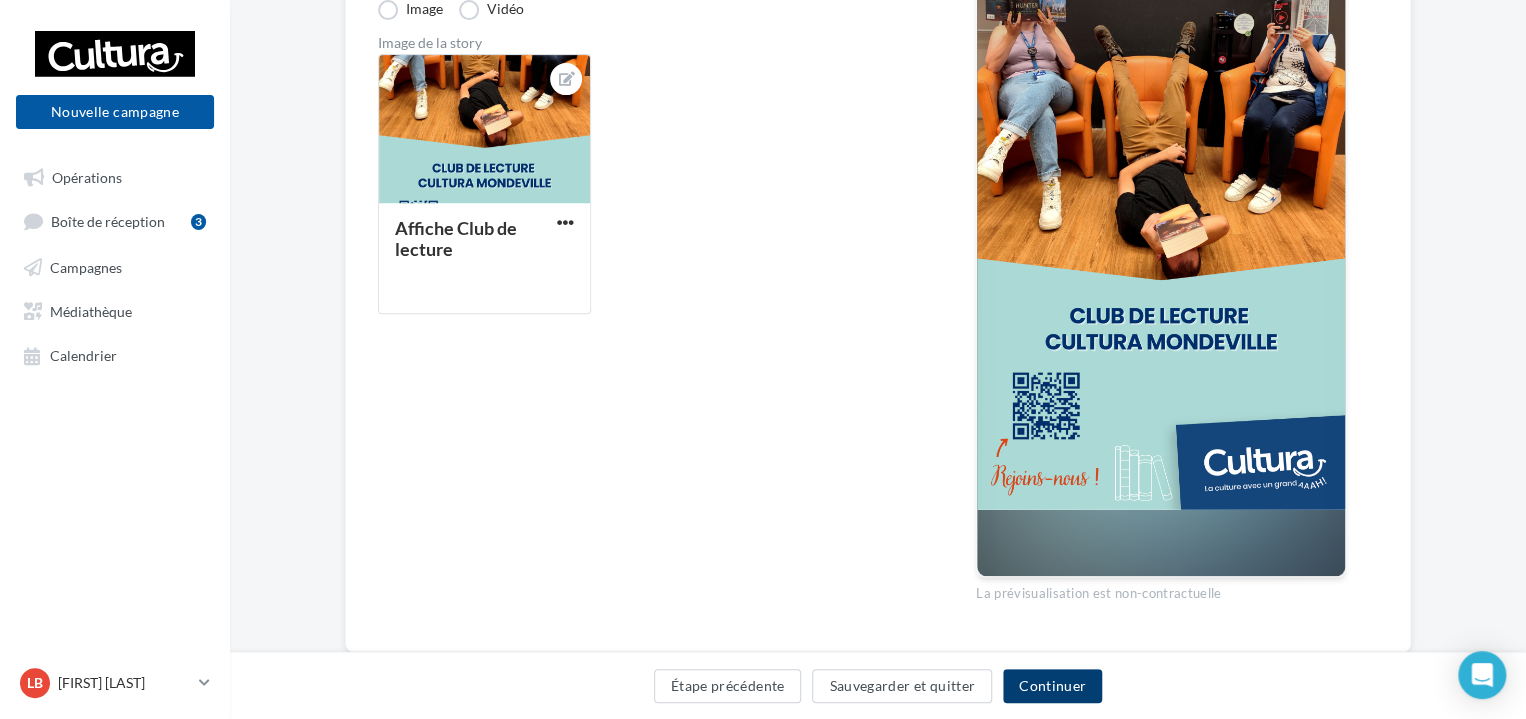 click on "Continuer" at bounding box center [1052, 686] 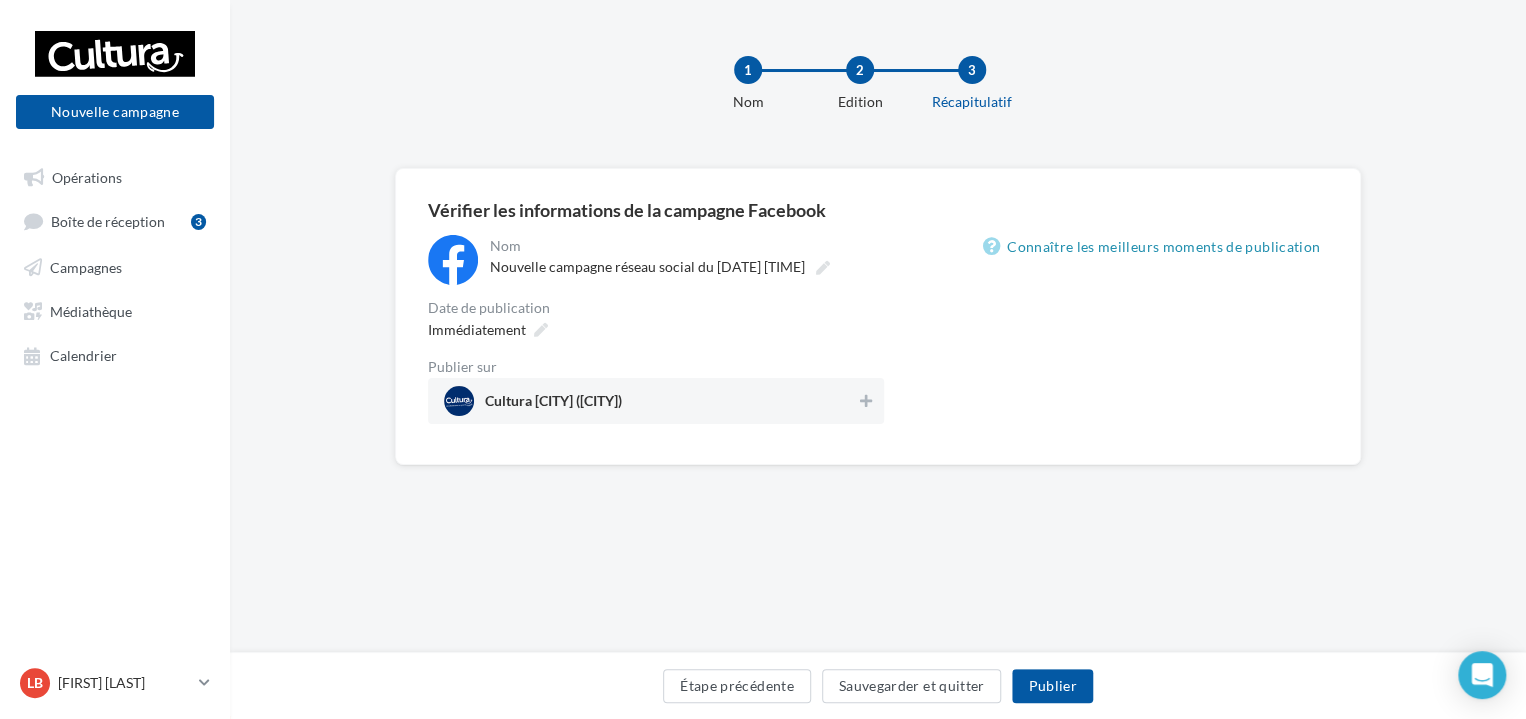 scroll, scrollTop: 0, scrollLeft: 0, axis: both 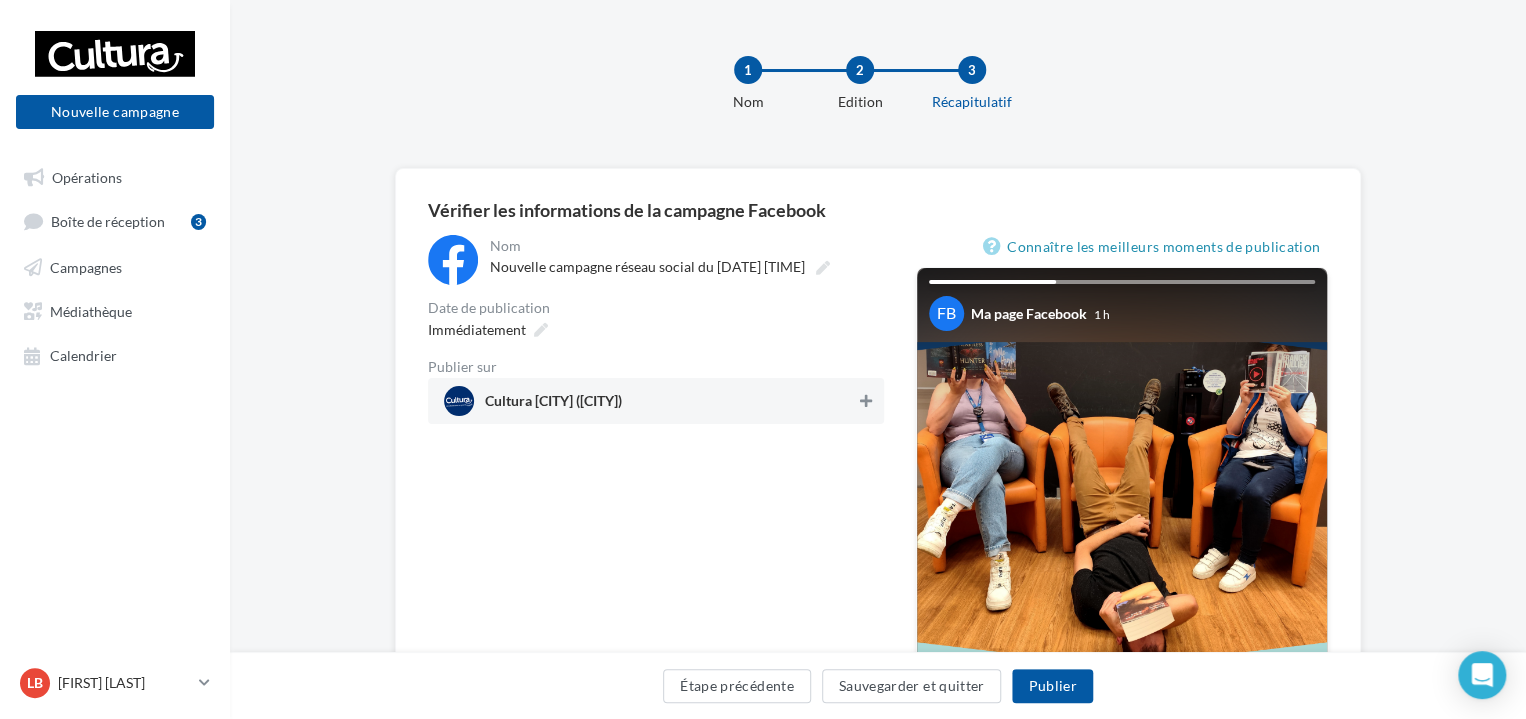 click at bounding box center [866, 401] 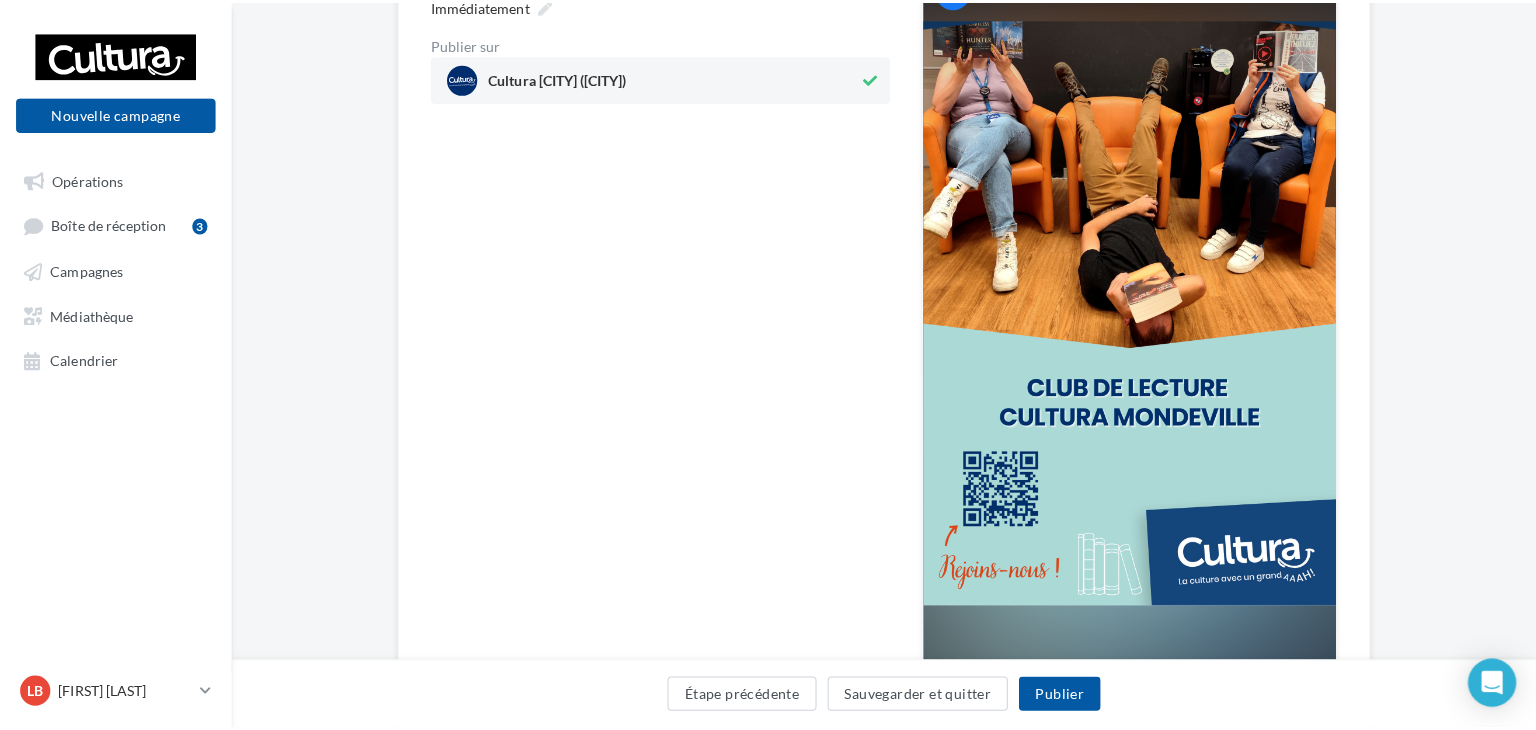 scroll, scrollTop: 416, scrollLeft: 0, axis: vertical 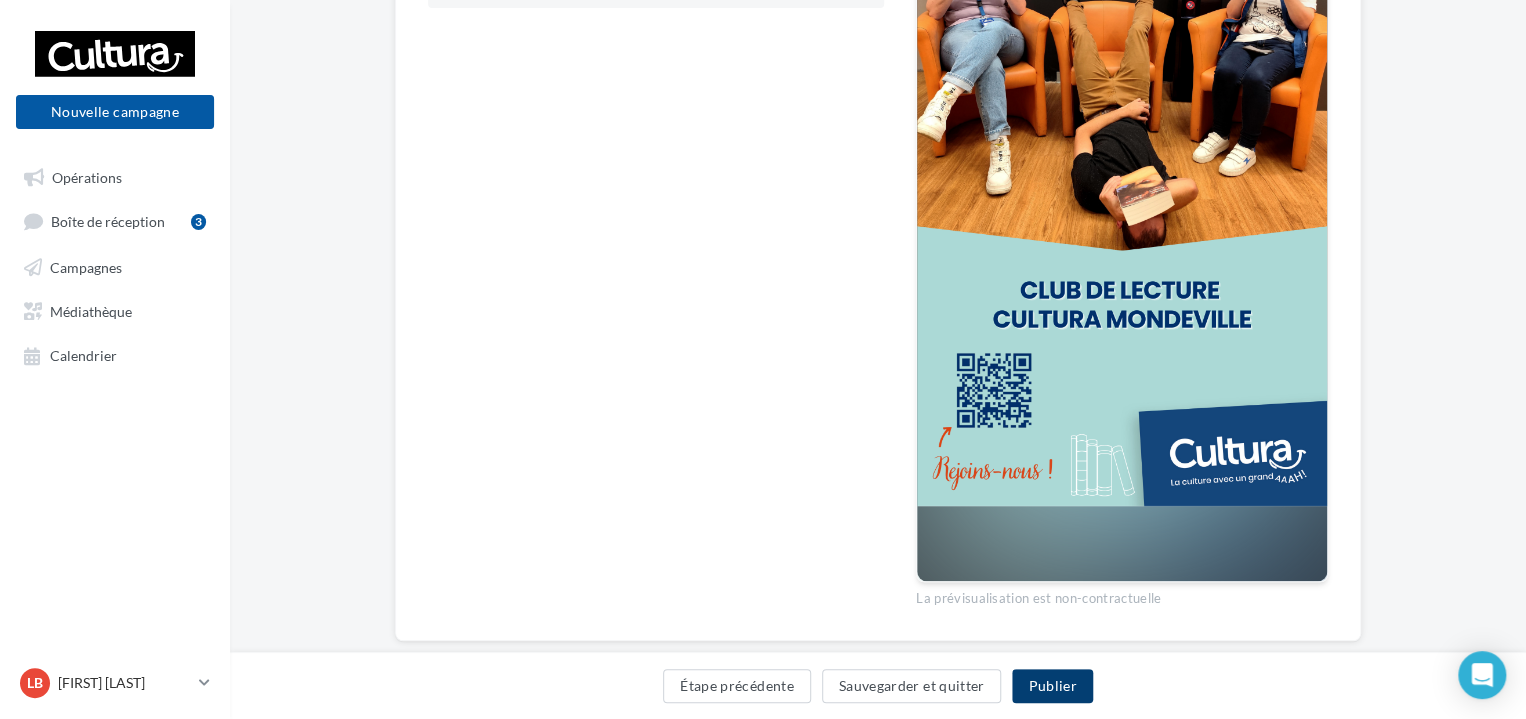 click on "Publier" at bounding box center [1052, 686] 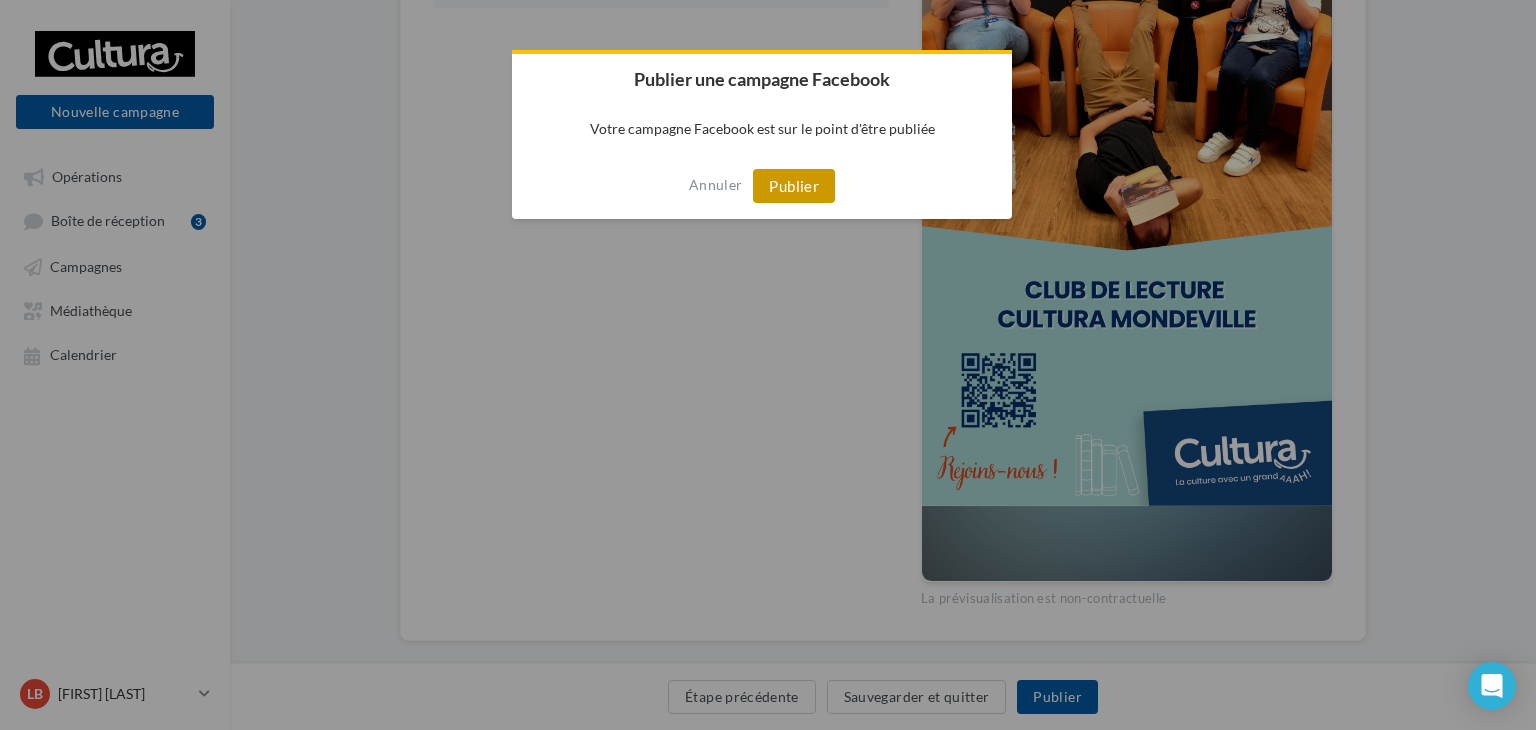 click on "Publier" at bounding box center [794, 186] 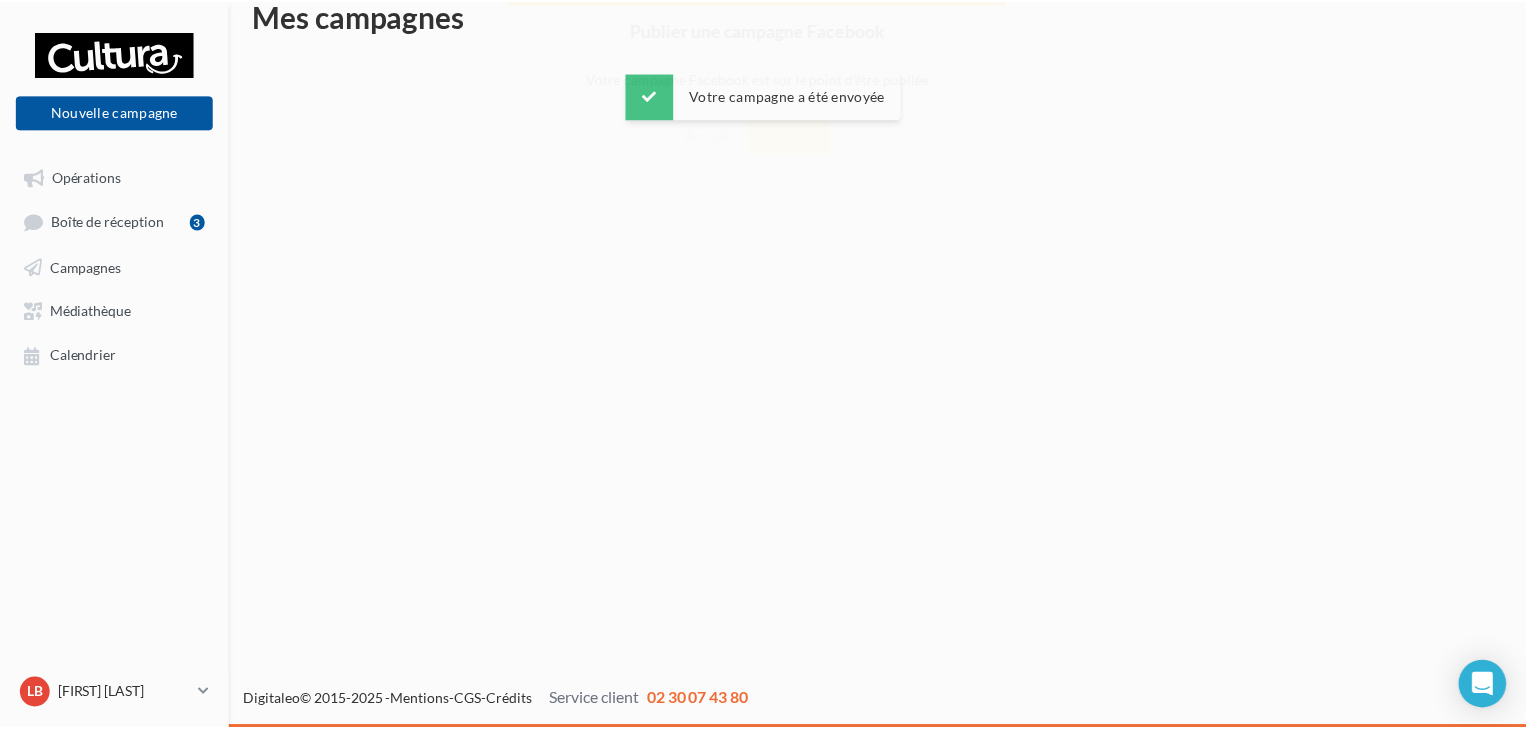 scroll, scrollTop: 32, scrollLeft: 0, axis: vertical 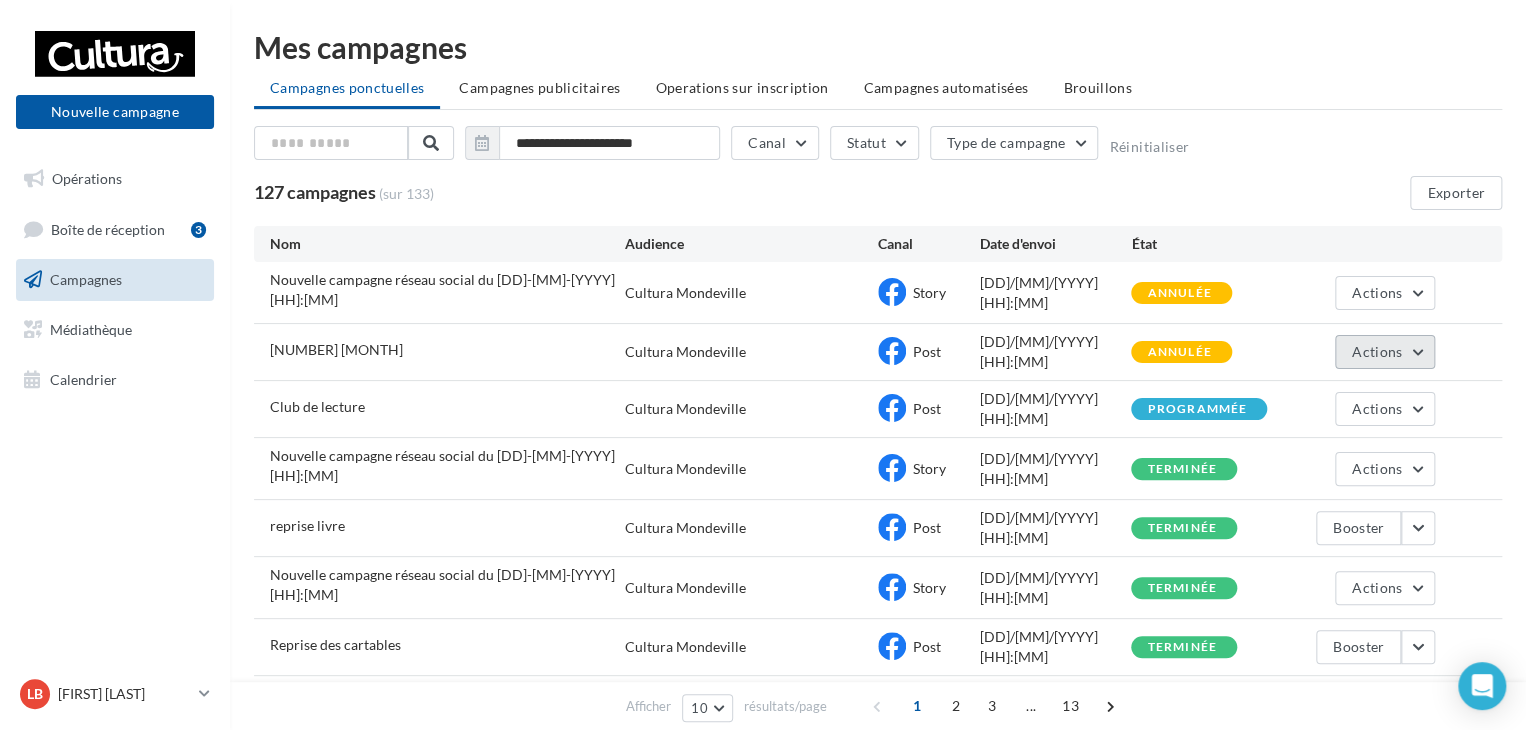 click on "Actions" at bounding box center (1385, 352) 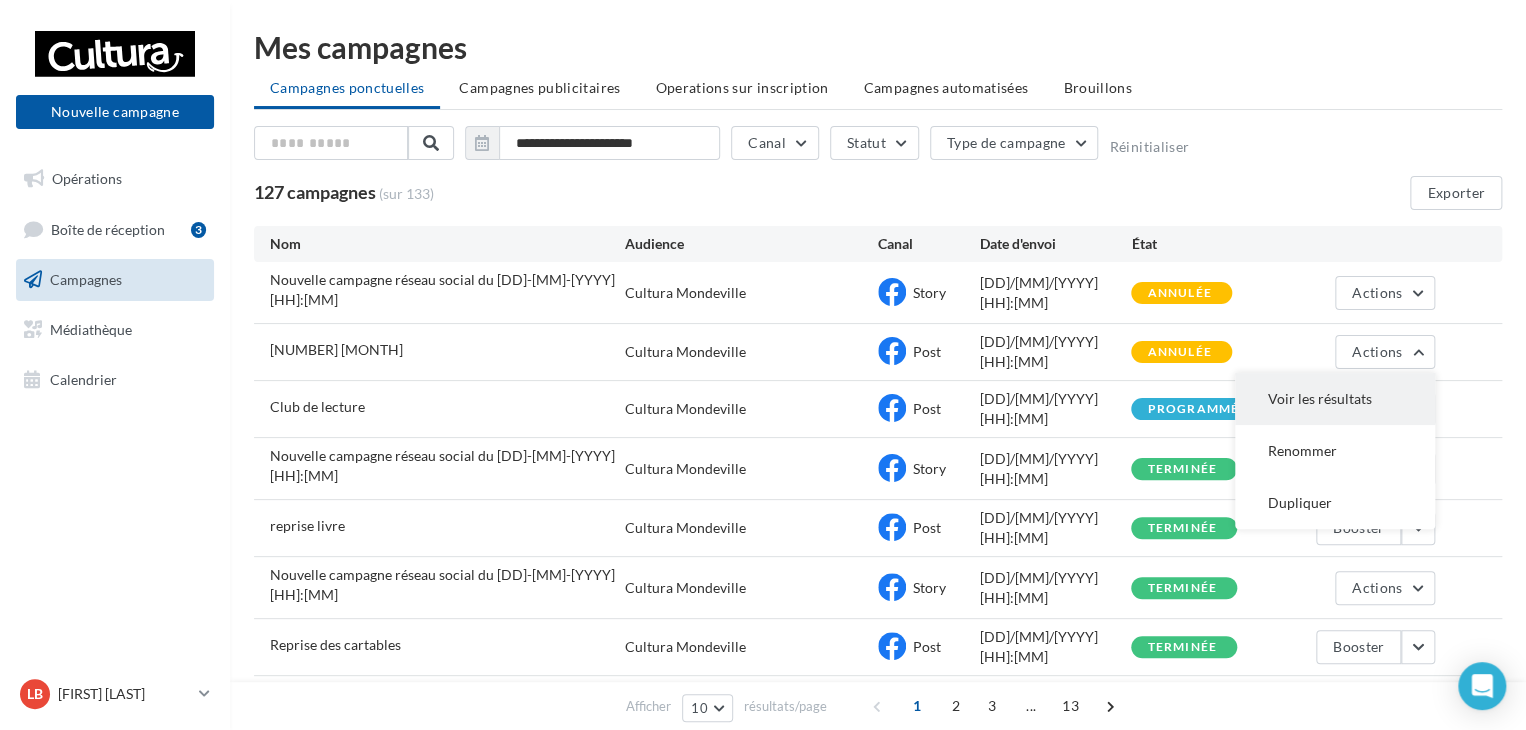 click on "Voir les résultats" at bounding box center [1335, 399] 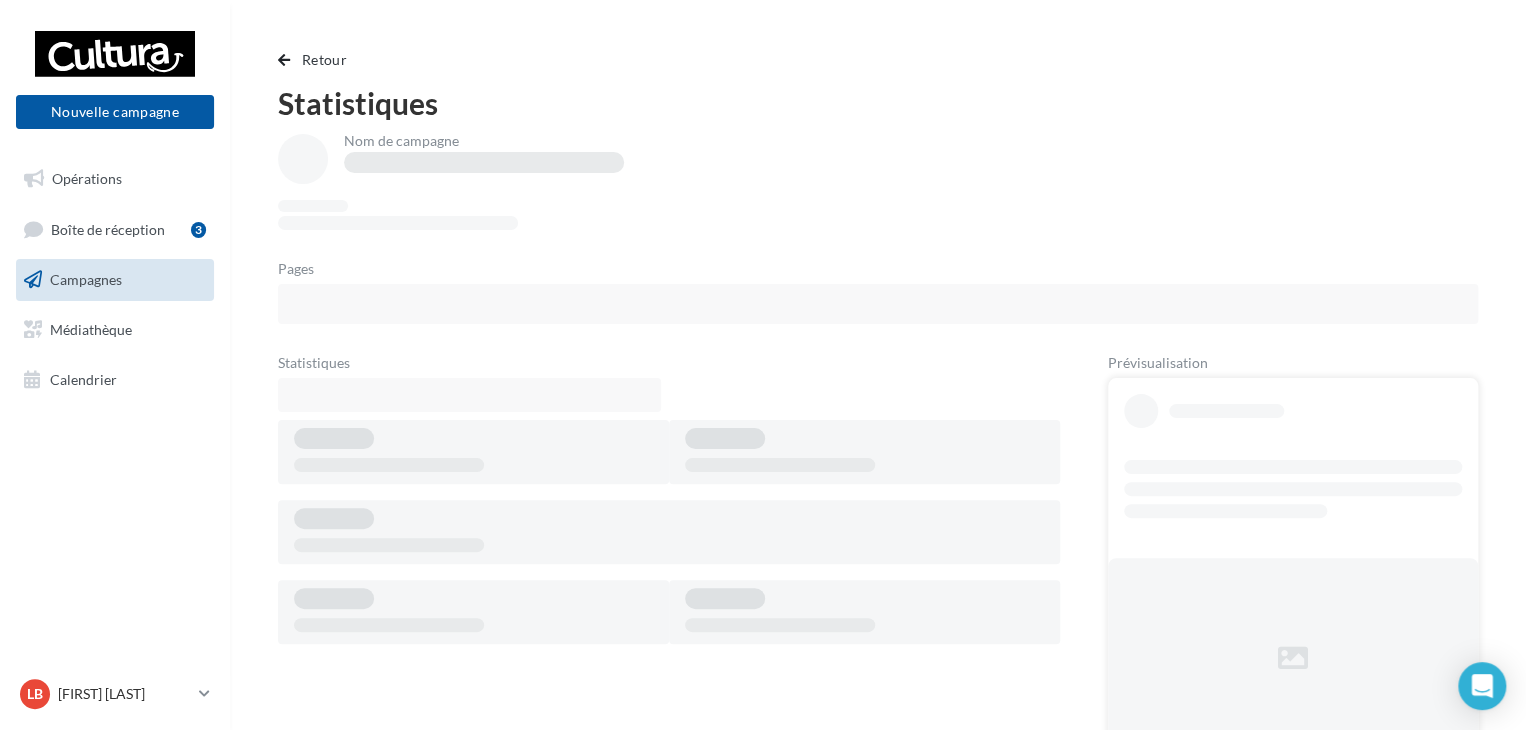 click on "Campagnes" at bounding box center [86, 279] 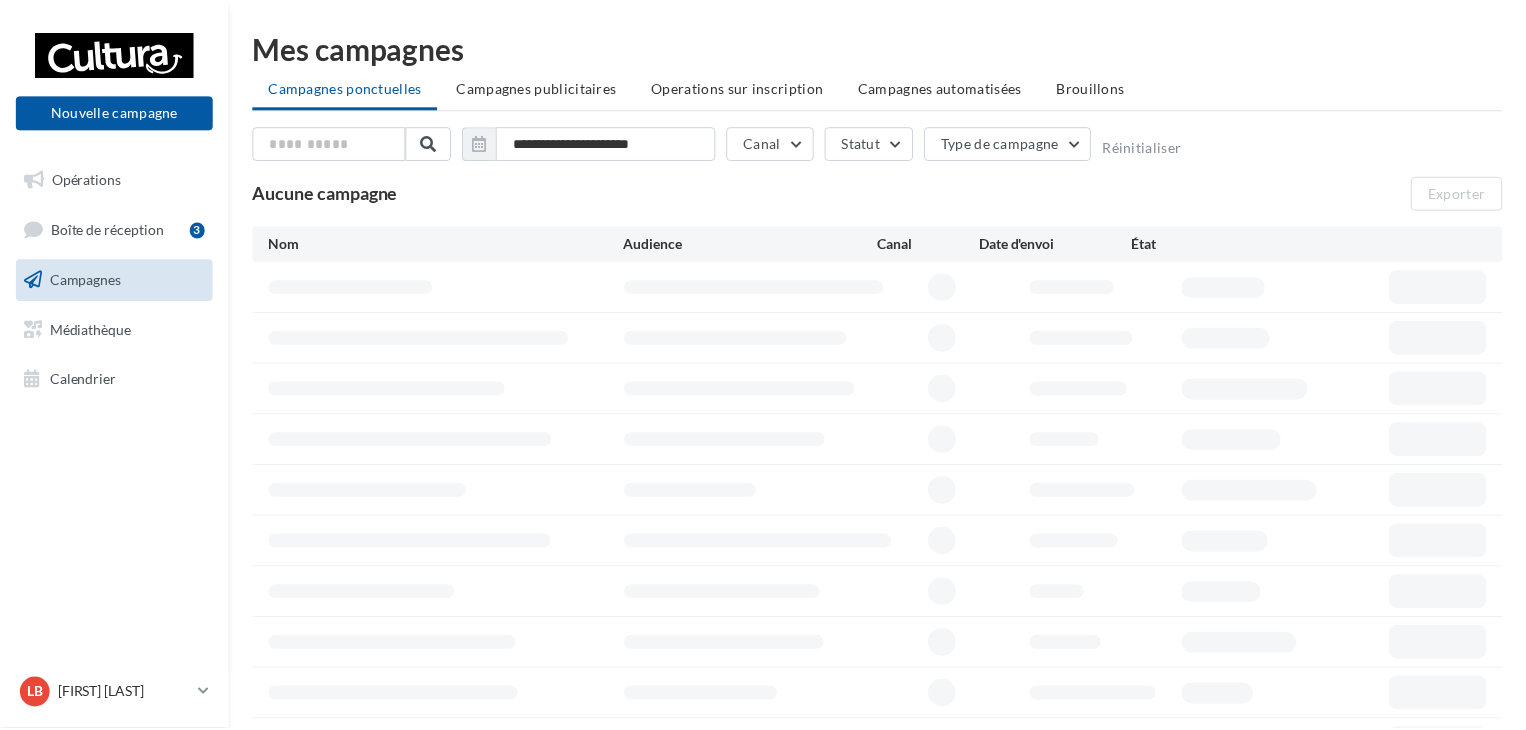 scroll, scrollTop: 0, scrollLeft: 0, axis: both 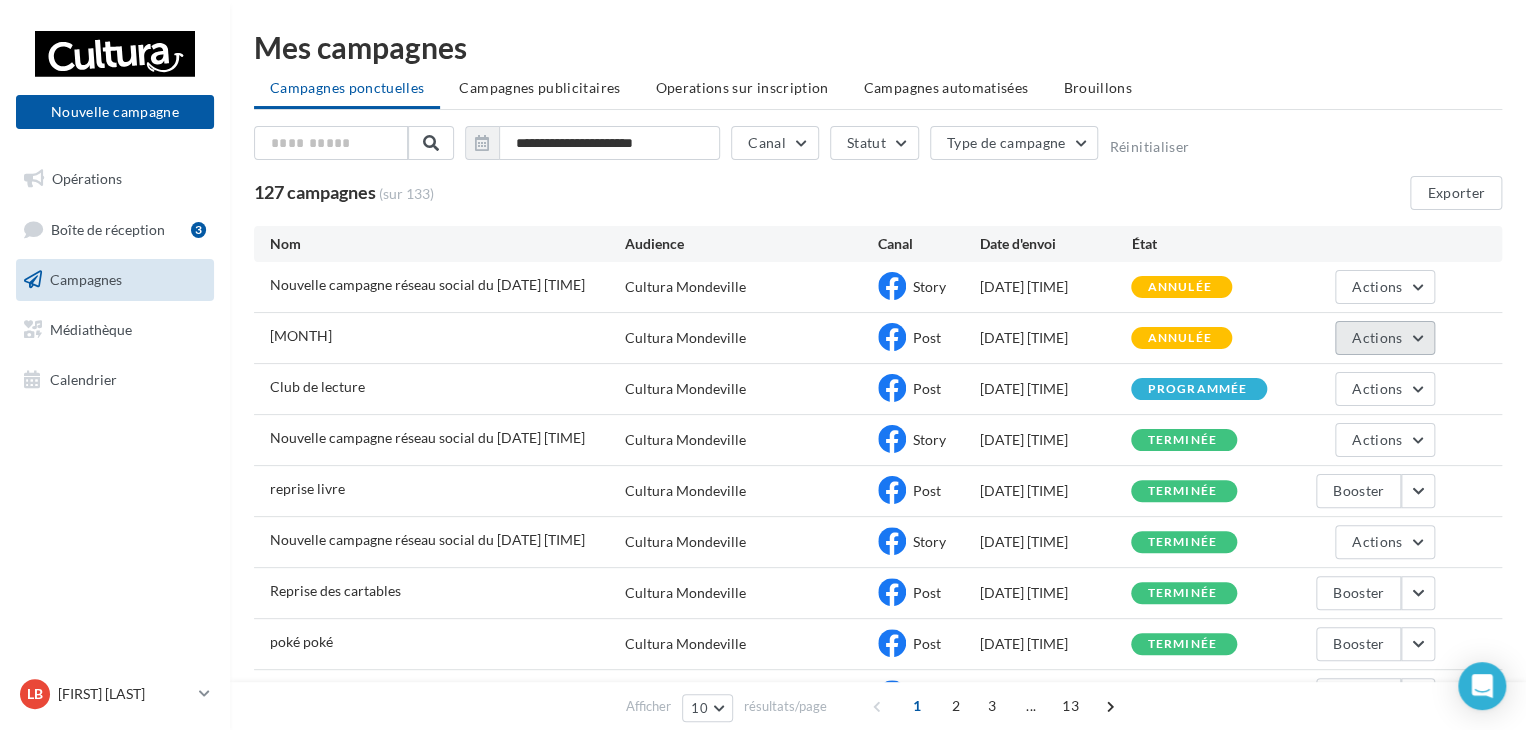 click on "Actions" at bounding box center [1385, 338] 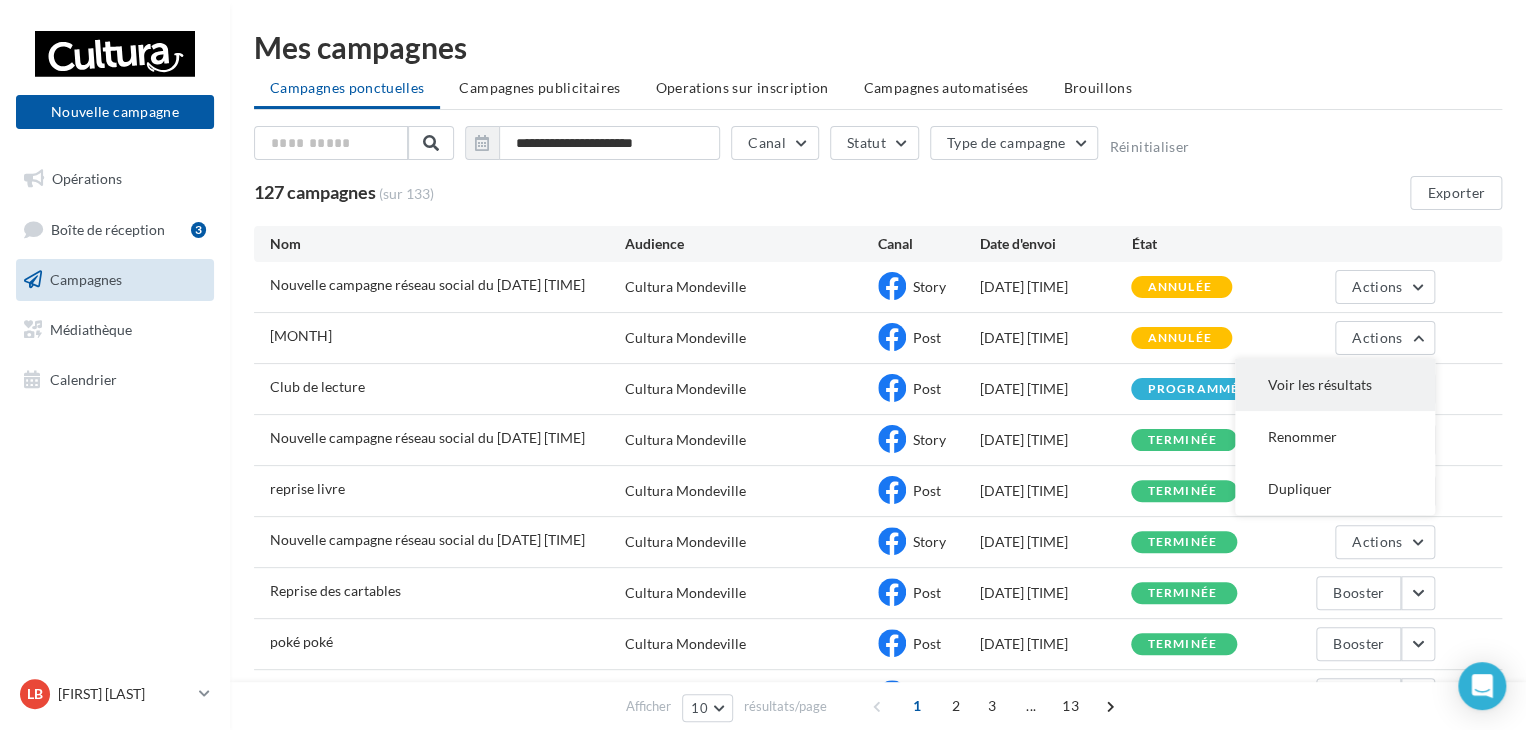 click on "Voir les résultats" at bounding box center (1335, 385) 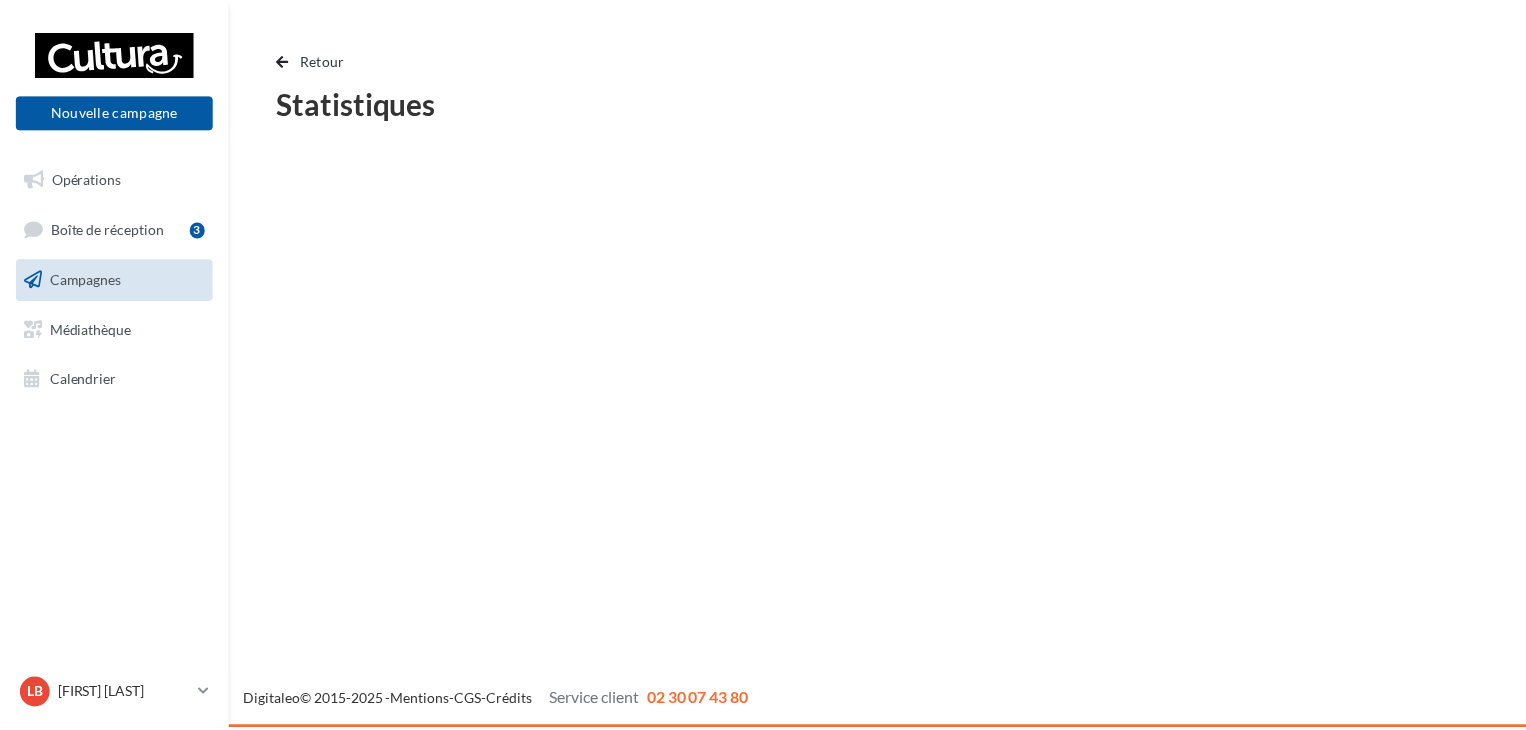 scroll, scrollTop: 0, scrollLeft: 0, axis: both 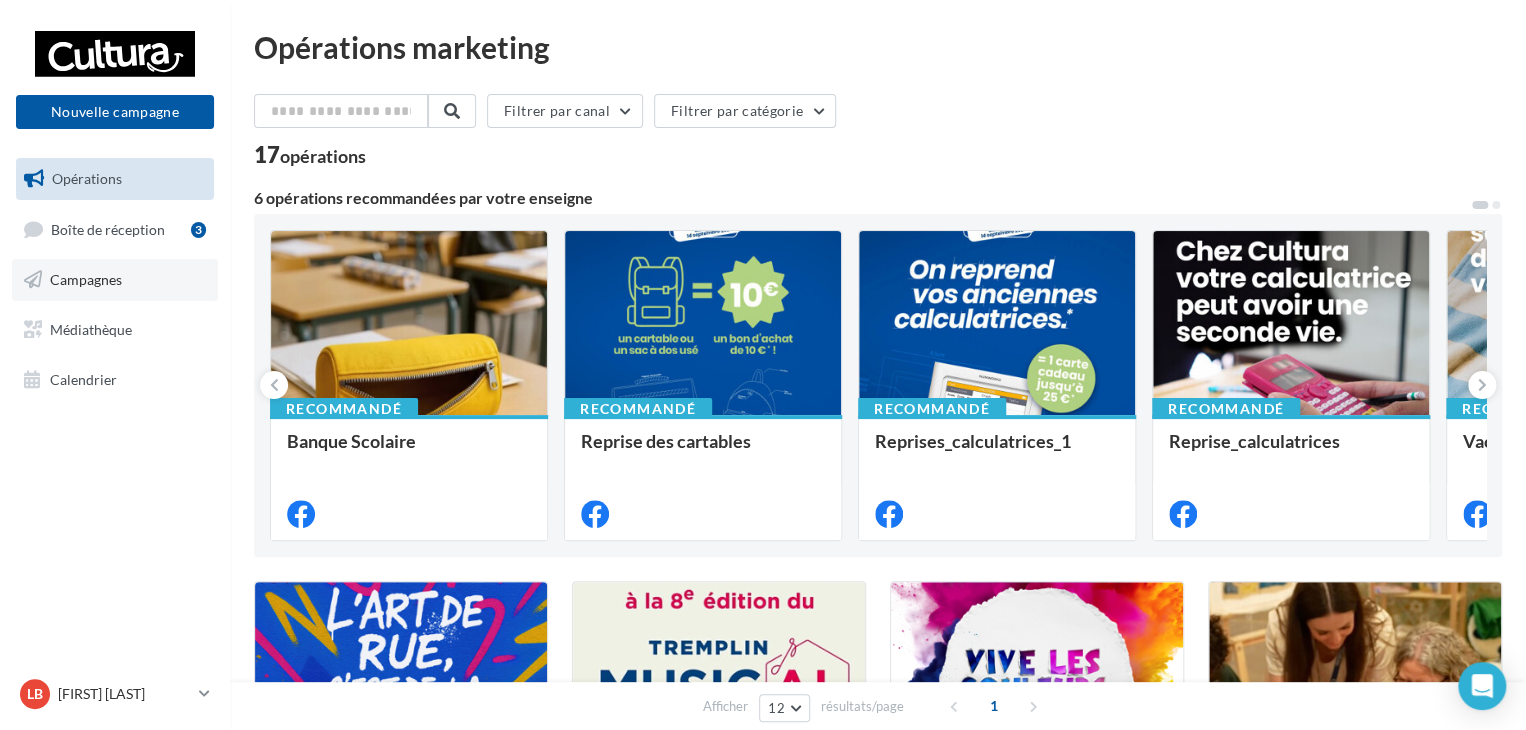click on "Campagnes" at bounding box center [115, 280] 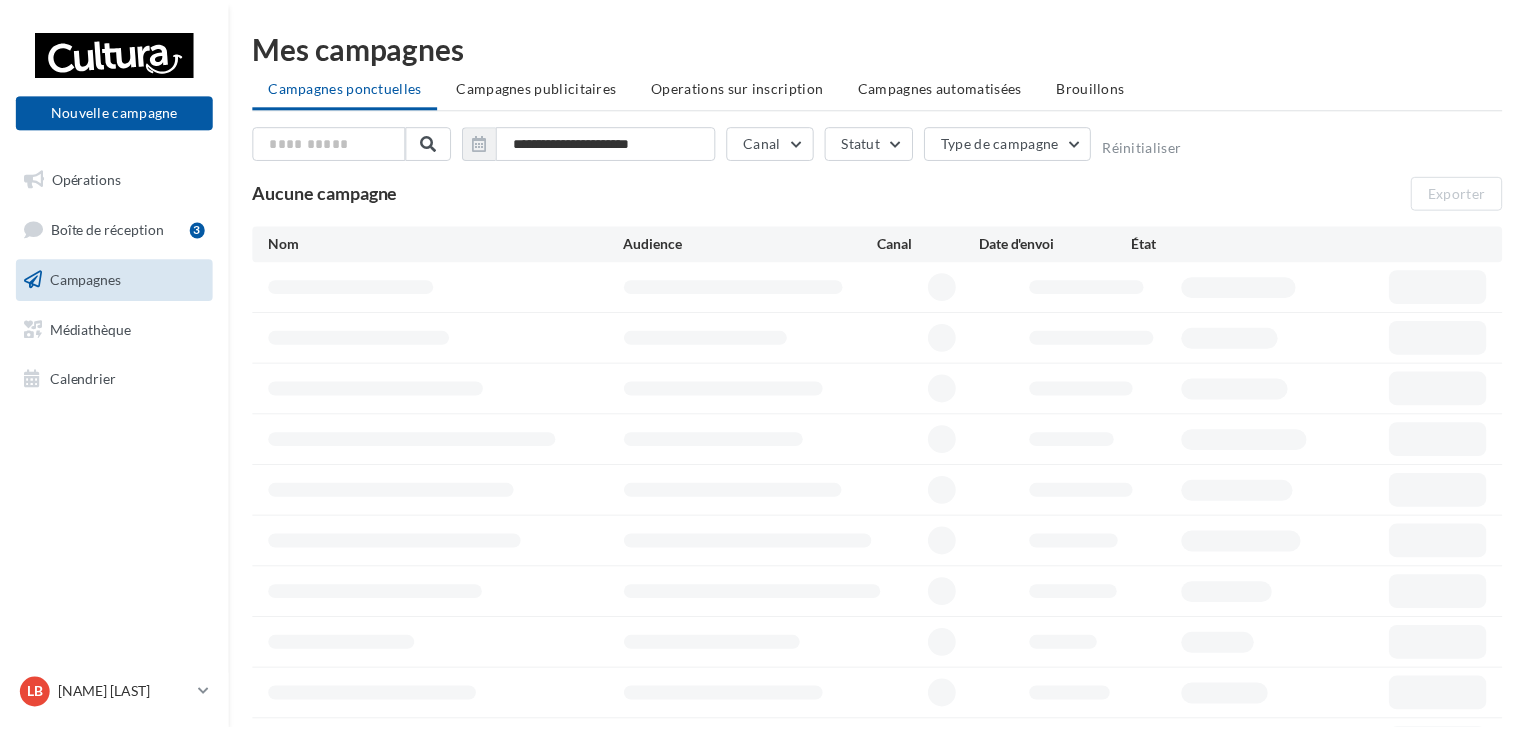 scroll, scrollTop: 0, scrollLeft: 0, axis: both 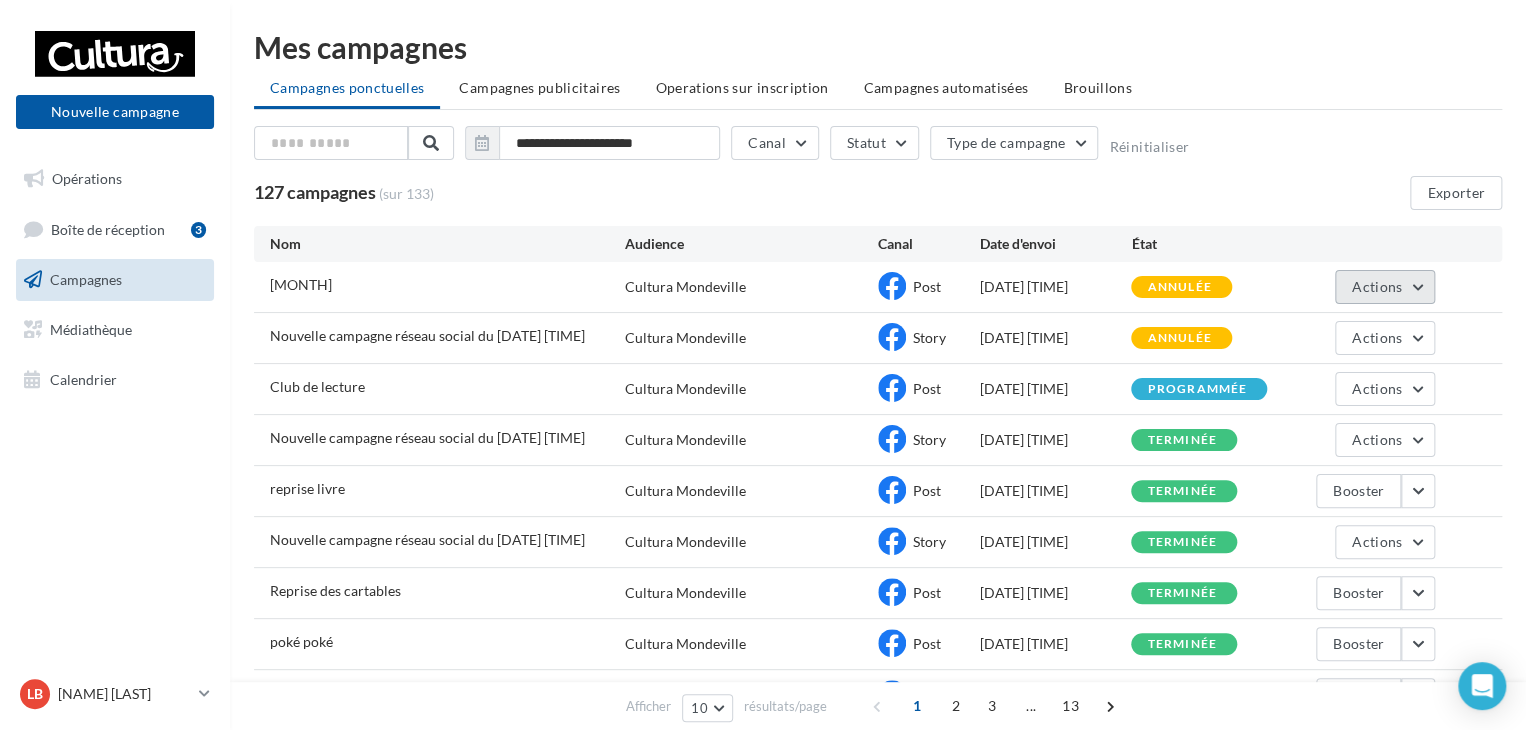 click on "Actions" at bounding box center (1385, 287) 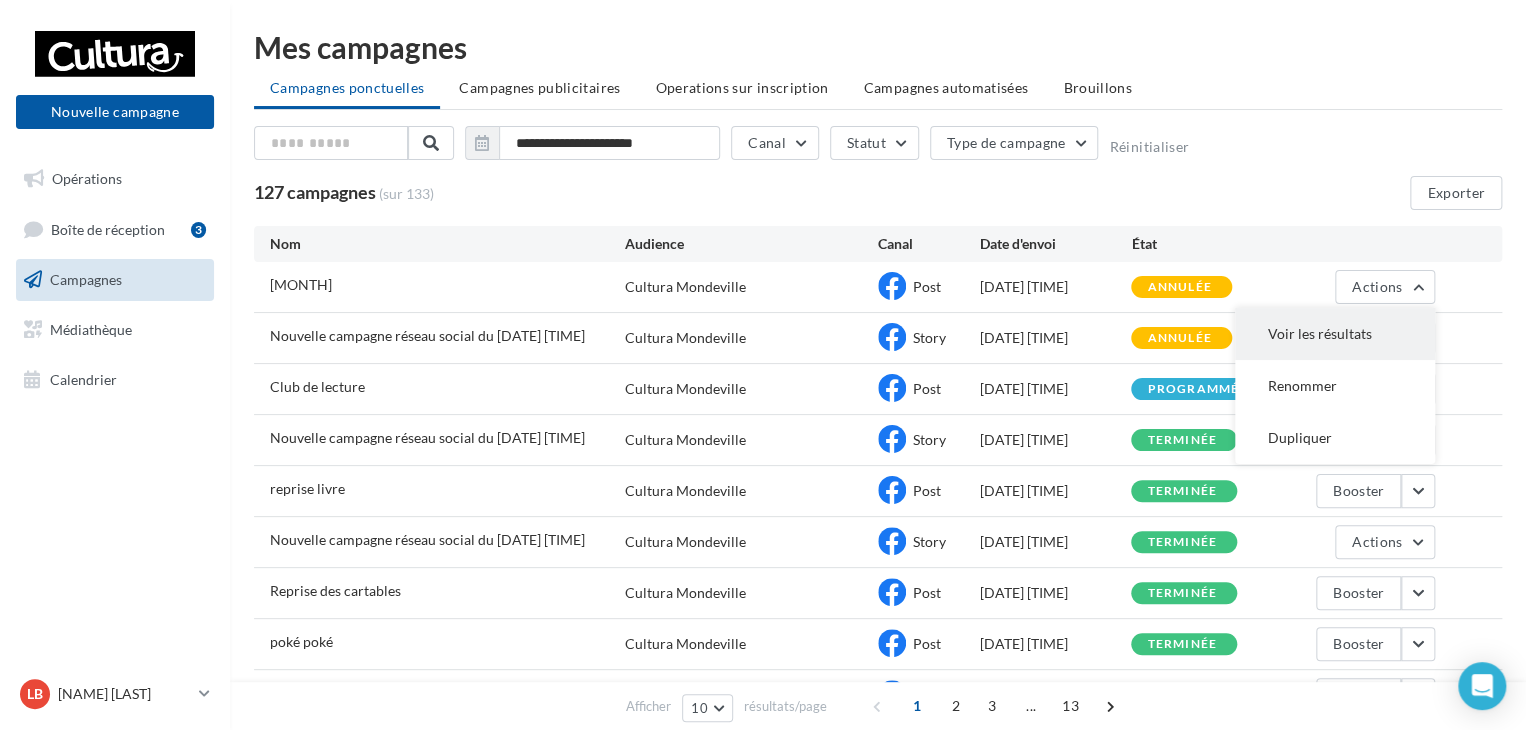 click on "Voir les résultats" at bounding box center [1335, 334] 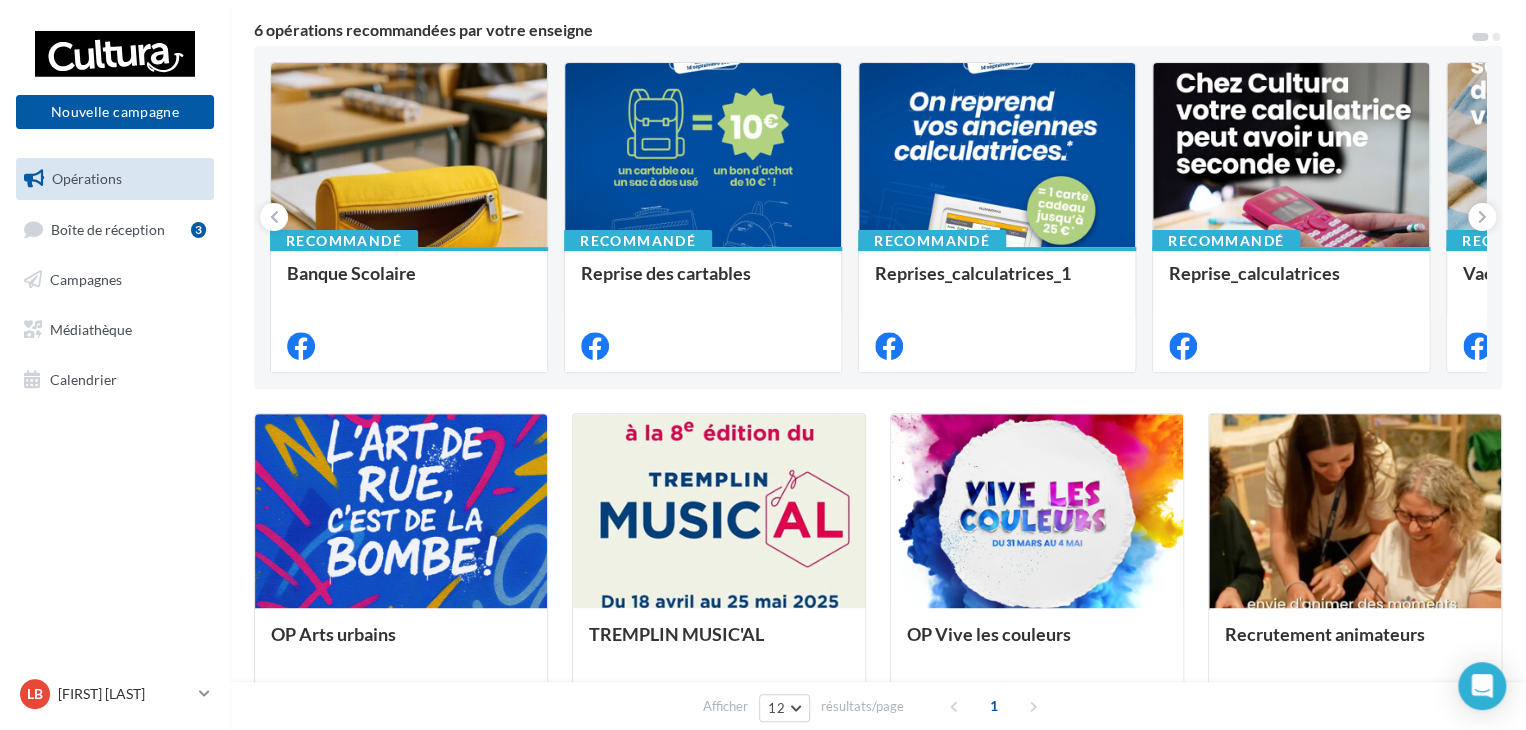 scroll, scrollTop: 174, scrollLeft: 0, axis: vertical 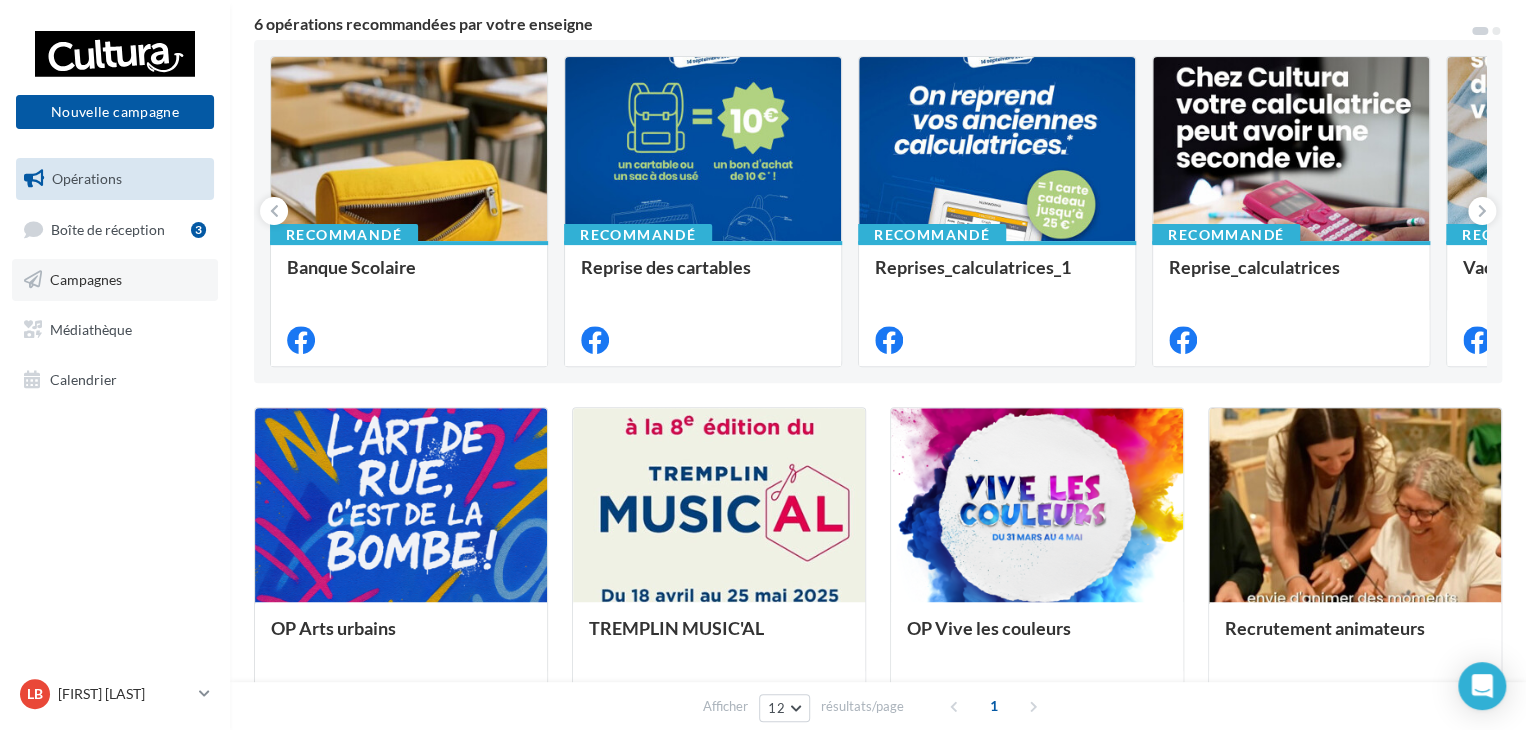 click on "Campagnes" at bounding box center (115, 280) 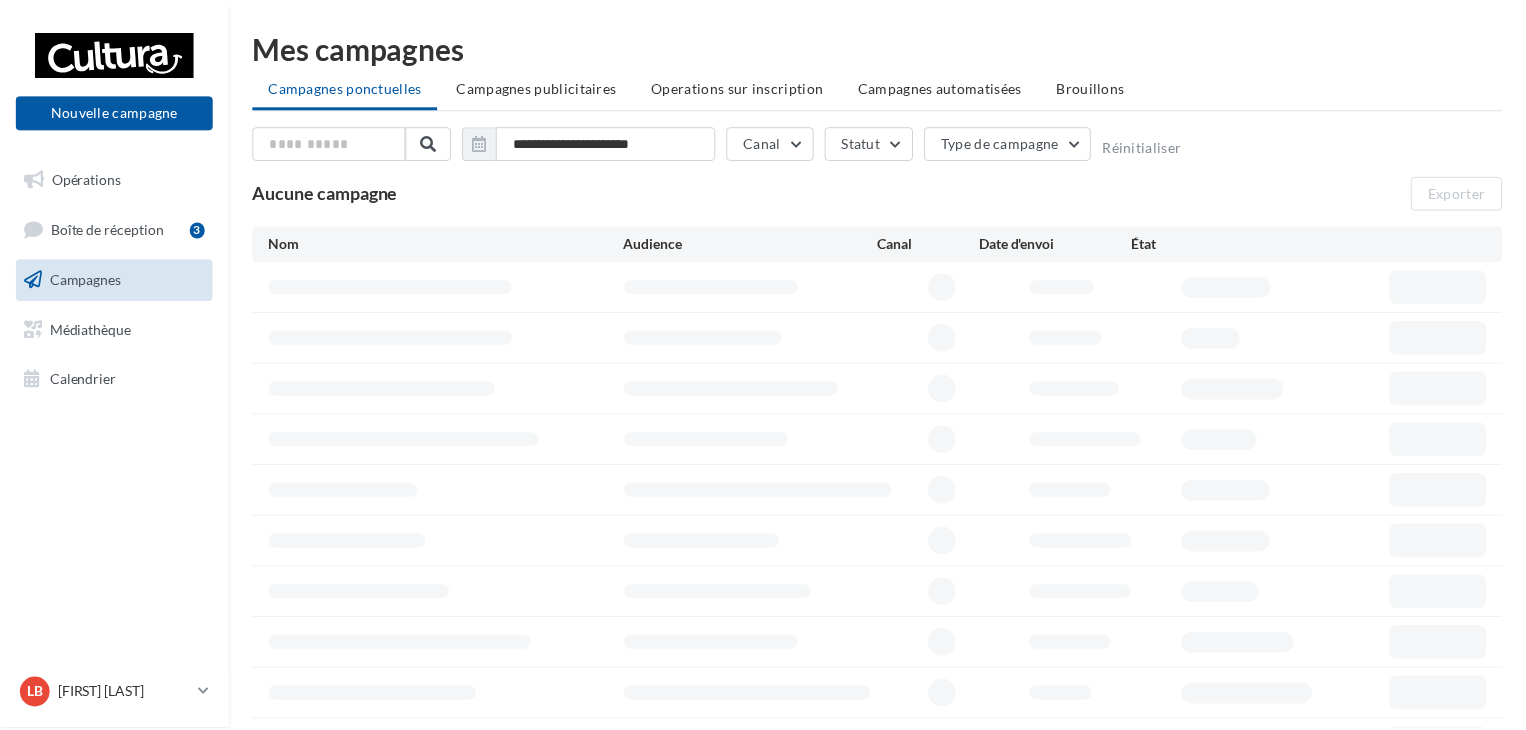 scroll, scrollTop: 0, scrollLeft: 0, axis: both 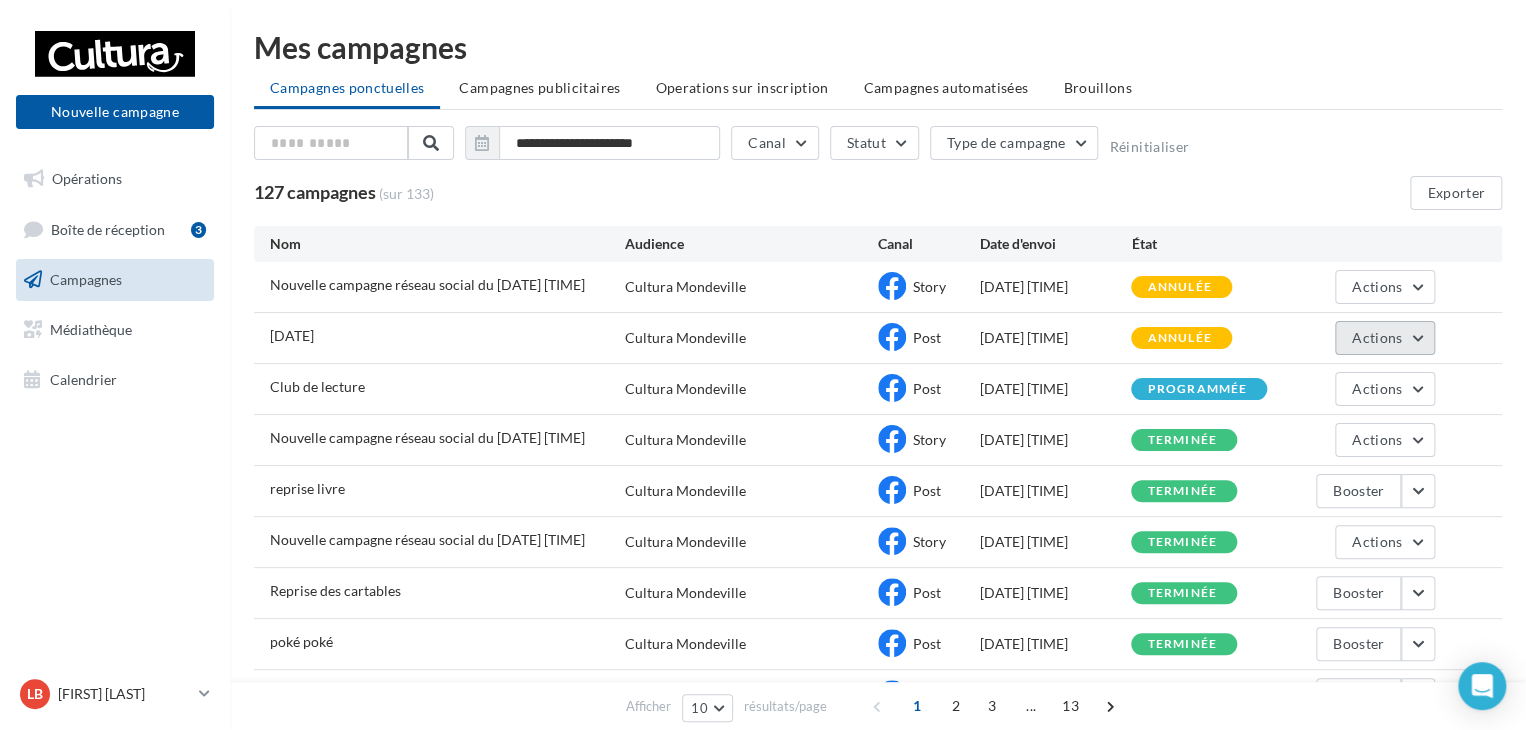click on "Actions" at bounding box center [1385, 338] 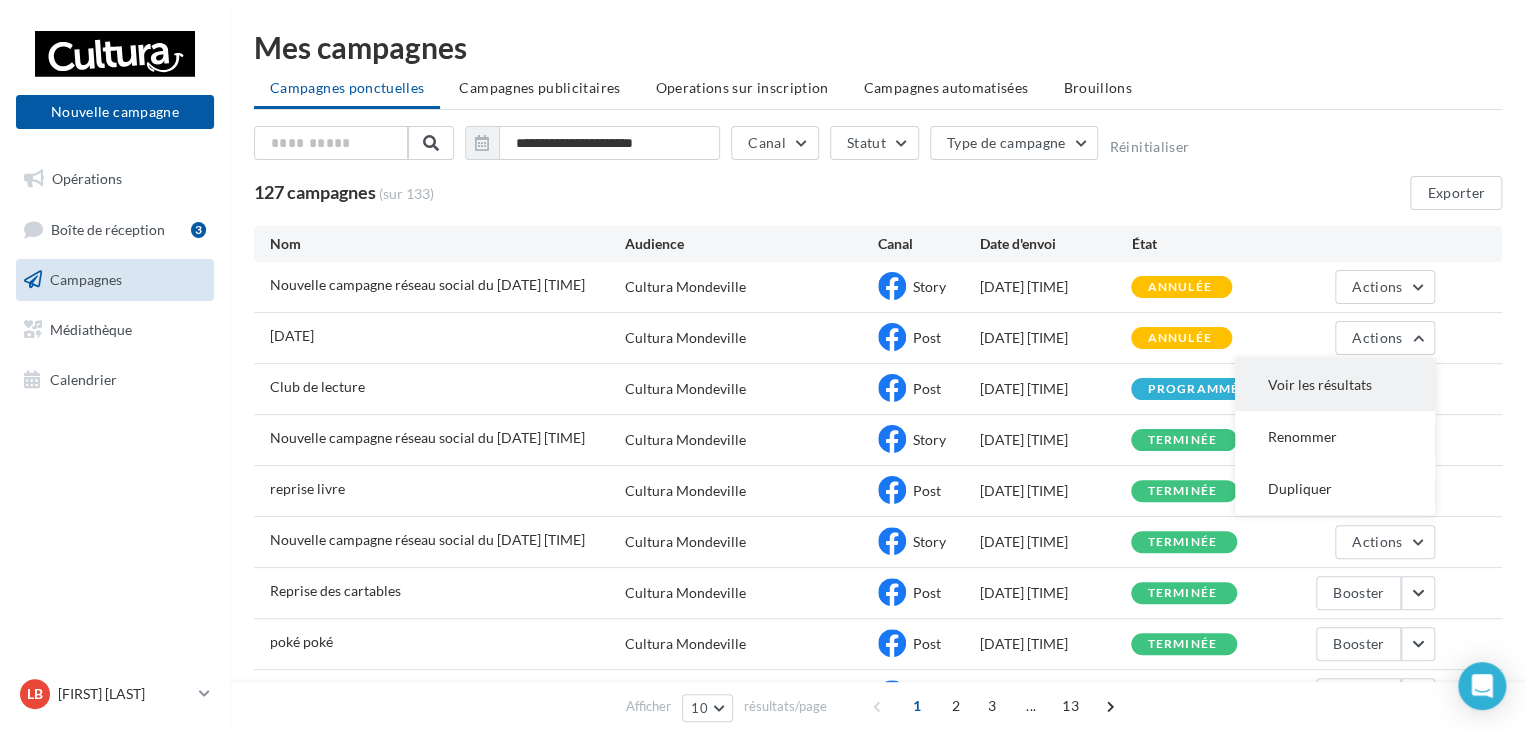 click on "Voir les résultats" at bounding box center [1335, 385] 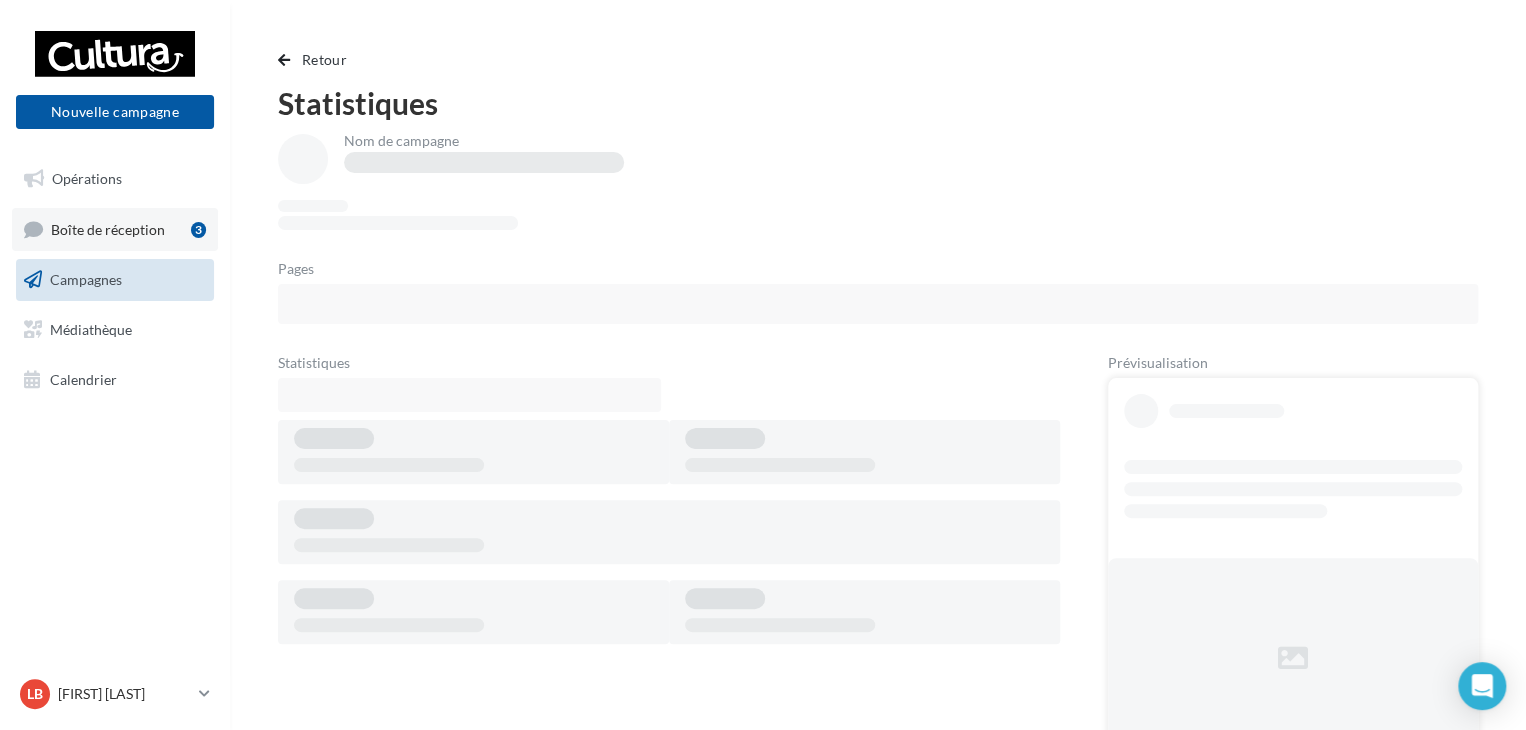 click on "Boîte de réception" at bounding box center [108, 228] 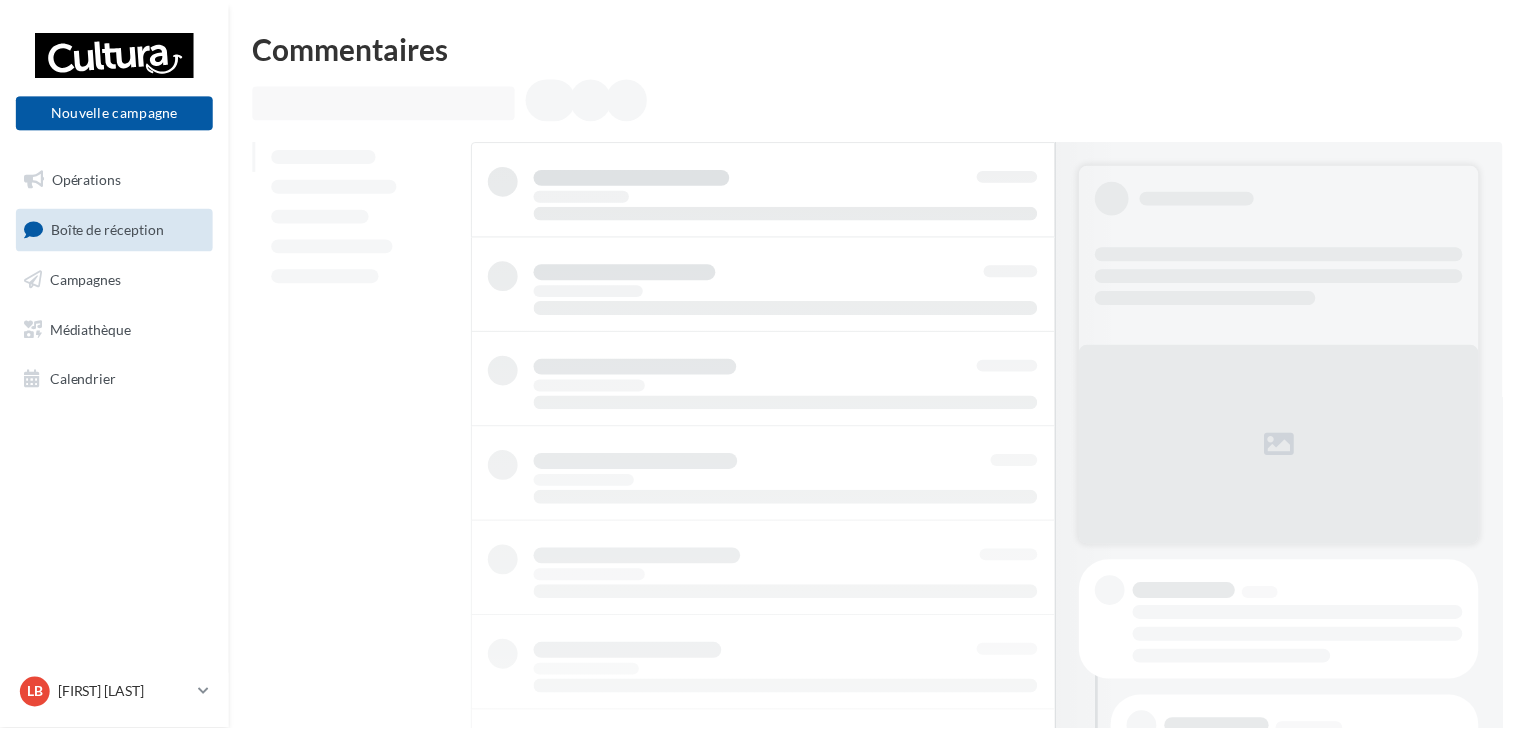 scroll, scrollTop: 0, scrollLeft: 0, axis: both 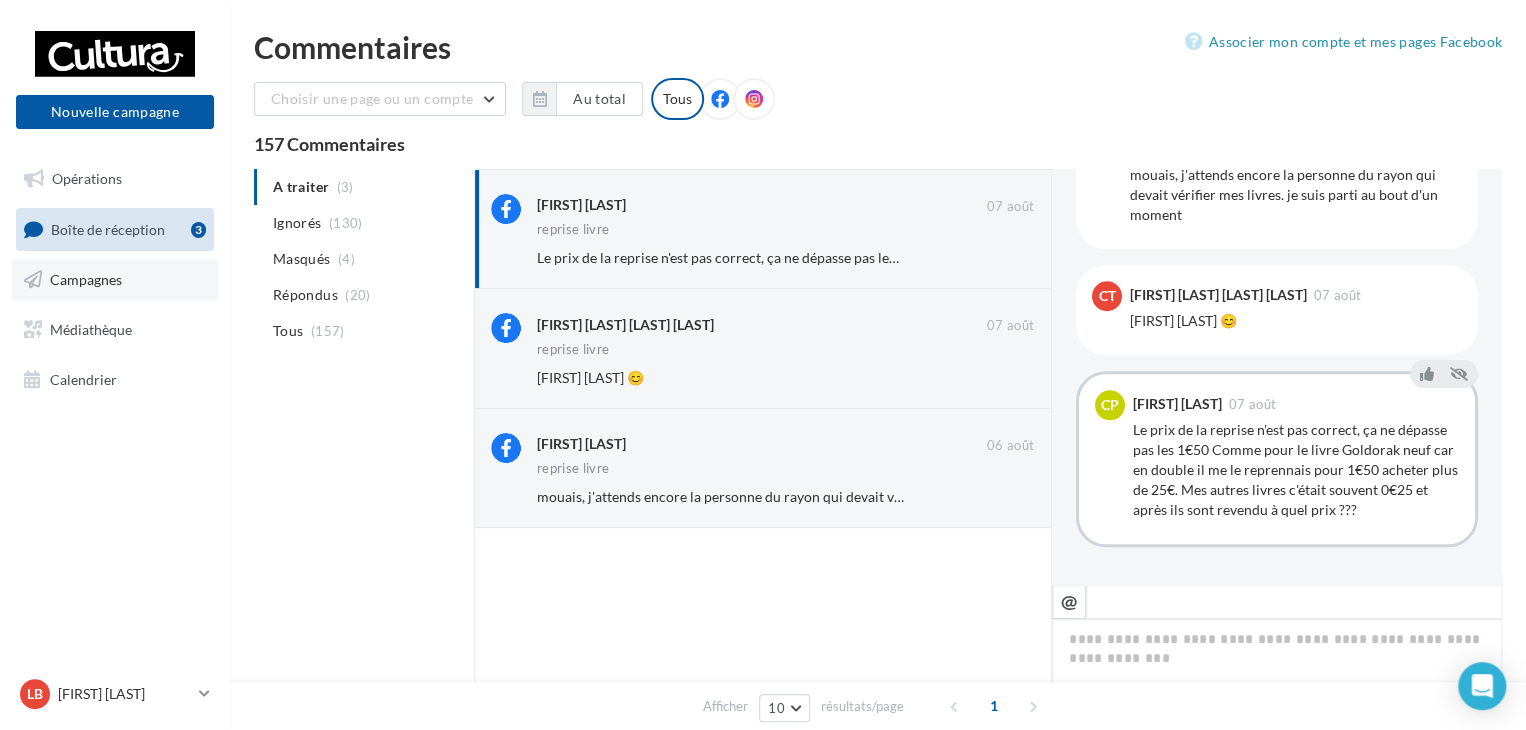 click on "Campagnes" at bounding box center (115, 280) 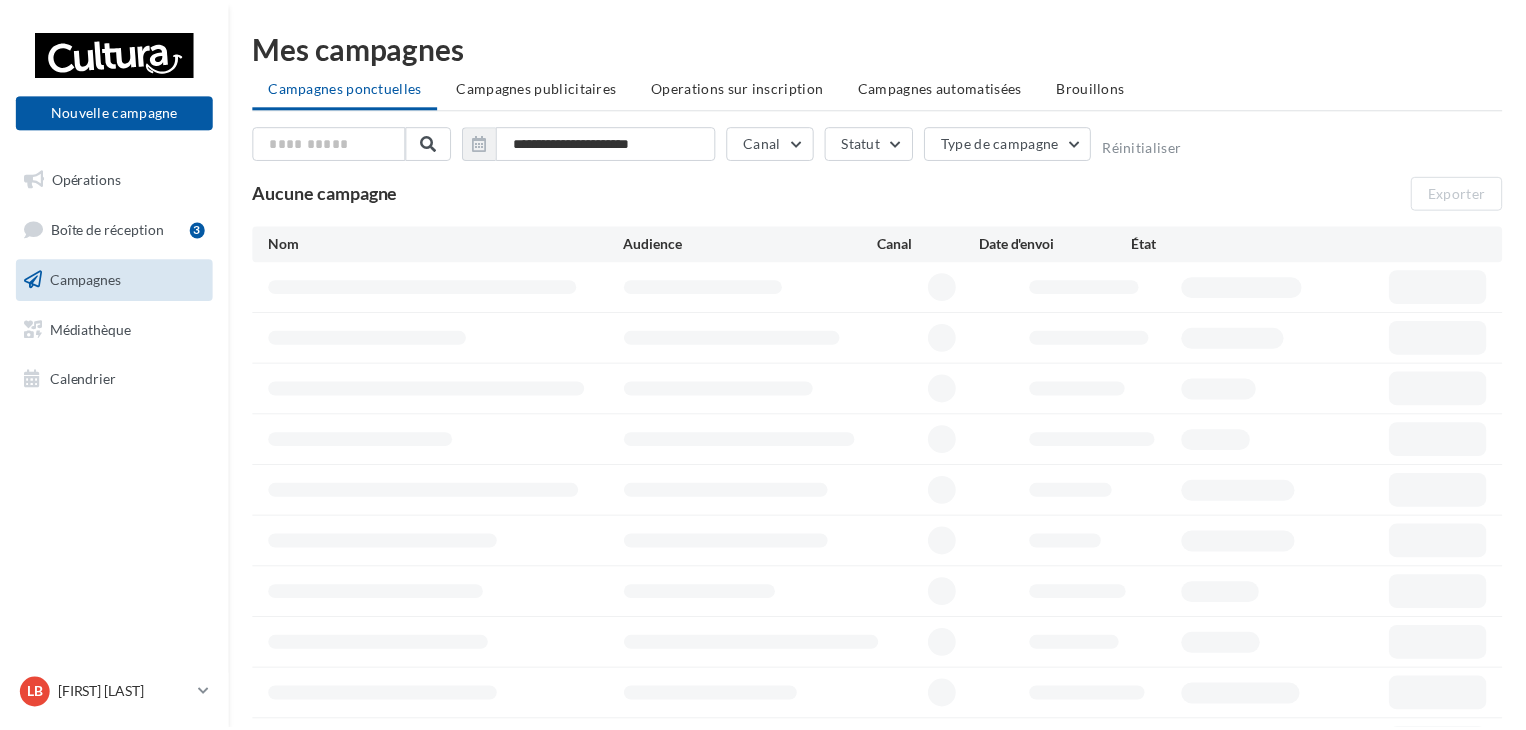 scroll, scrollTop: 0, scrollLeft: 0, axis: both 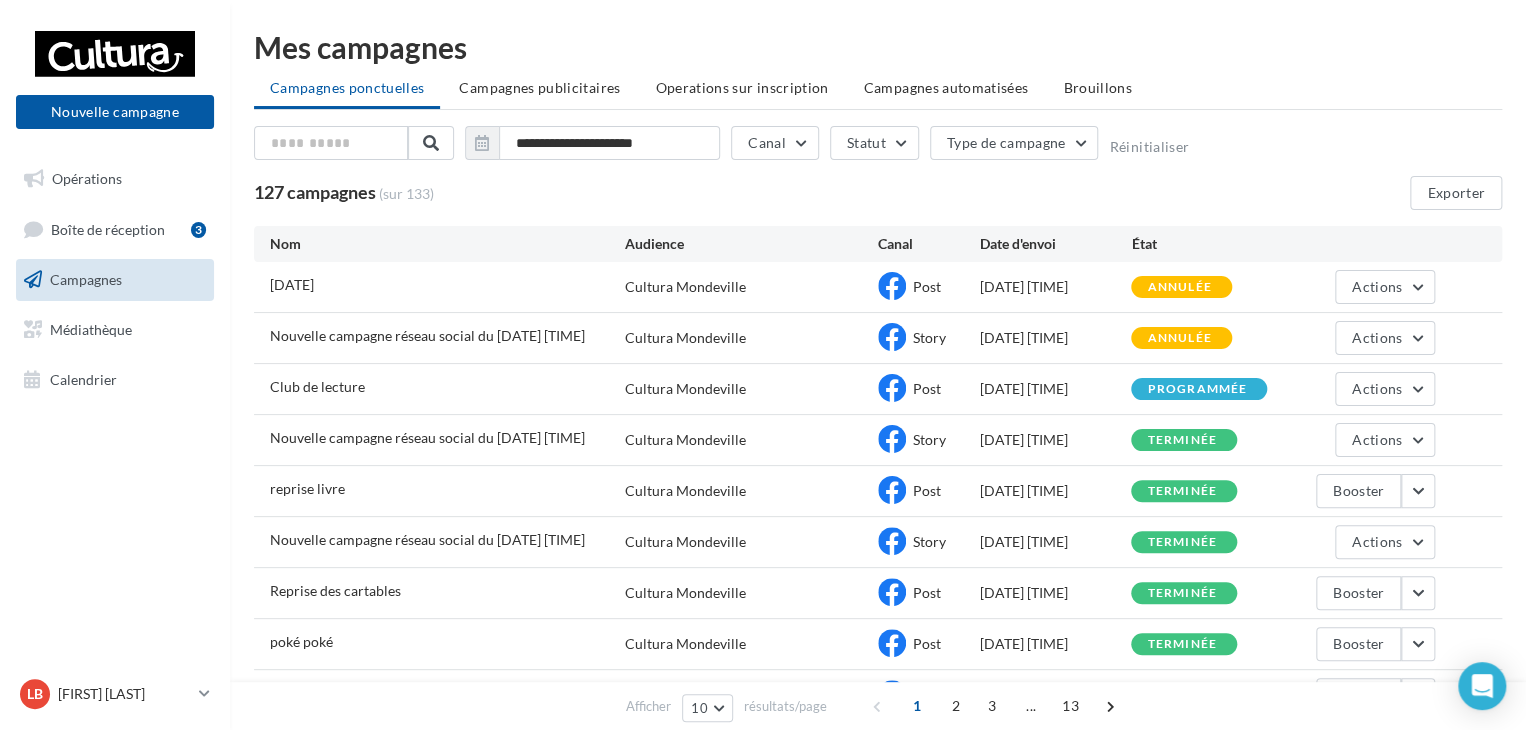 click on "Nouvelle campagne réseau social du [DATE] [TIME]
Cultura [CITY]
Story
[DATE] [TIME]
annulée
Actions" at bounding box center [878, 338] 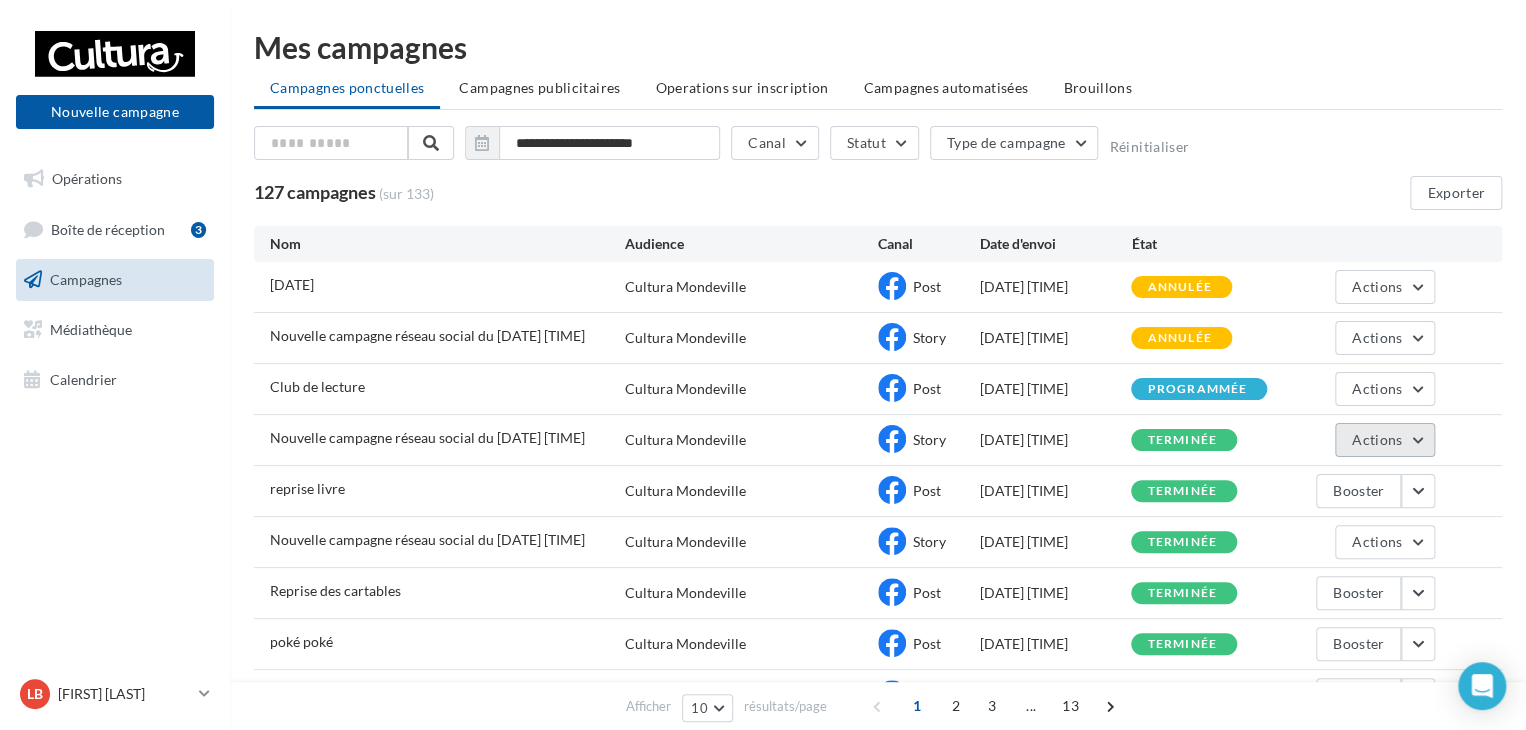 click on "Actions" at bounding box center (1385, 440) 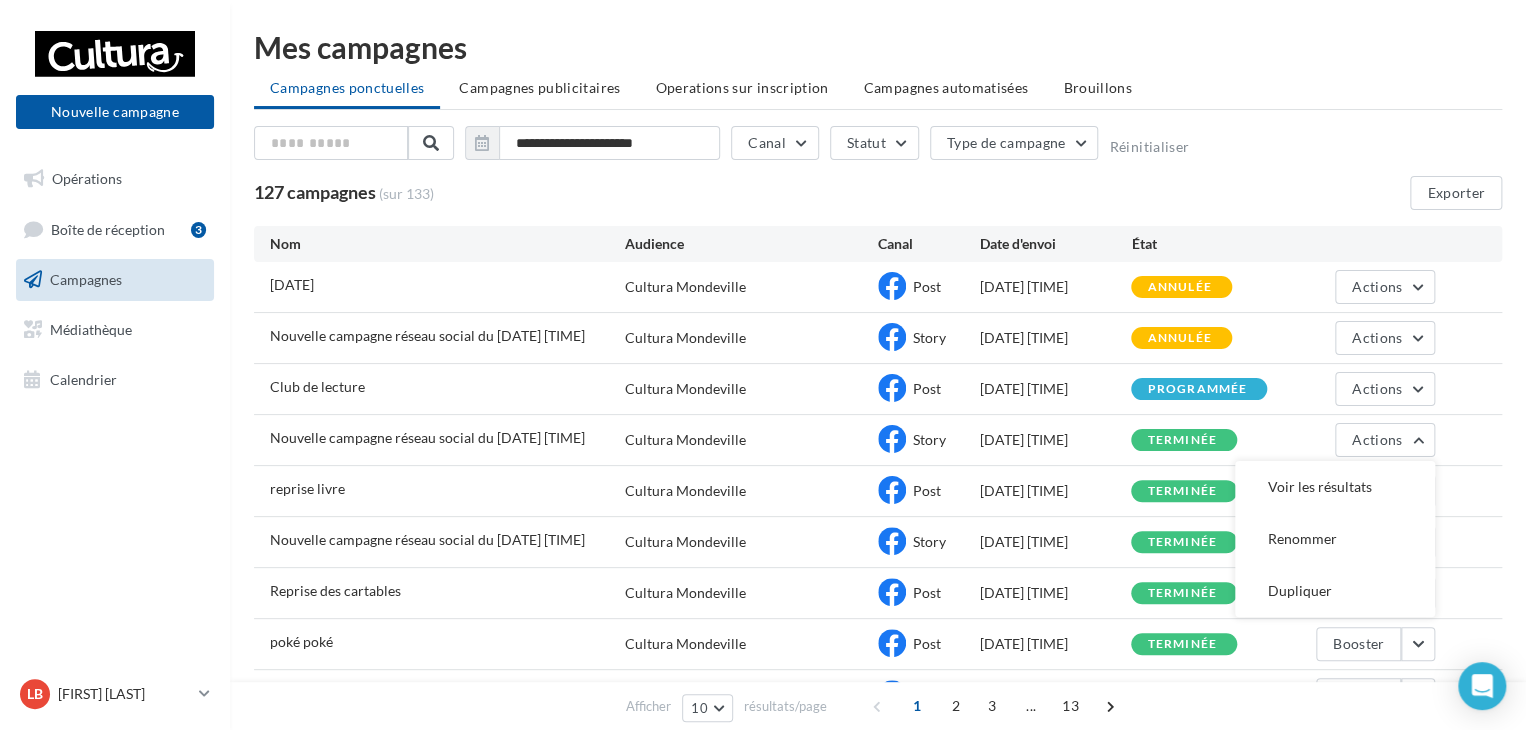 click on "**********" at bounding box center [878, 429] 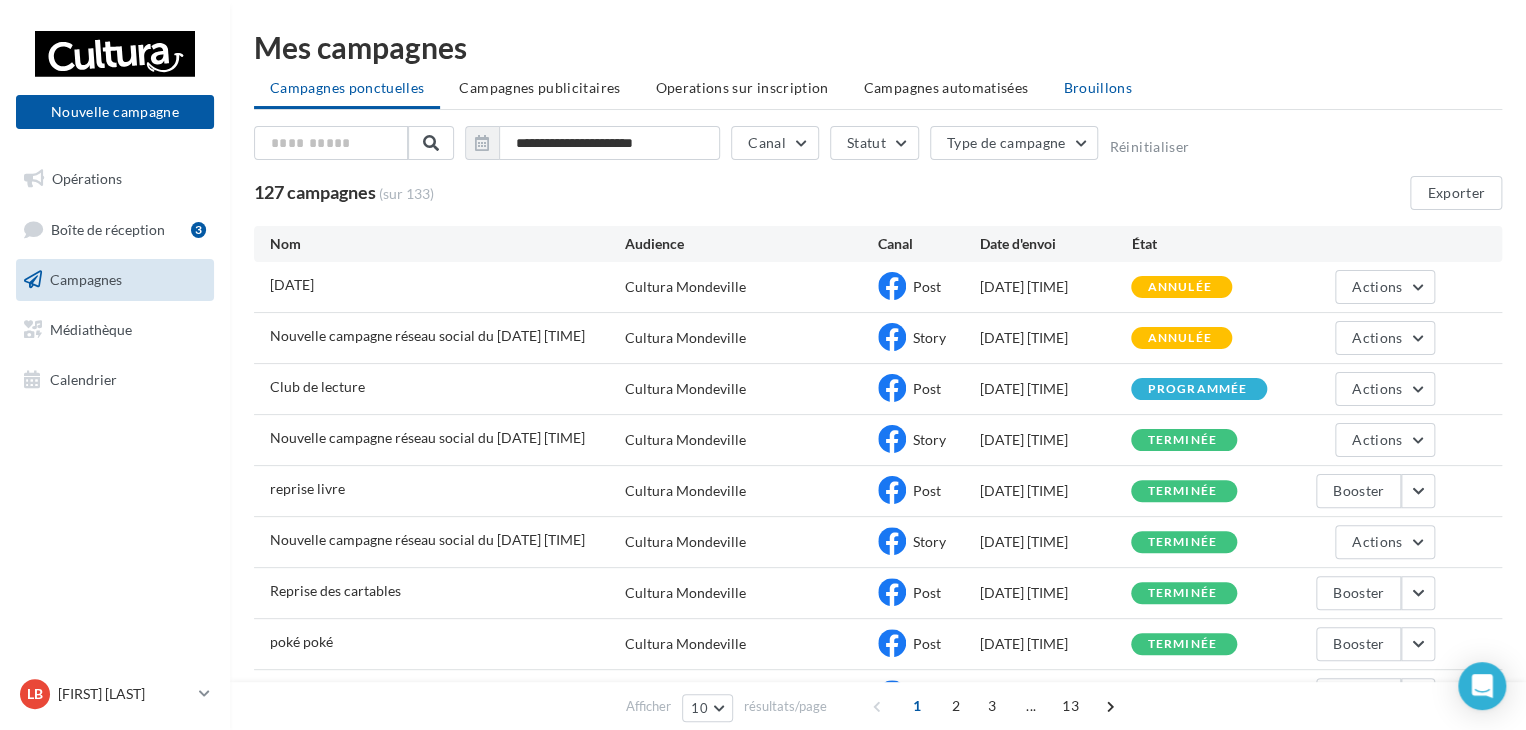 click on "Brouillons" at bounding box center [1097, 87] 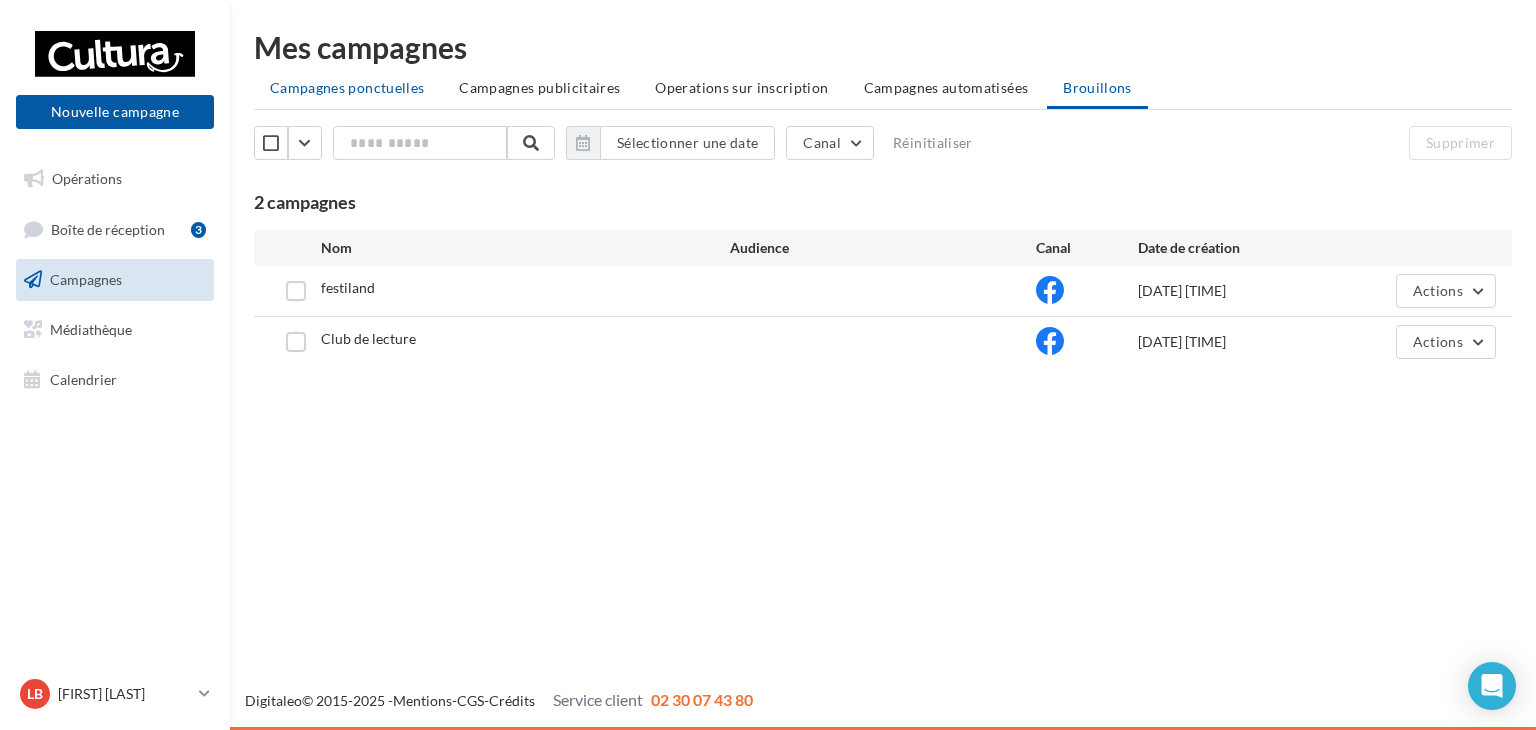 click on "Campagnes ponctuelles" at bounding box center (347, 87) 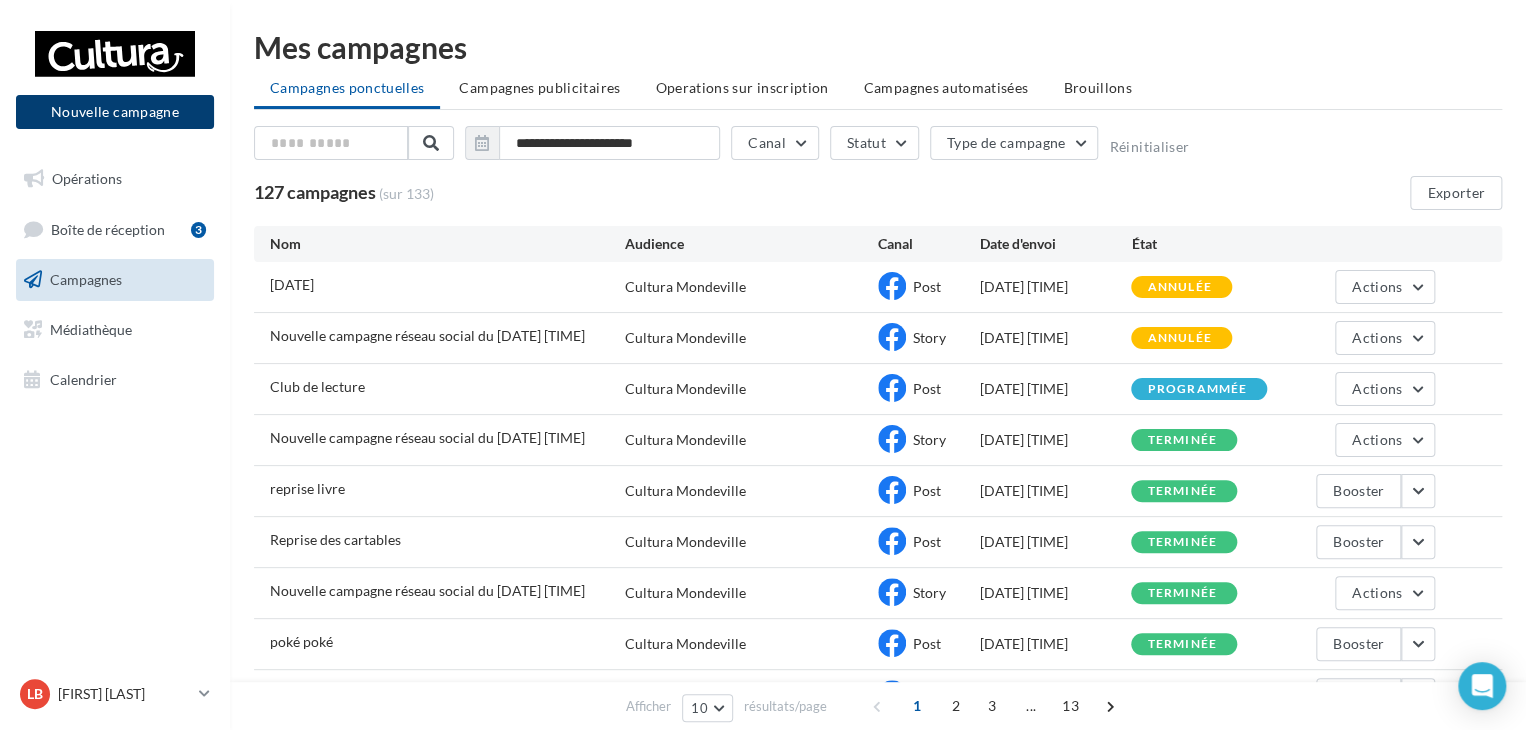 click on "Nouvelle campagne" at bounding box center (115, 112) 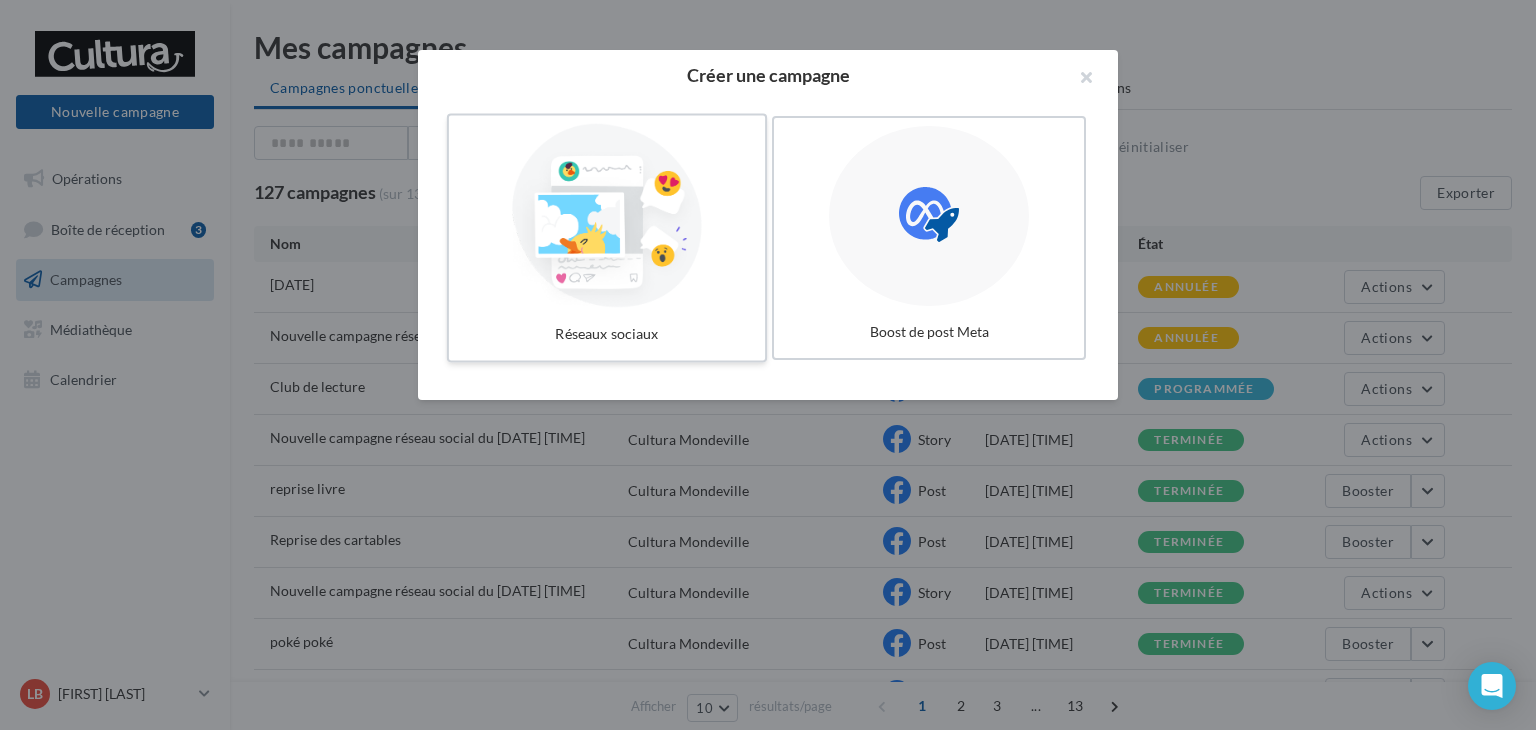 click at bounding box center (607, 216) 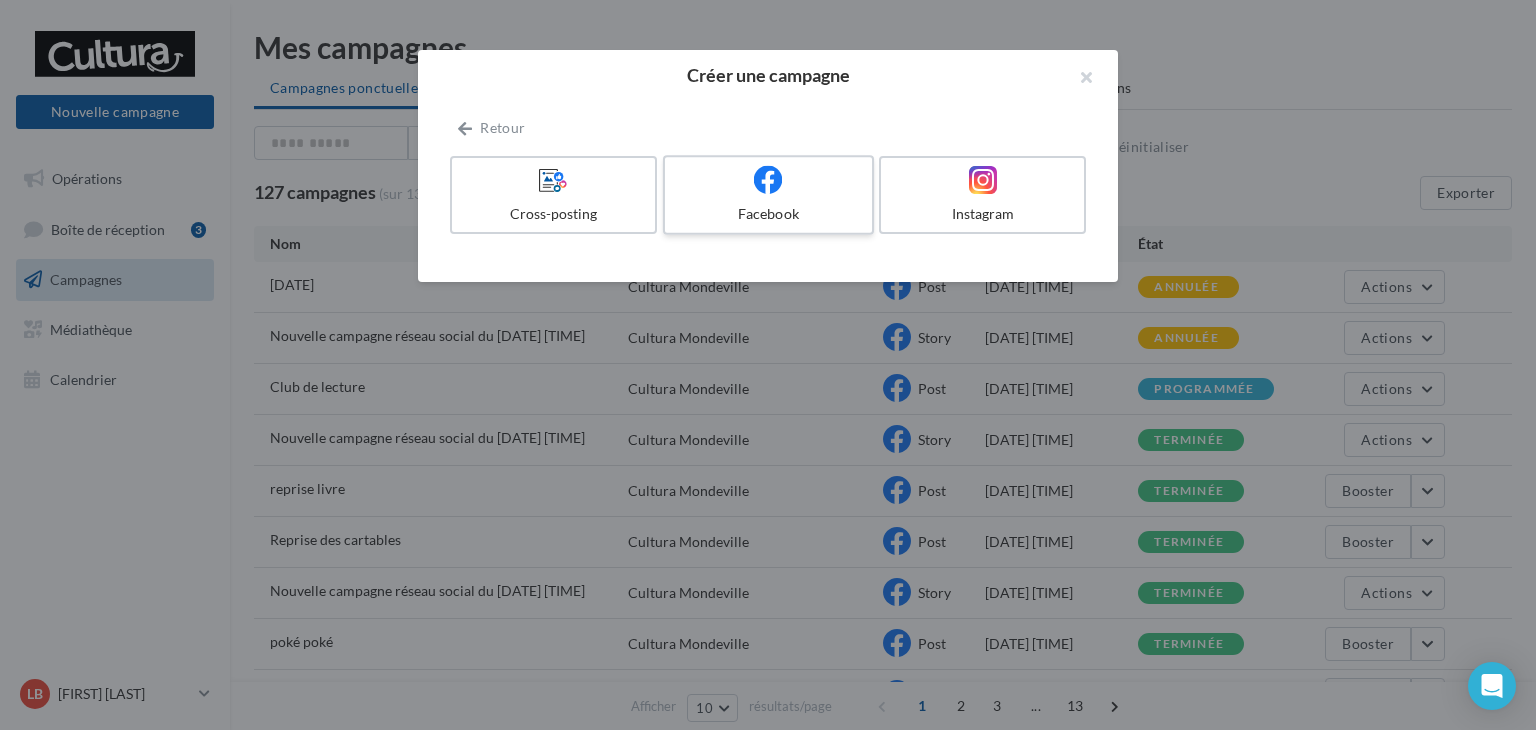 click on "Facebook" at bounding box center (768, 214) 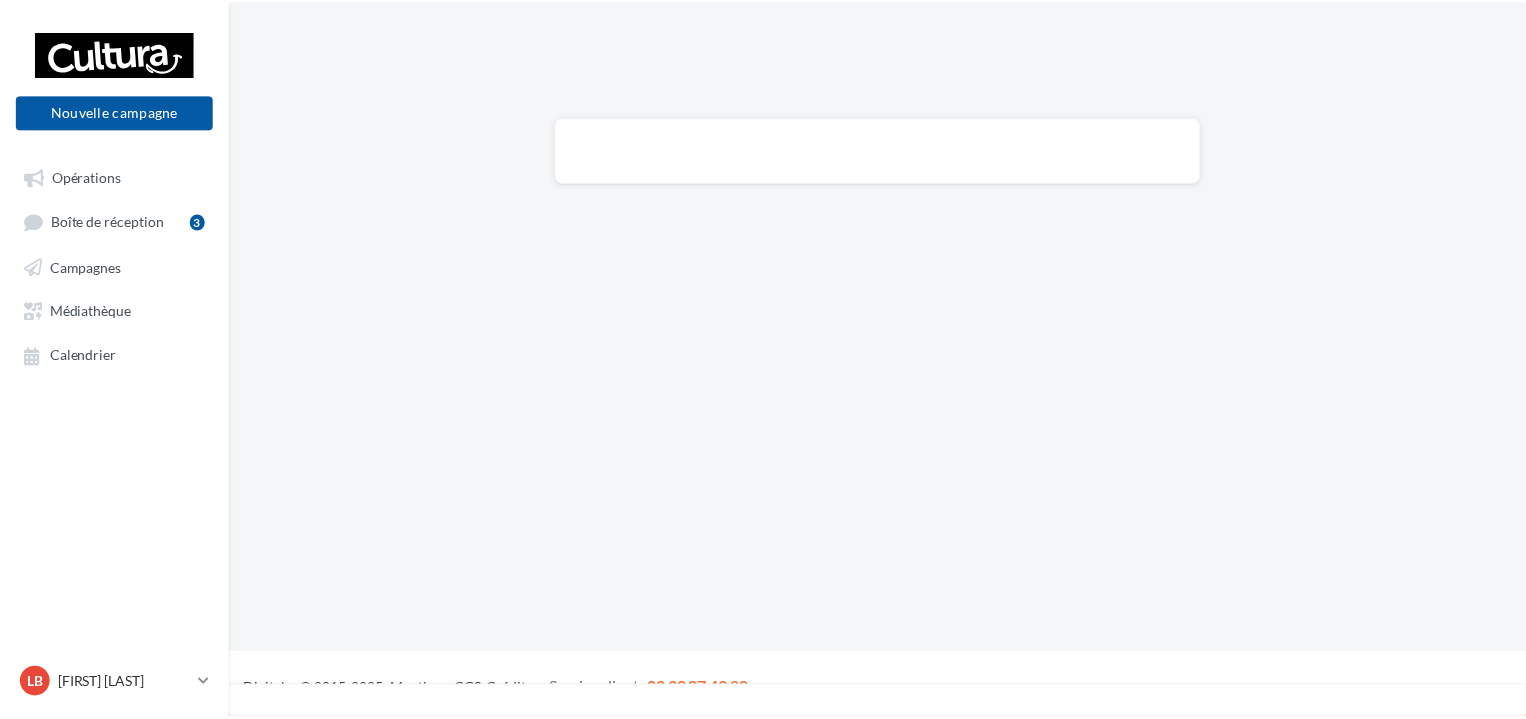 scroll, scrollTop: 0, scrollLeft: 0, axis: both 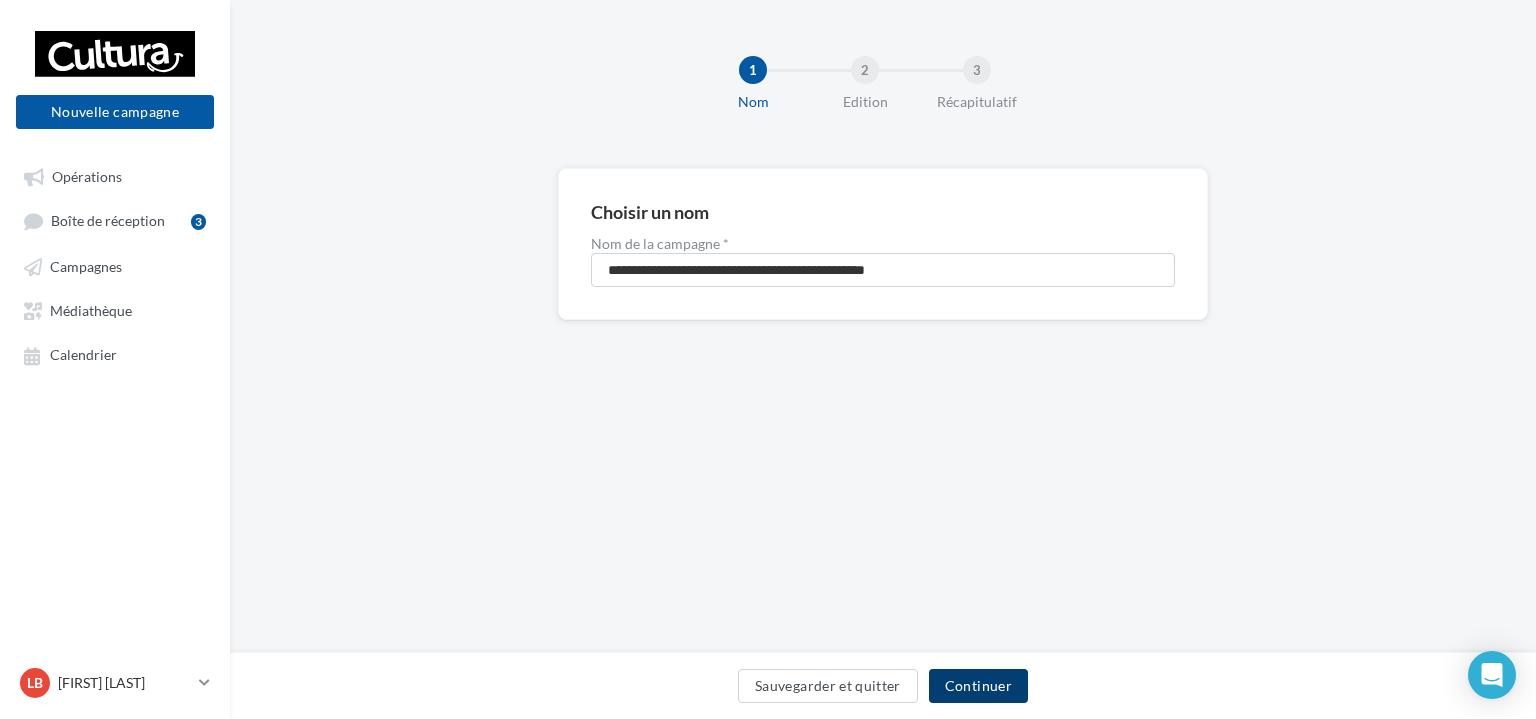 click on "Continuer" at bounding box center (978, 686) 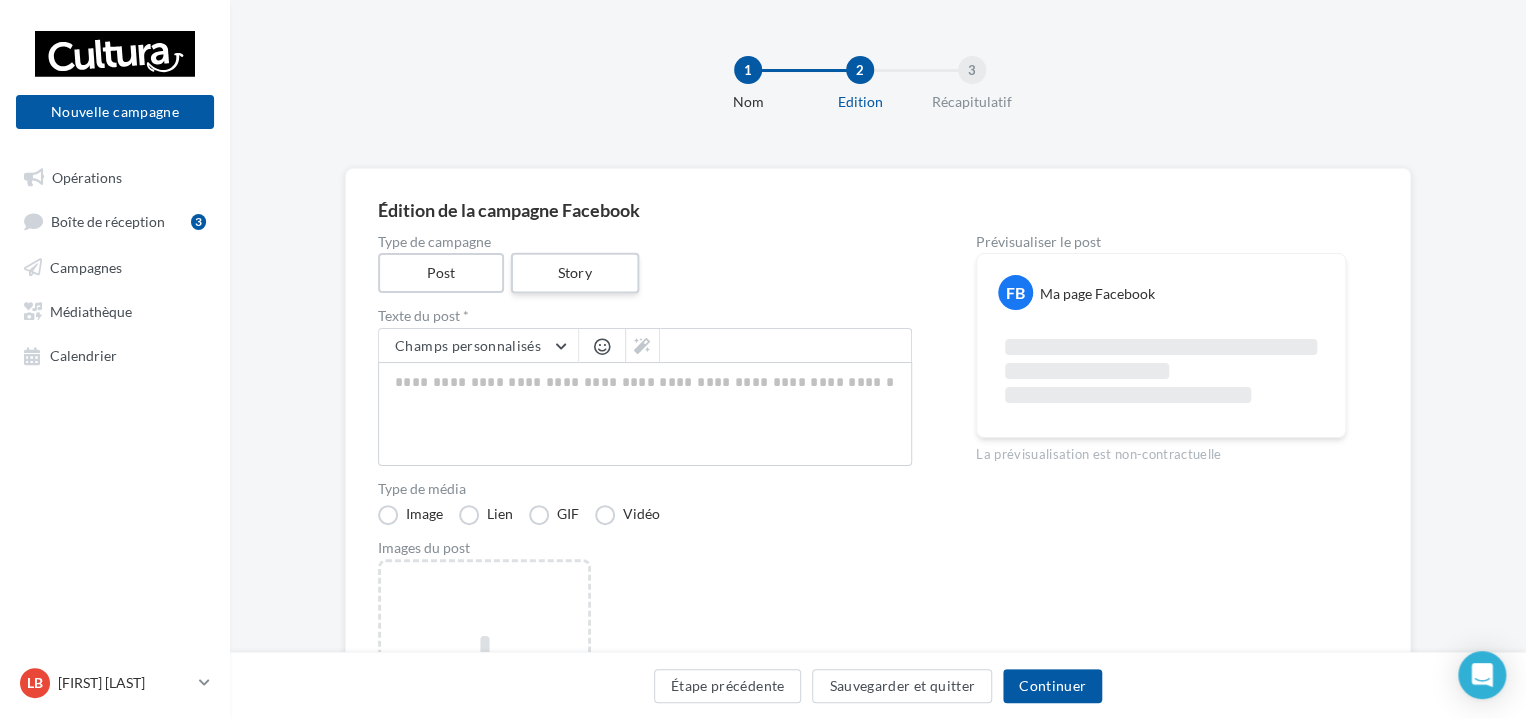 click on "Story" at bounding box center [574, 273] 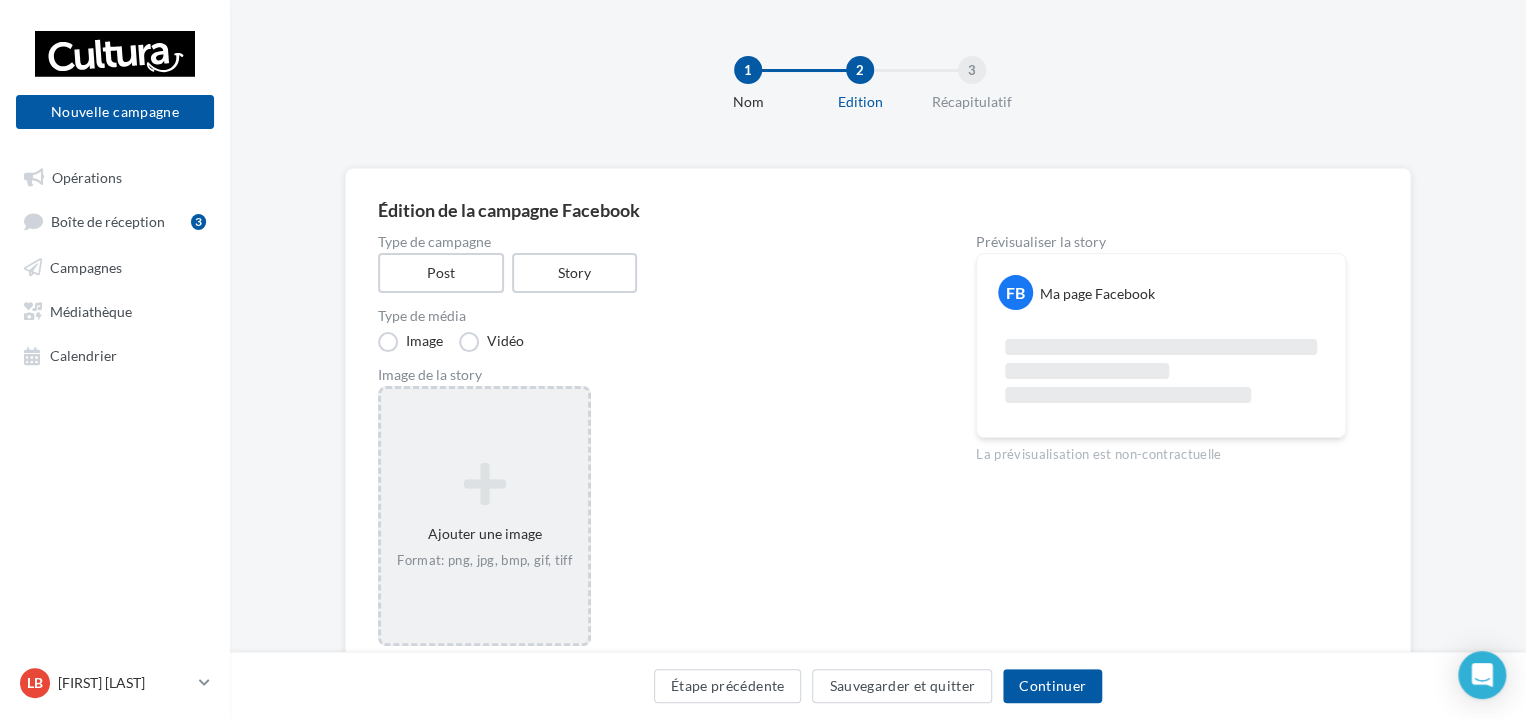 click at bounding box center (484, 484) 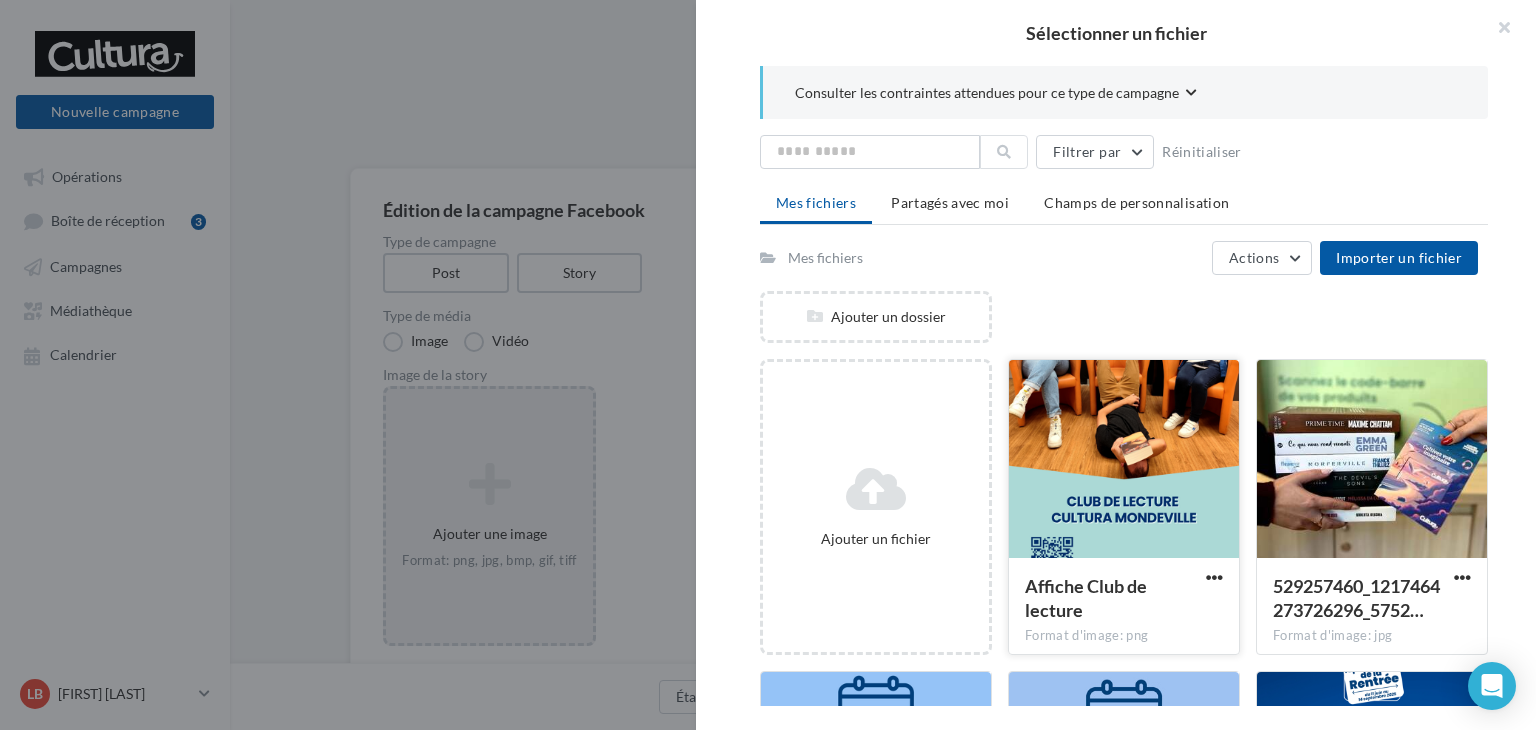 click at bounding box center [1124, 460] 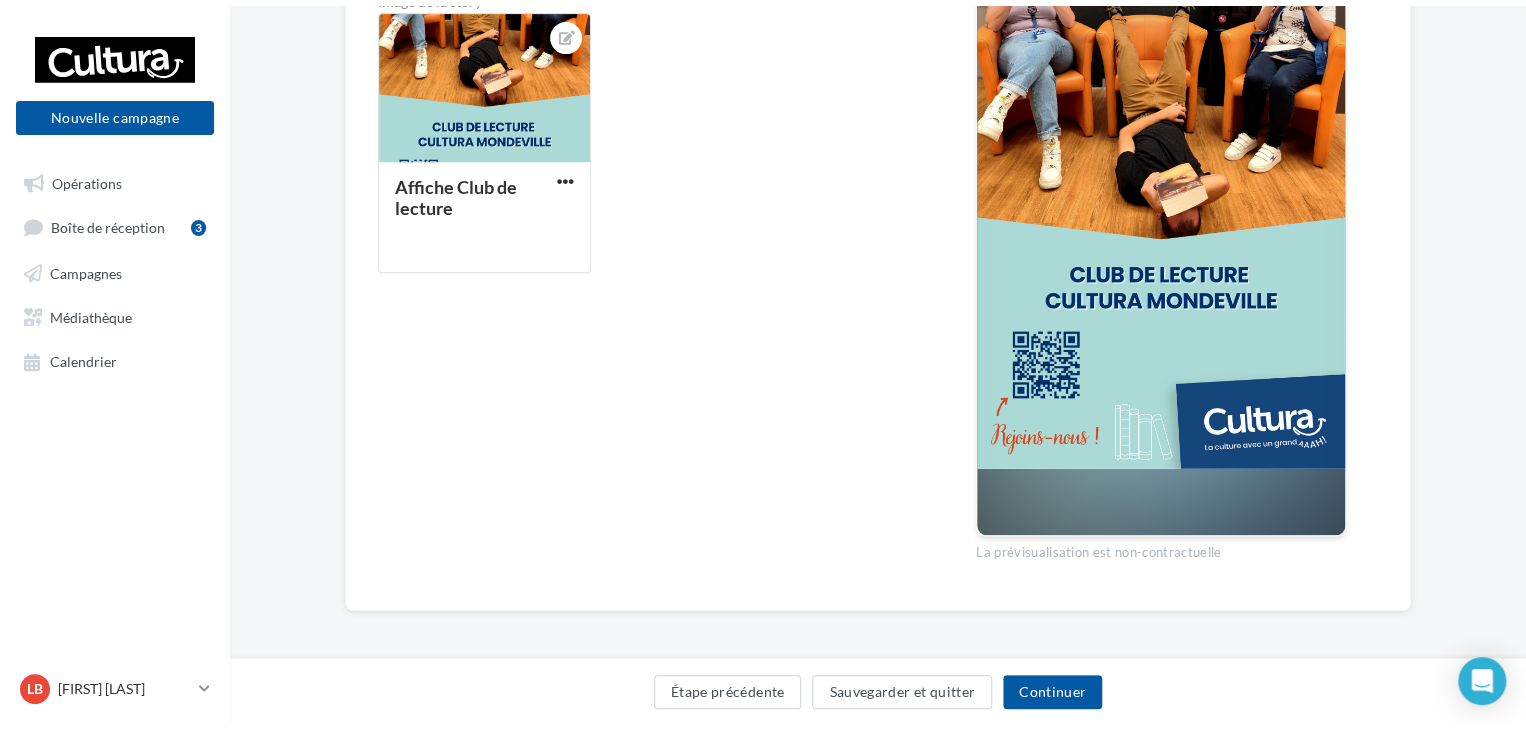 scroll, scrollTop: 0, scrollLeft: 0, axis: both 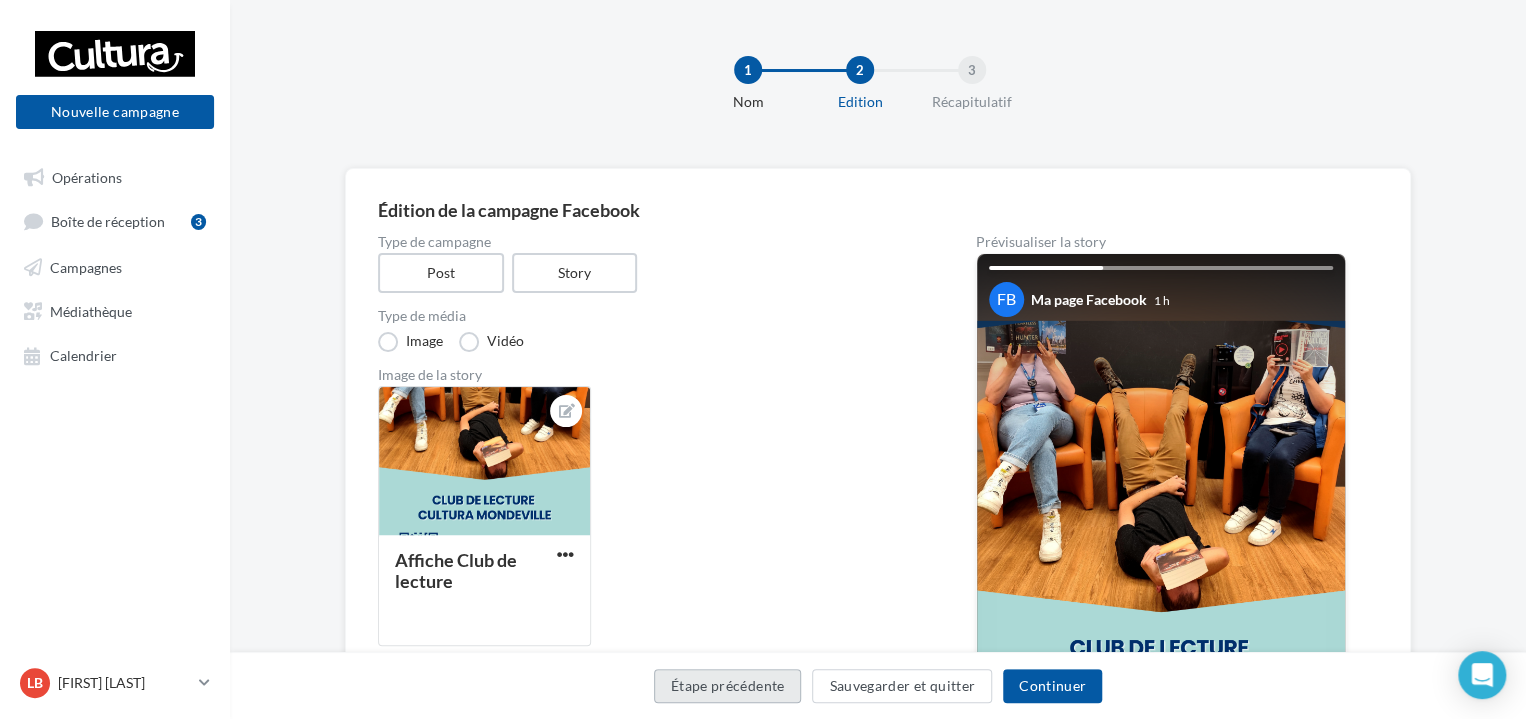click on "Étape précédente" at bounding box center [728, 686] 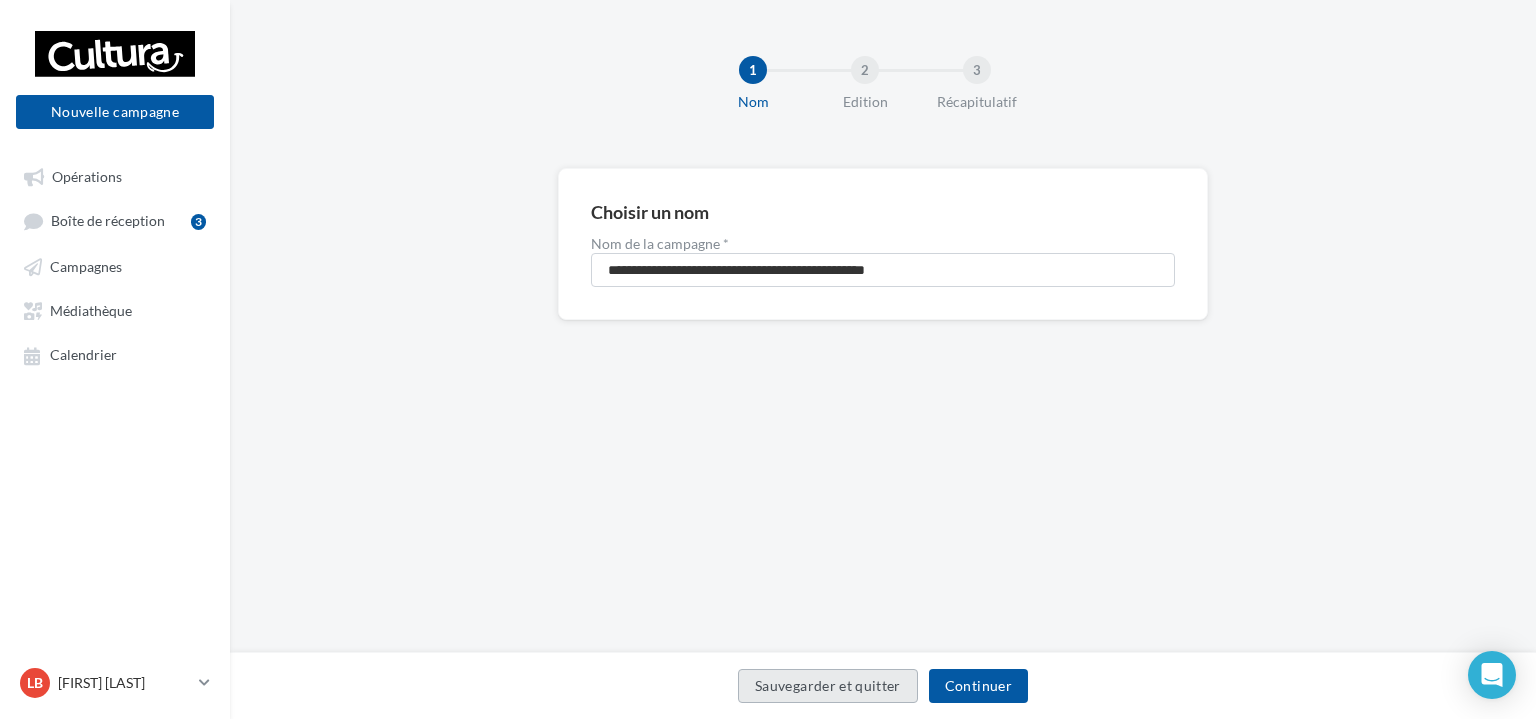 click on "Sauvegarder et quitter" at bounding box center [828, 686] 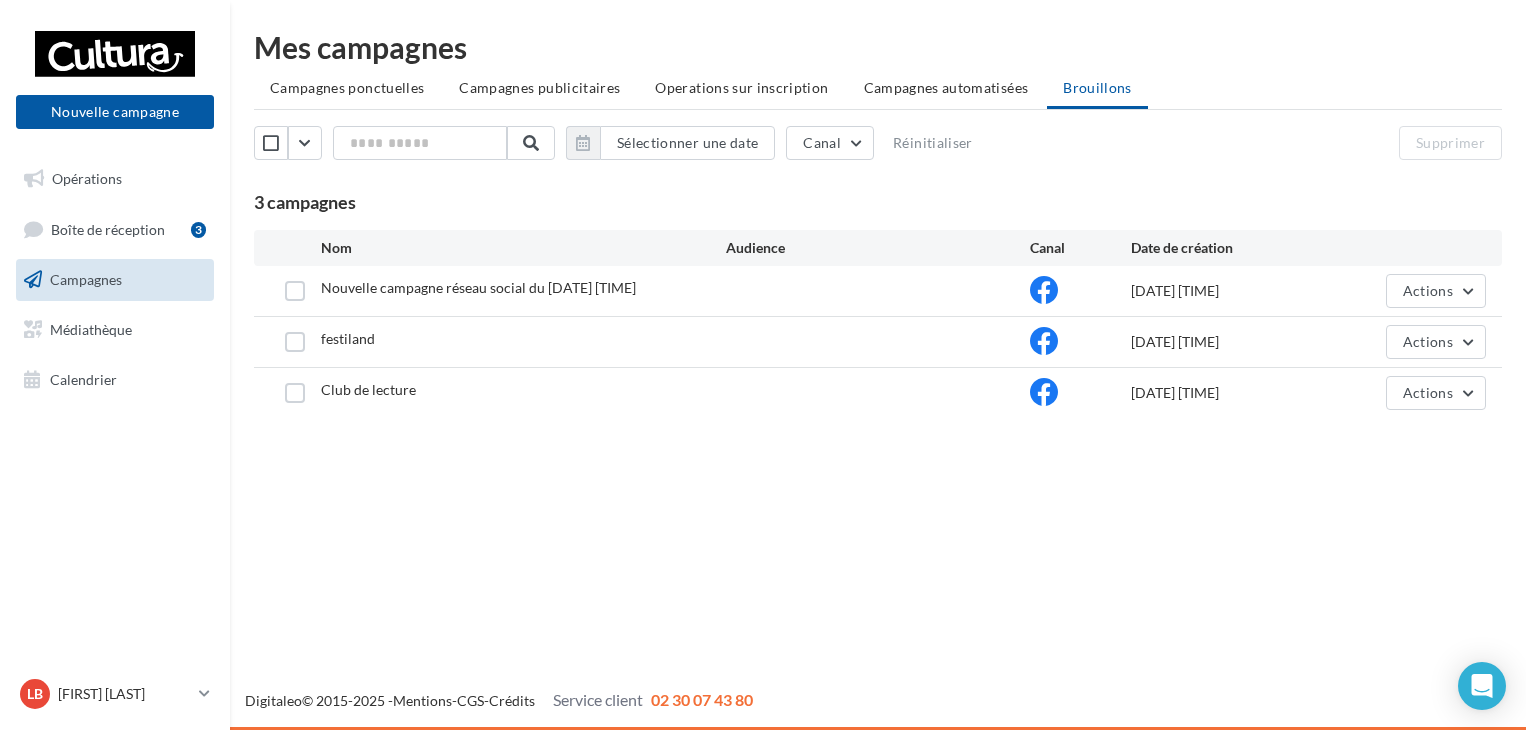 scroll, scrollTop: 0, scrollLeft: 0, axis: both 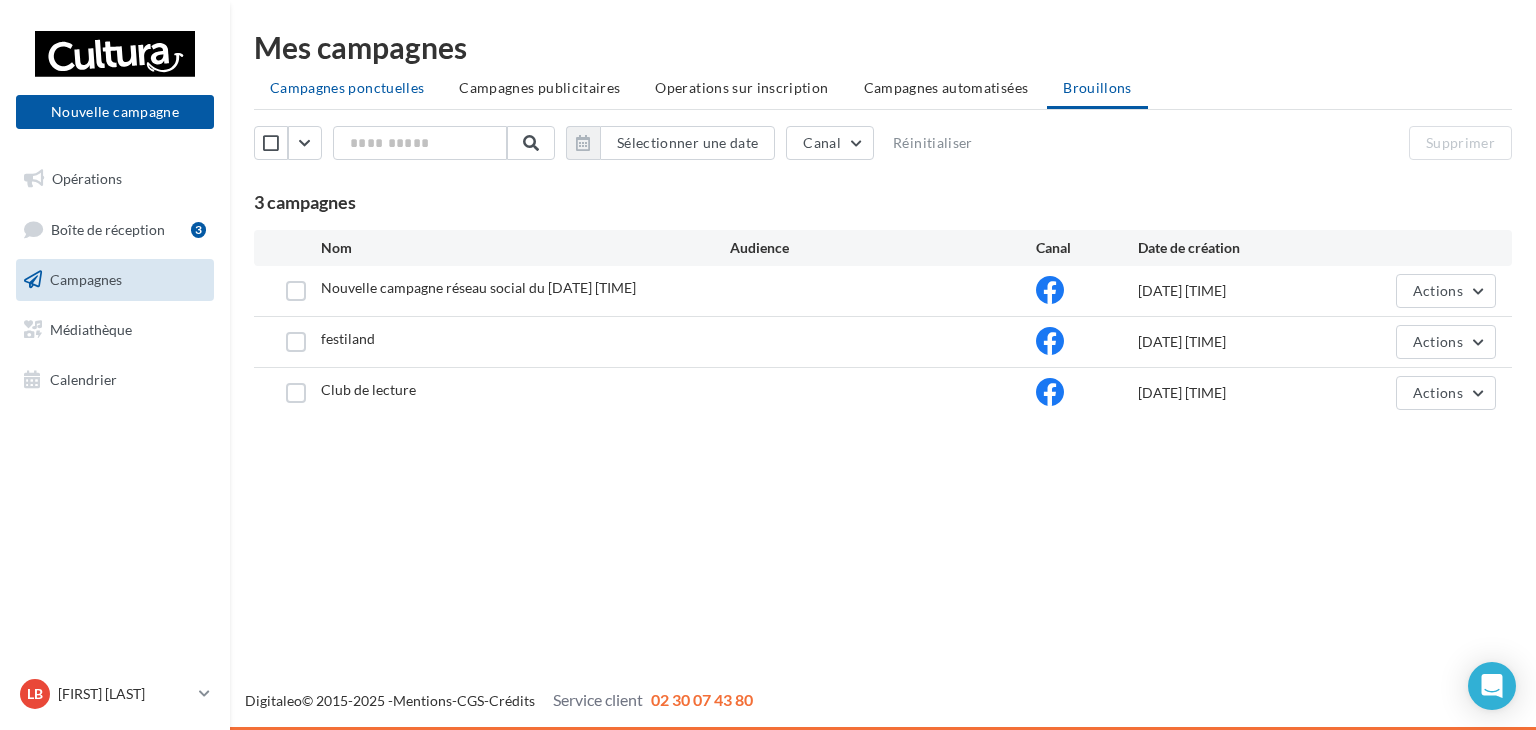 click on "Campagnes ponctuelles" at bounding box center [347, 88] 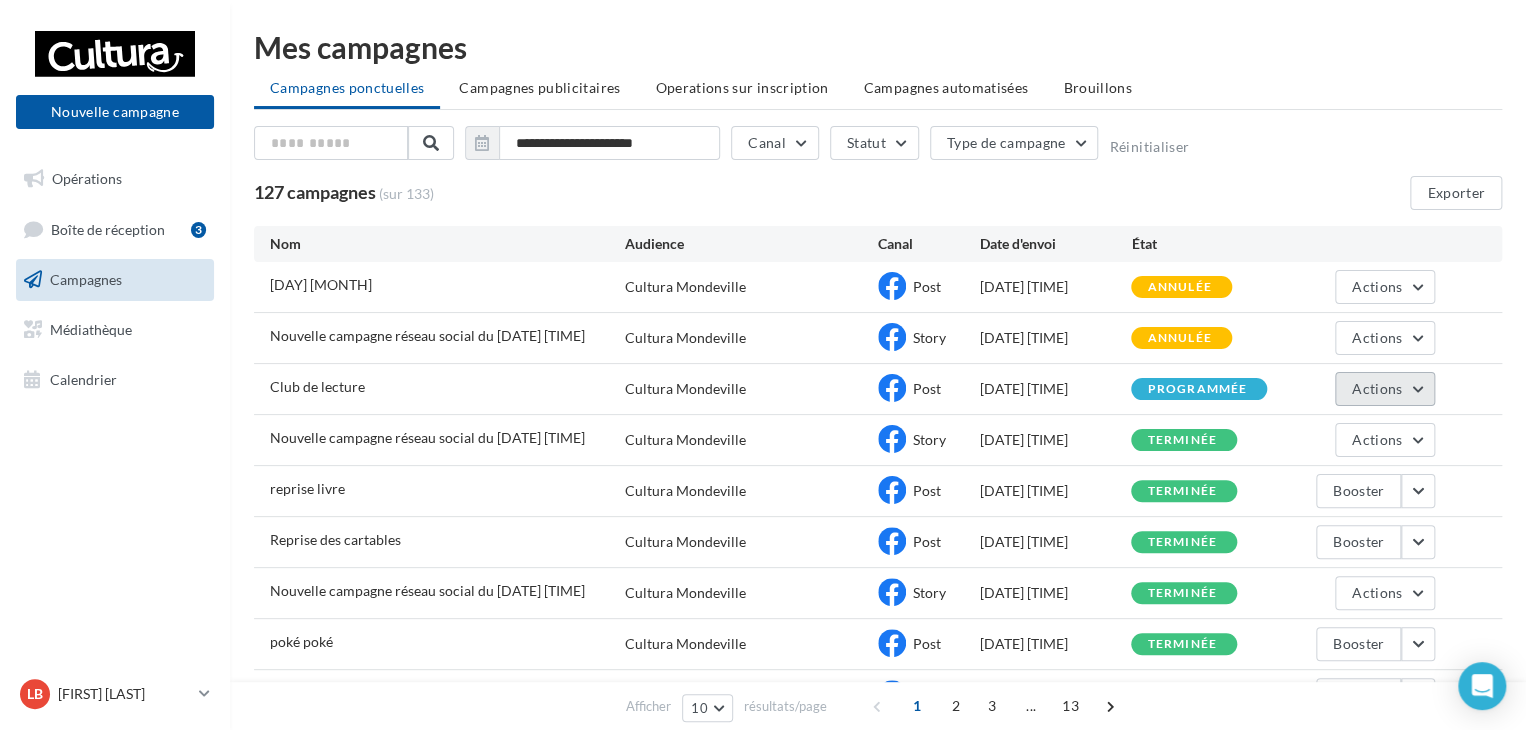 click on "Actions" at bounding box center [1385, 389] 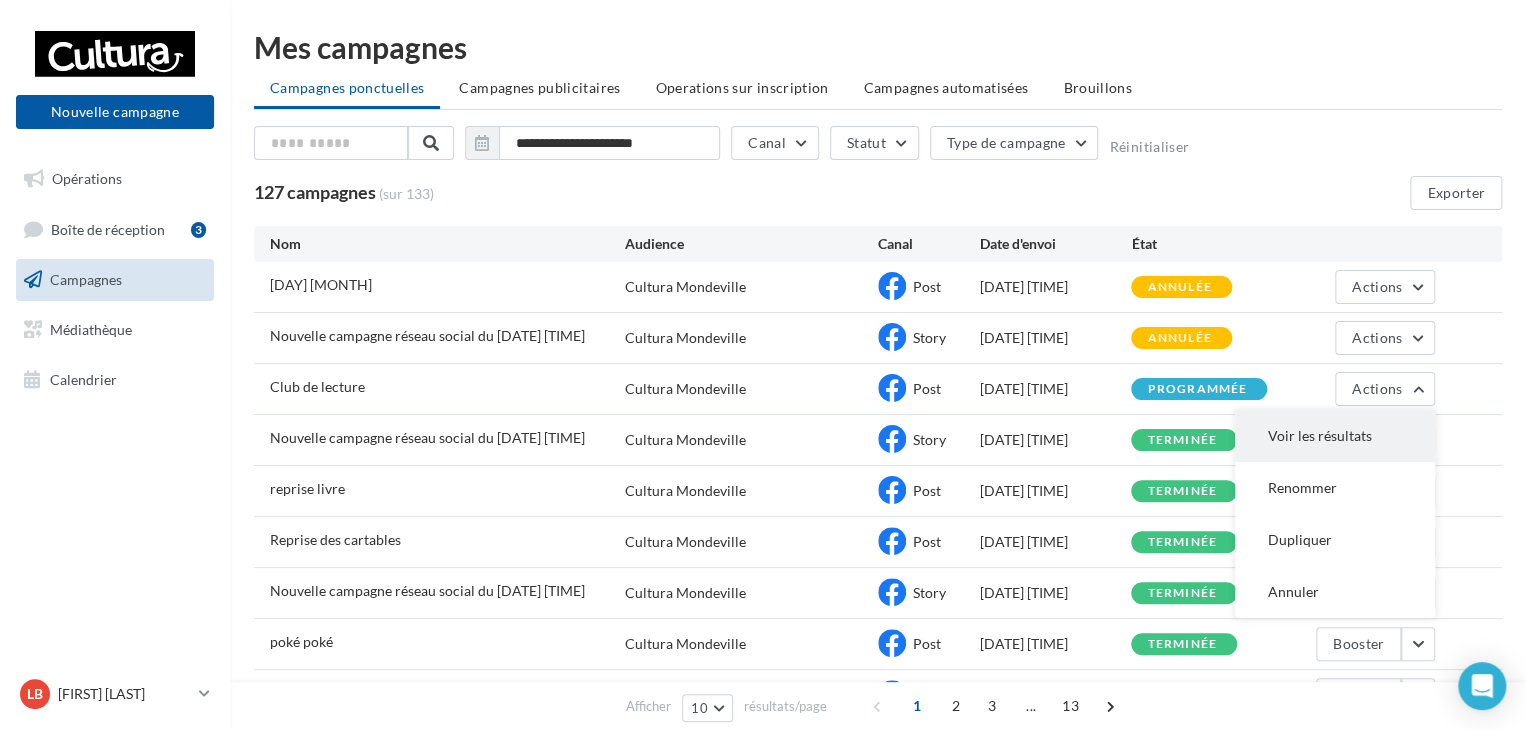 click on "Voir les résultats" at bounding box center (1335, 436) 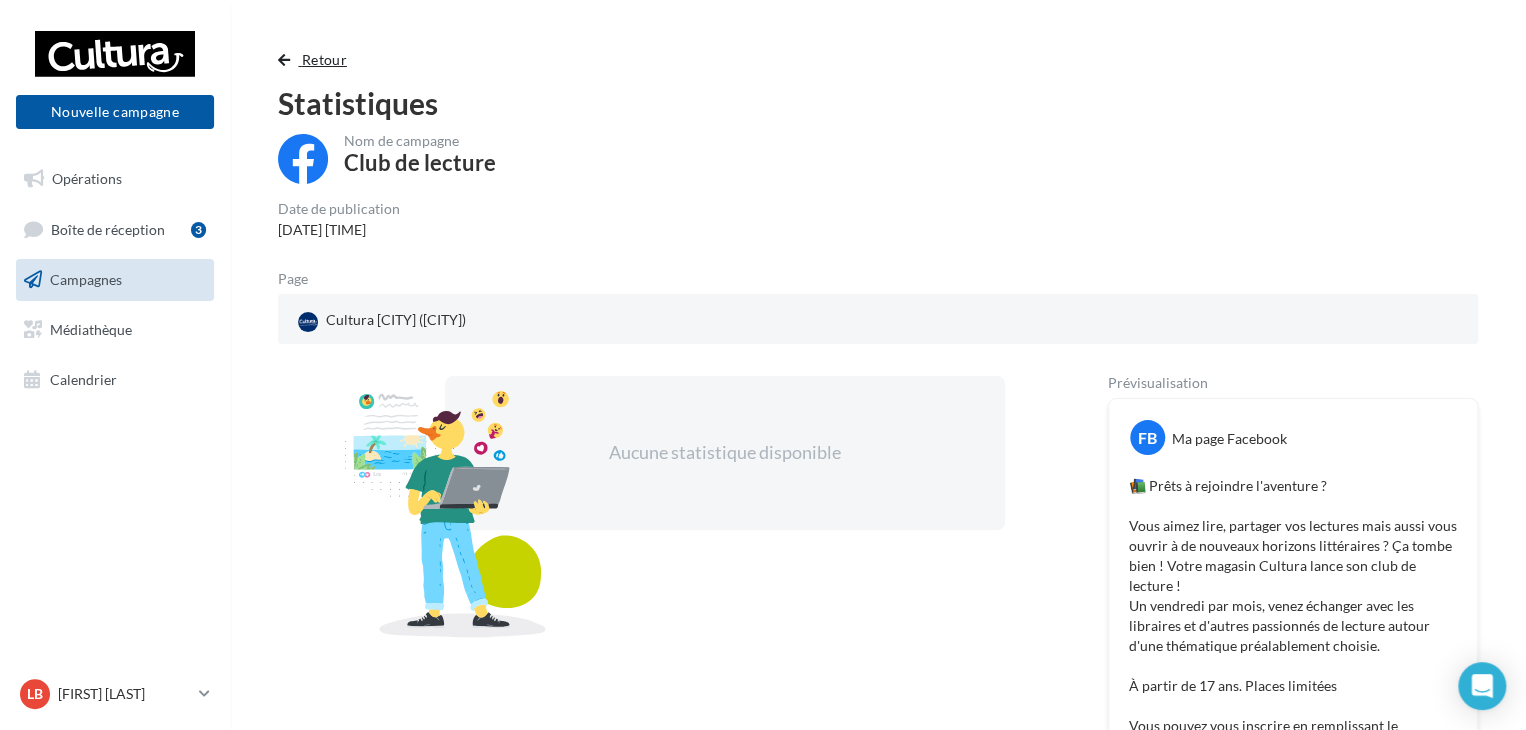 click at bounding box center (284, 60) 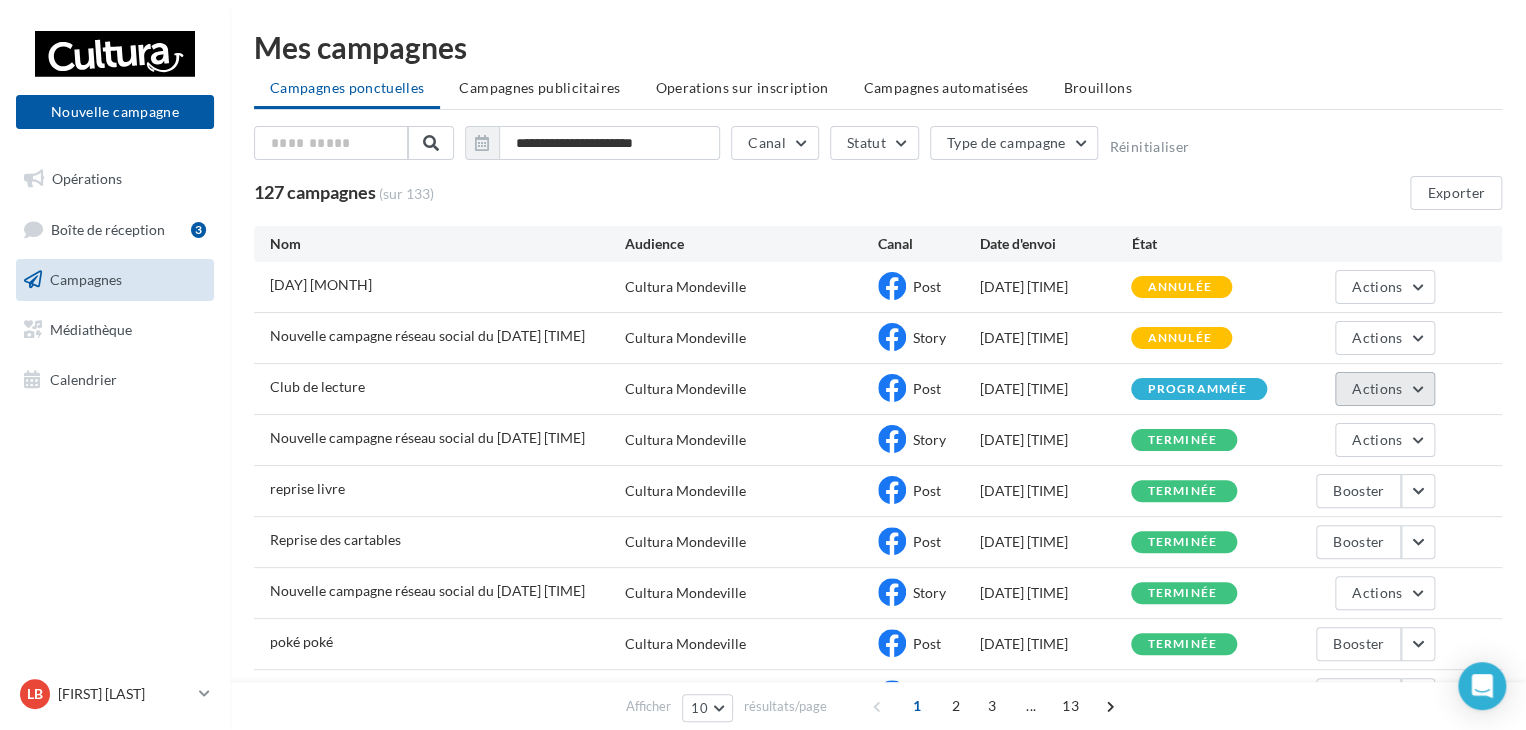 click on "Actions" at bounding box center [1385, 389] 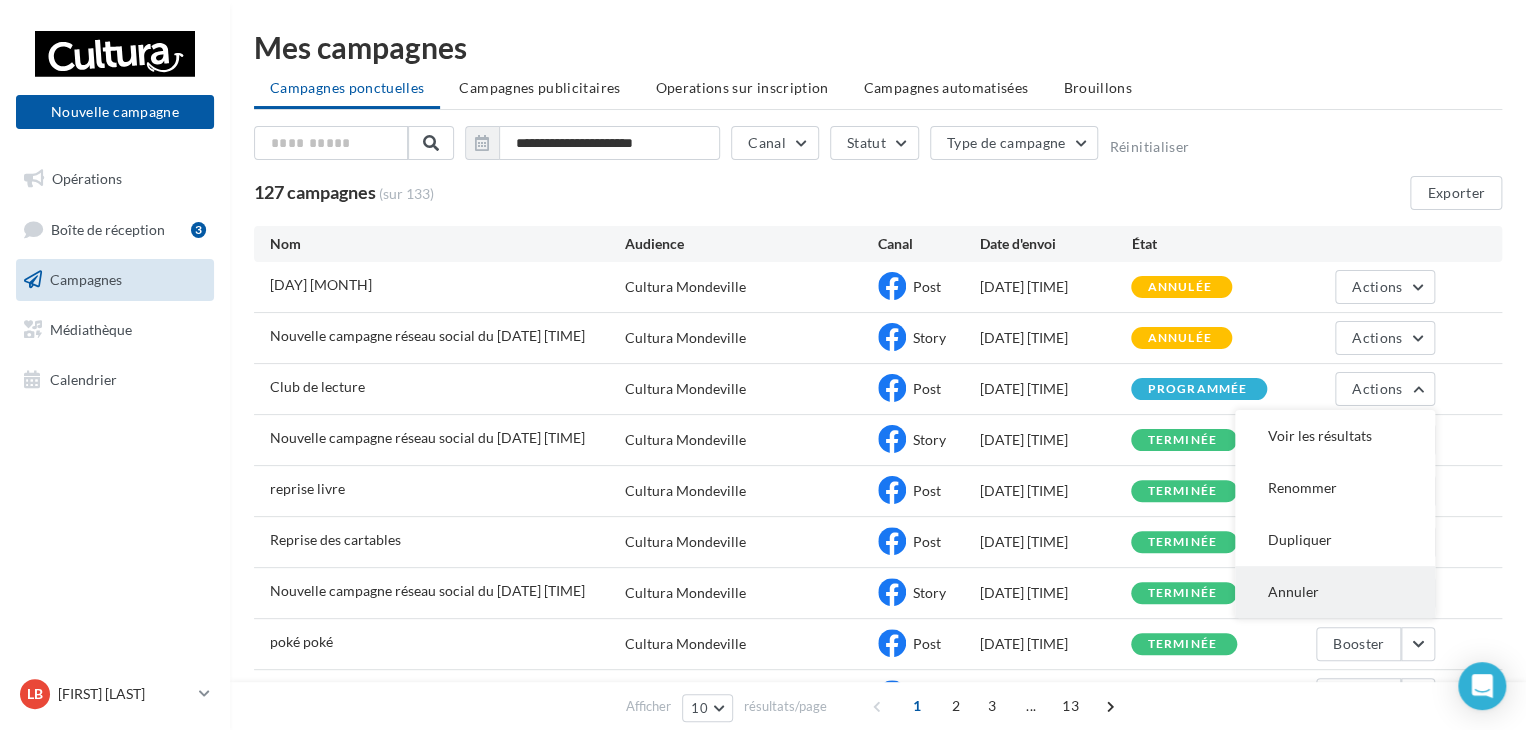 click on "Annuler" at bounding box center [1335, 592] 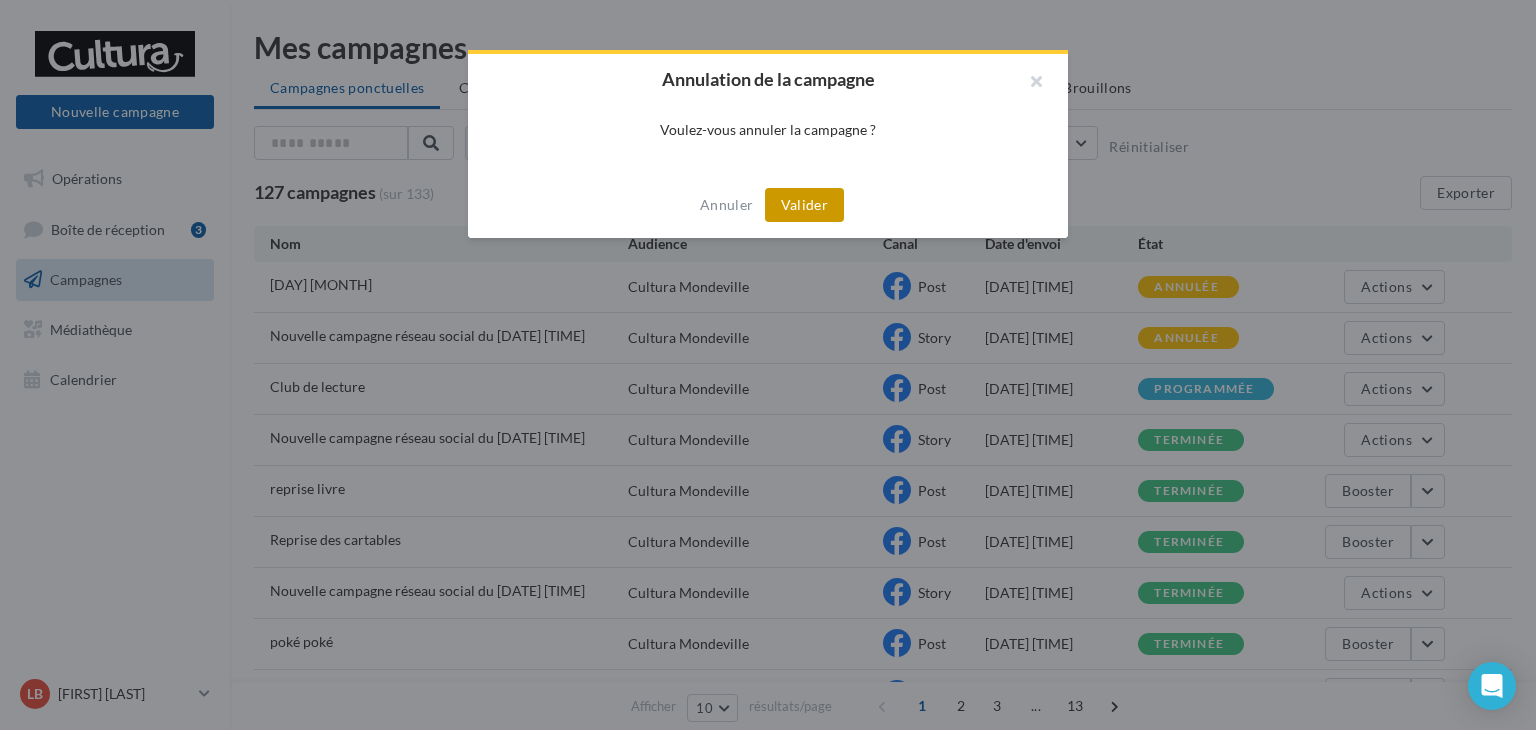 click on "Valider" at bounding box center (804, 205) 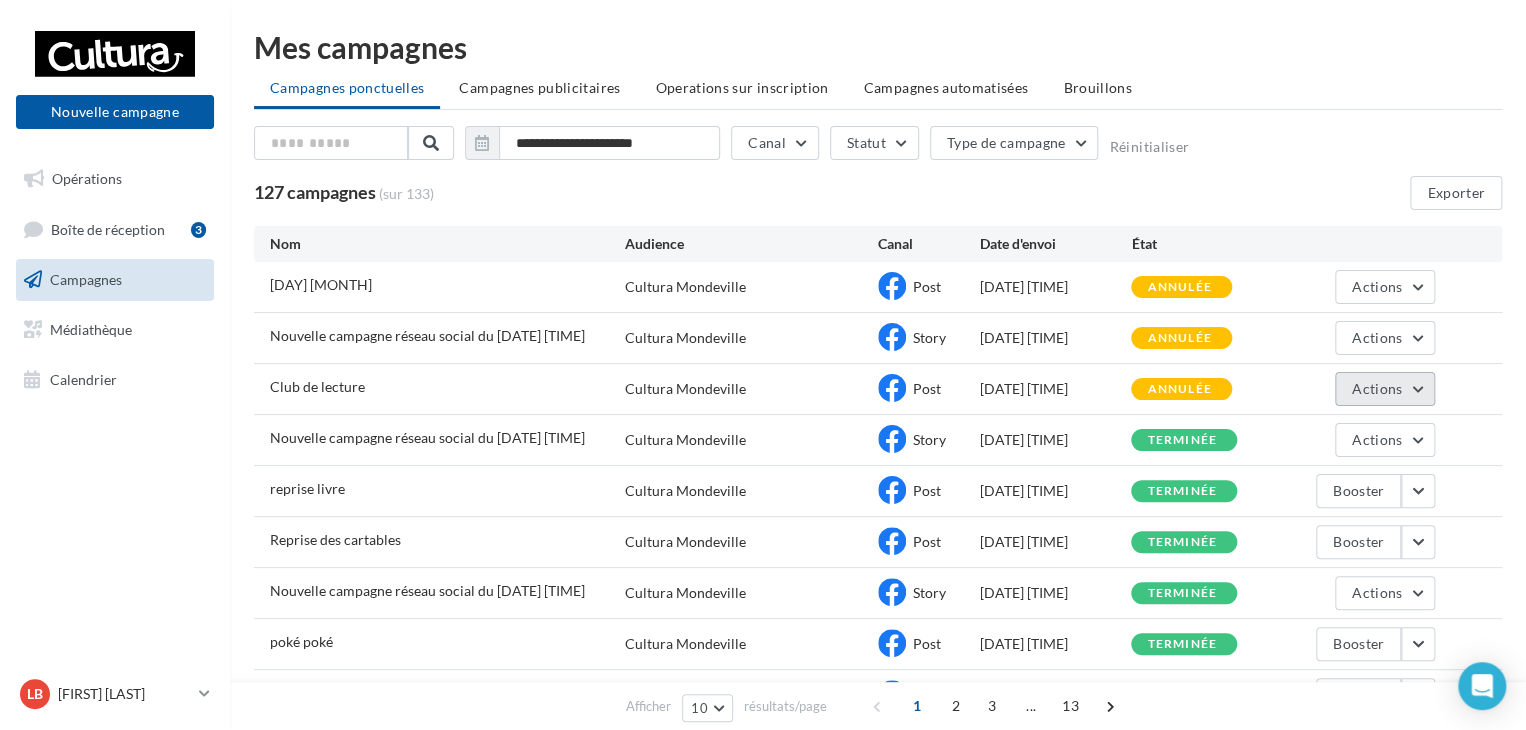 click on "Actions" at bounding box center (1385, 389) 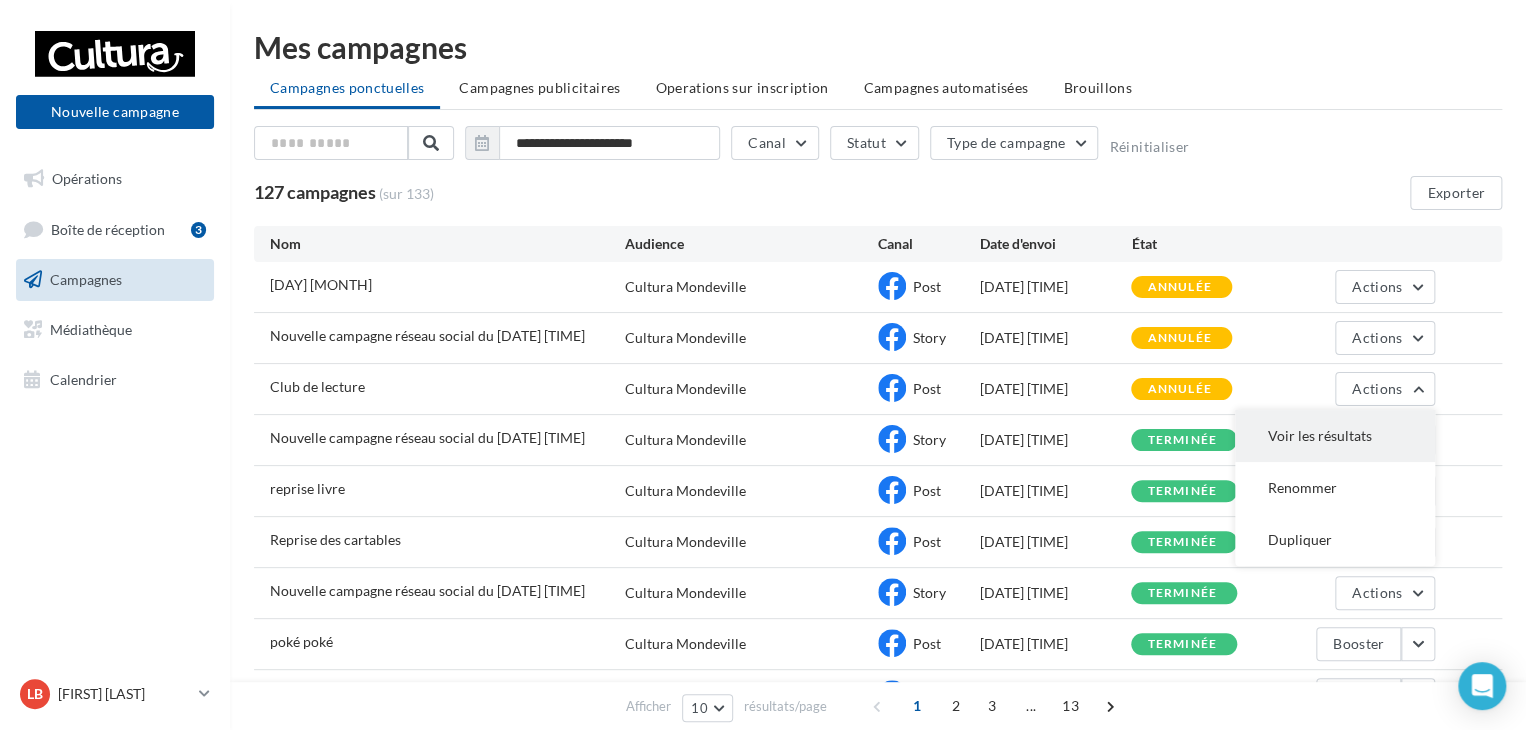 click on "Voir les résultats" at bounding box center [1335, 436] 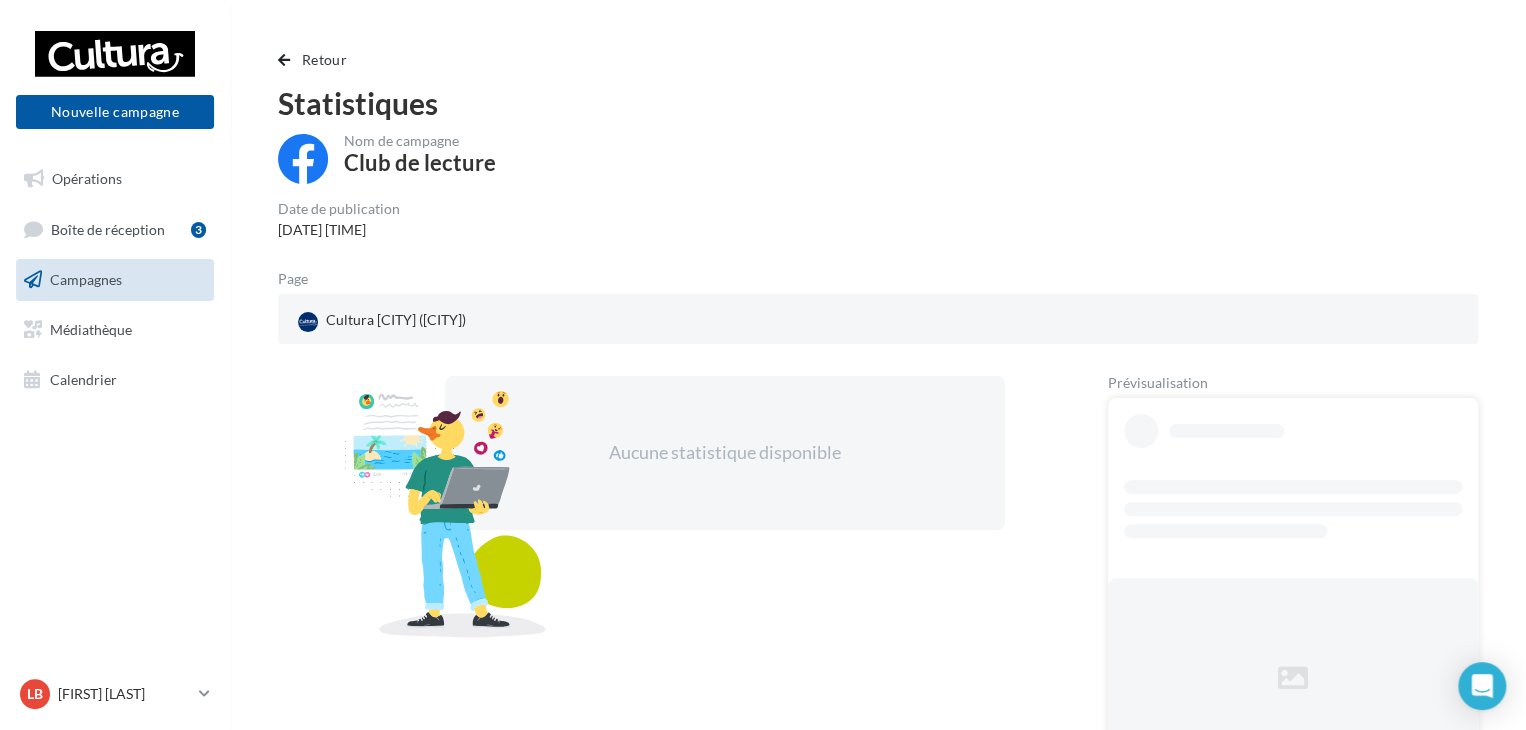 scroll, scrollTop: 167, scrollLeft: 0, axis: vertical 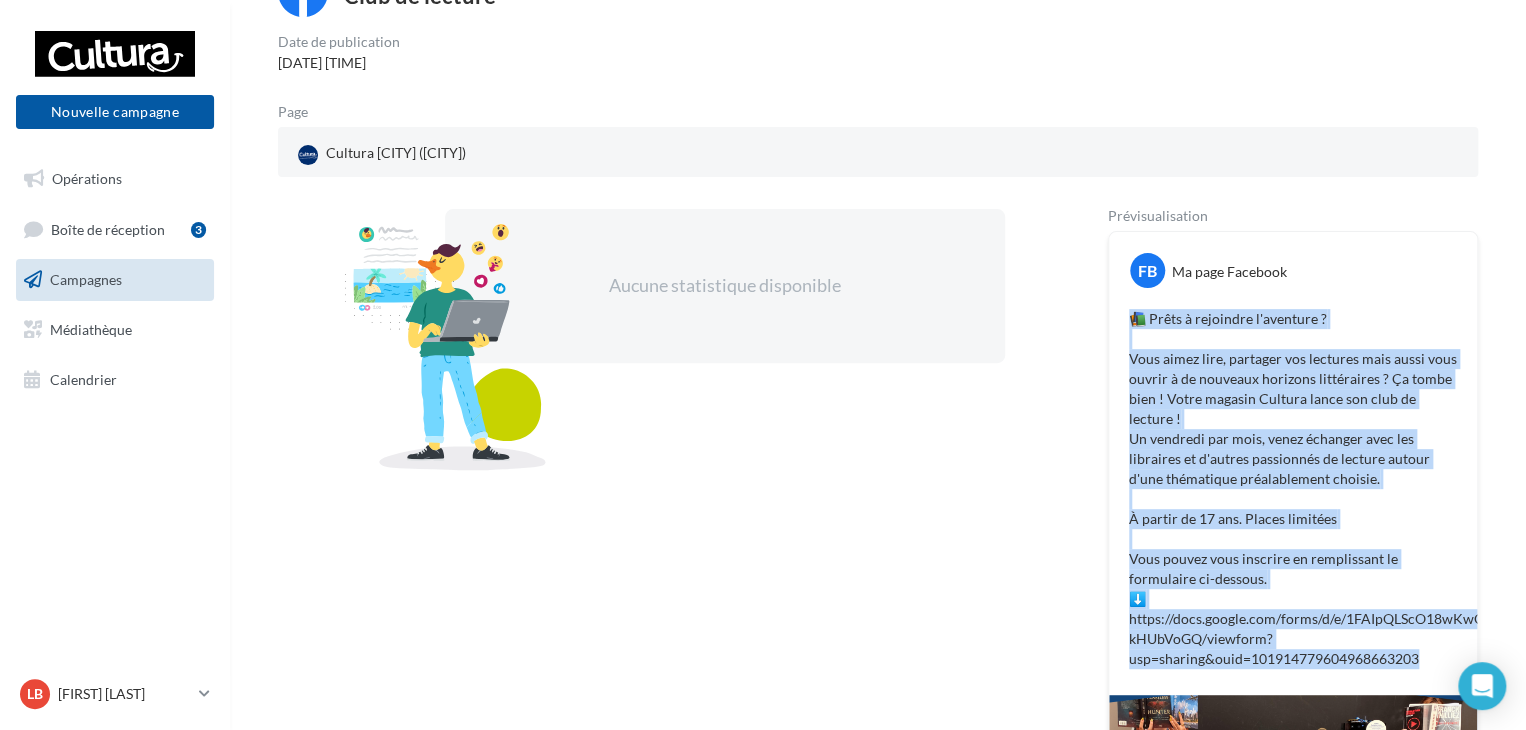 drag, startPoint x: 1436, startPoint y: 666, endPoint x: 1106, endPoint y: 321, distance: 477.41492 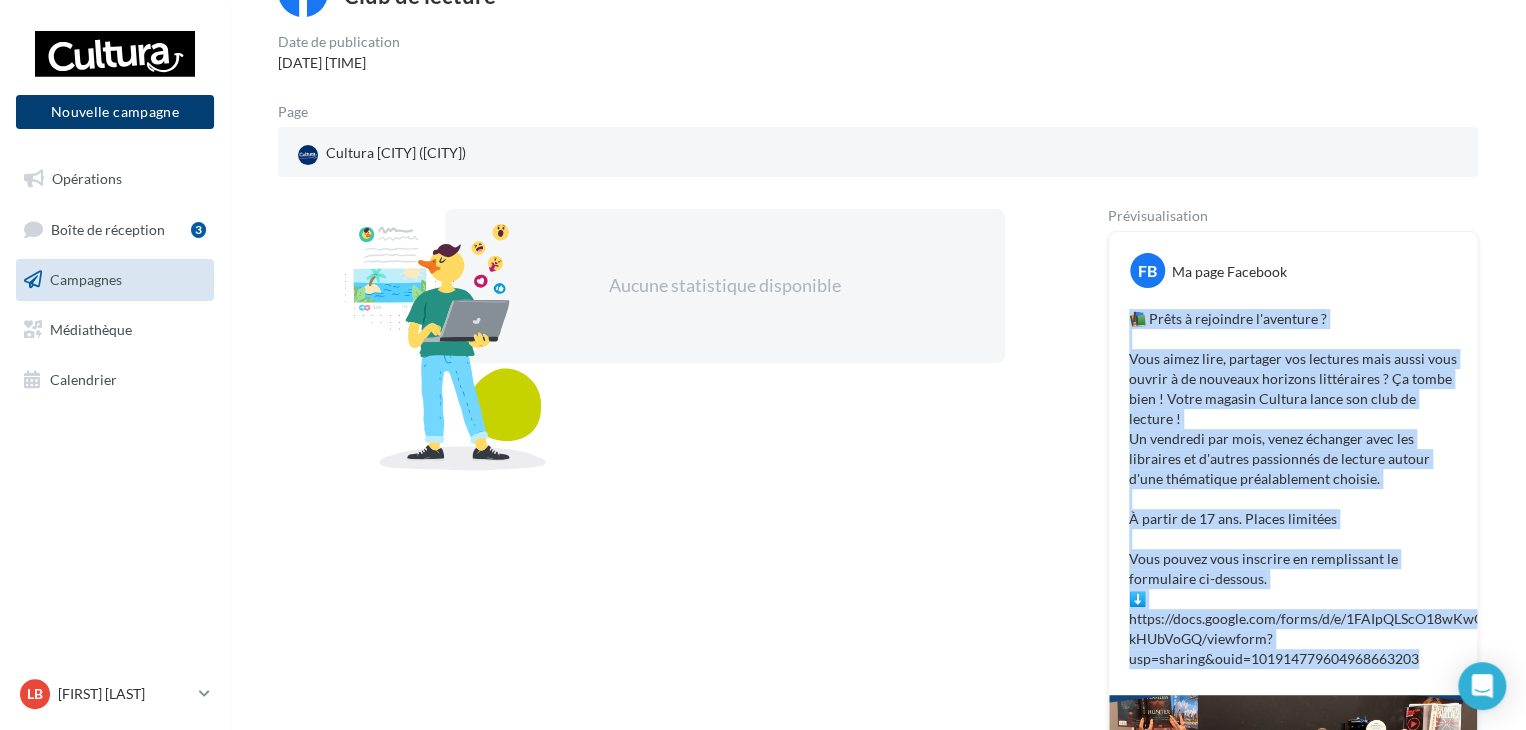 click on "Nouvelle campagne" at bounding box center (115, 112) 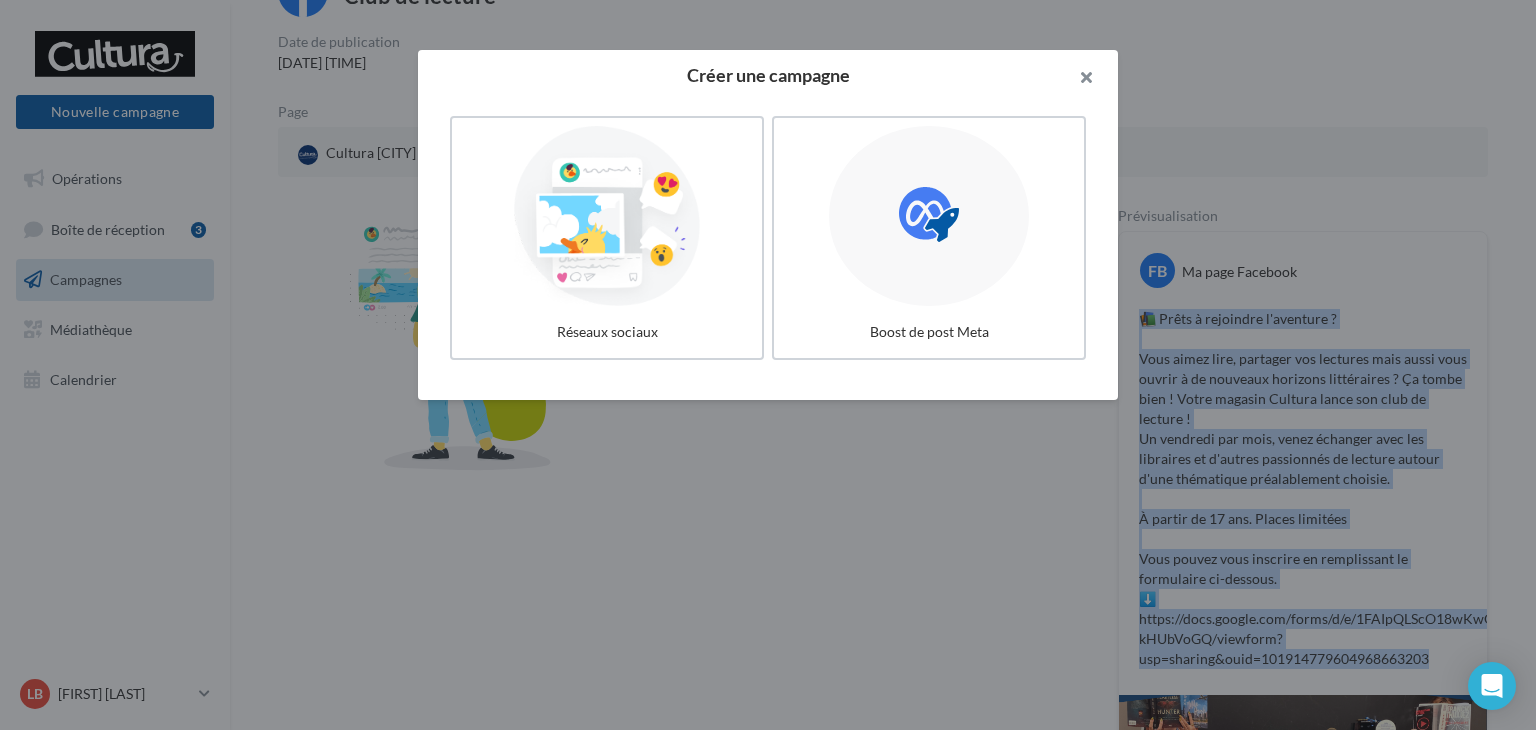 click at bounding box center (1078, 80) 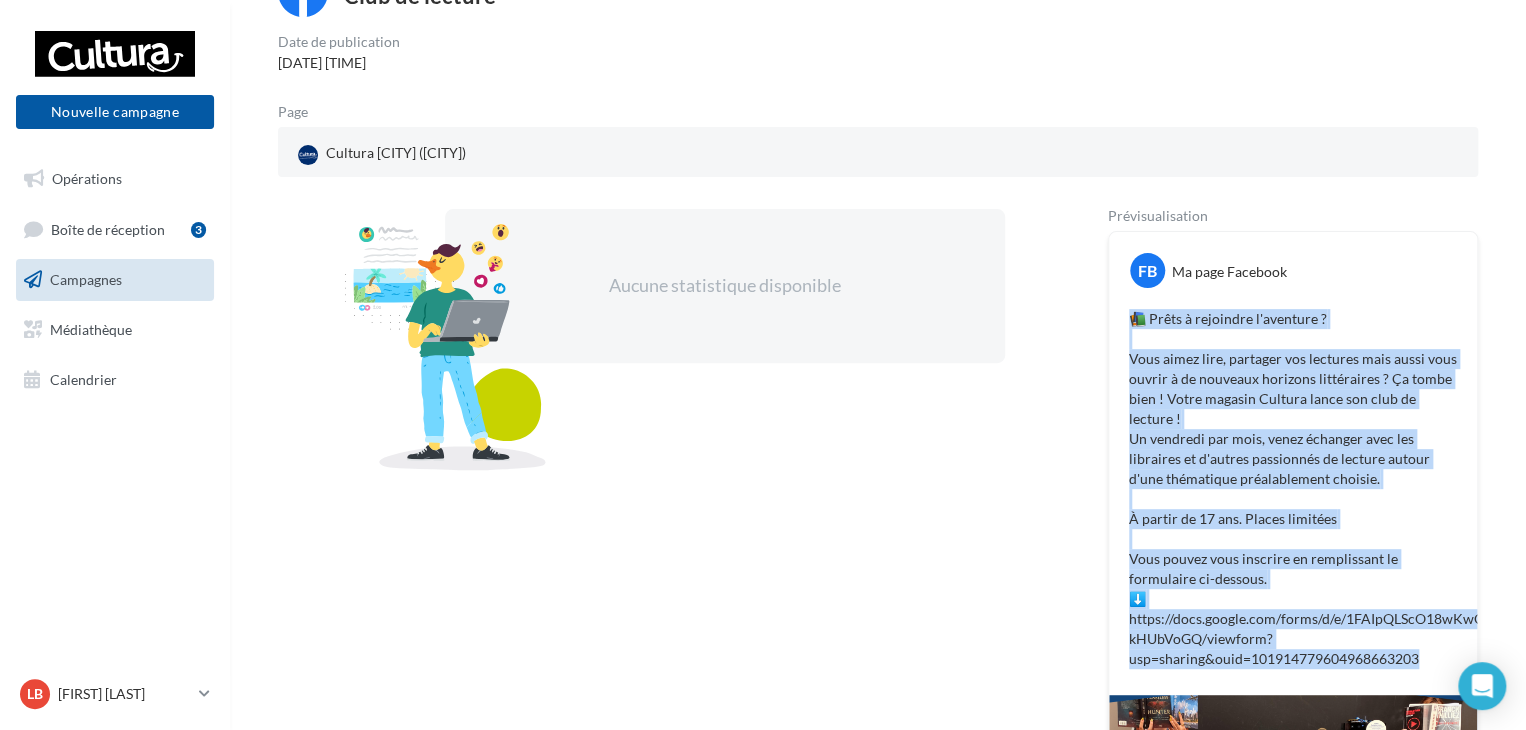 click on "Campagnes" at bounding box center (86, 279) 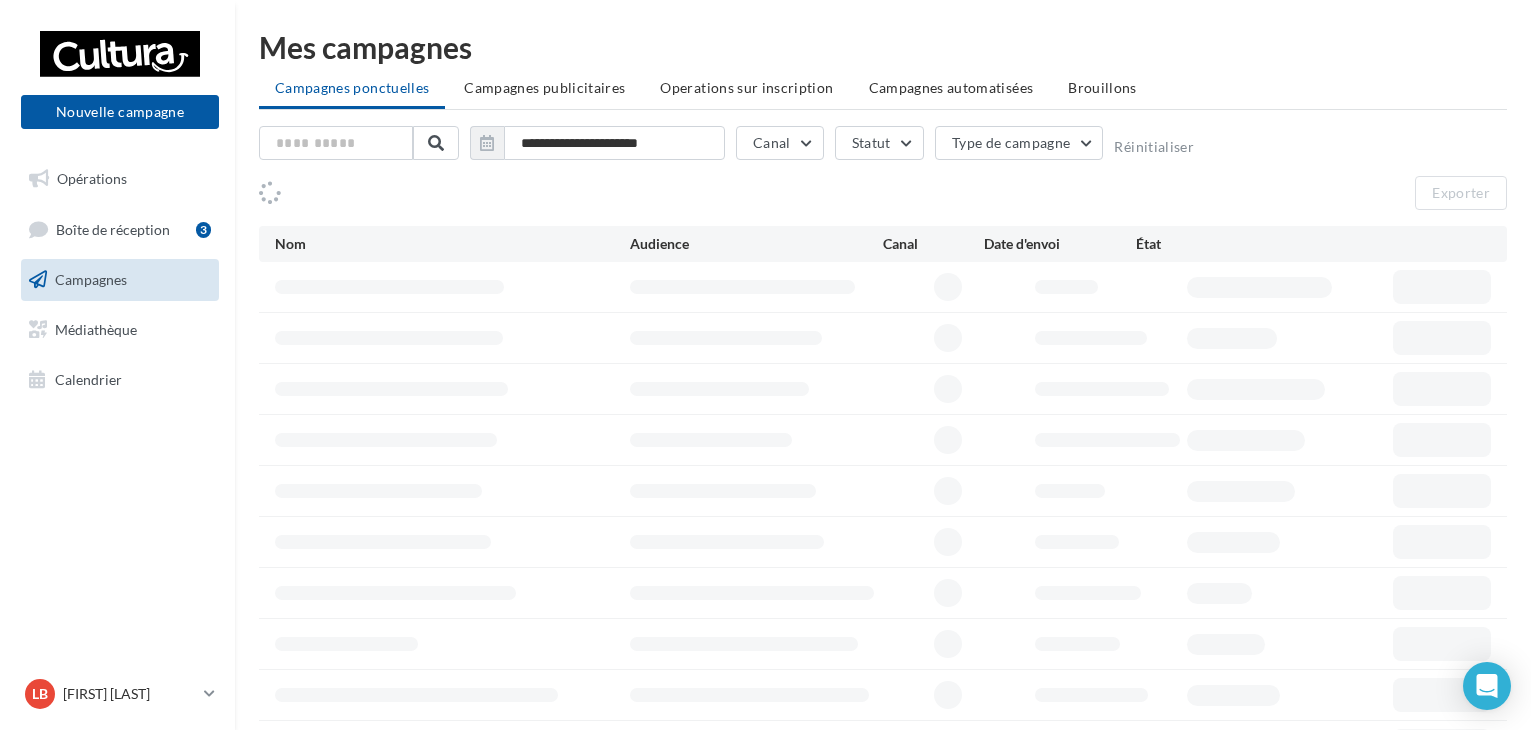 scroll, scrollTop: 0, scrollLeft: 0, axis: both 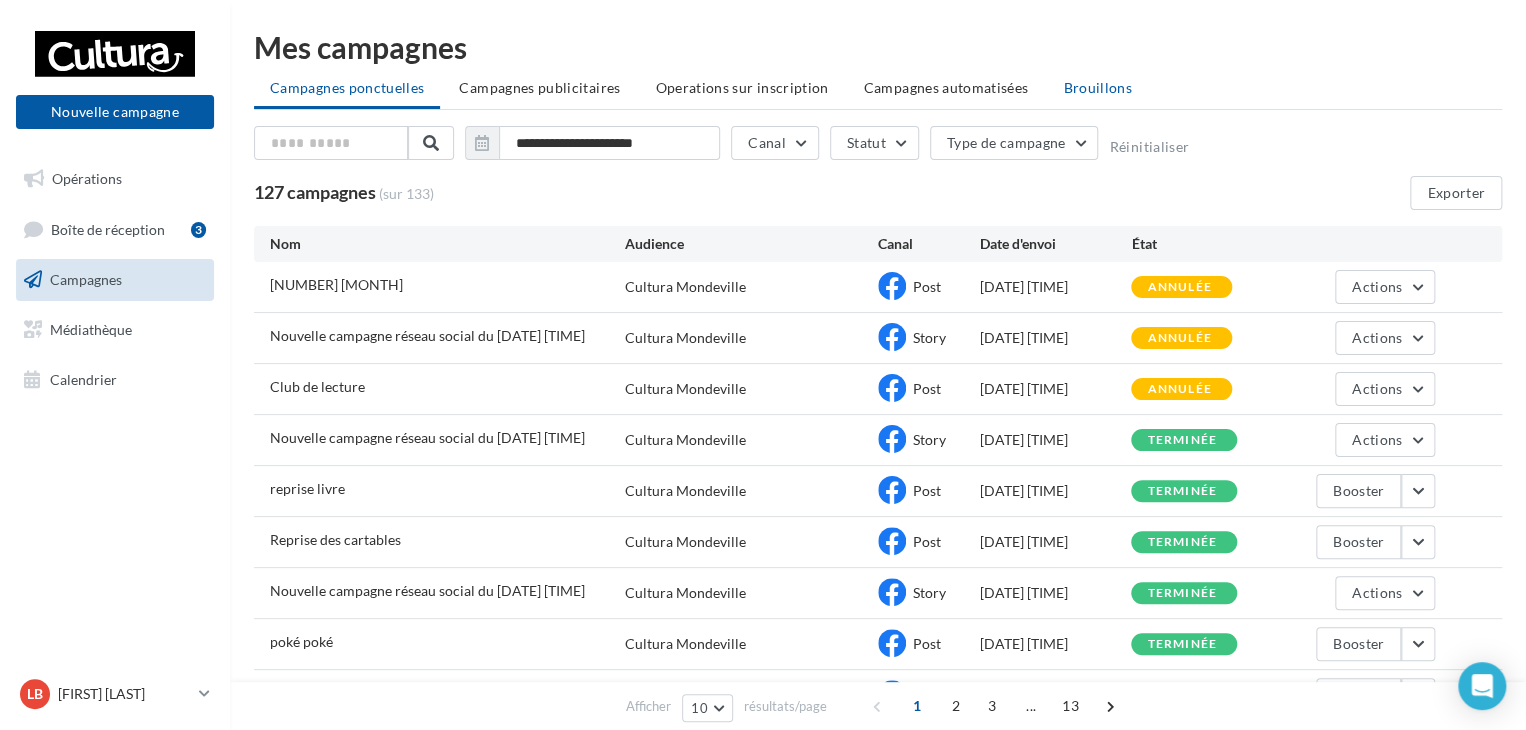 click on "Brouillons" at bounding box center [1097, 87] 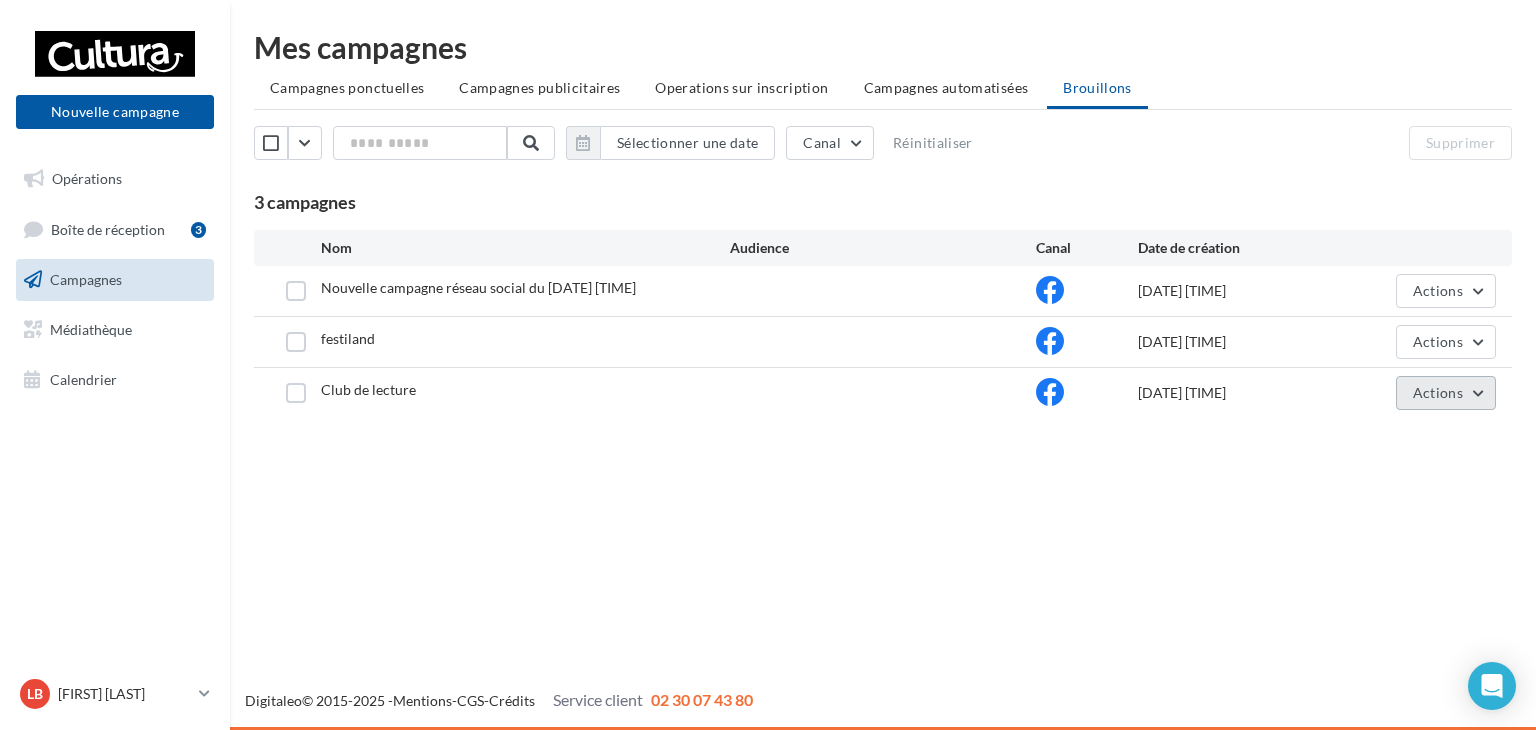 click on "Actions" at bounding box center [1446, 393] 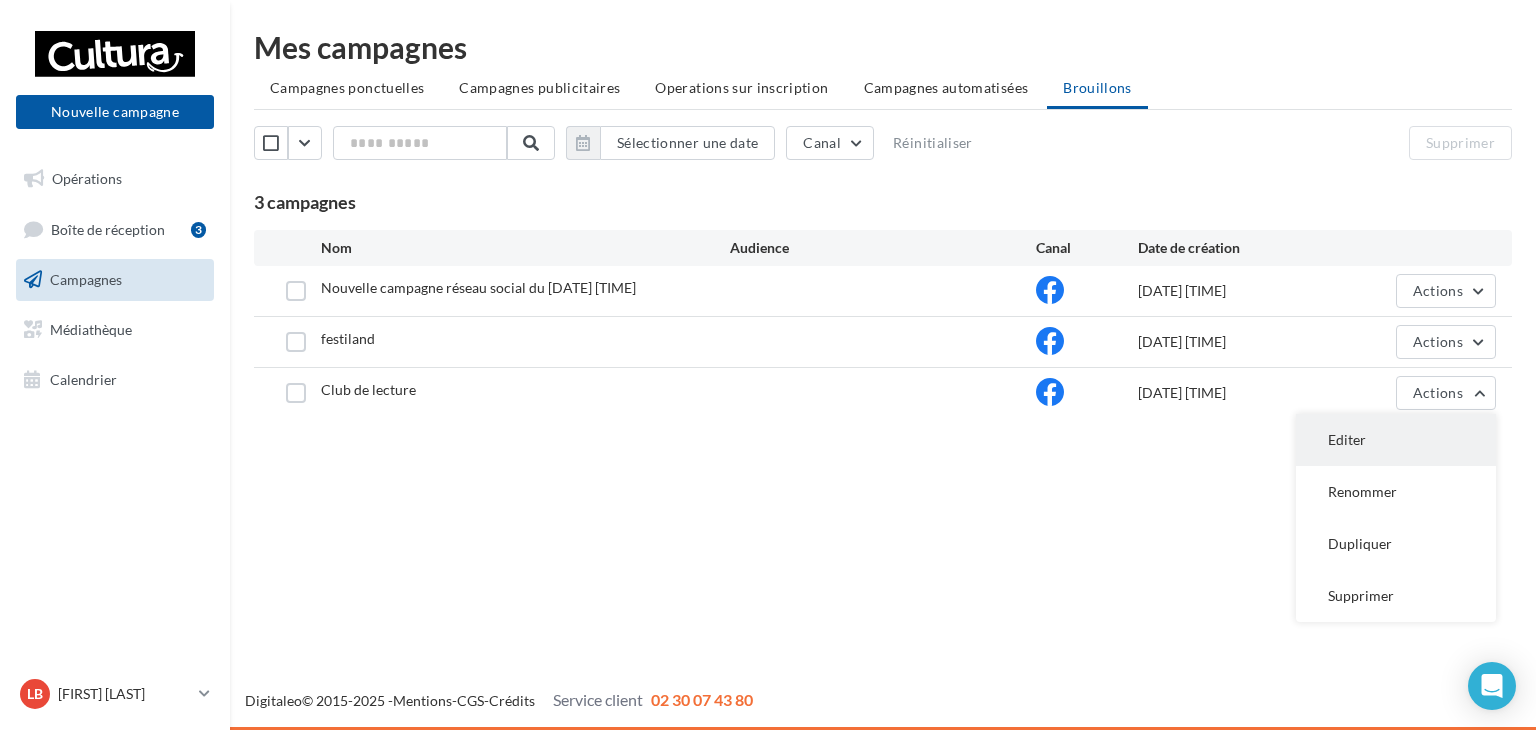 click on "Editer" at bounding box center [1396, 440] 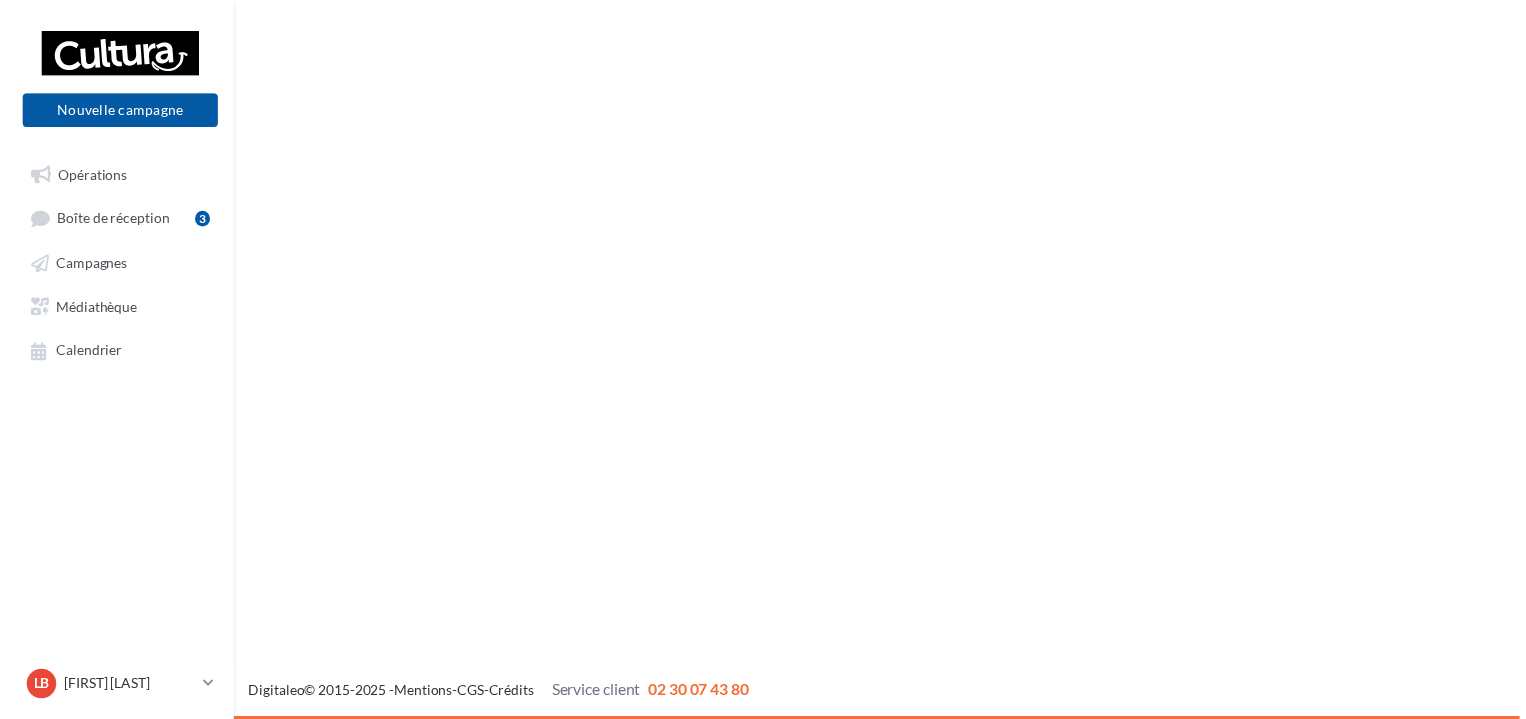 scroll, scrollTop: 0, scrollLeft: 0, axis: both 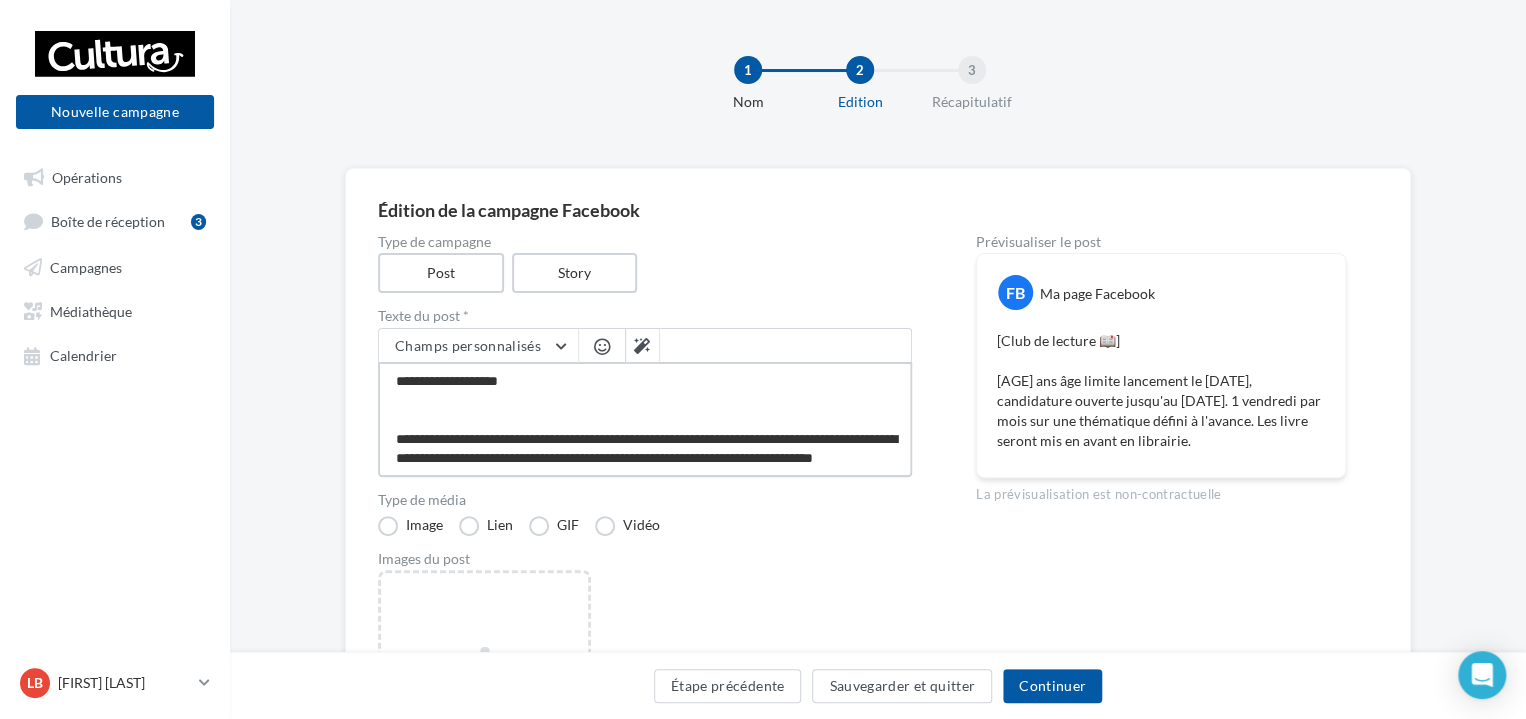 drag, startPoint x: 526, startPoint y: 466, endPoint x: 345, endPoint y: 335, distance: 223.43231 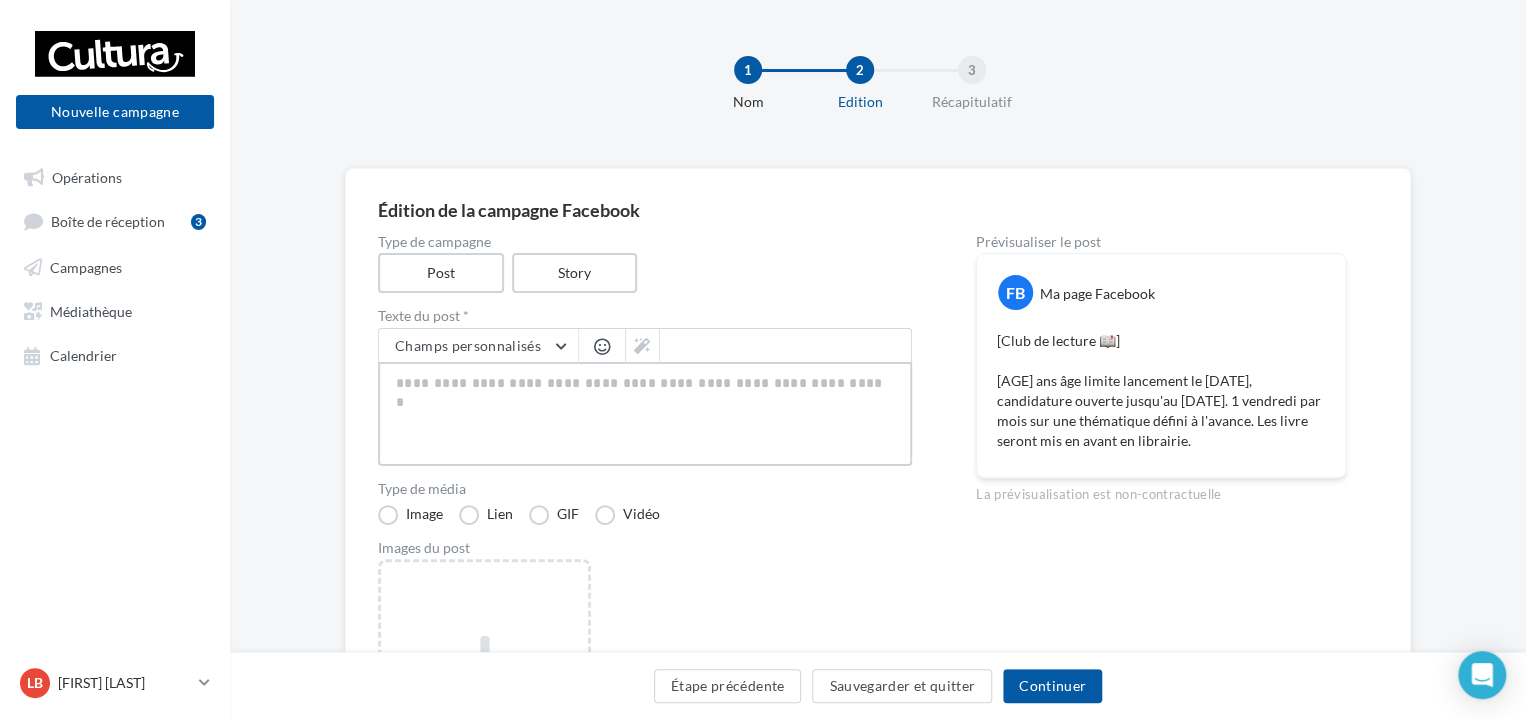 paste on "**********" 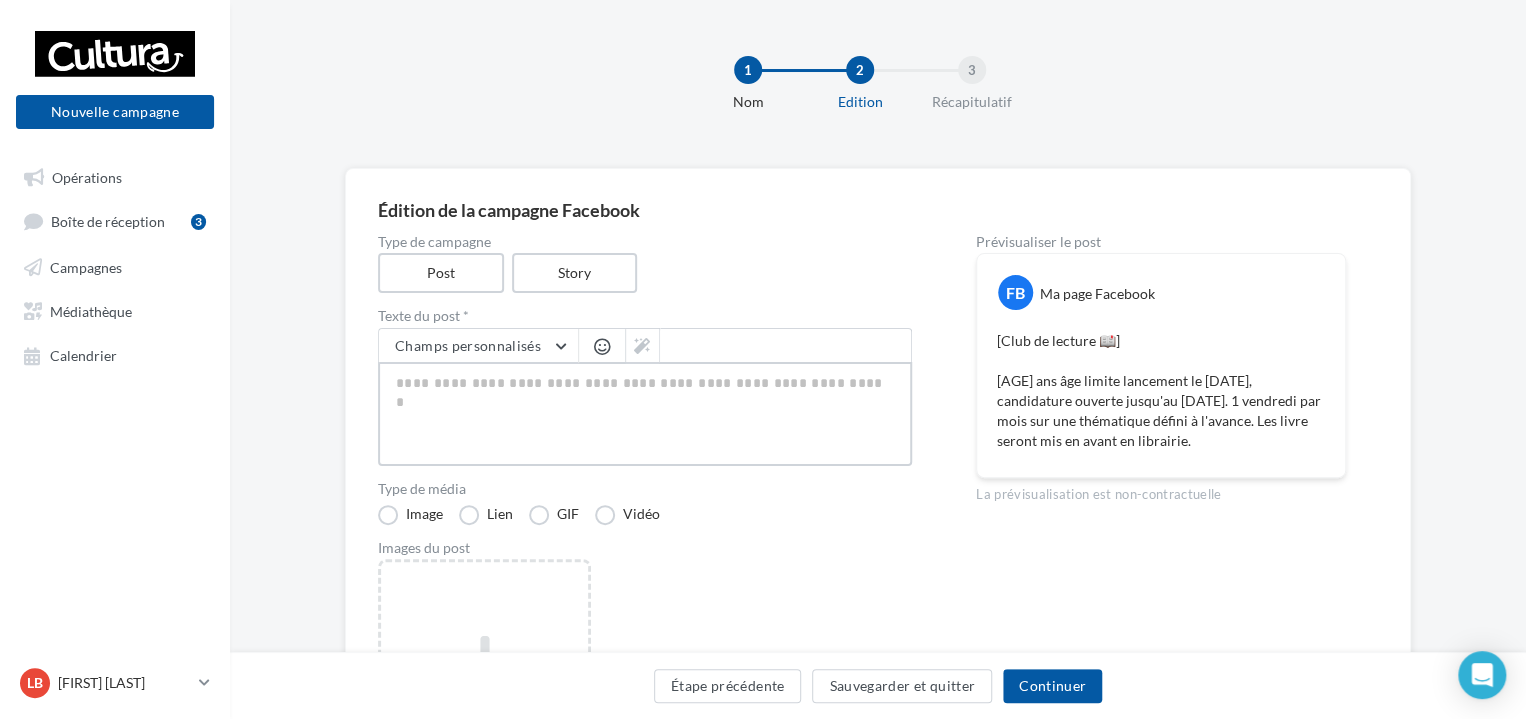 type on "**********" 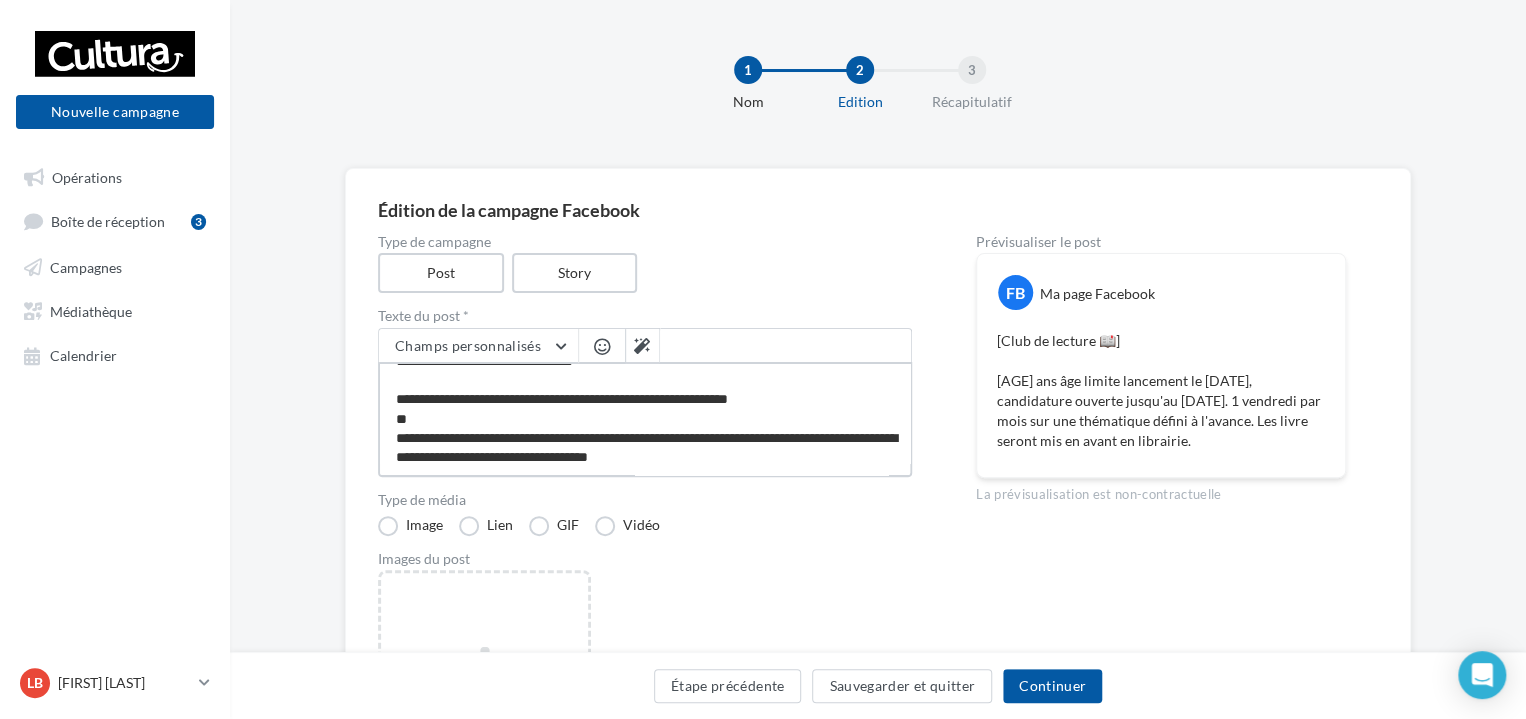 scroll, scrollTop: 0, scrollLeft: 0, axis: both 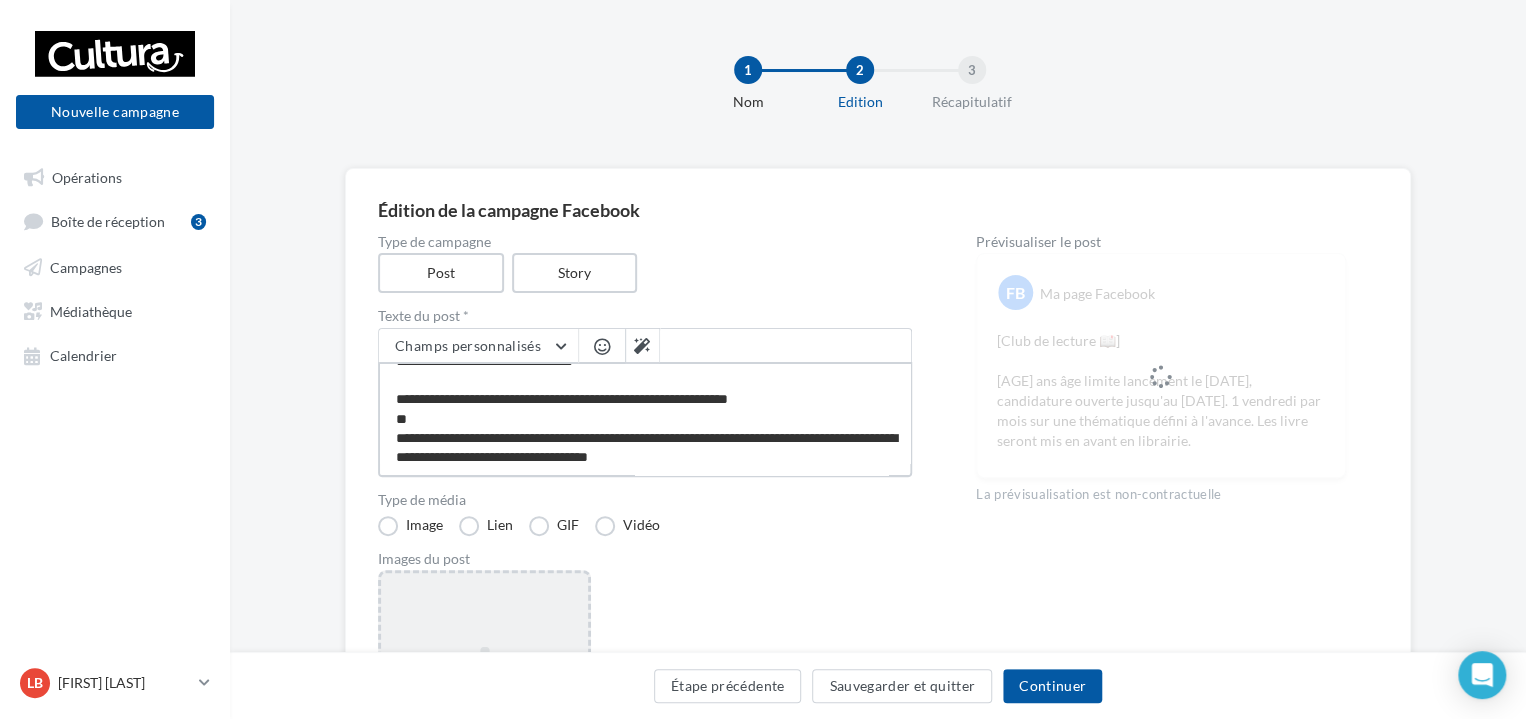 type on "**********" 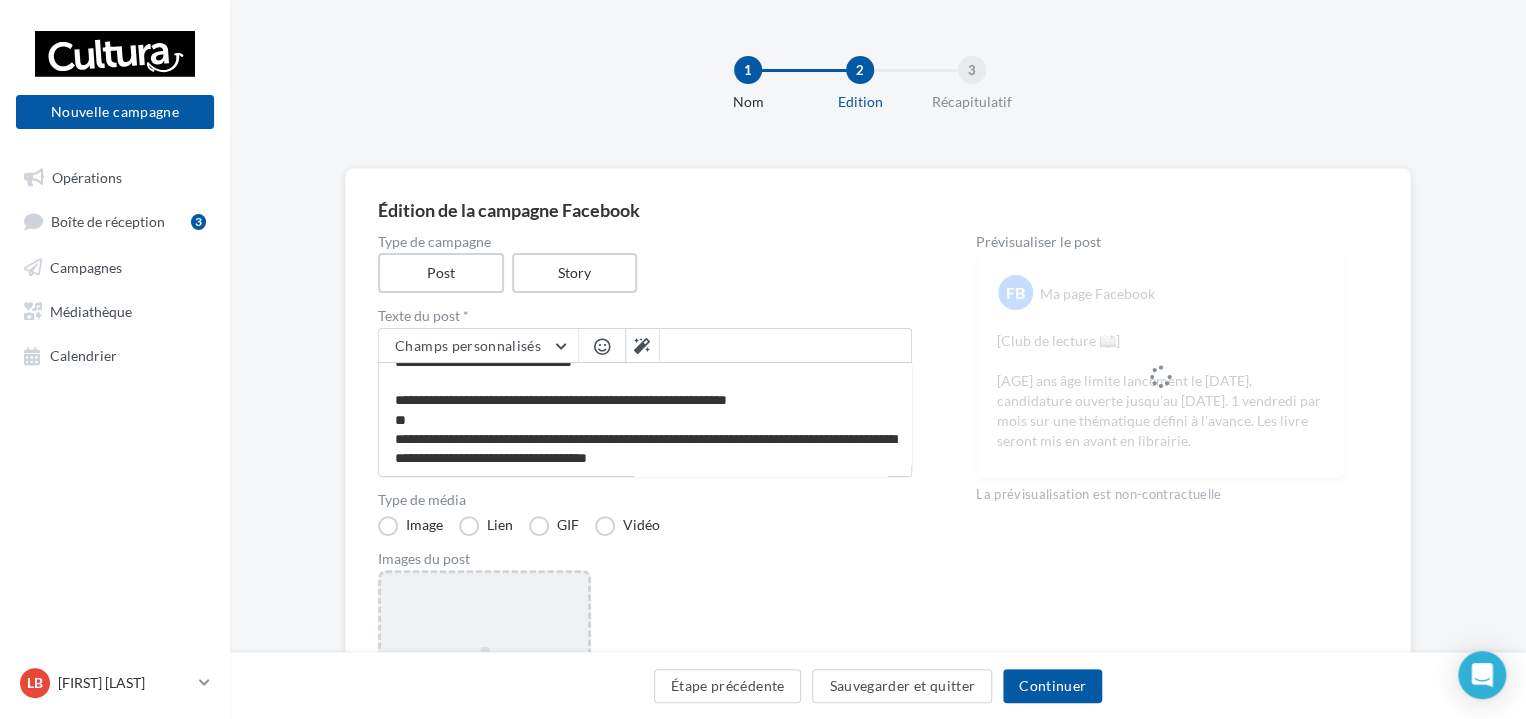 click on "Ajouter une image     Format: png, jpg" at bounding box center [484, 700] 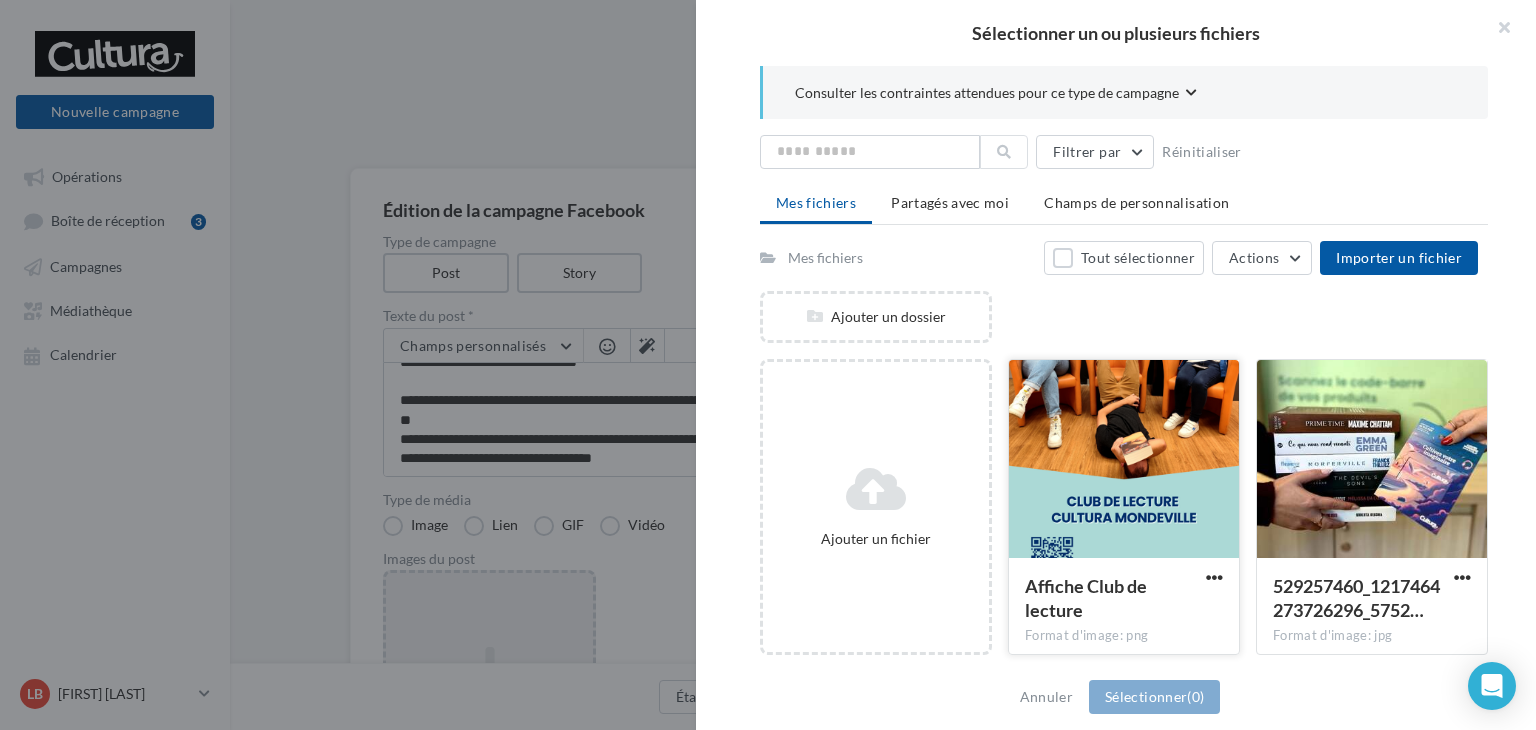 click at bounding box center [1124, 460] 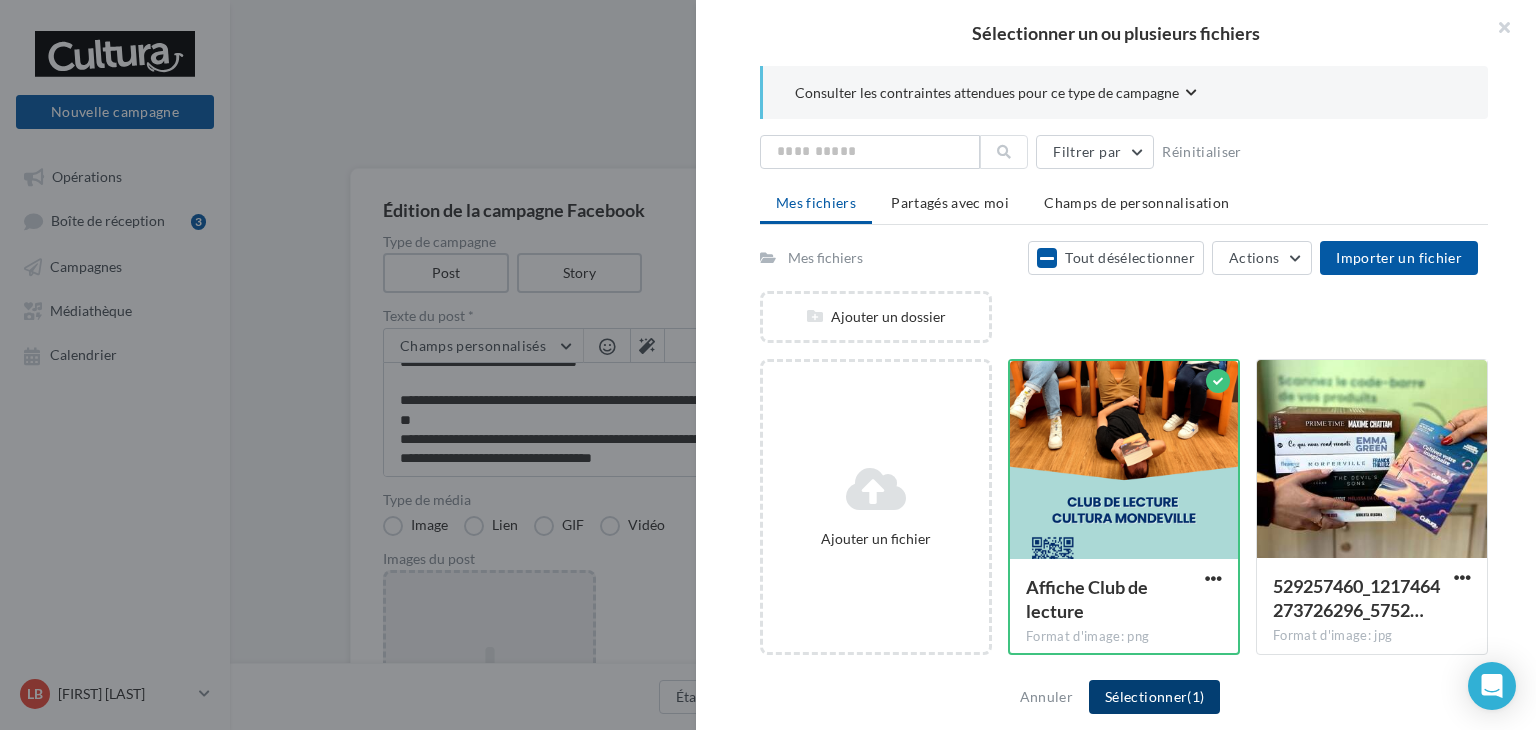 click on "Sélectionner   (1)" at bounding box center (1154, 697) 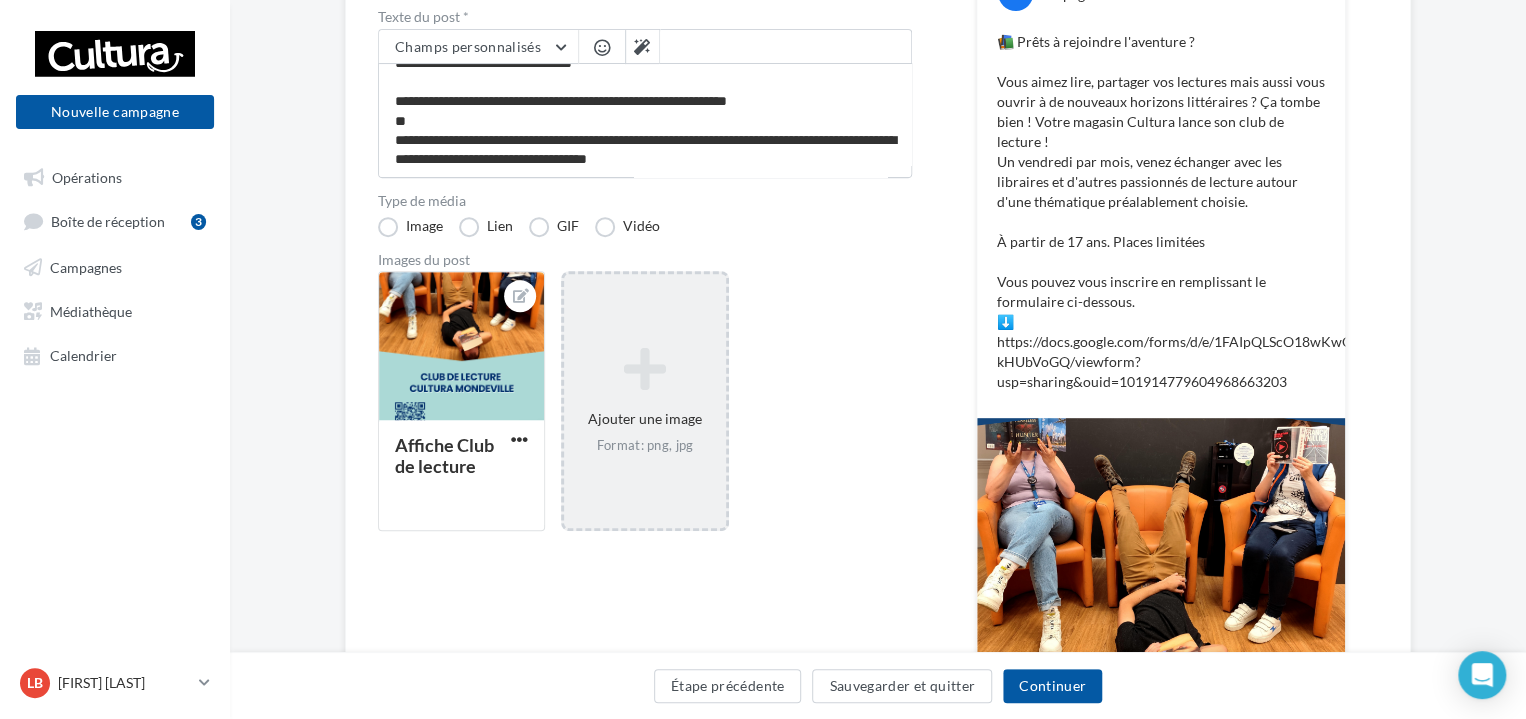 scroll, scrollTop: 330, scrollLeft: 0, axis: vertical 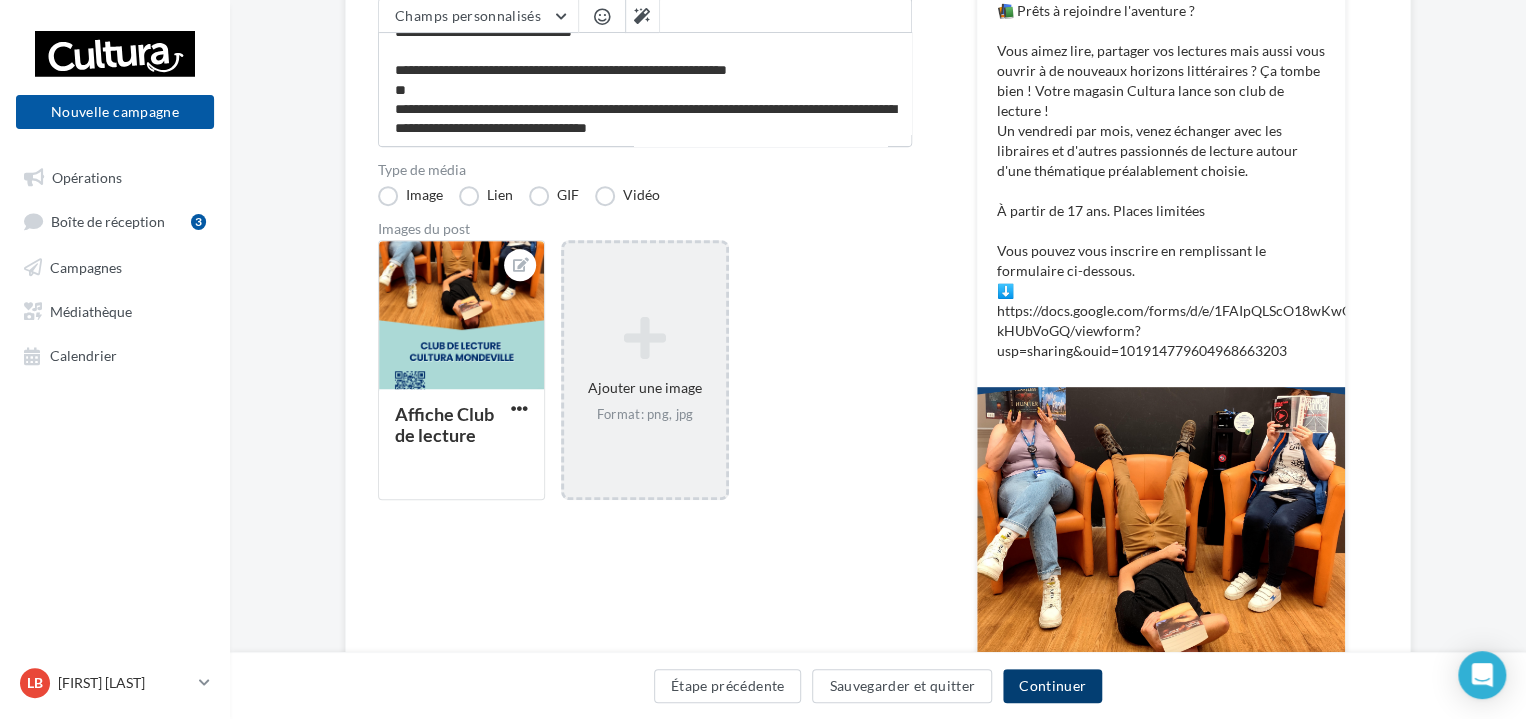 click on "Continuer" at bounding box center (1052, 686) 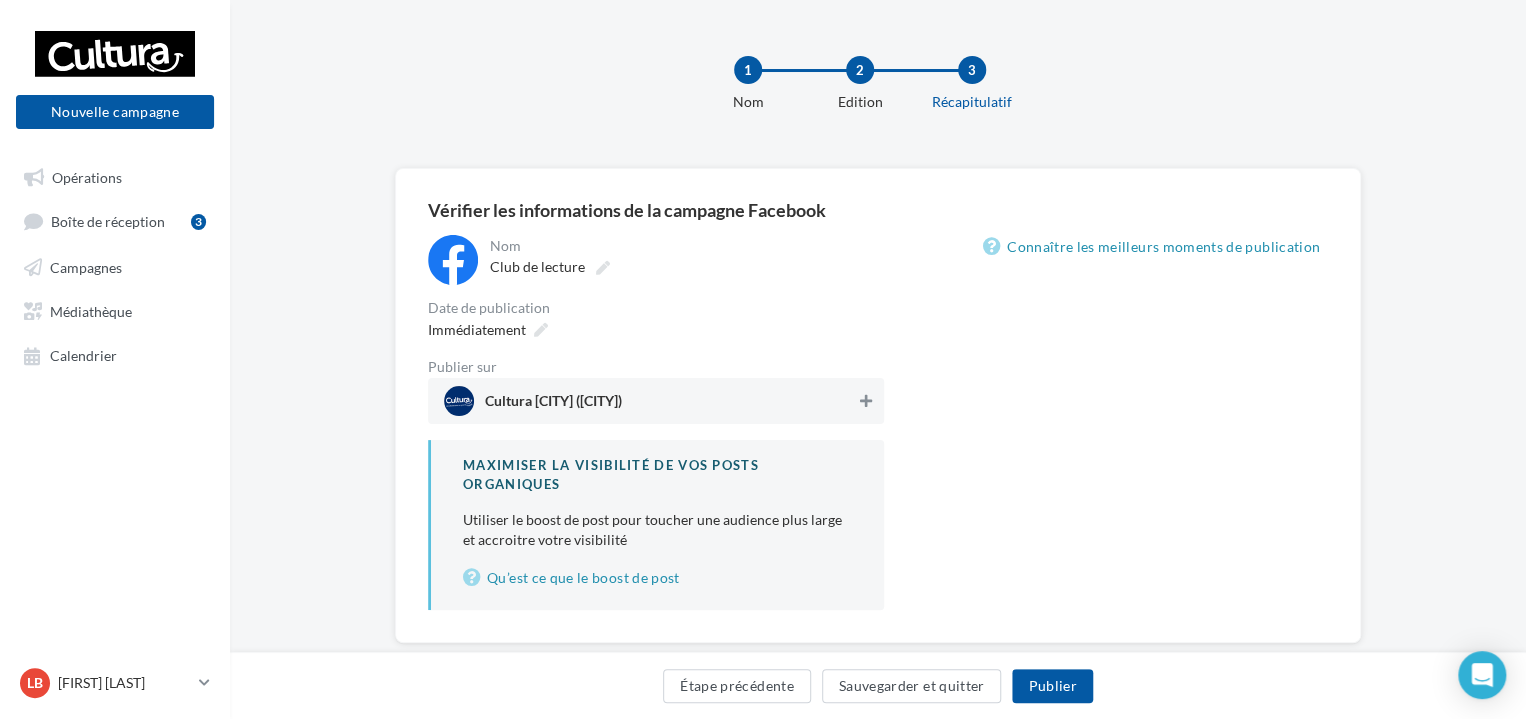 click at bounding box center [866, 401] 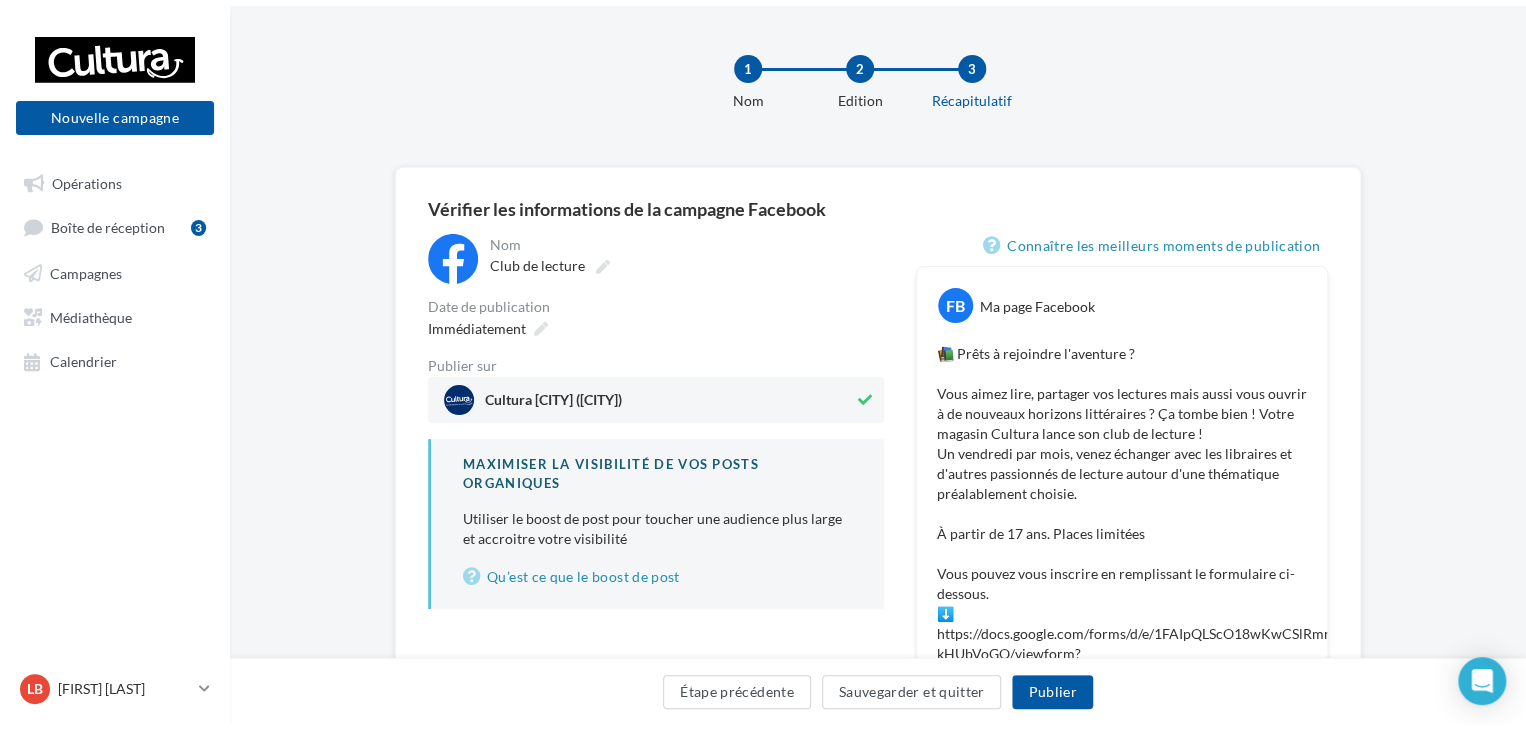 scroll, scrollTop: 0, scrollLeft: 0, axis: both 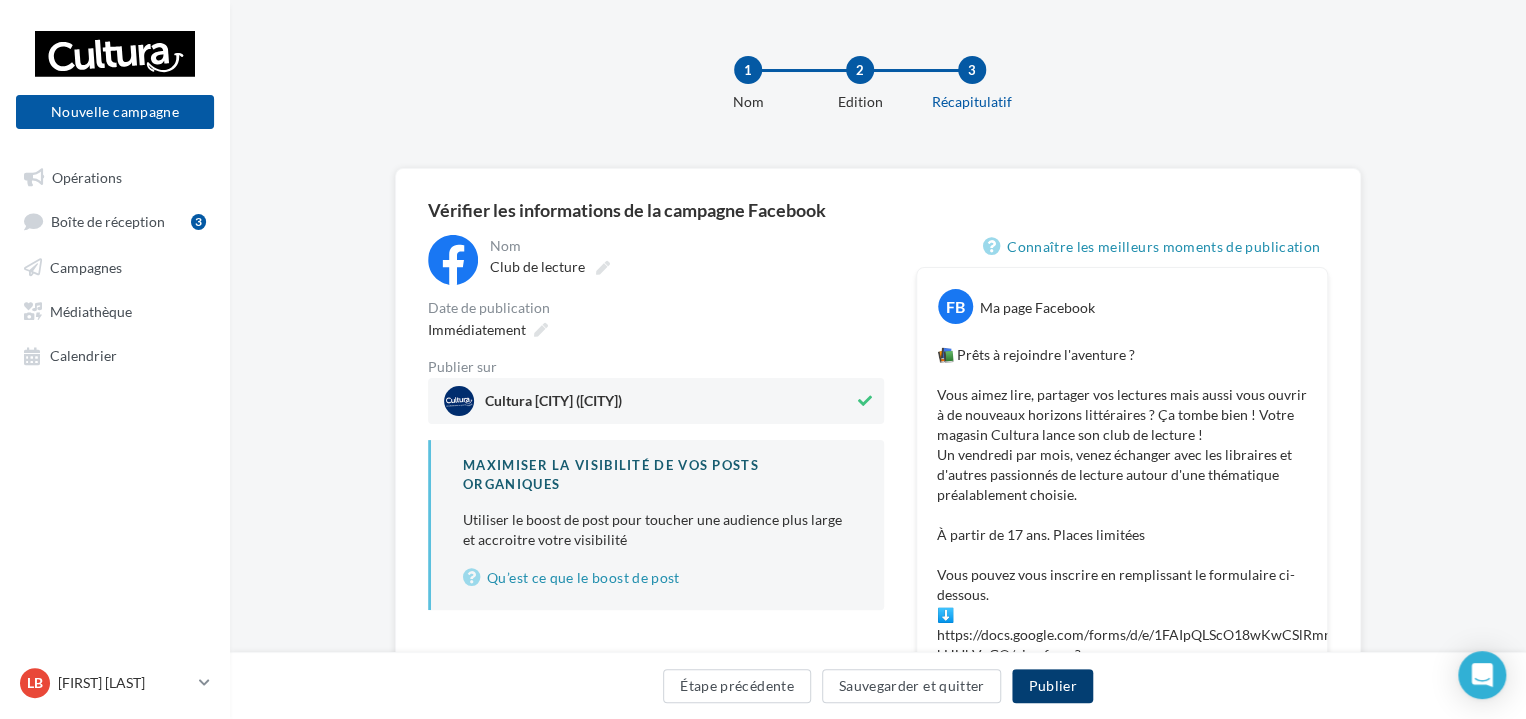 click on "Publier" at bounding box center [1052, 686] 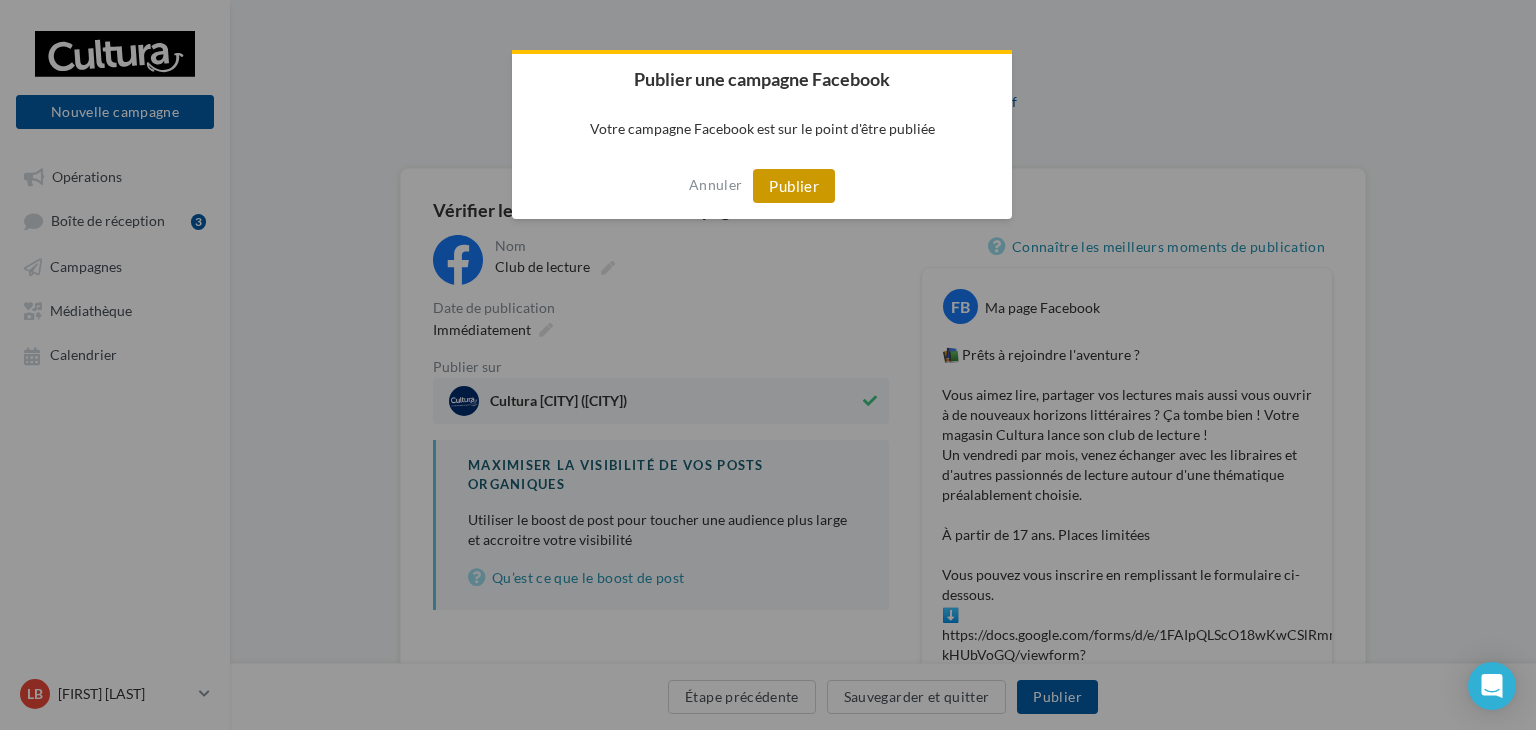 click on "Publier" at bounding box center [794, 186] 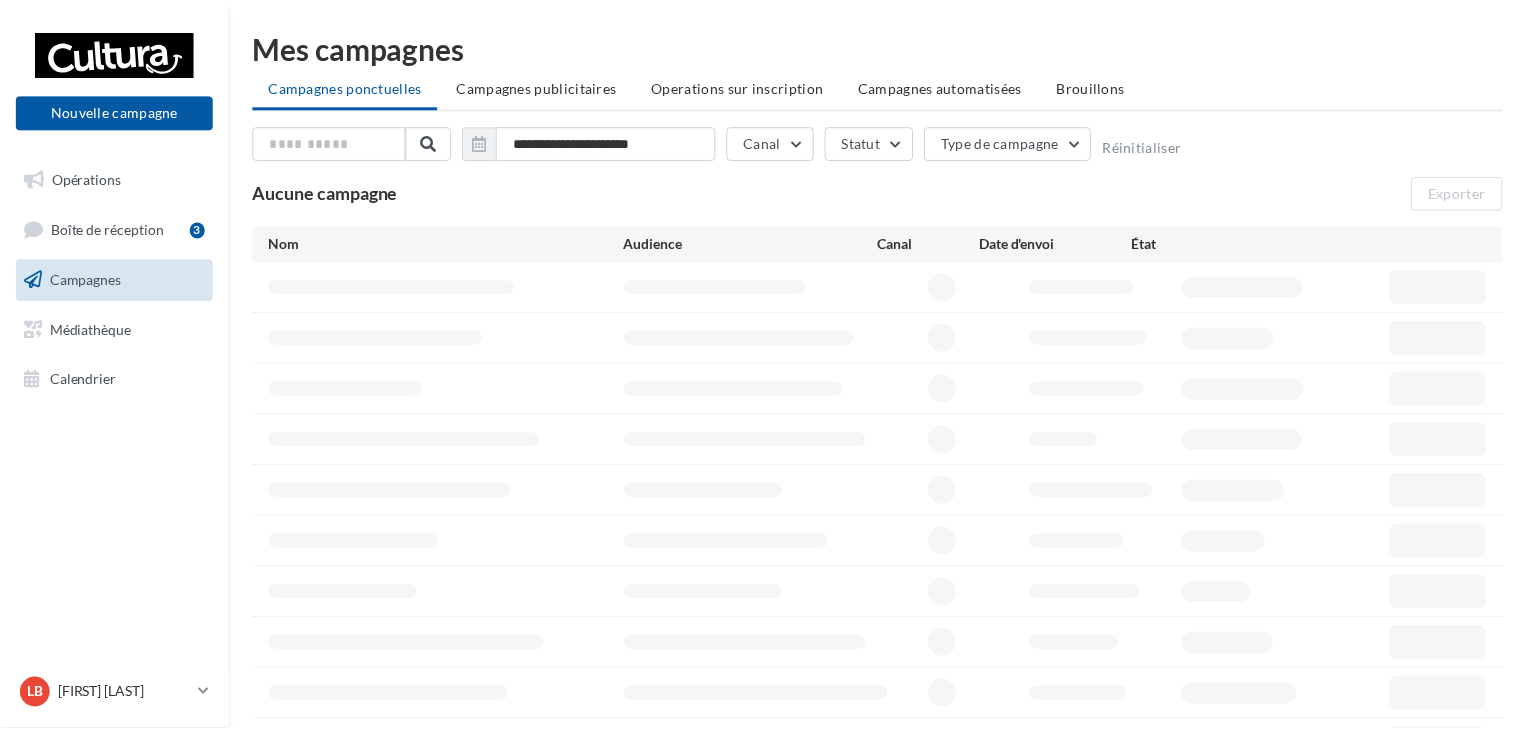 scroll, scrollTop: 0, scrollLeft: 0, axis: both 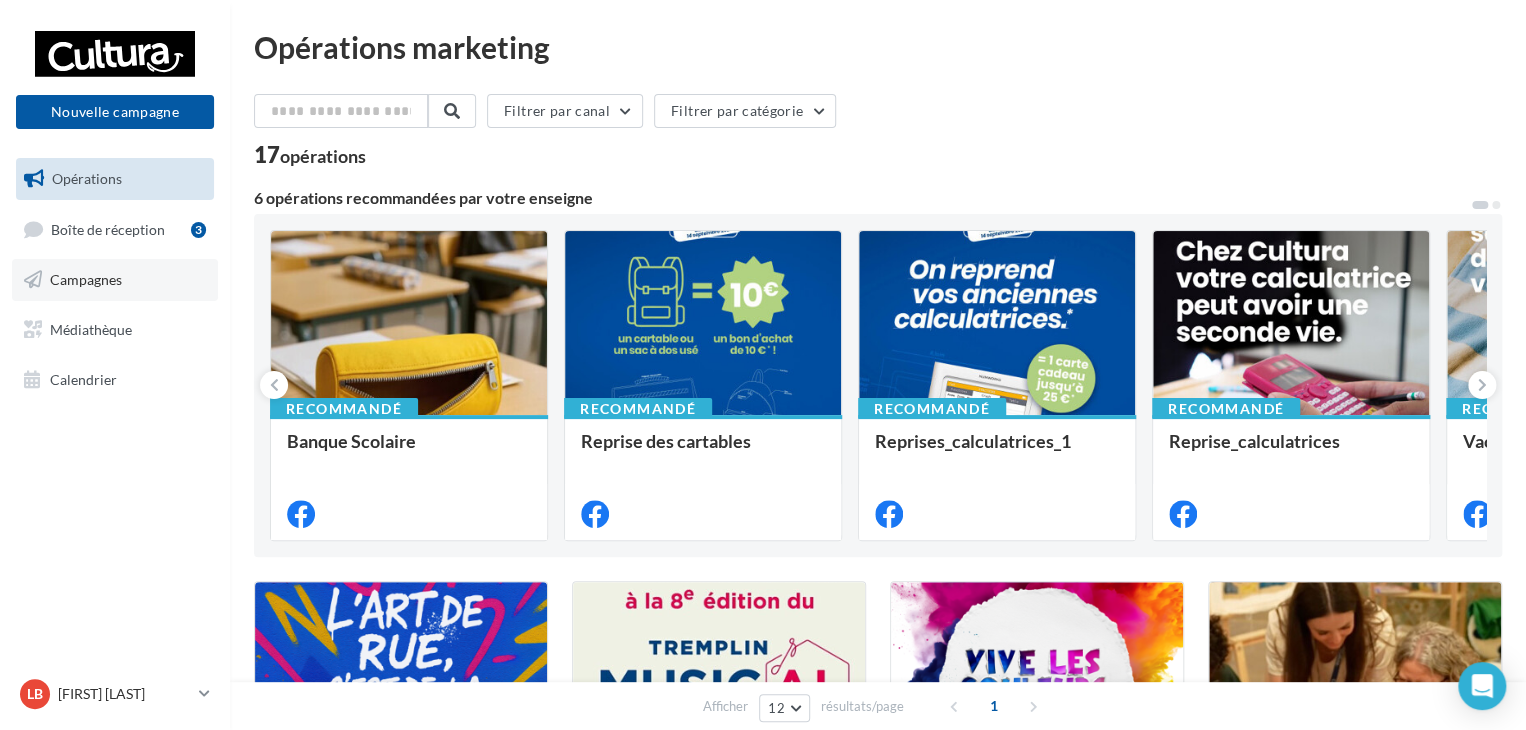 click on "Campagnes" at bounding box center [115, 280] 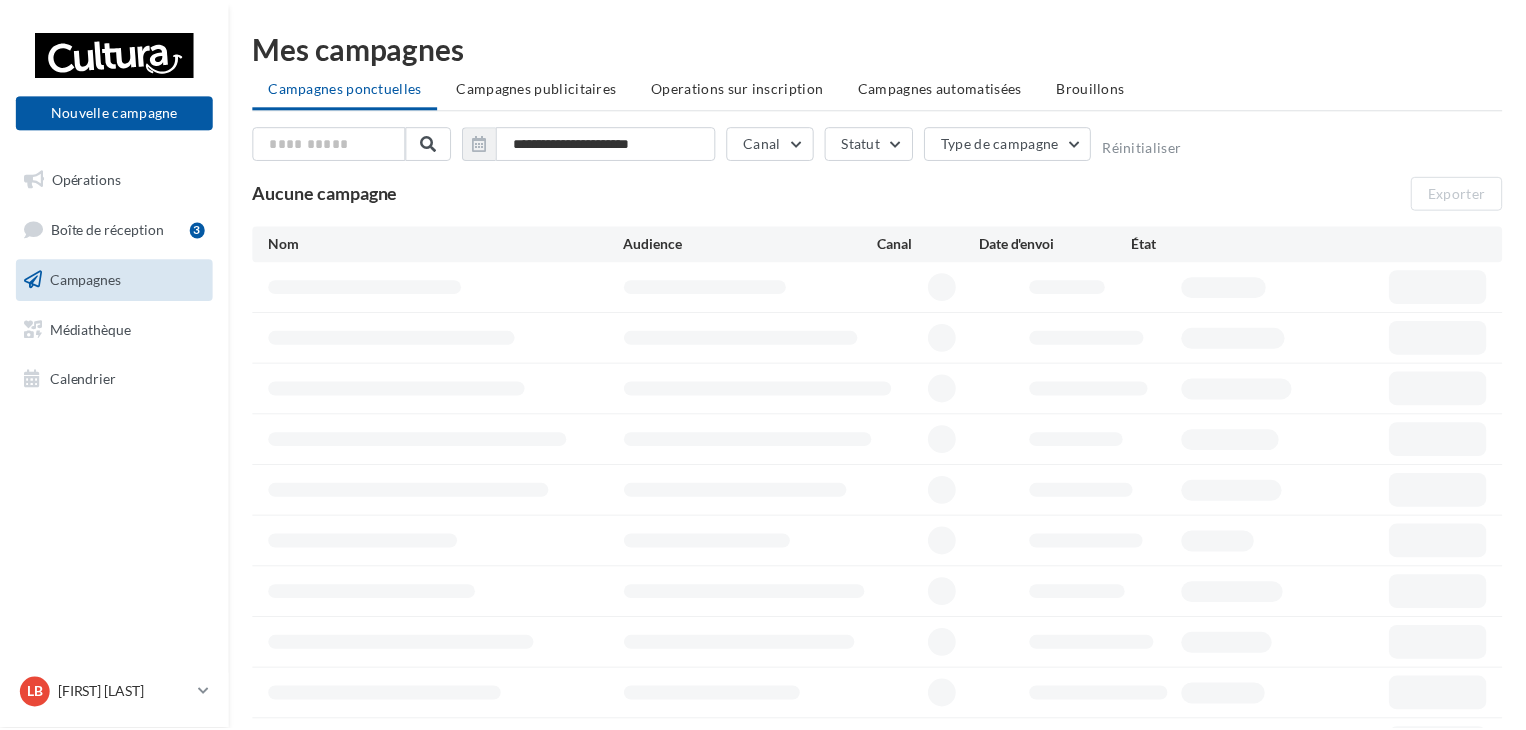 scroll, scrollTop: 0, scrollLeft: 0, axis: both 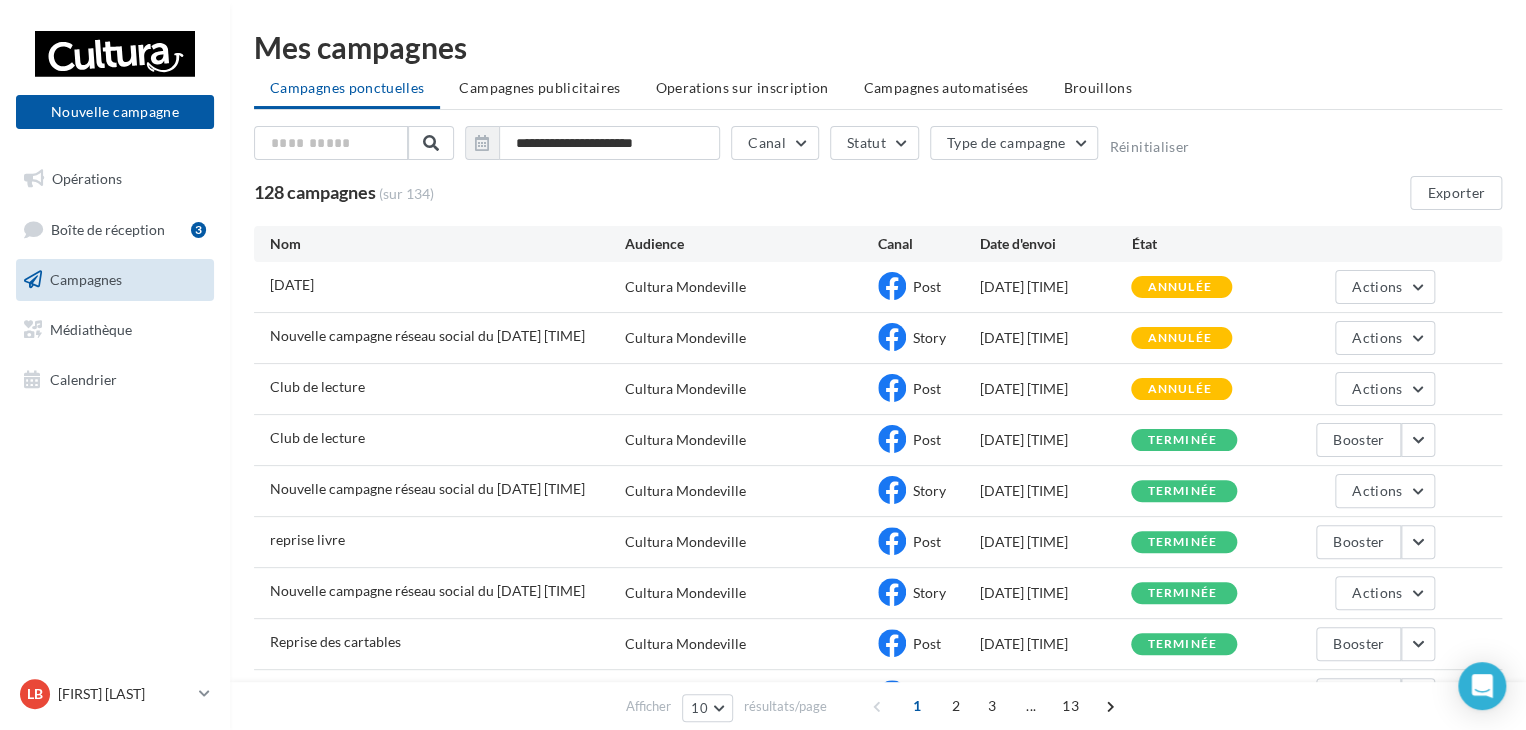 click on "Nom   Audience   Canal   Date d'envoi   État" at bounding box center (878, 244) 